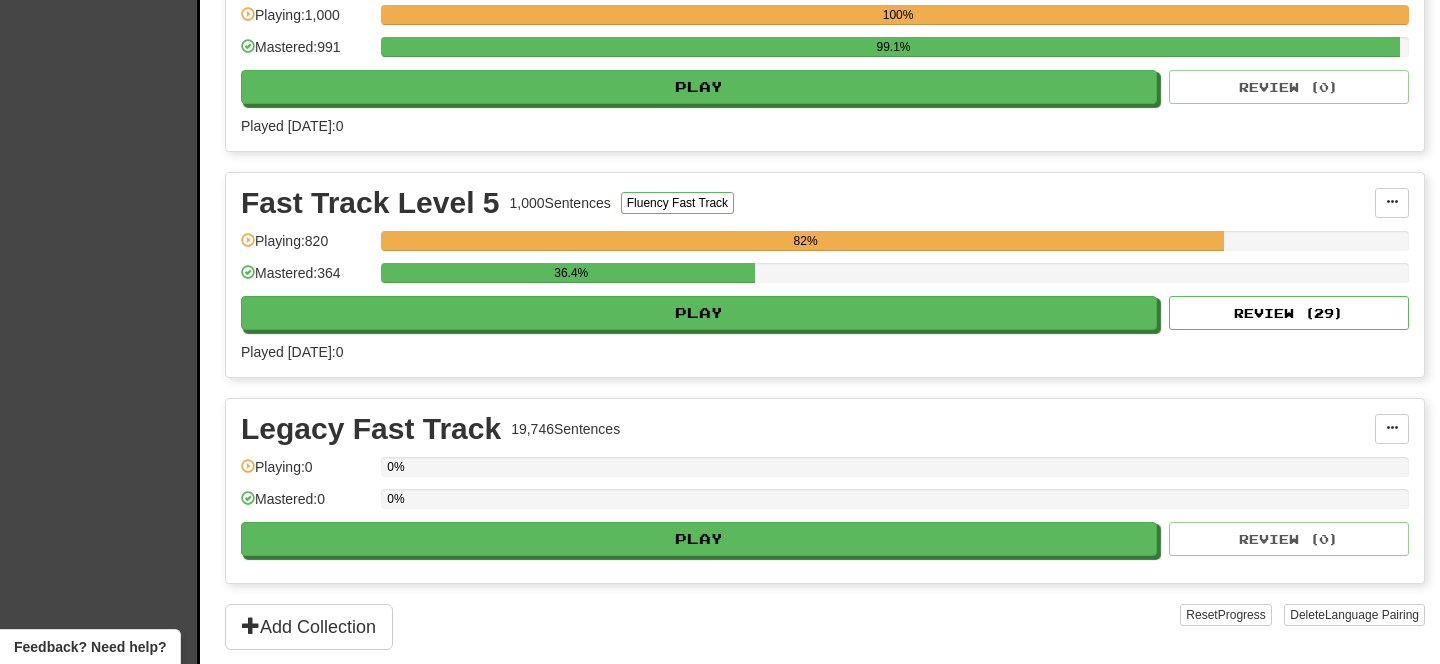 scroll, scrollTop: 1197, scrollLeft: 0, axis: vertical 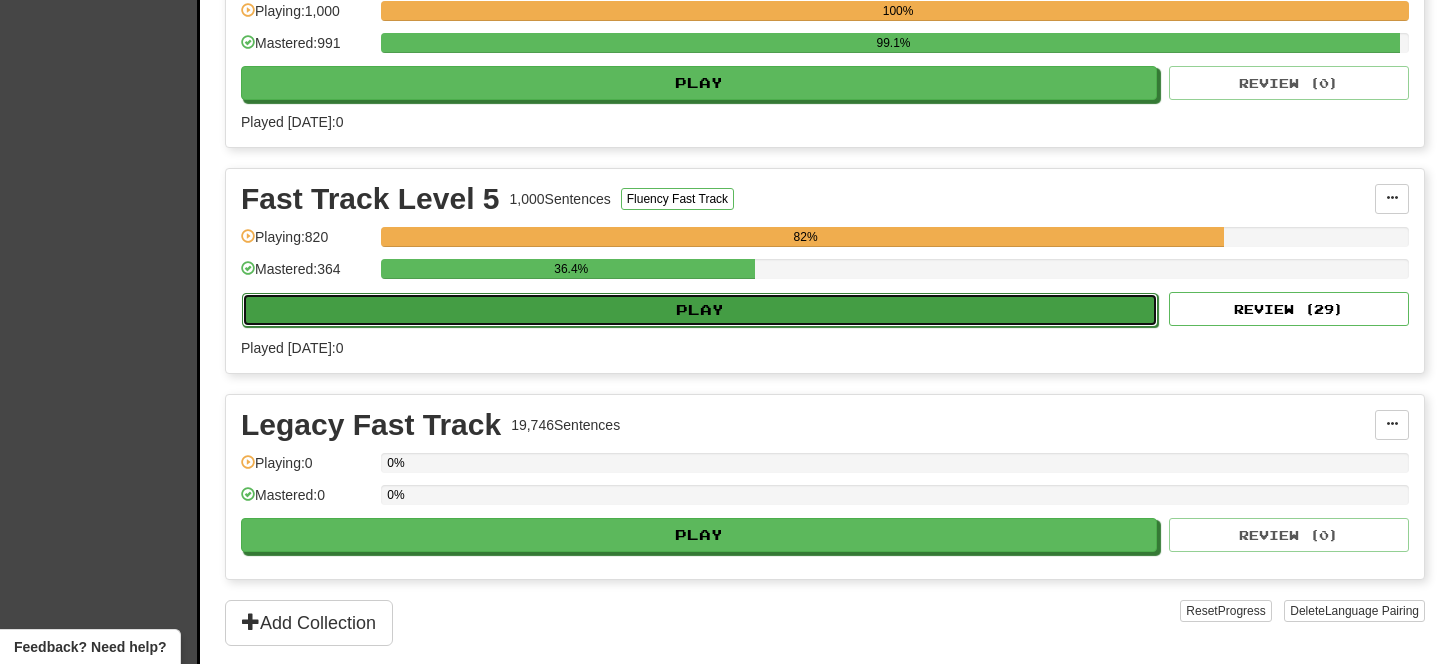 click on "Play" at bounding box center [700, 310] 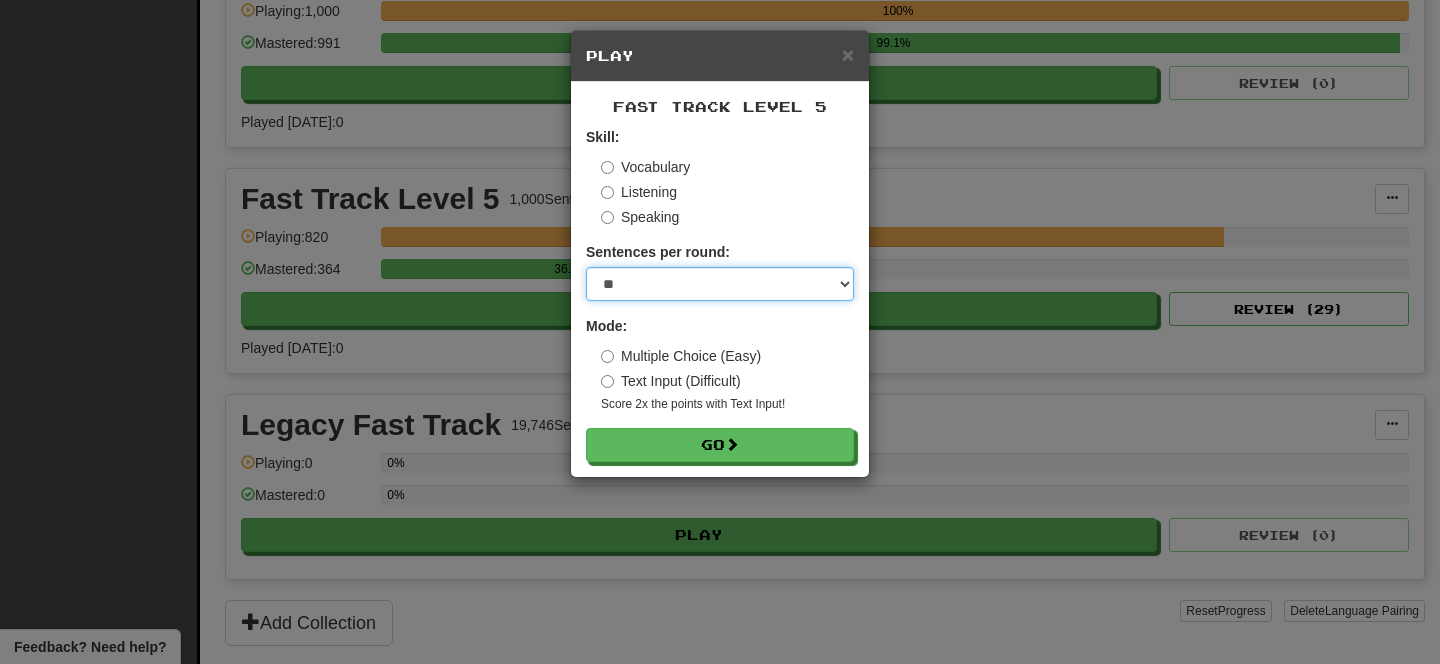 click on "* ** ** ** ** ** *** ********" at bounding box center (720, 284) 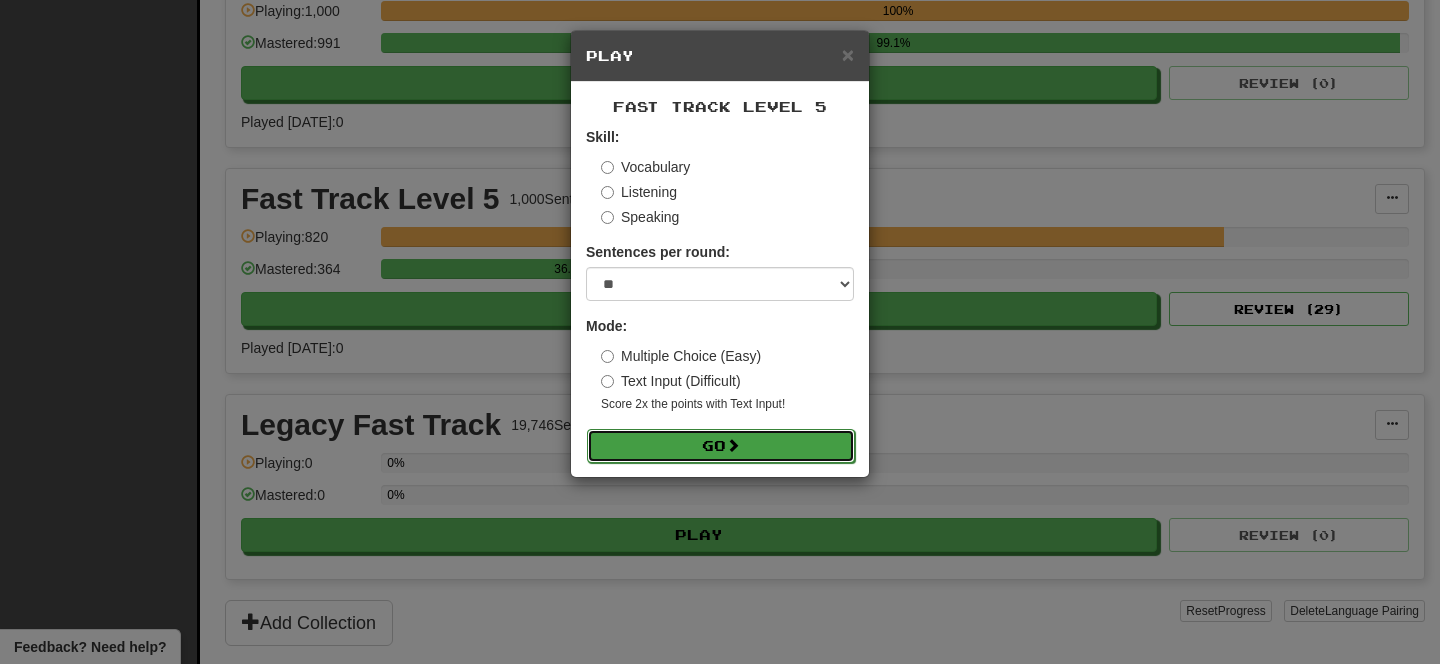 click on "Go" at bounding box center [721, 446] 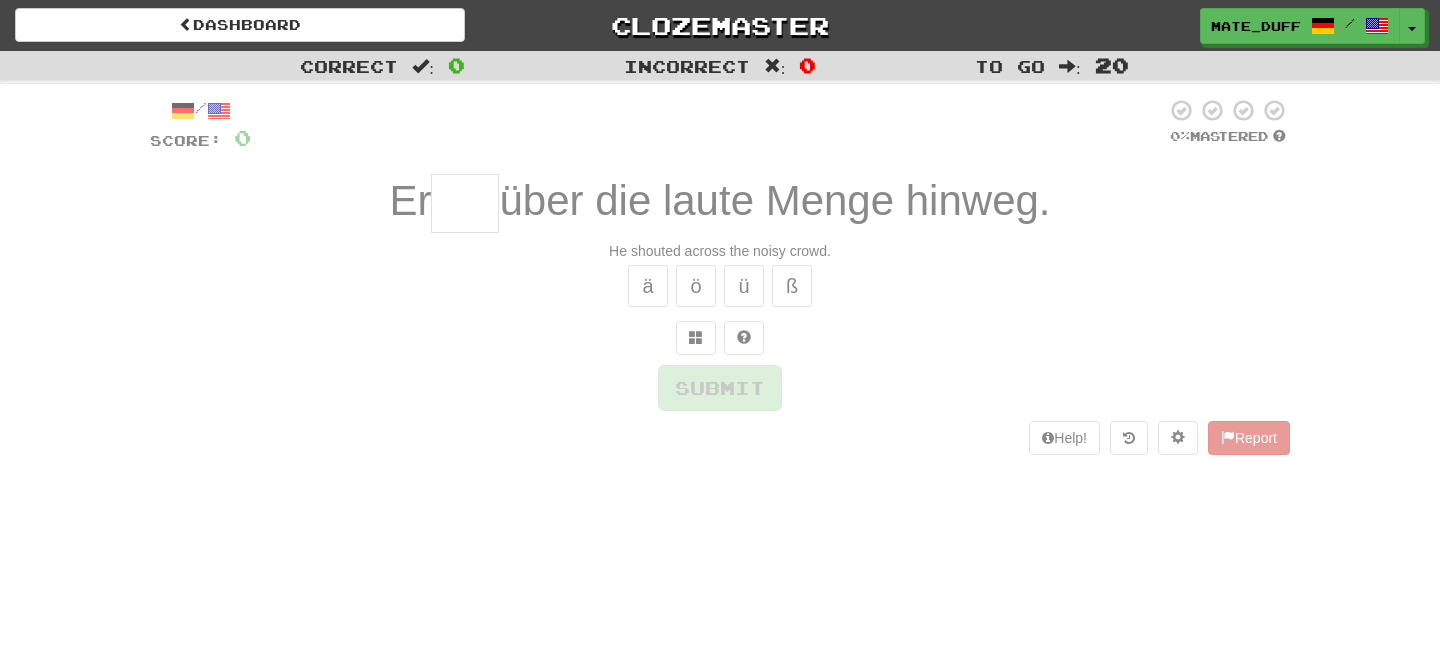 scroll, scrollTop: 0, scrollLeft: 0, axis: both 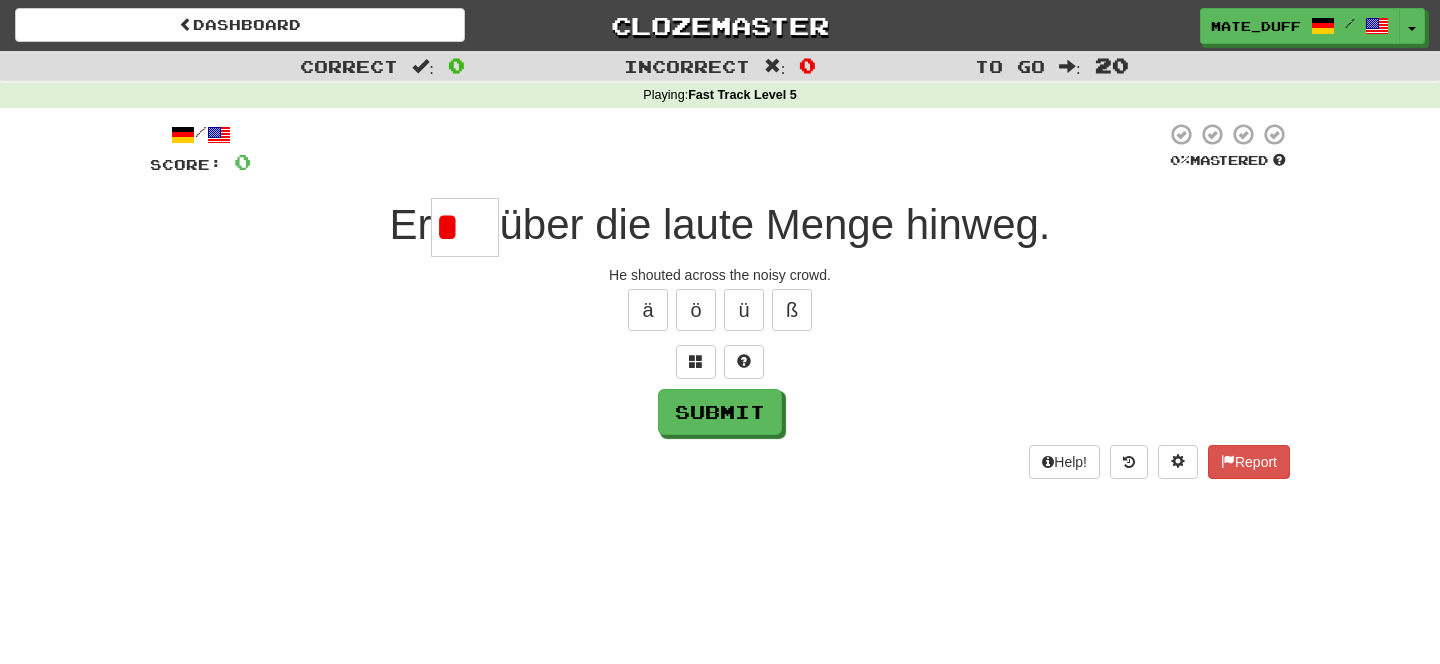 type on "*" 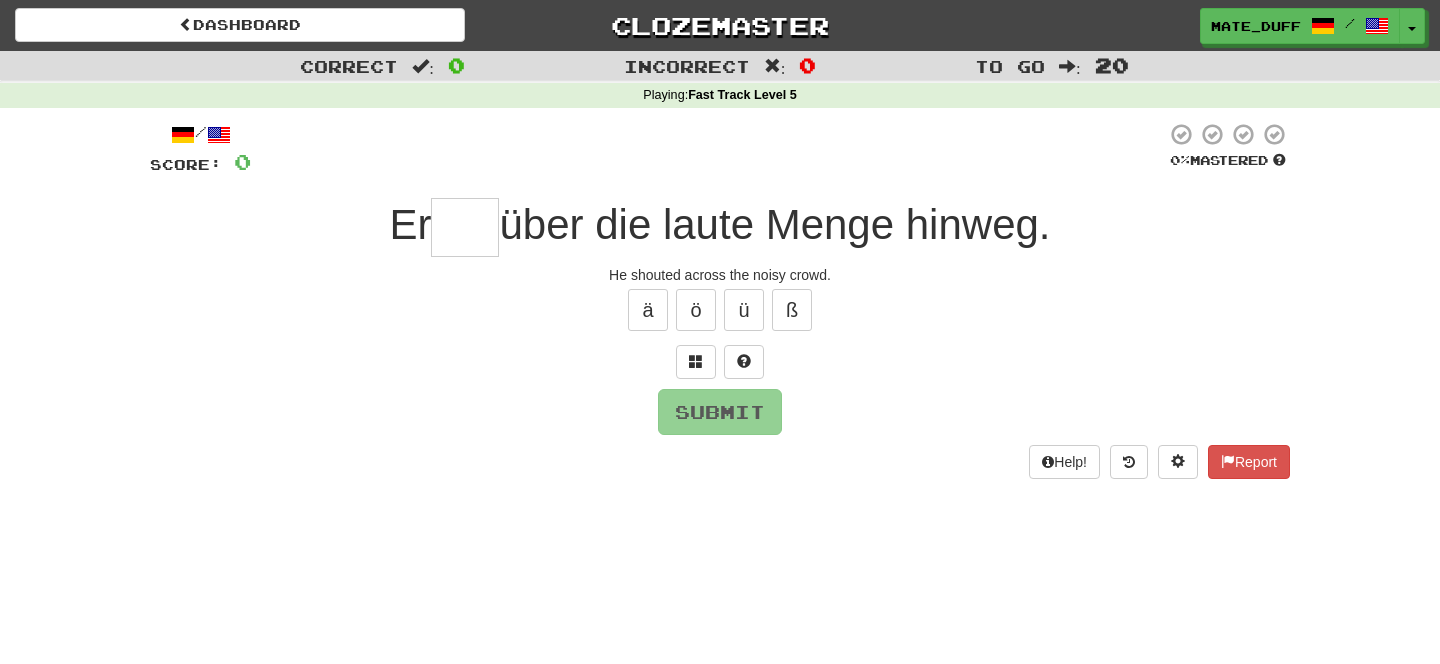 type on "****" 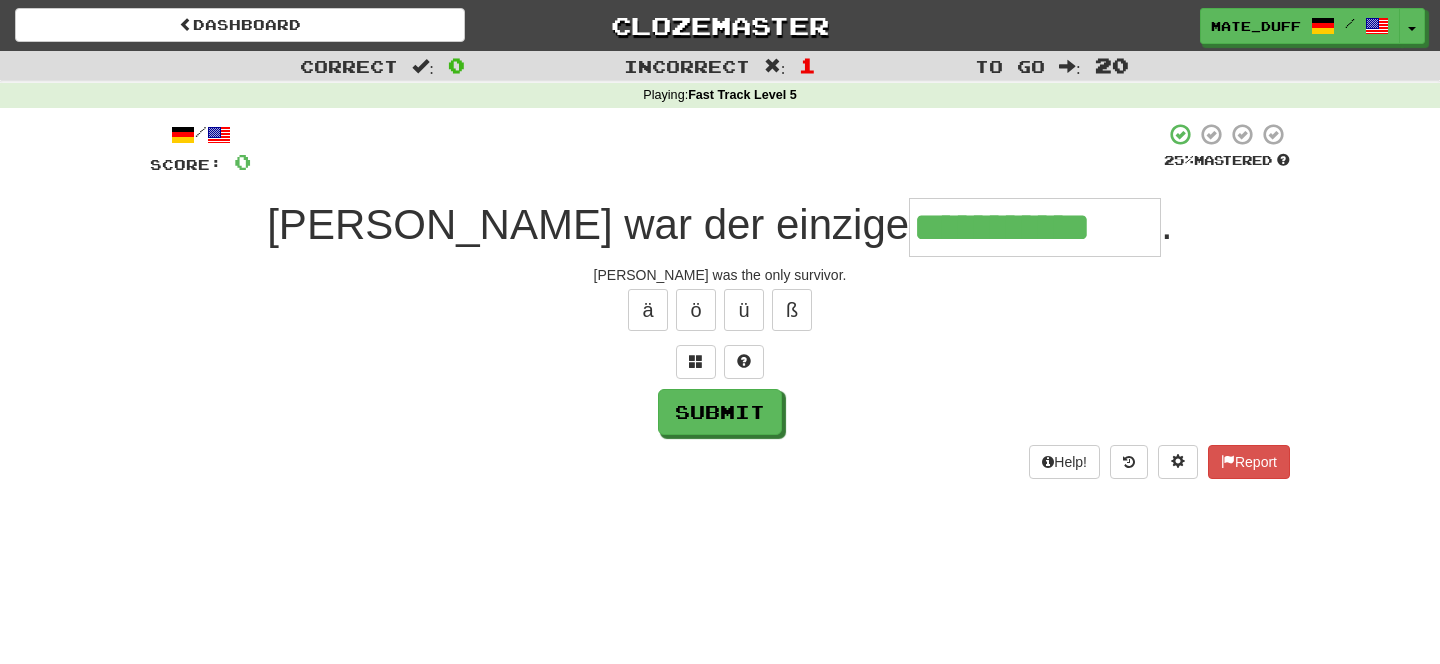 type on "**********" 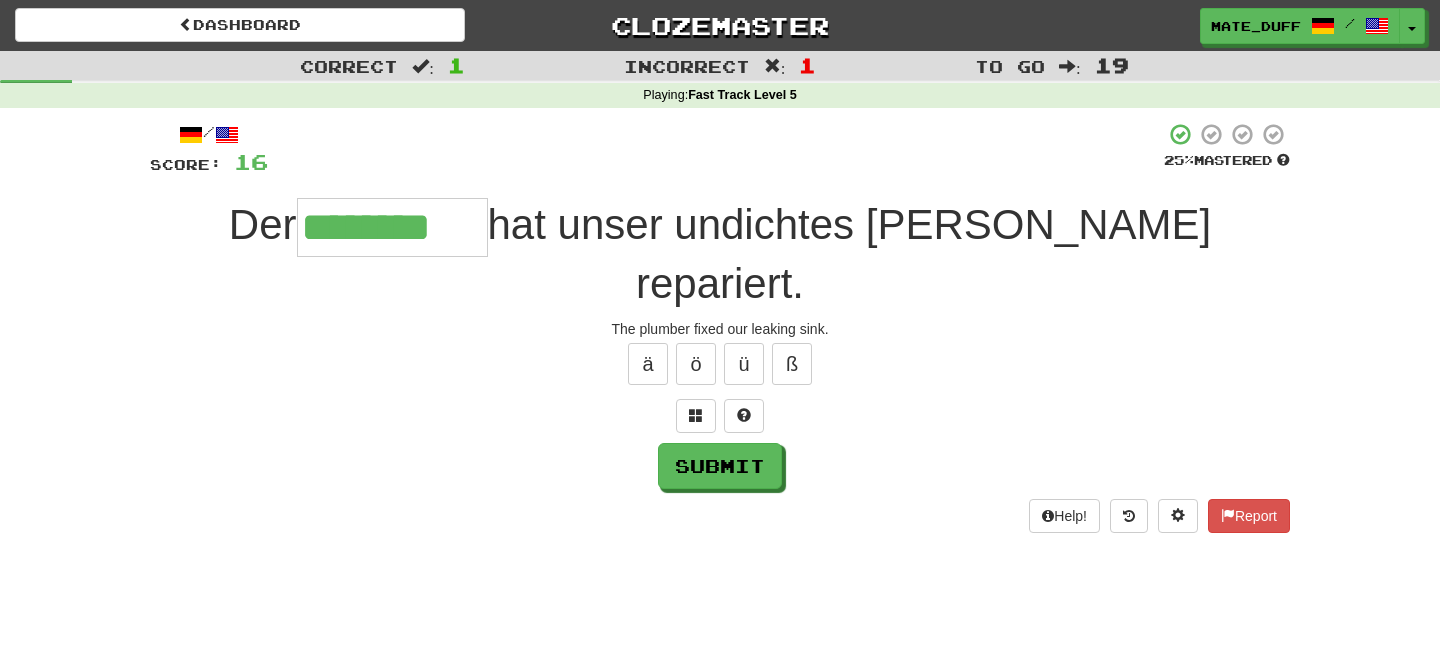 type on "********" 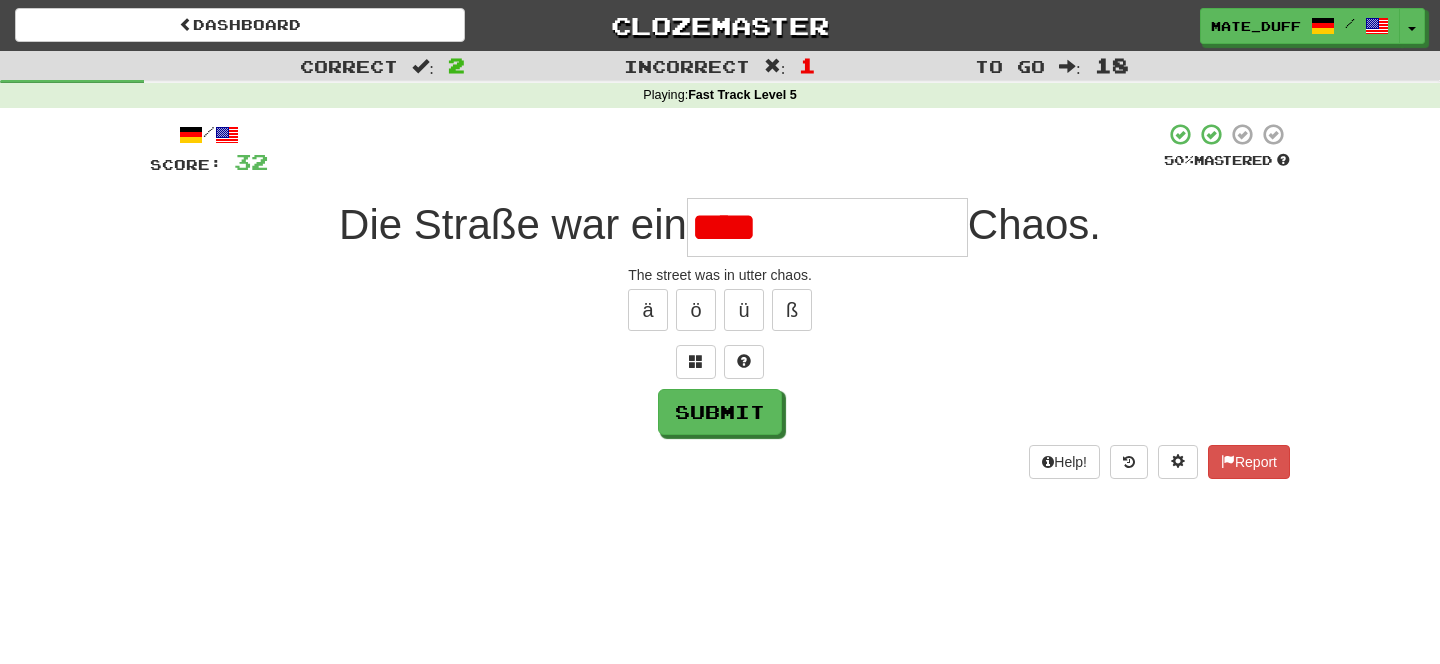 type on "**********" 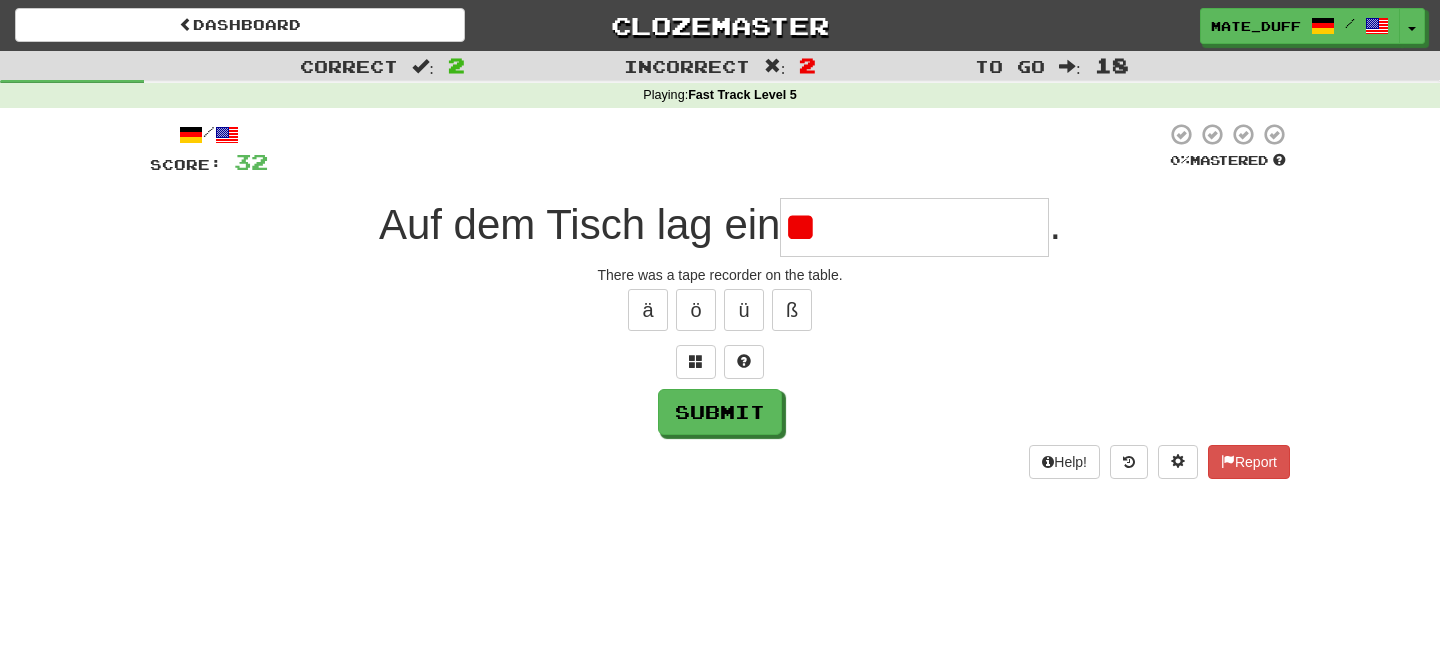 type on "*" 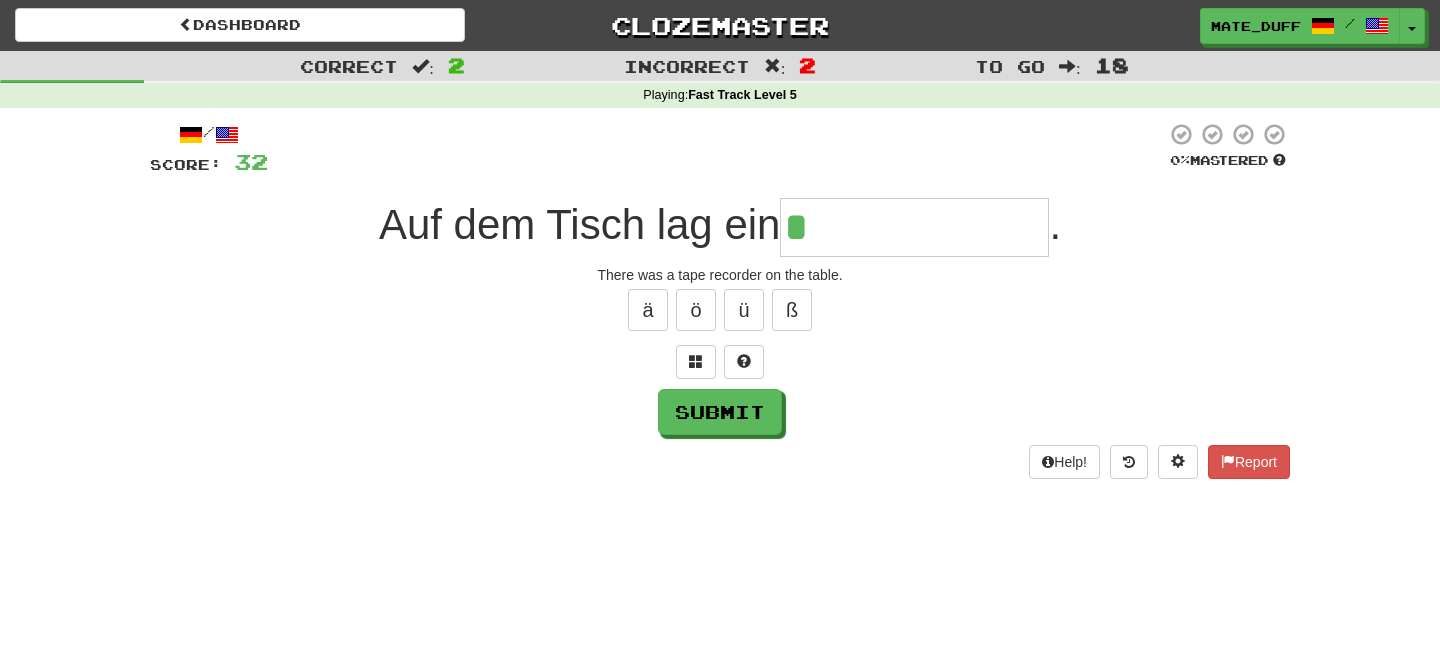 type on "**********" 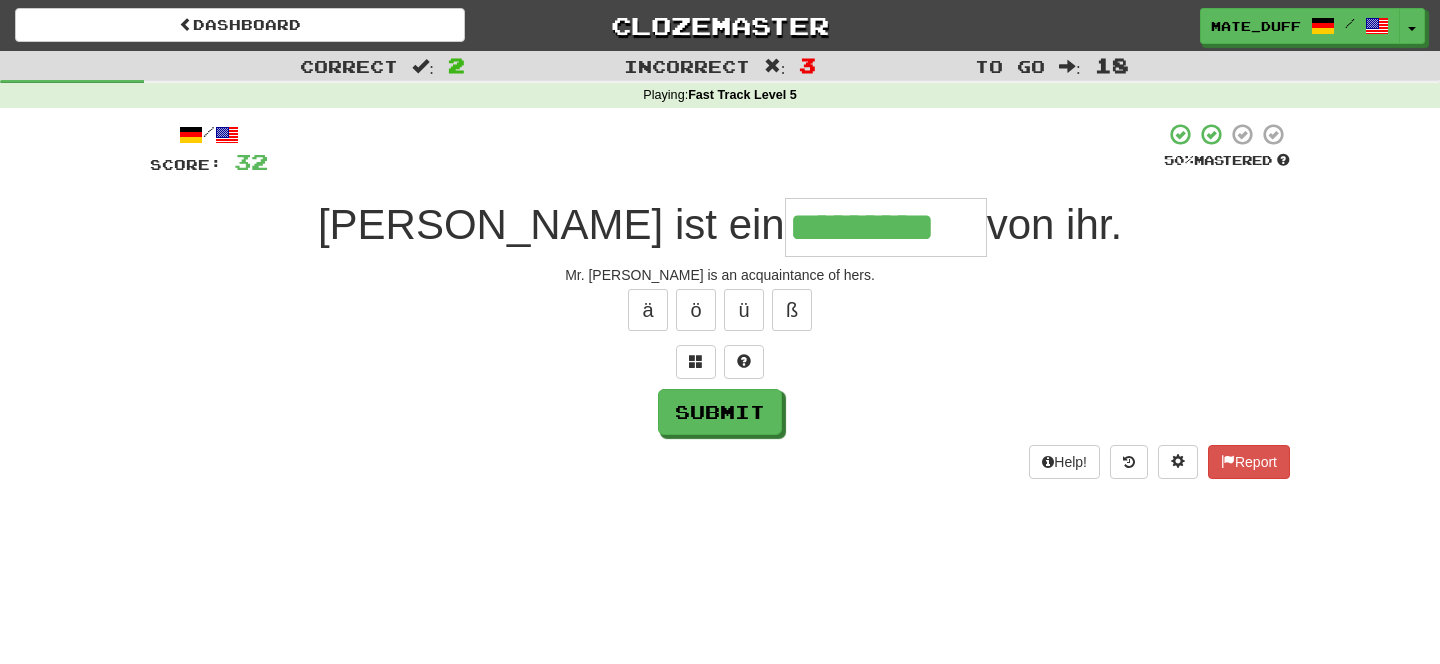 type on "*********" 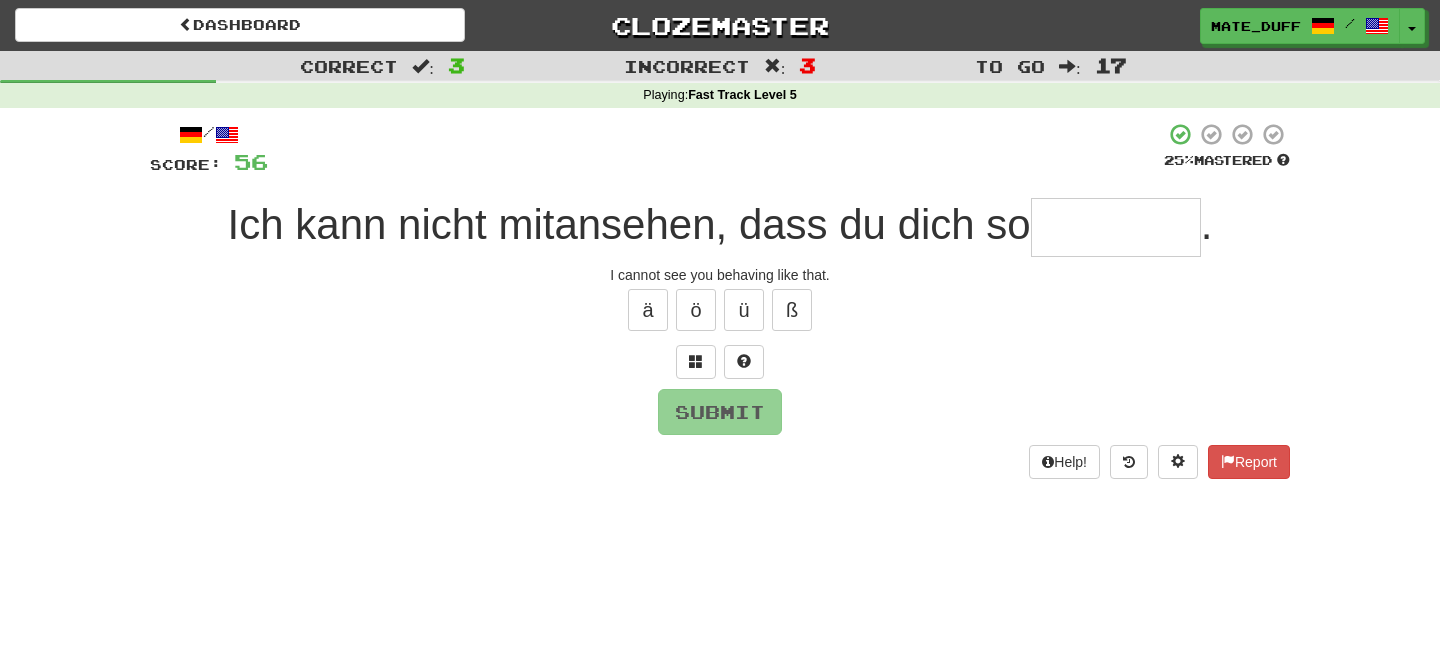 type on "*" 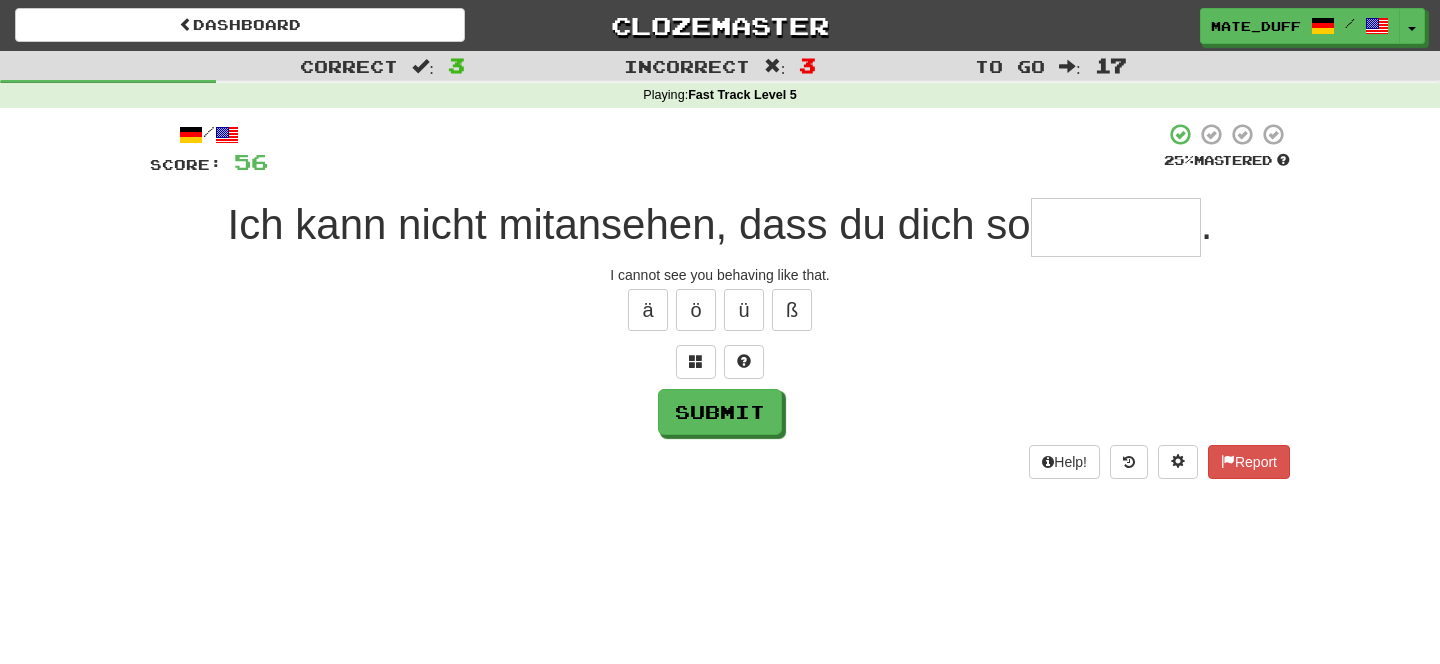 type on "*" 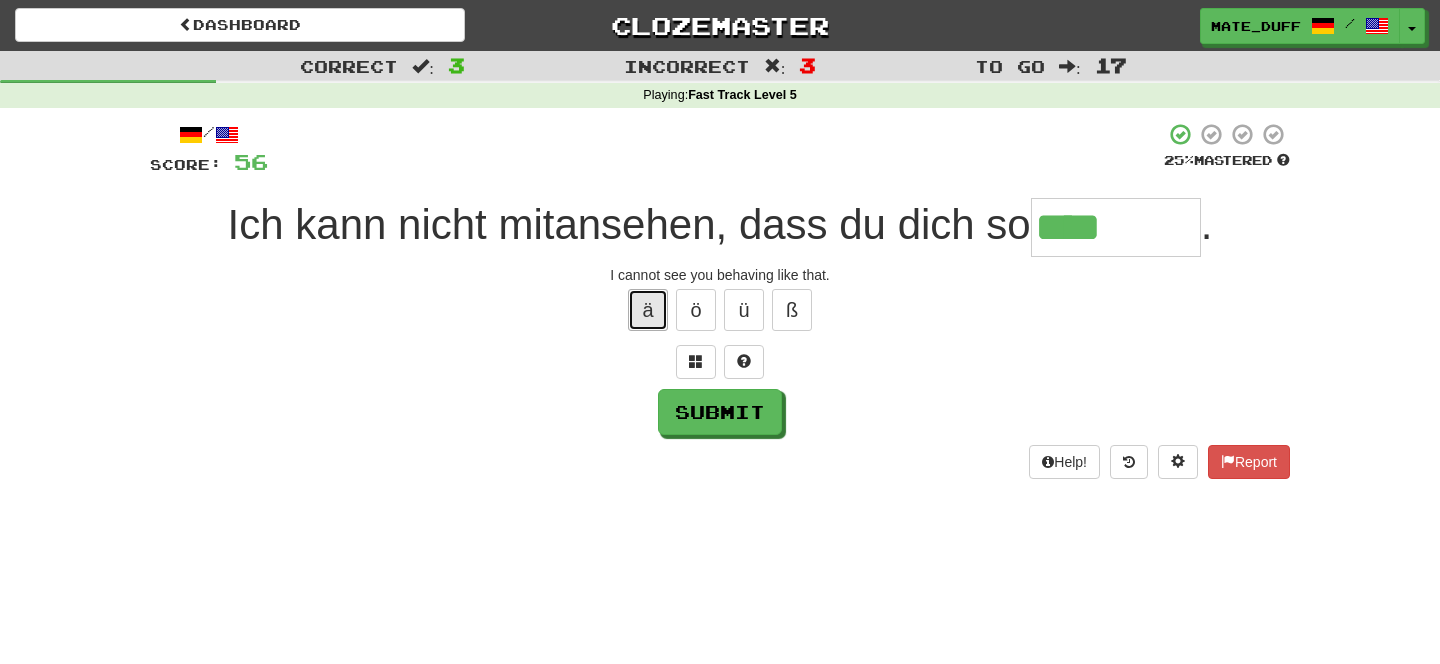 click on "ä" at bounding box center (648, 310) 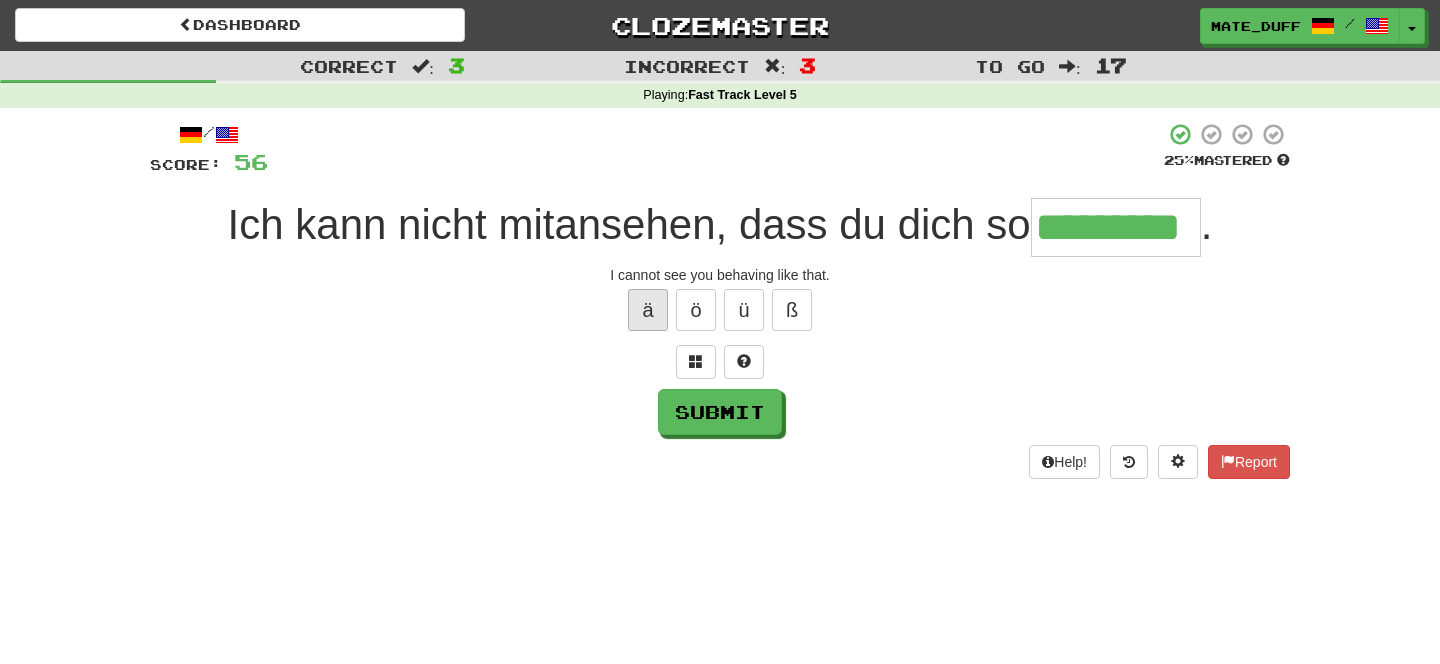 type on "*********" 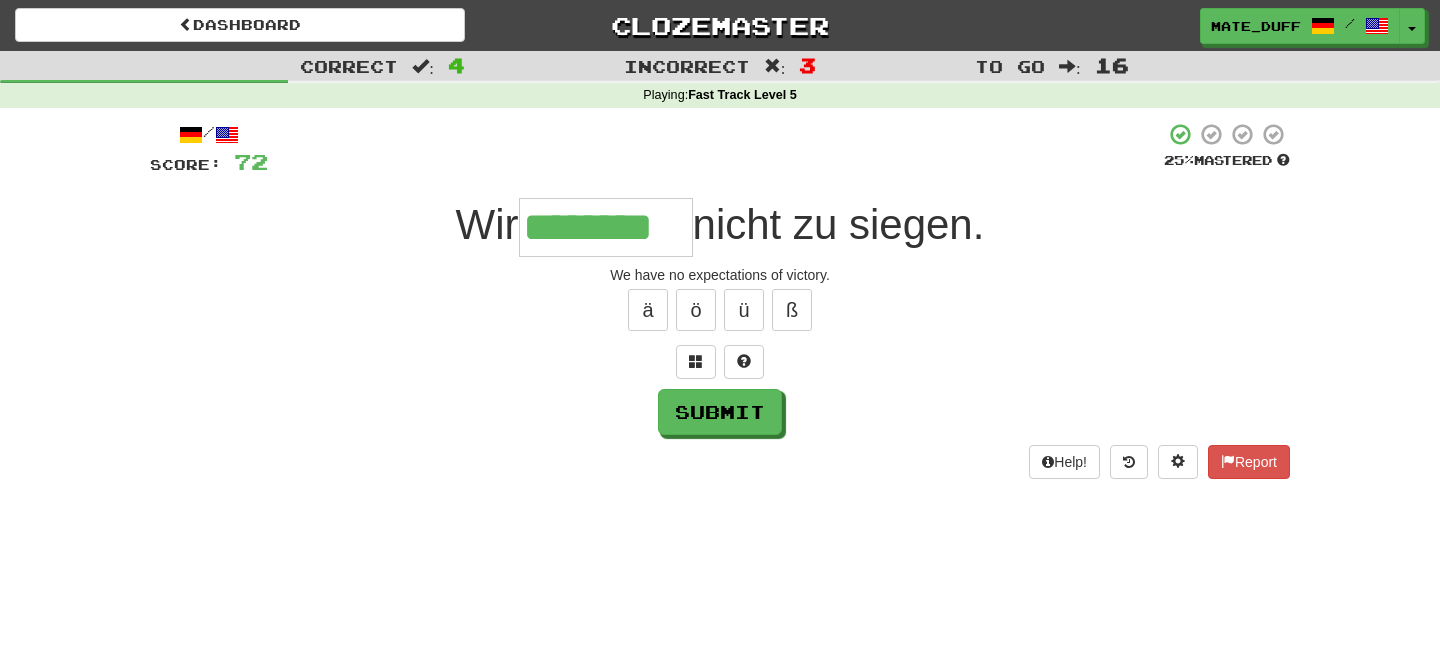 type on "********" 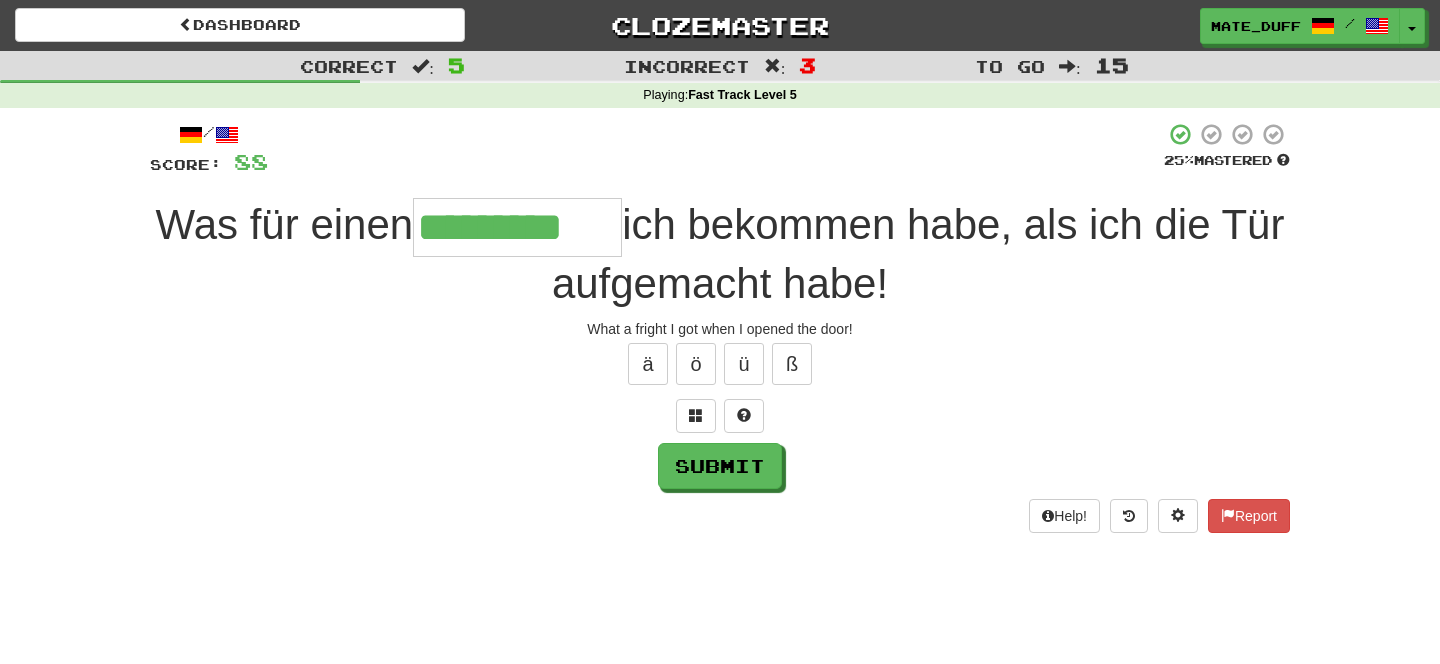 type on "*********" 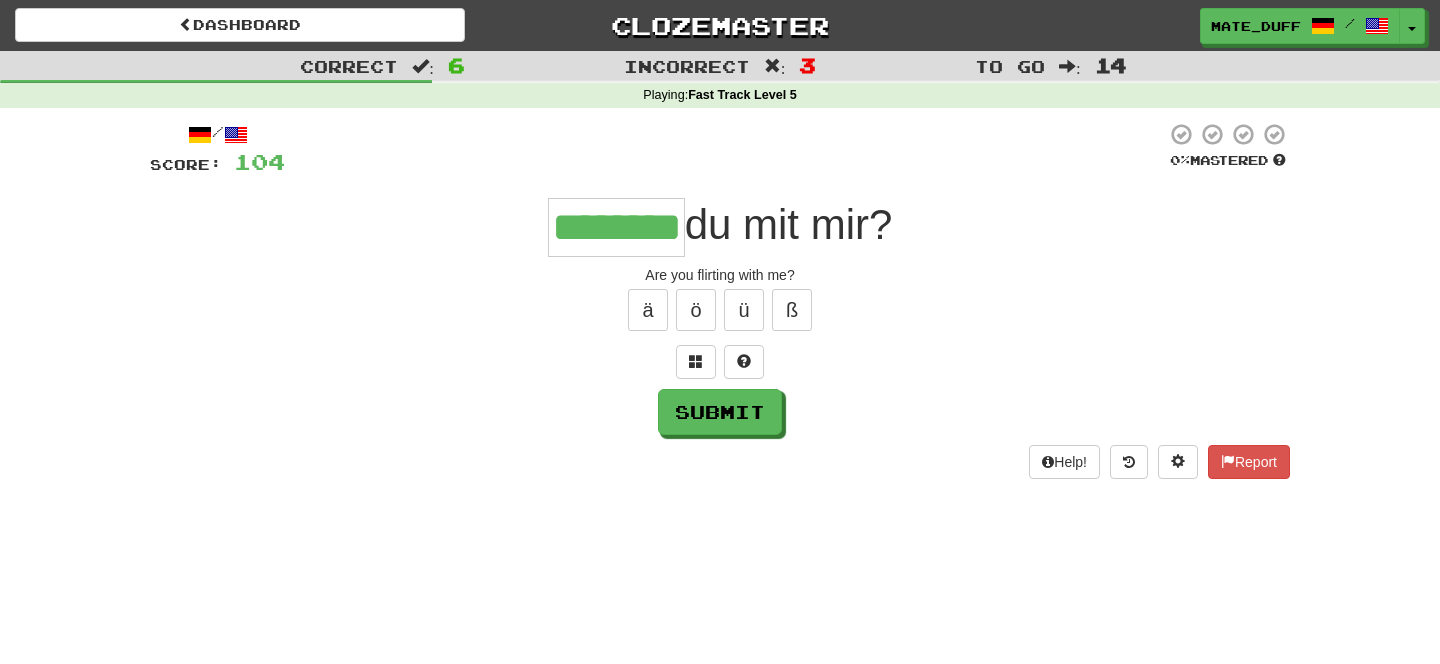 type on "********" 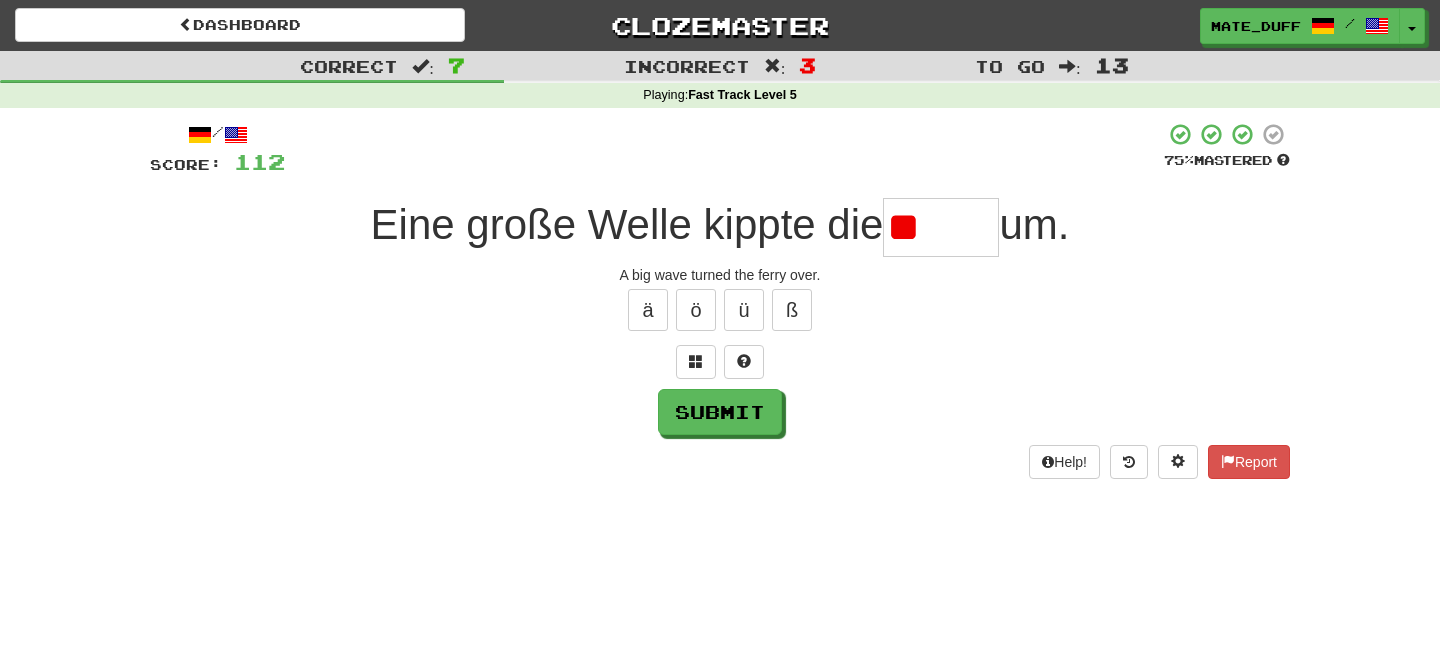 type on "*" 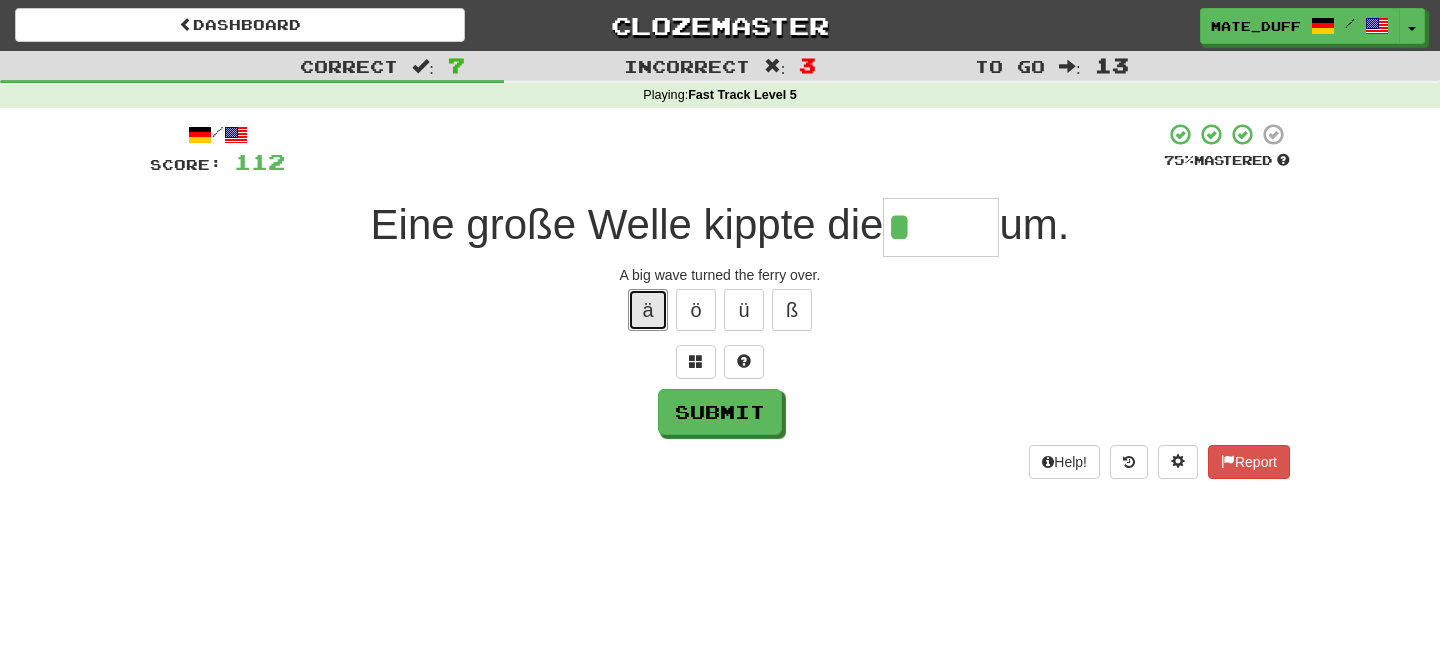 click on "ä" at bounding box center (648, 310) 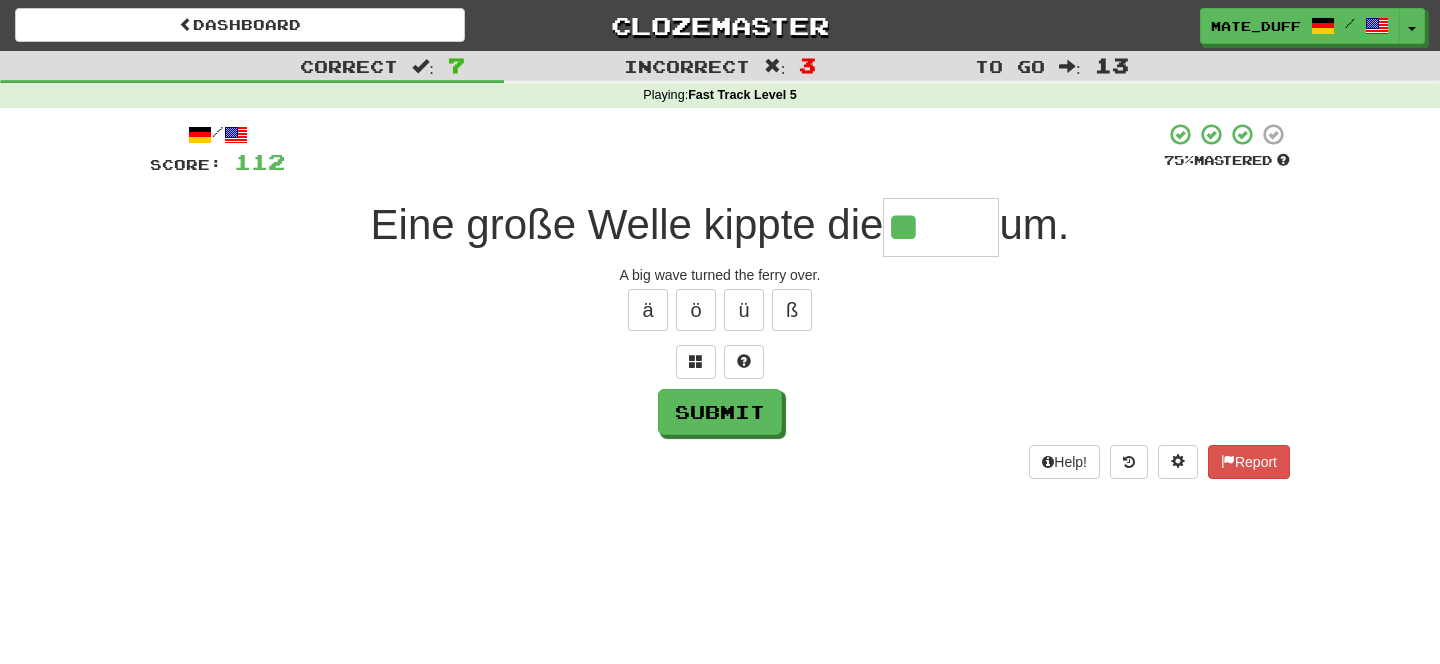 type on "*****" 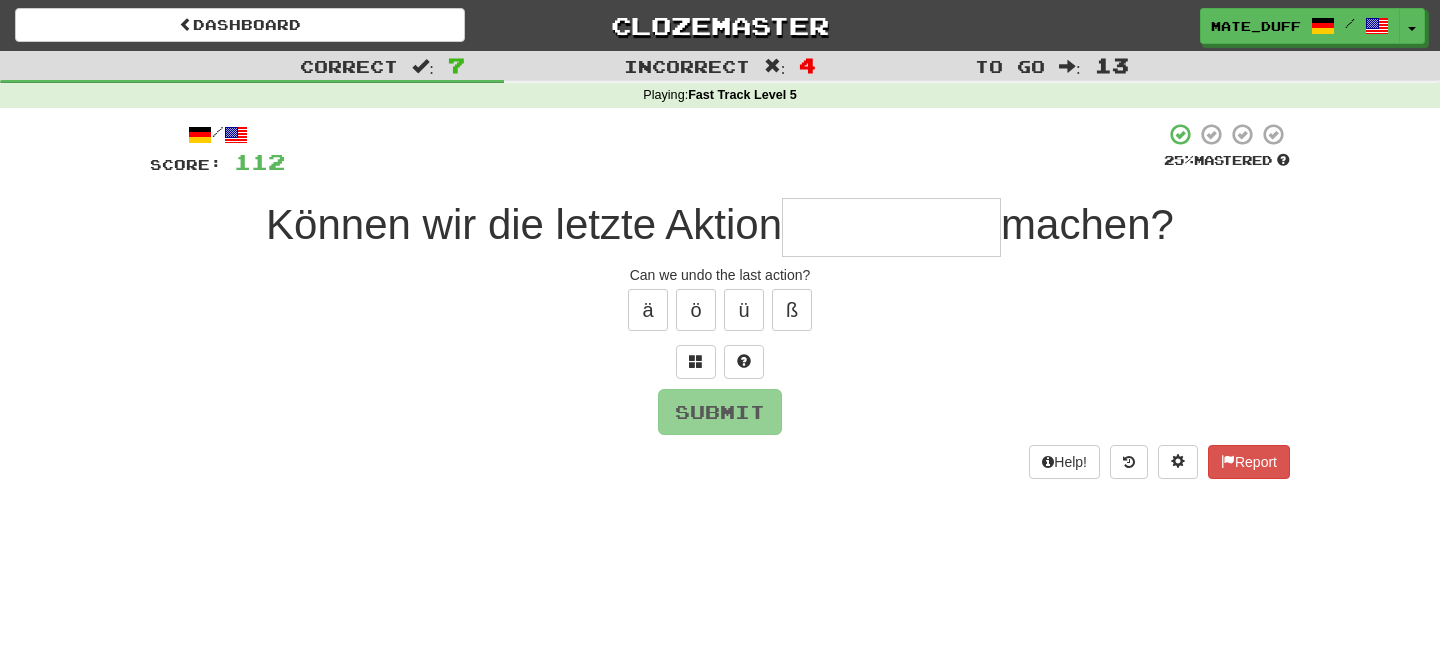 type on "**********" 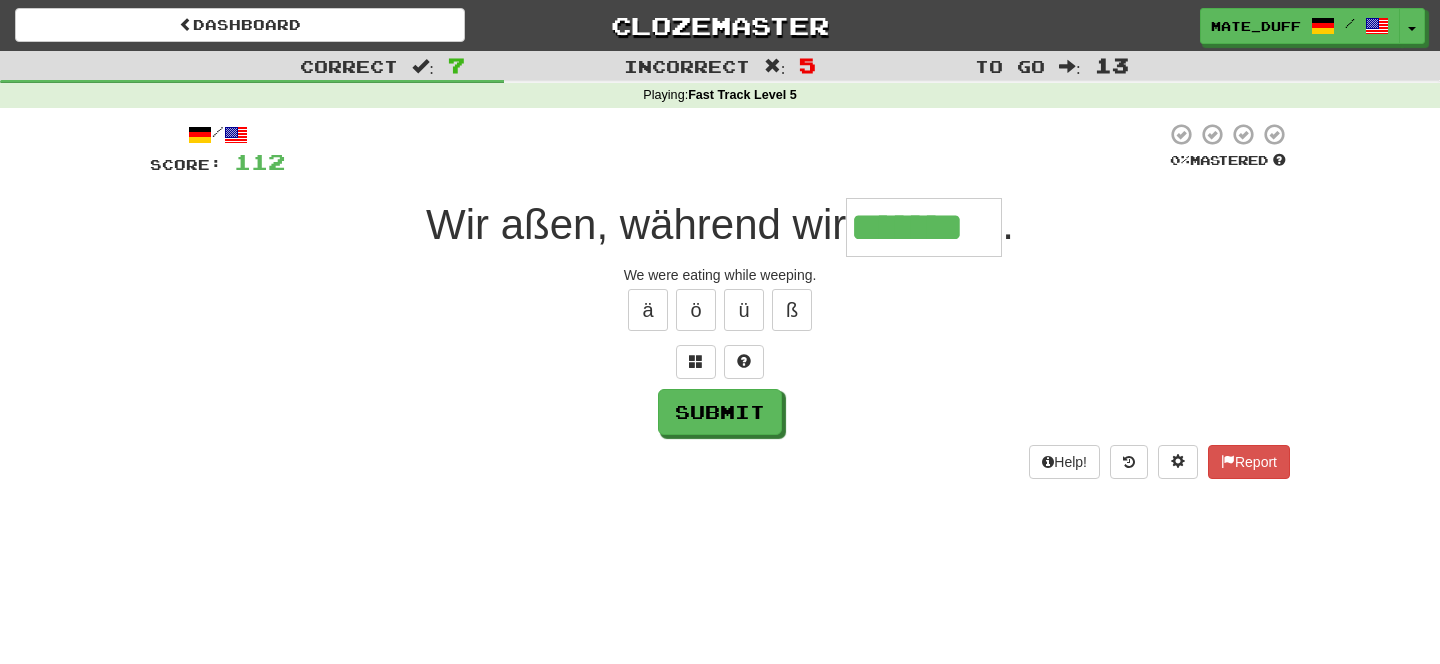 type on "*******" 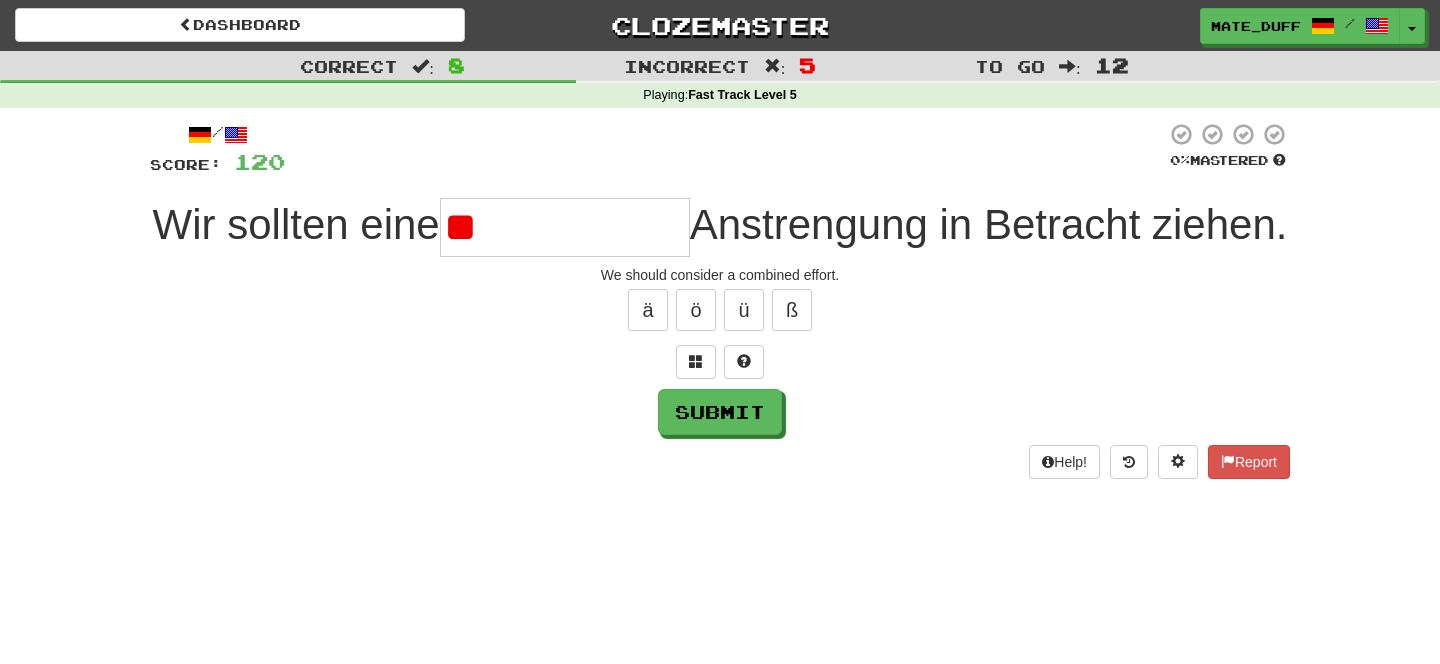 type on "*" 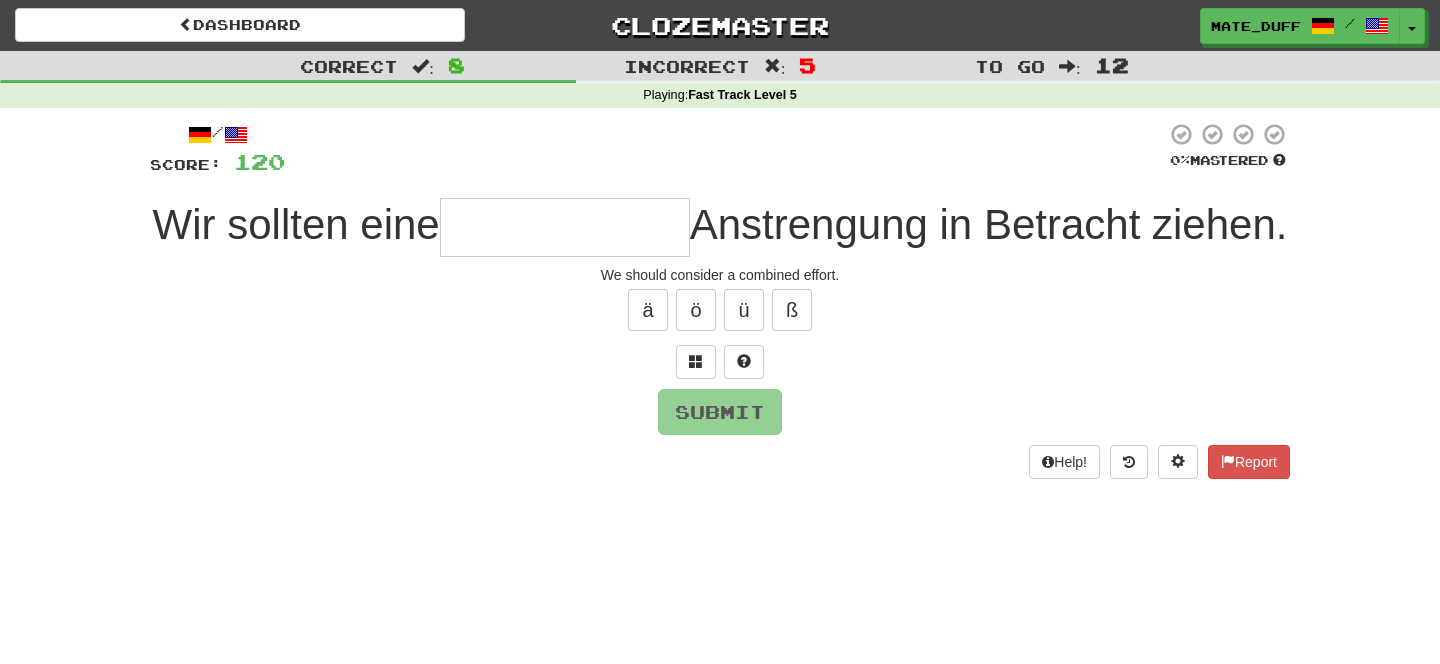 type on "**********" 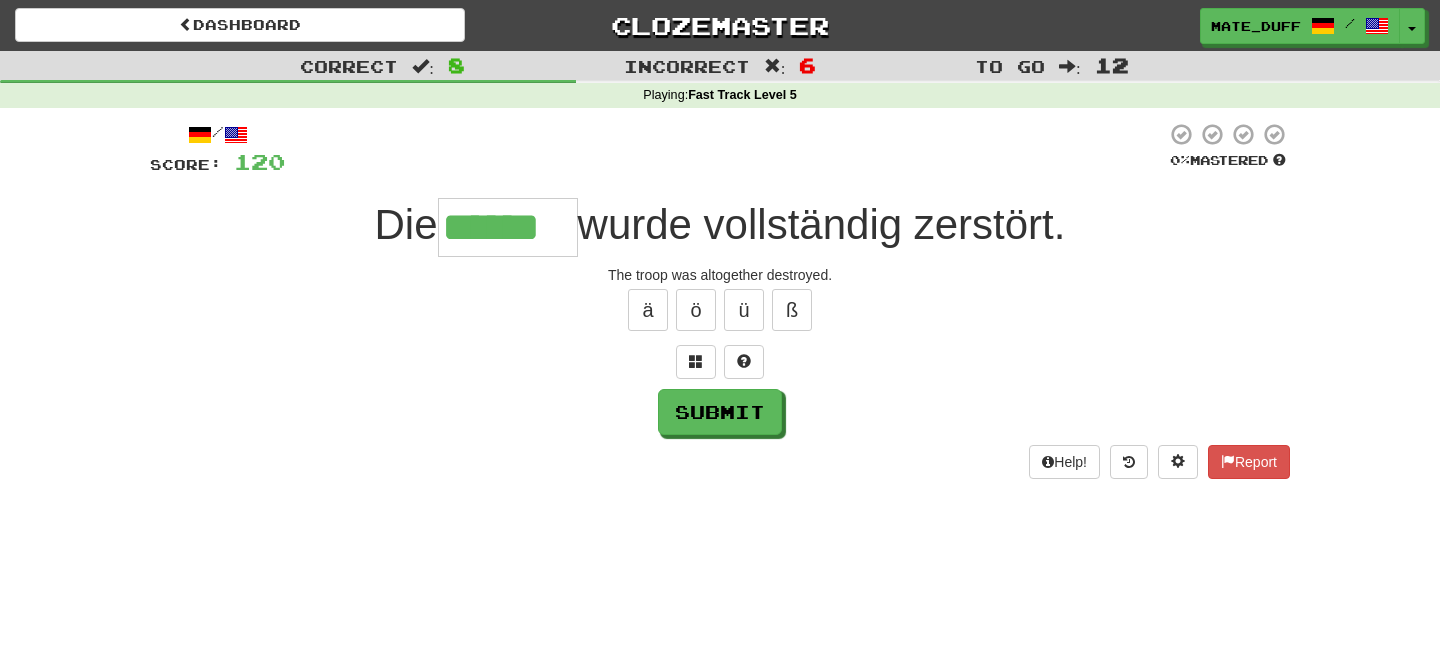 type on "******" 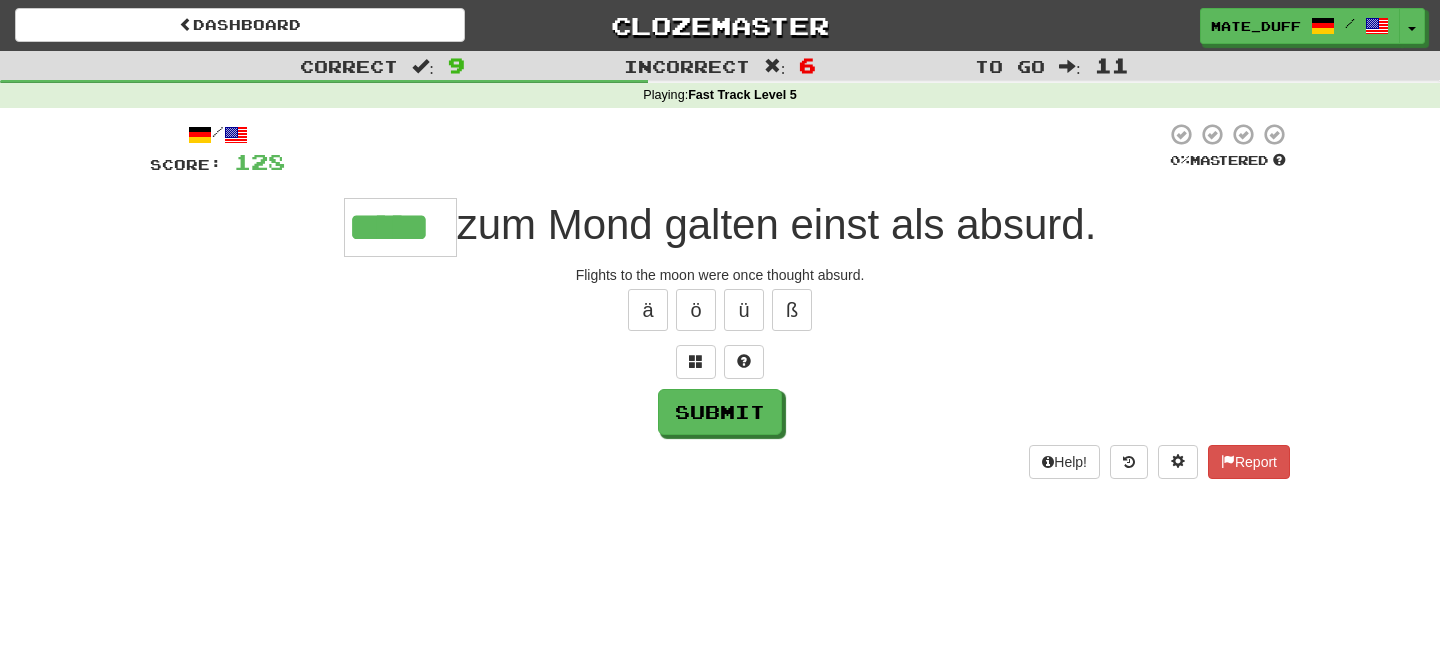 type on "*****" 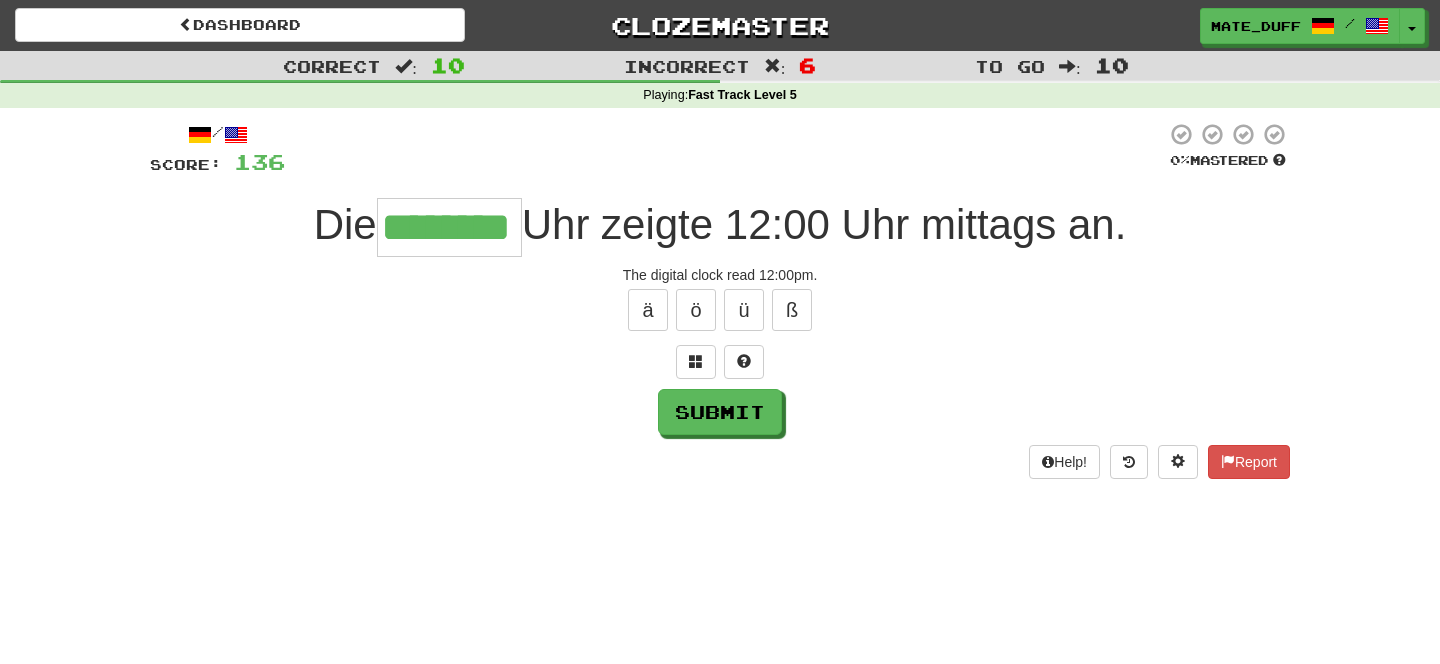 type on "********" 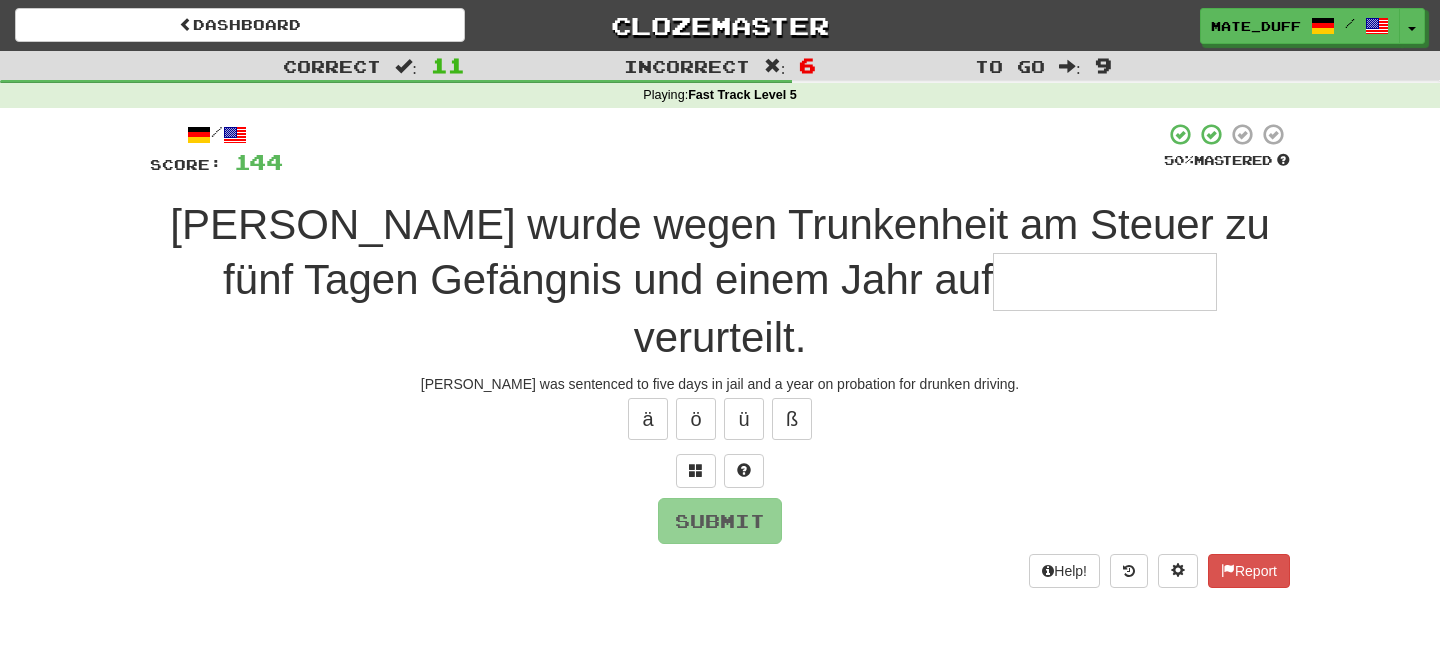 type on "*" 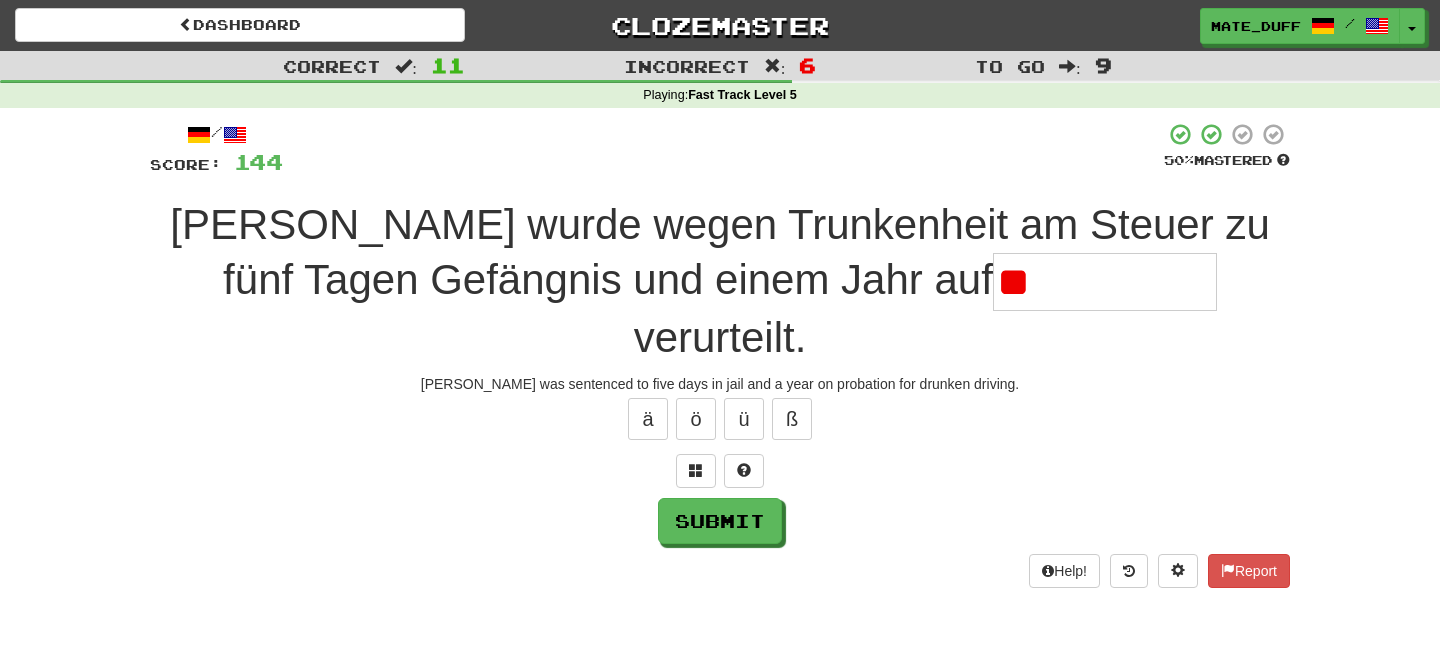 type on "*" 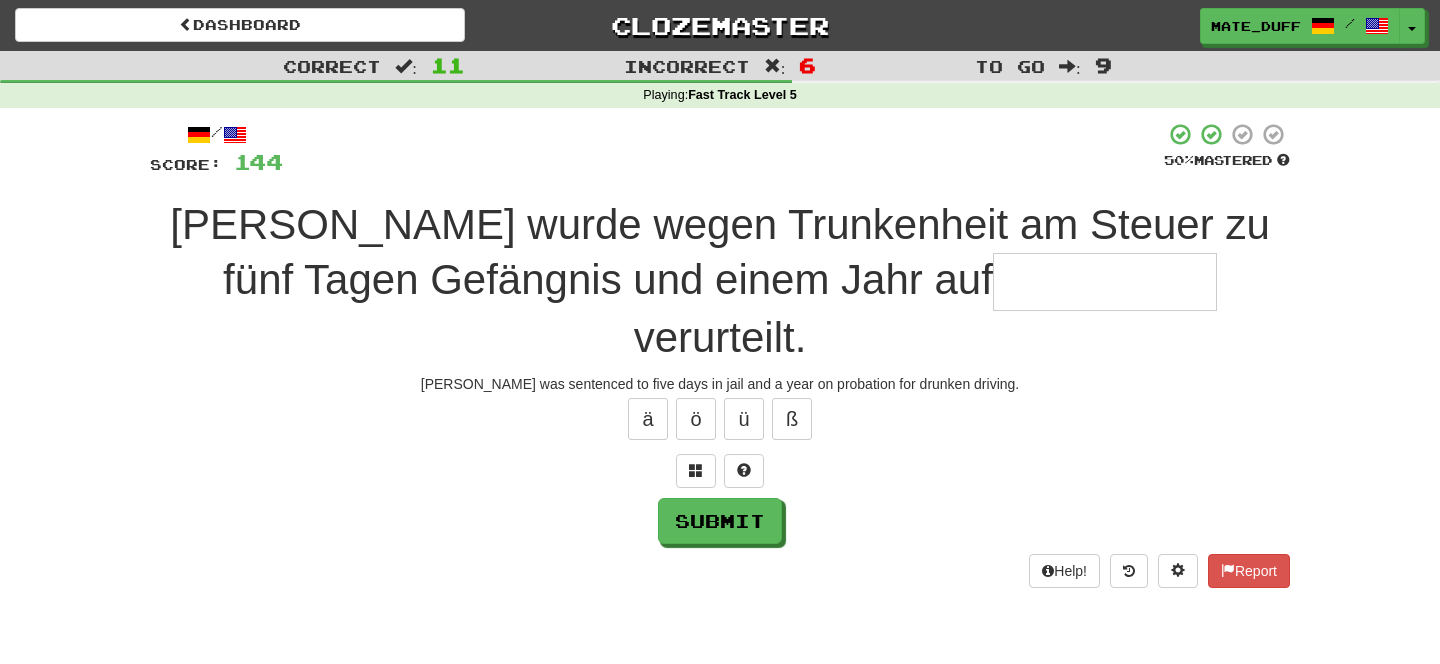 type on "*" 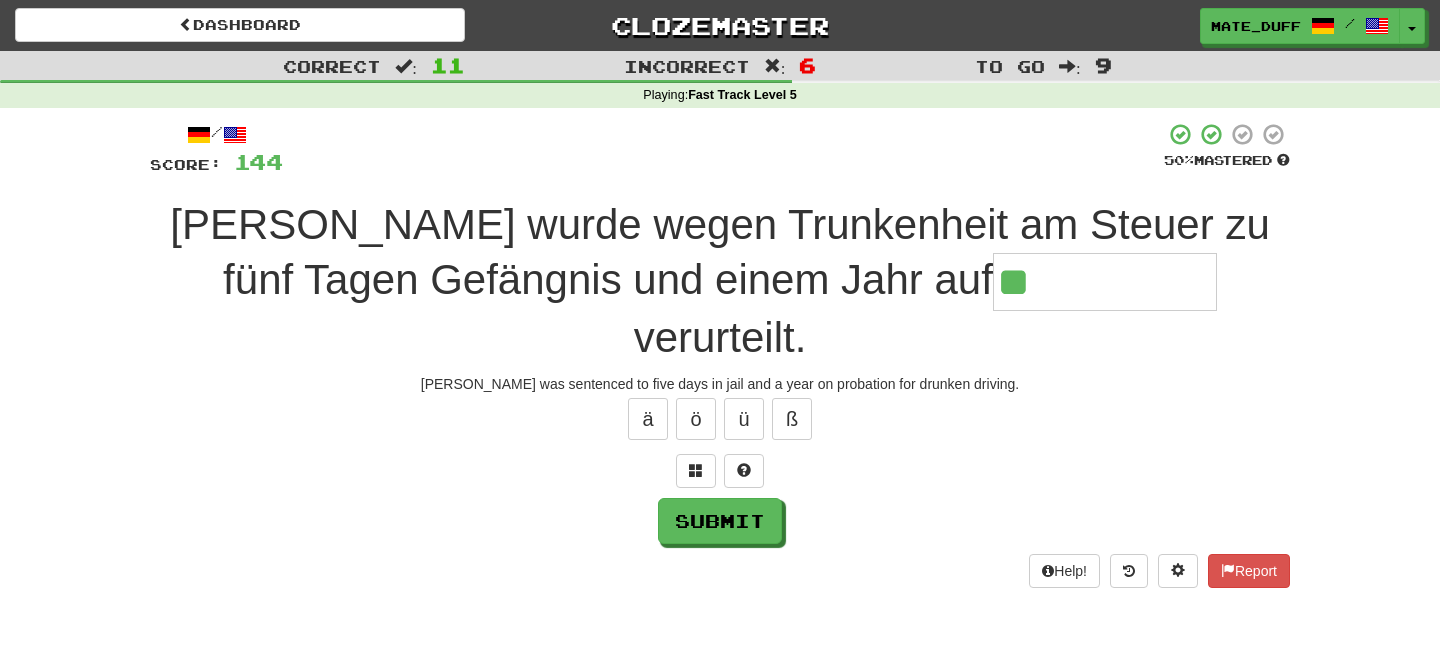 type on "*********" 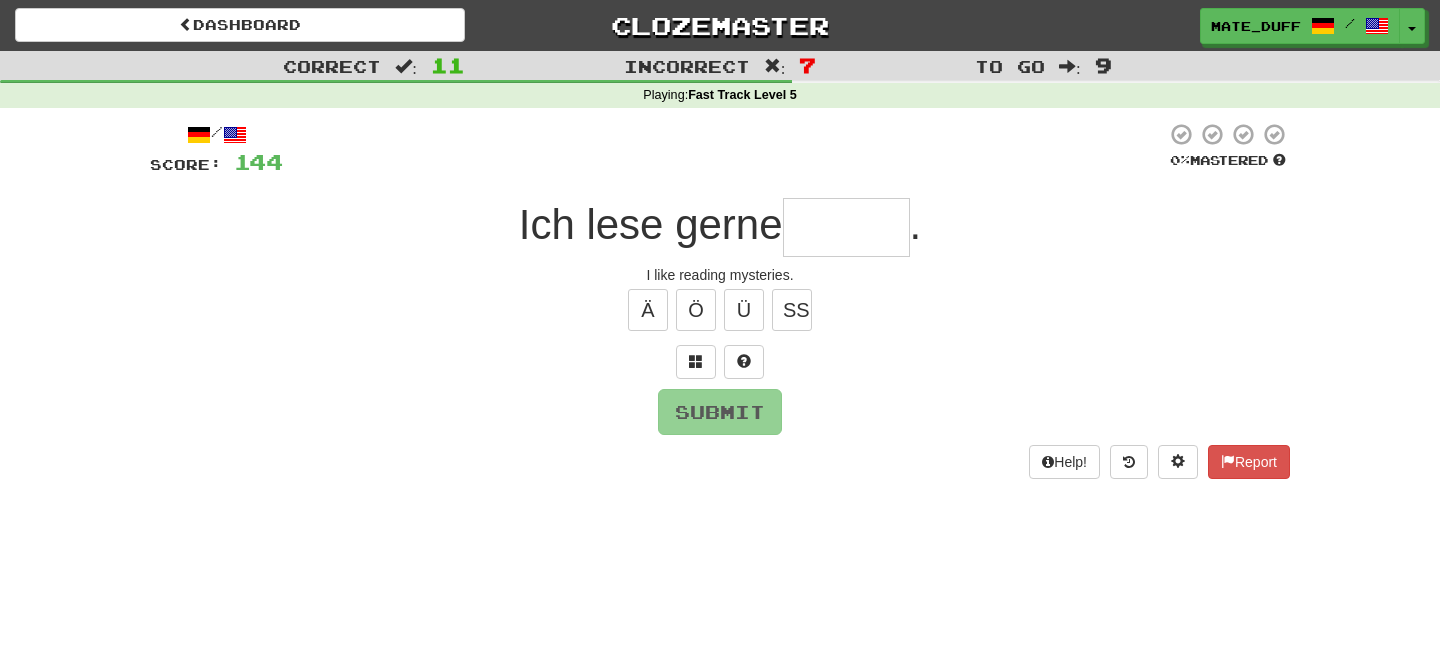 type on "*" 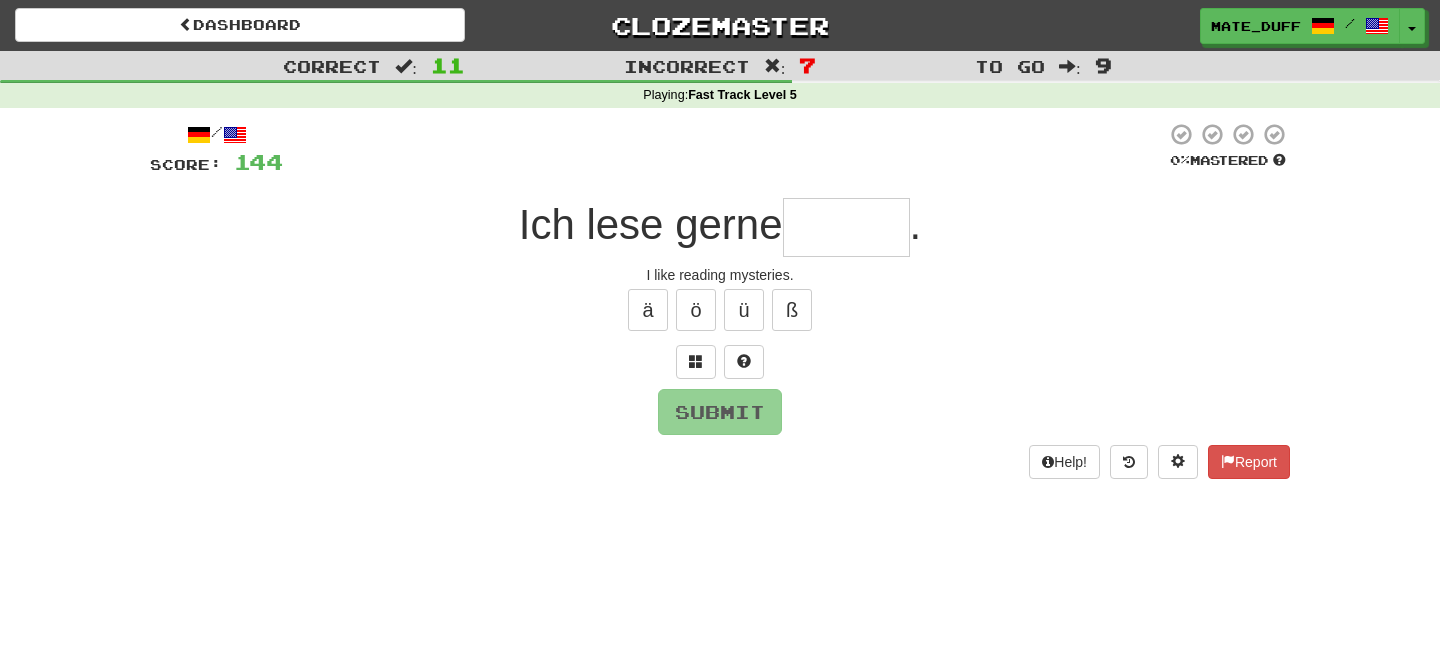 type on "*" 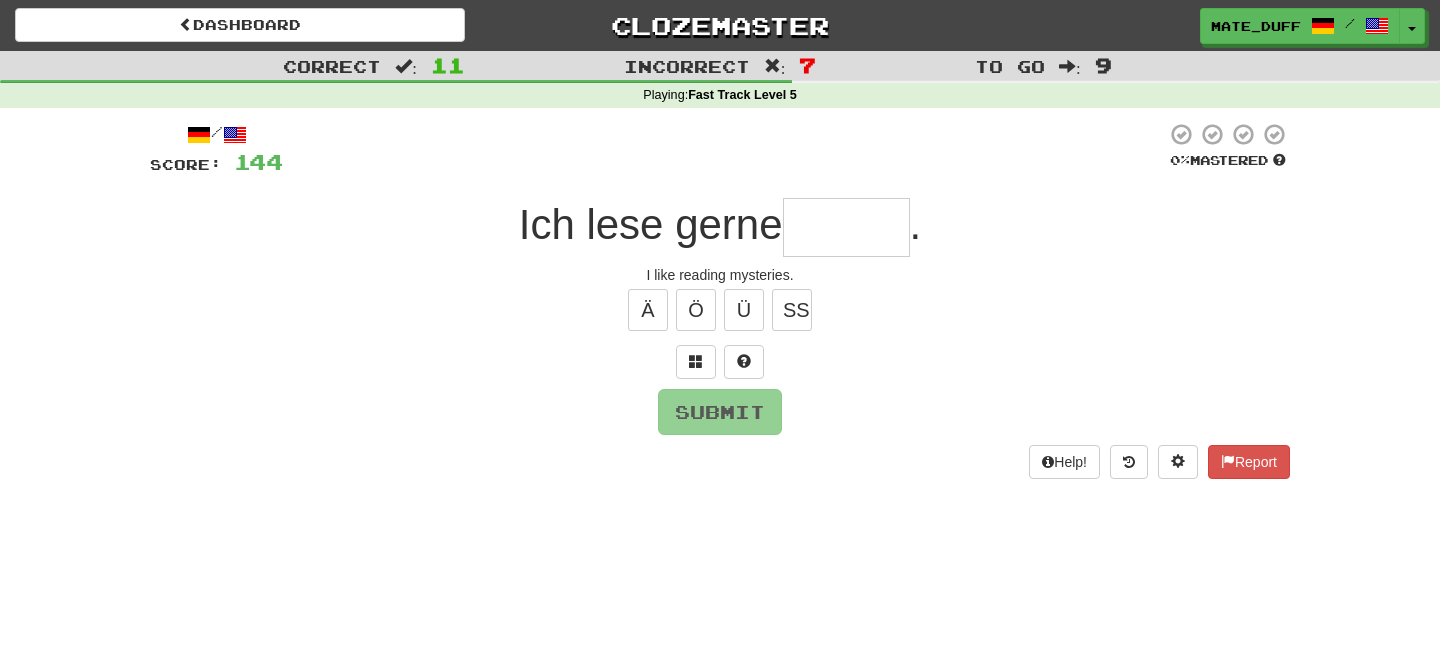 type on "*" 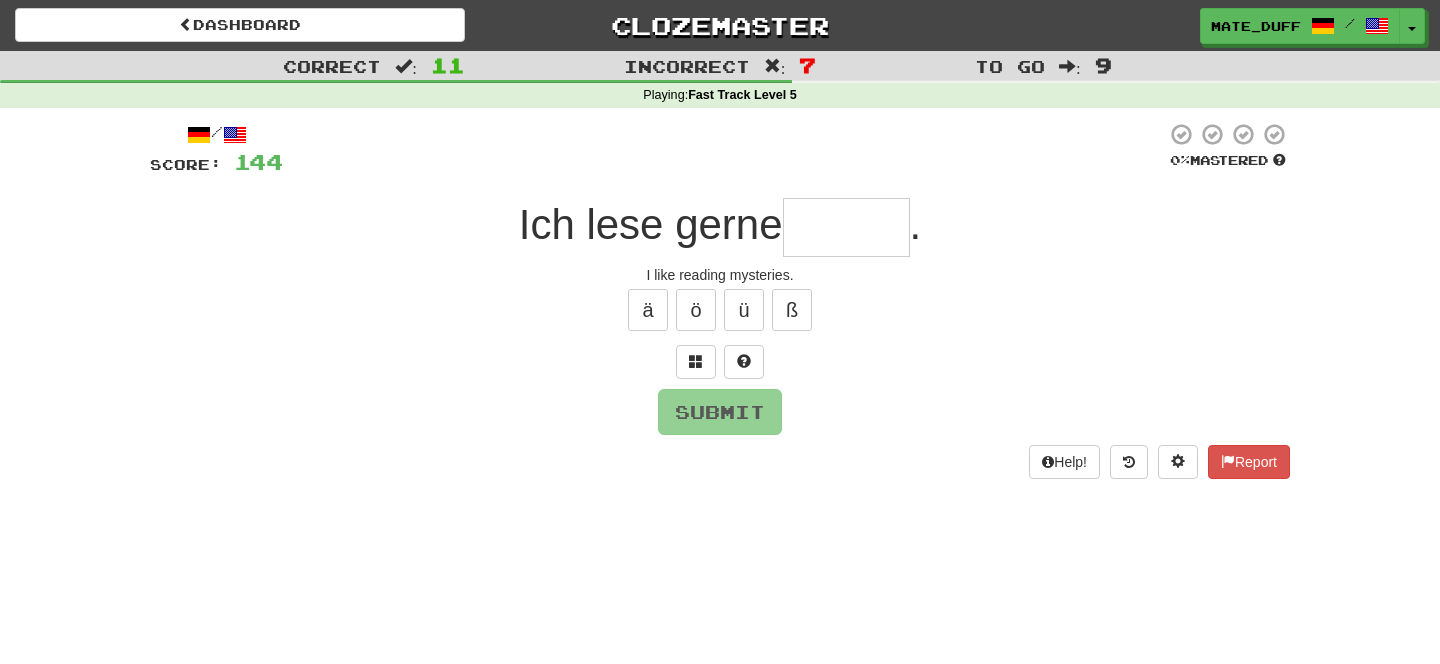 type on "******" 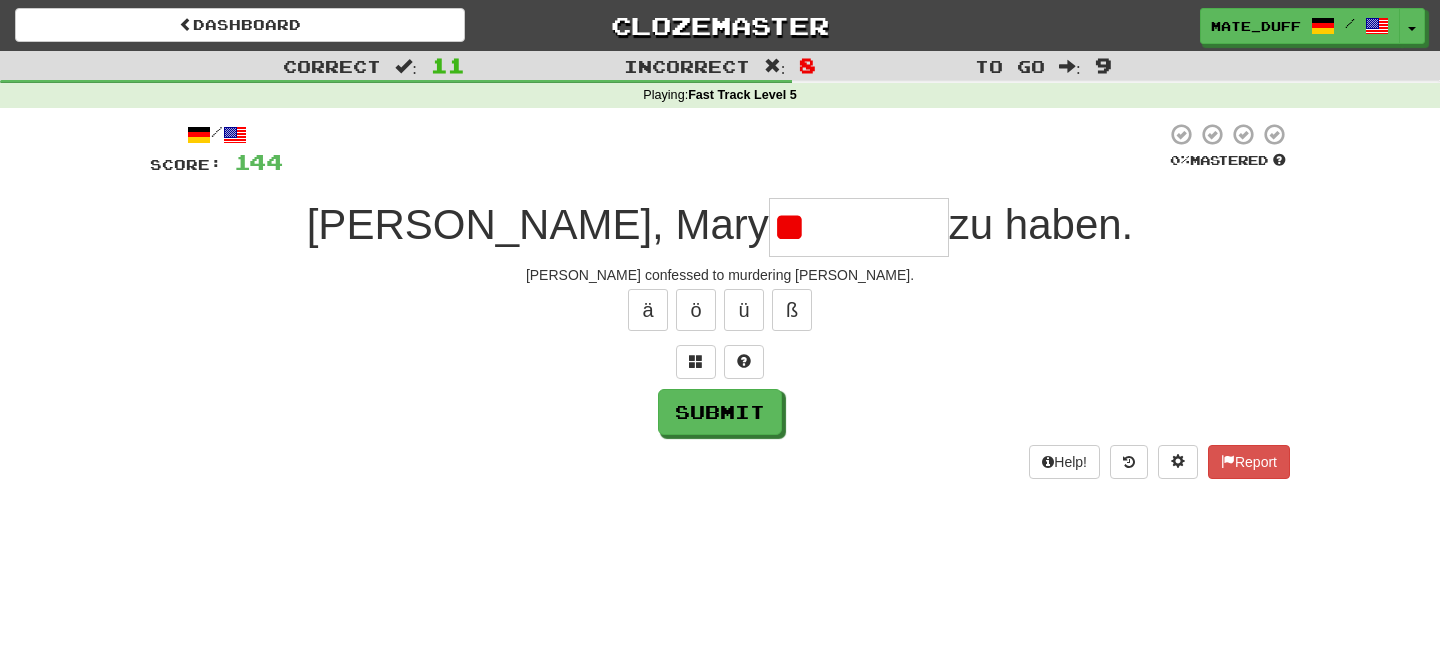 type on "*" 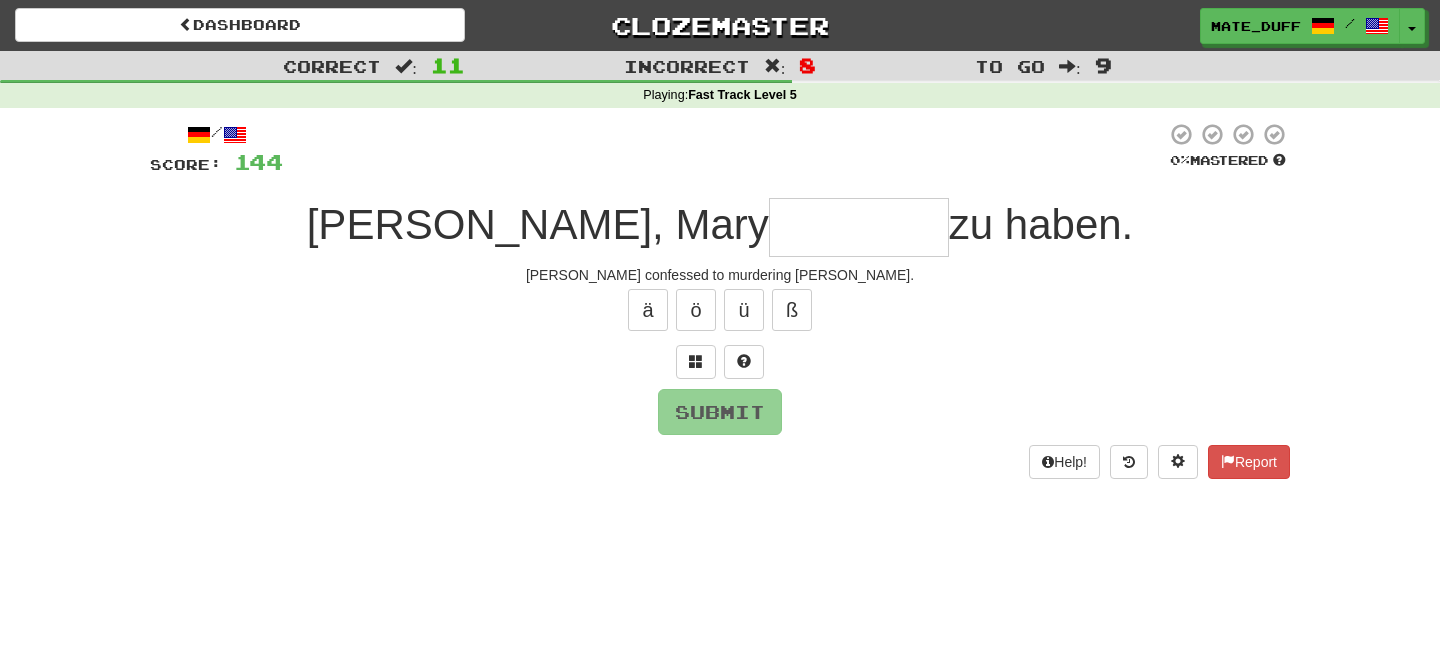 type on "*" 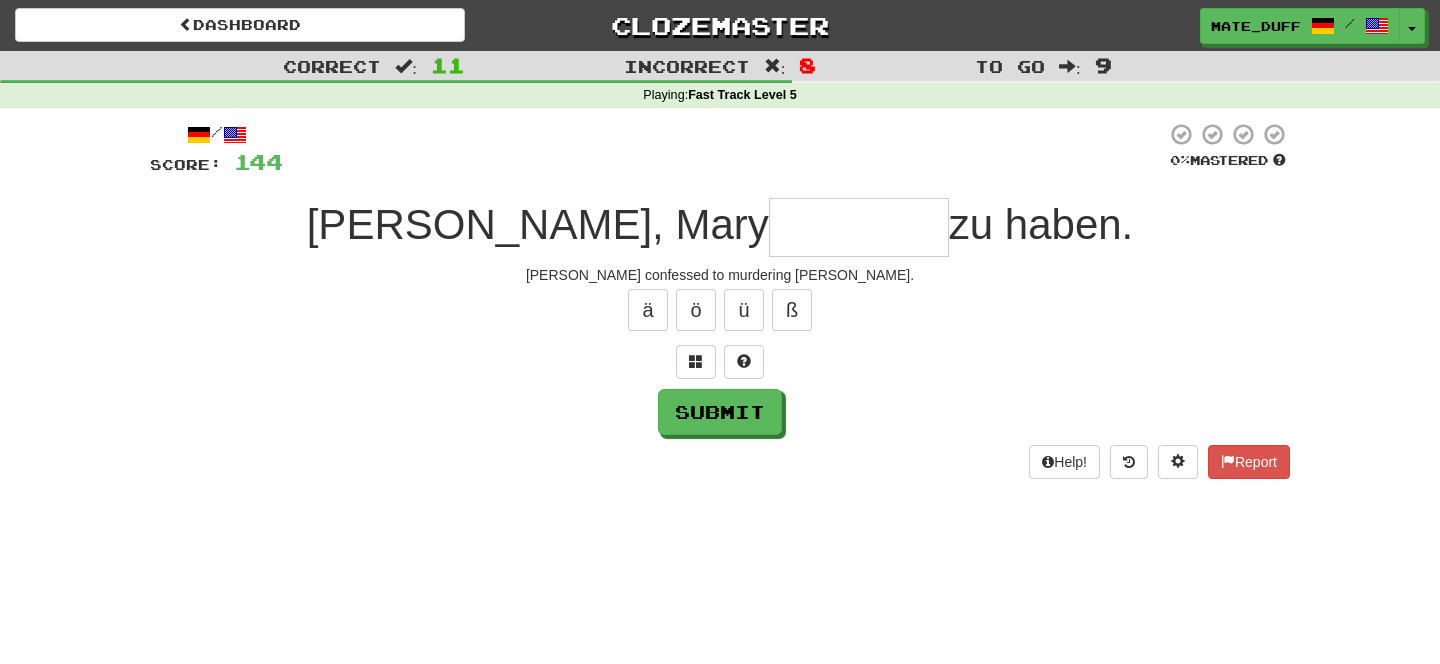 type on "*" 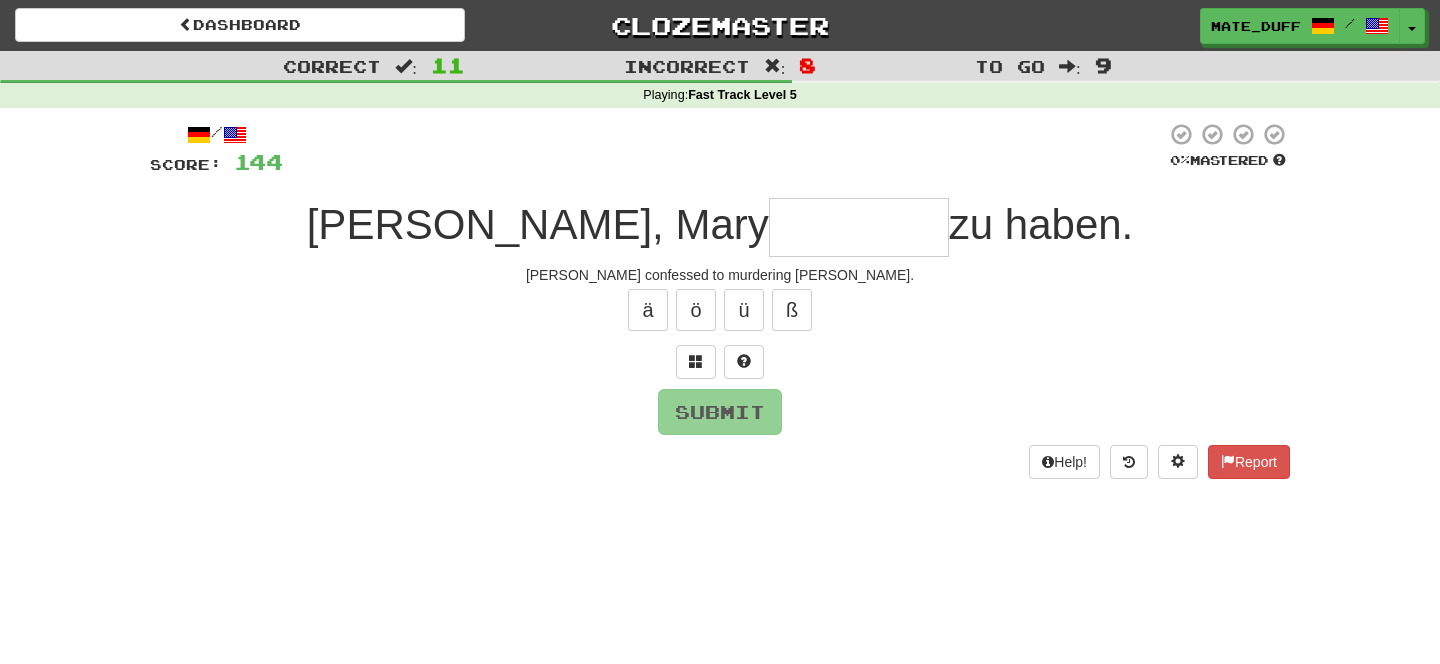 type on "********" 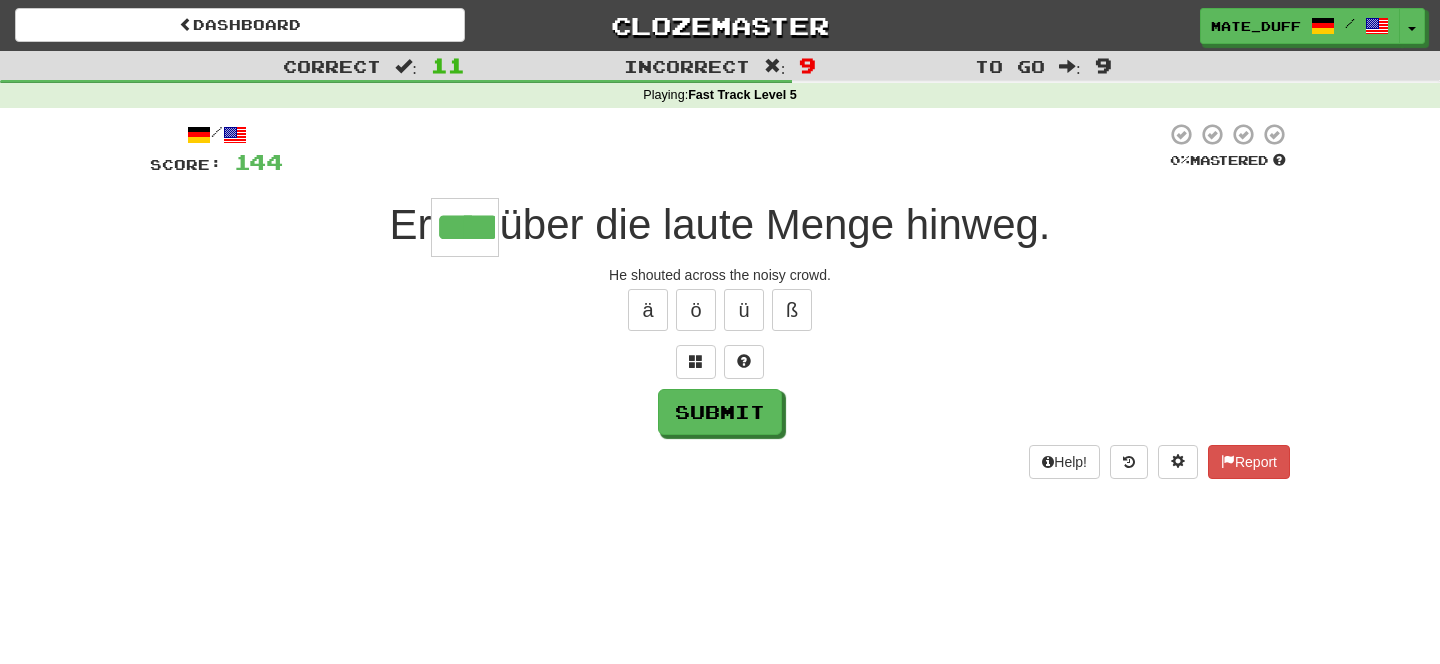 type on "****" 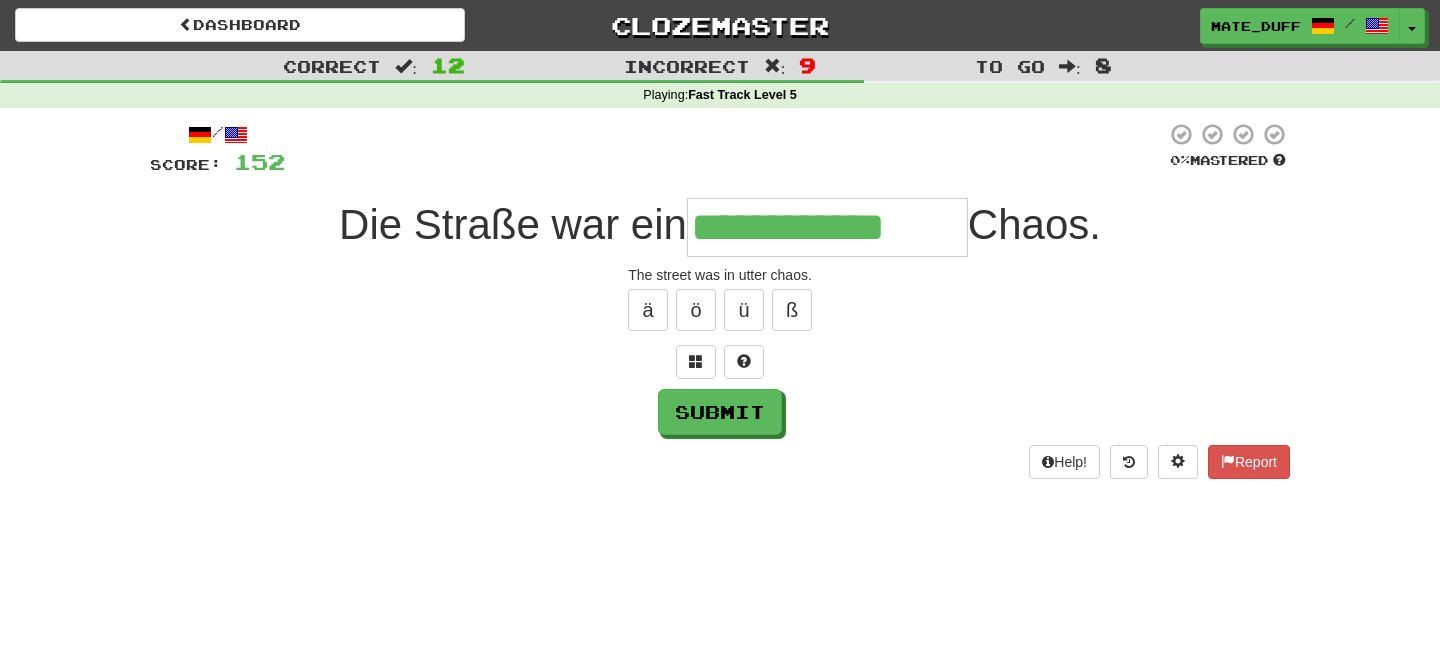 type on "**********" 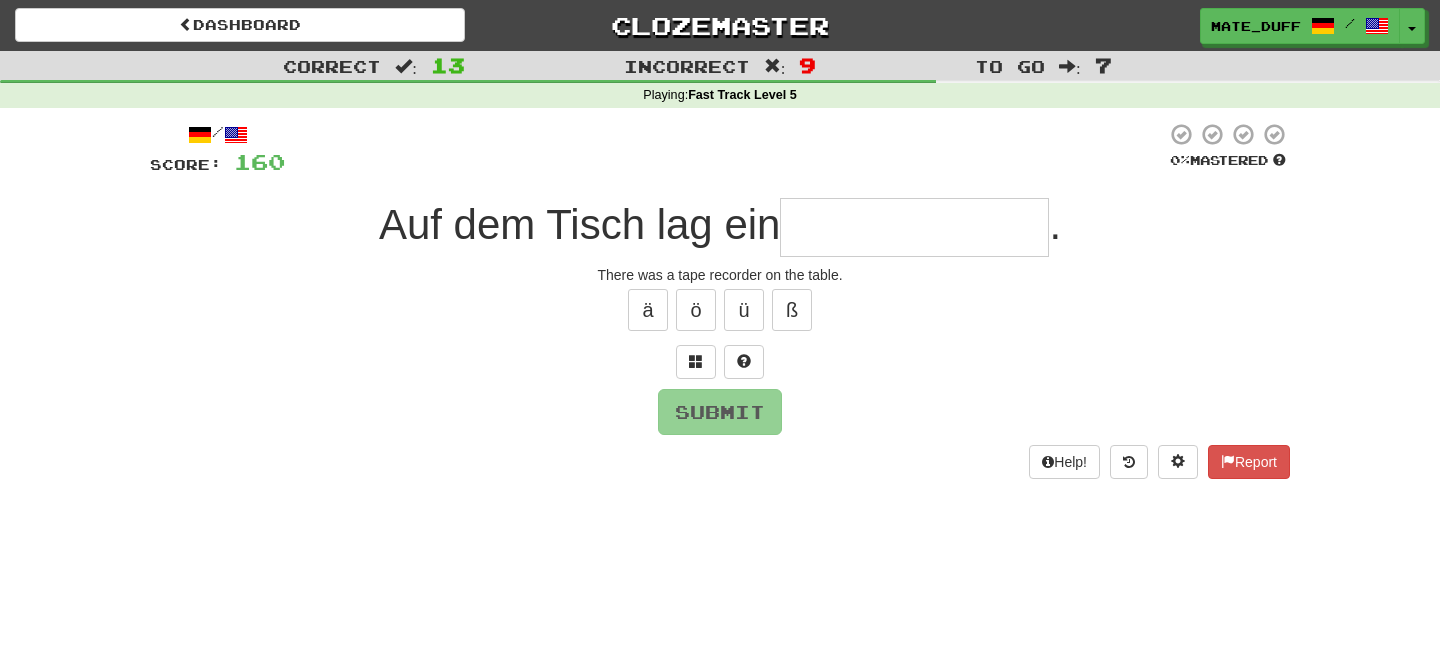 type on "*" 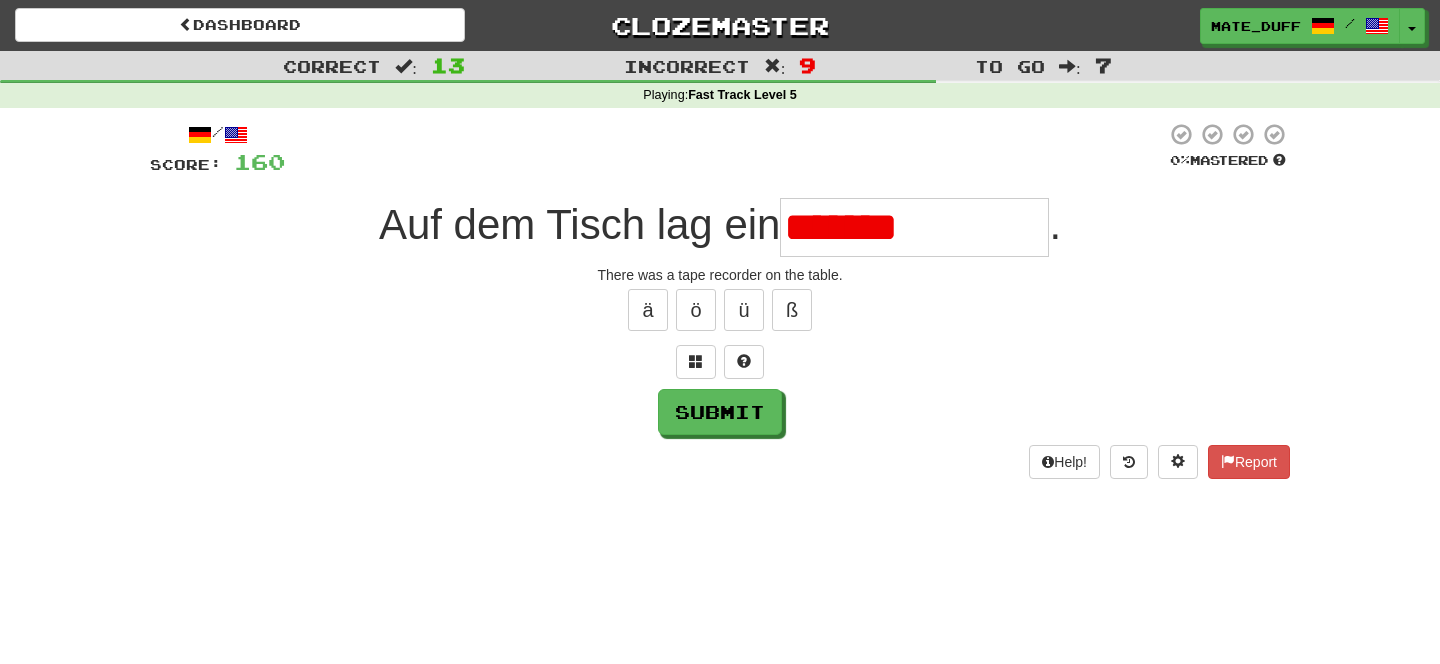 type on "**********" 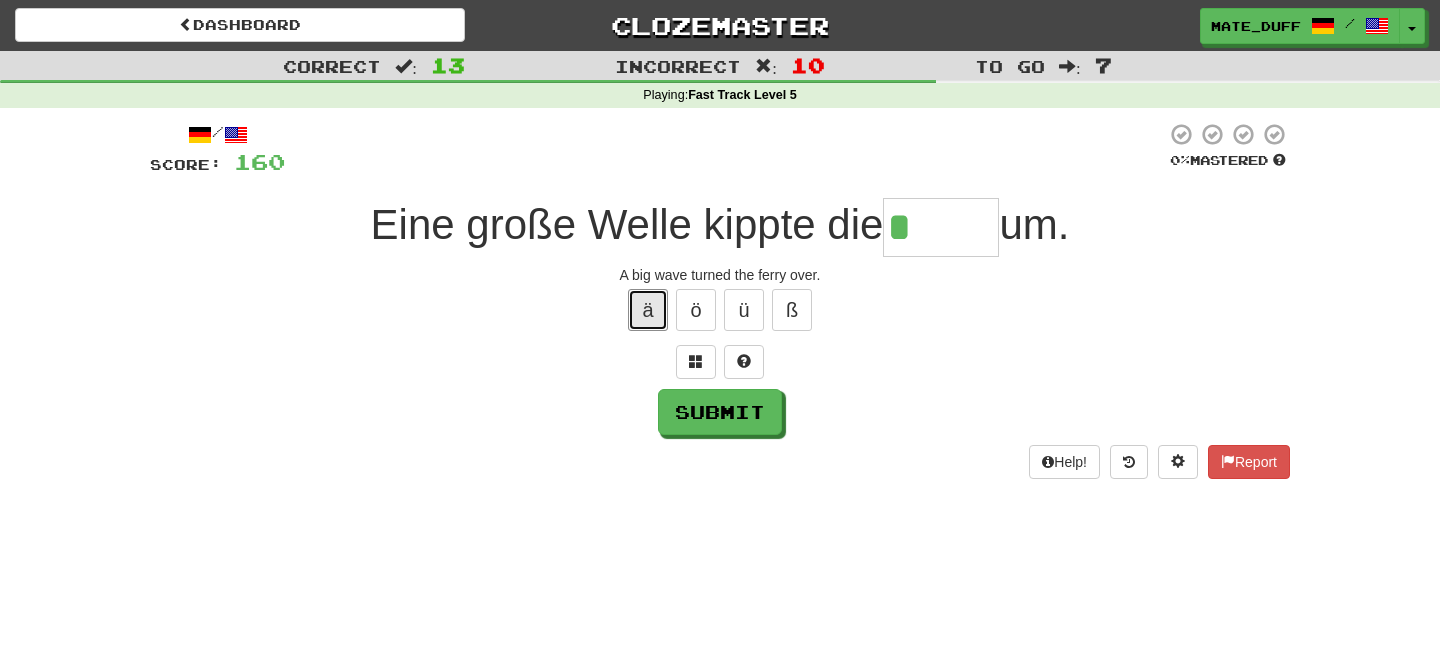 click on "ä" at bounding box center (648, 310) 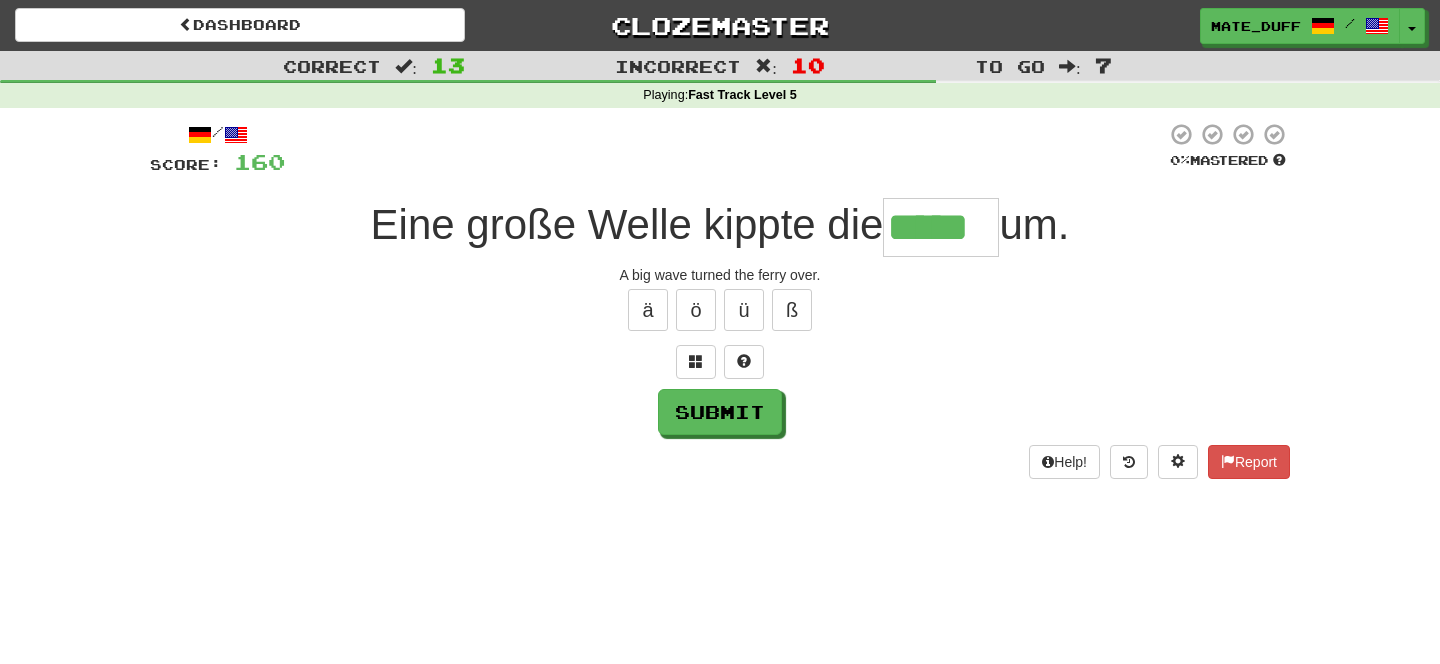 type on "*****" 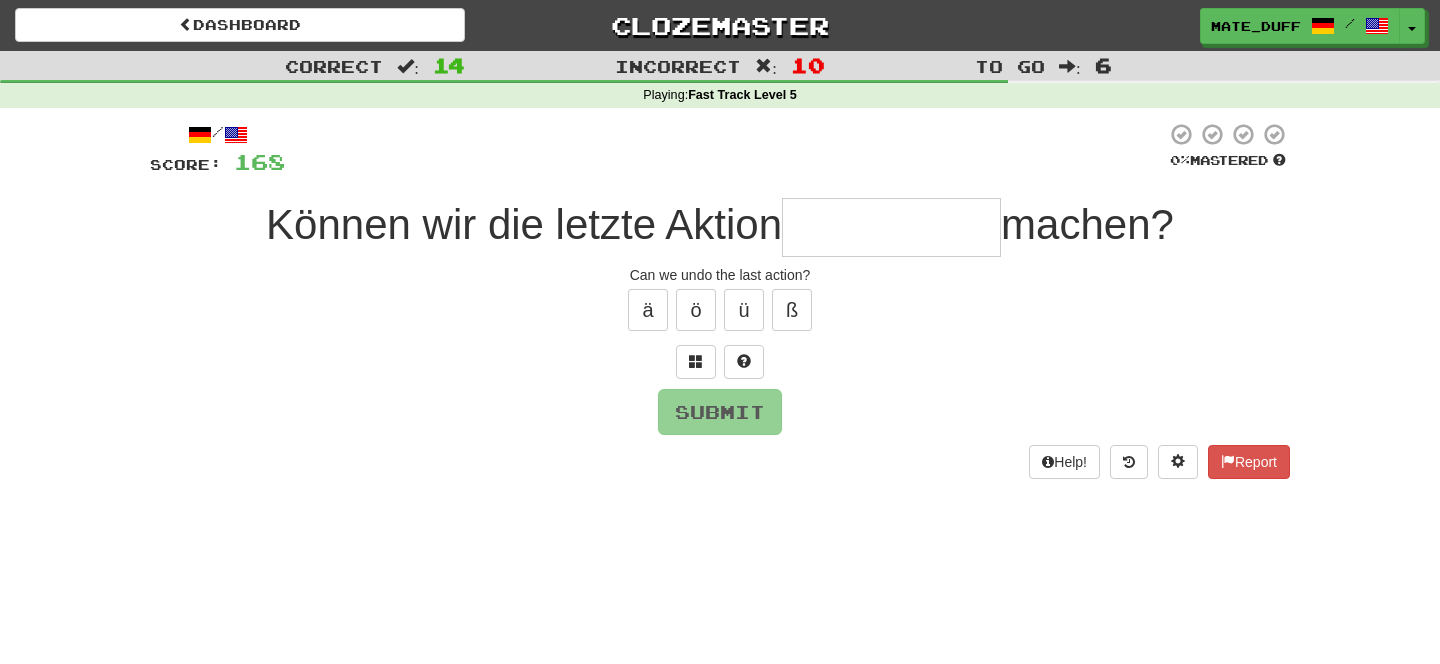 type on "*" 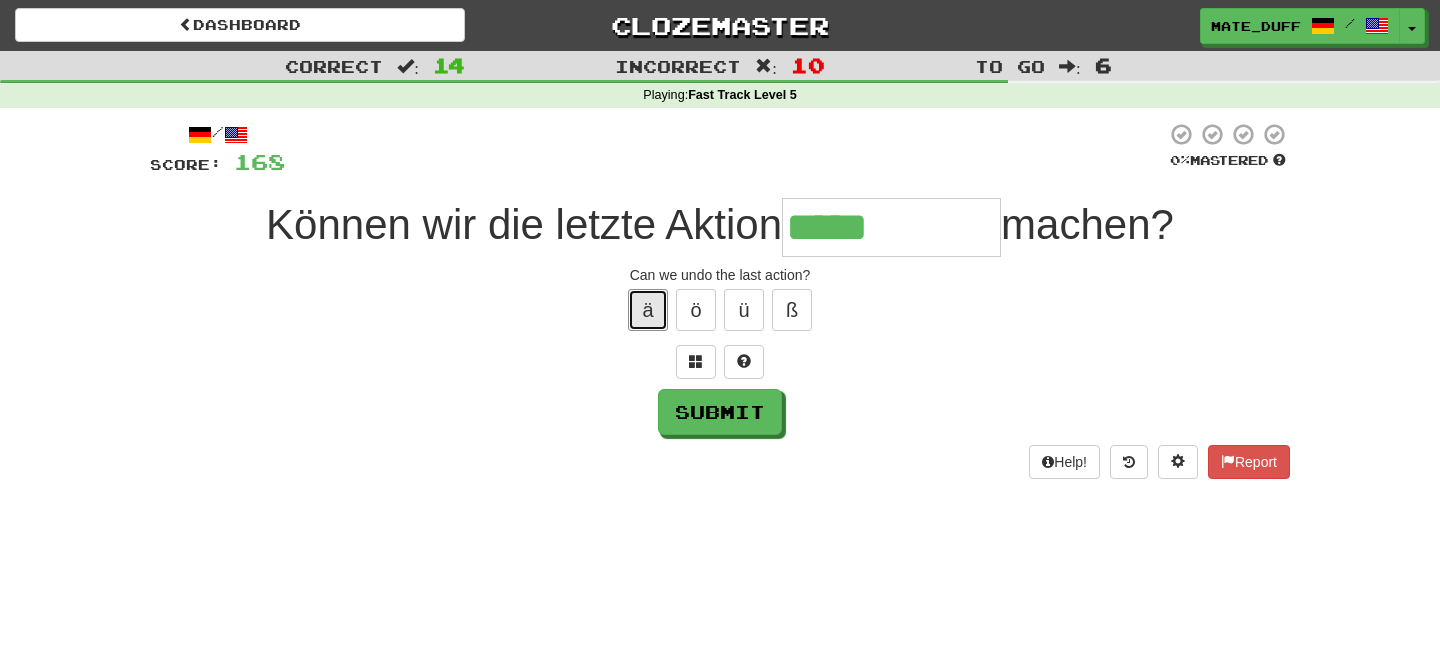 click on "ä" at bounding box center (648, 310) 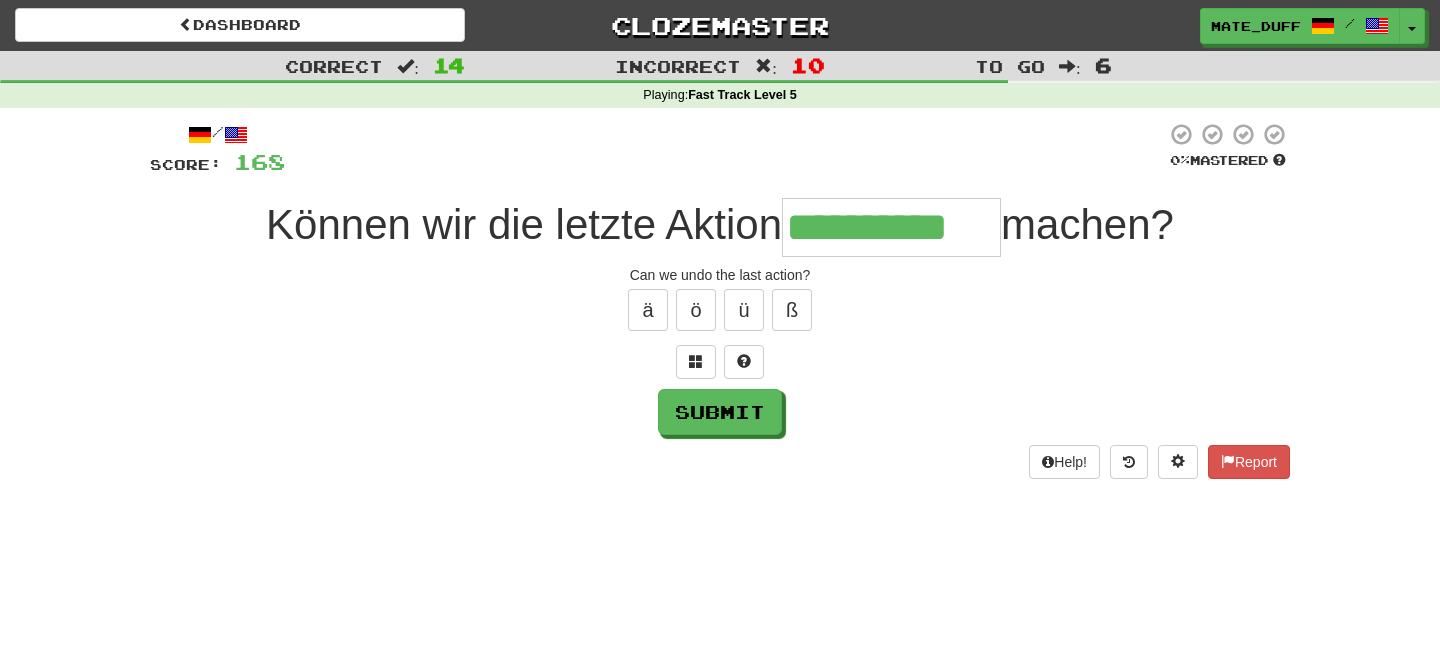 type on "**********" 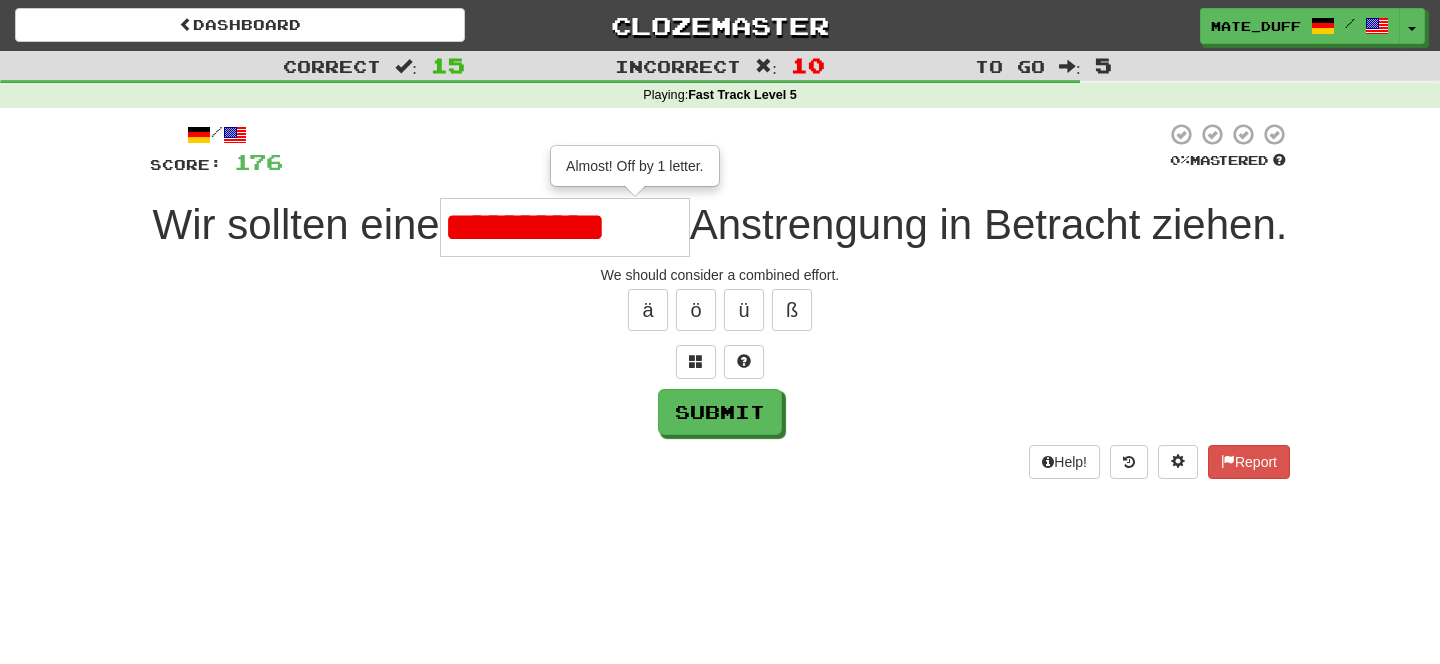 scroll, scrollTop: 0, scrollLeft: 0, axis: both 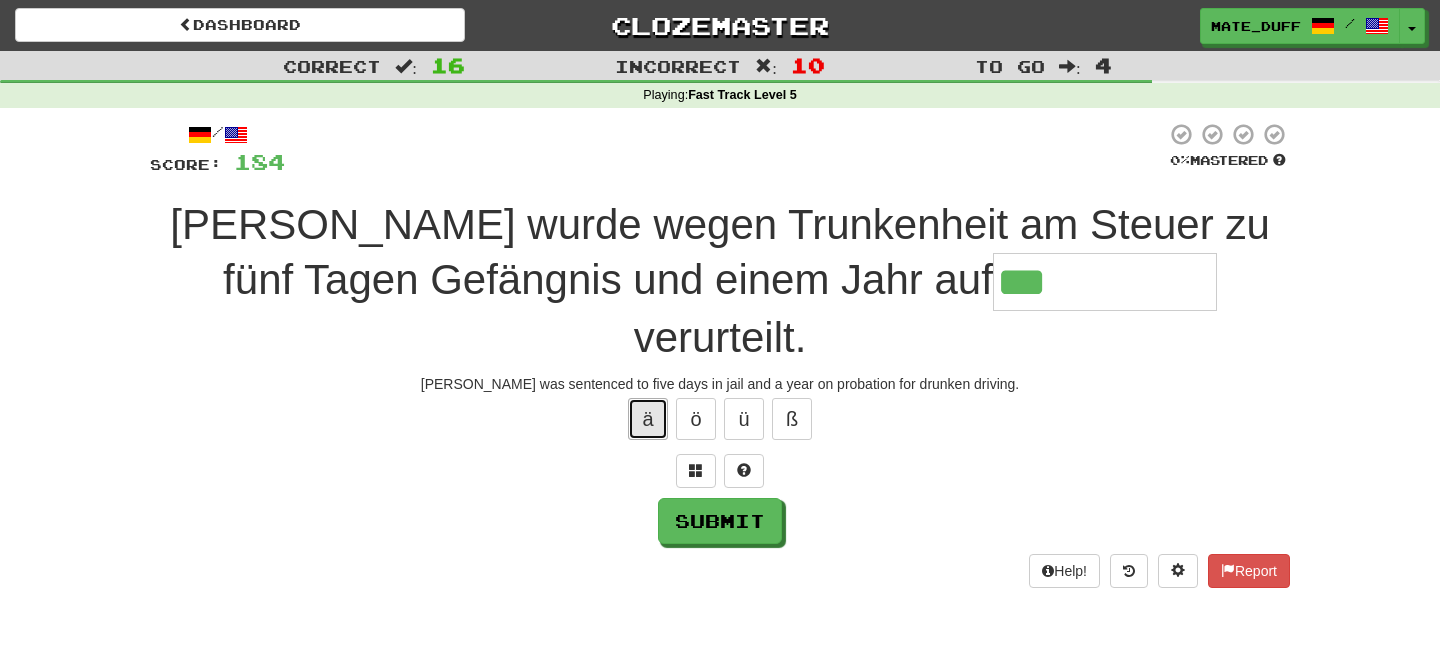 click on "ä" at bounding box center [648, 419] 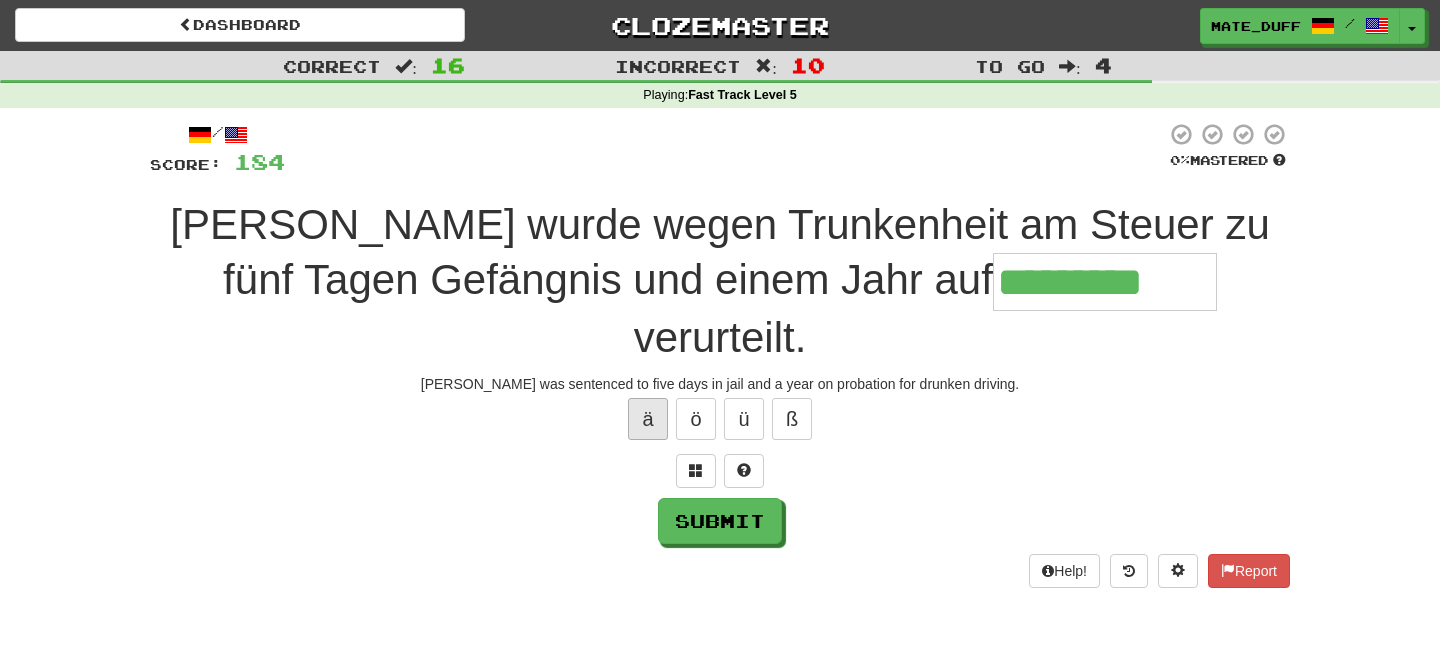 type on "*********" 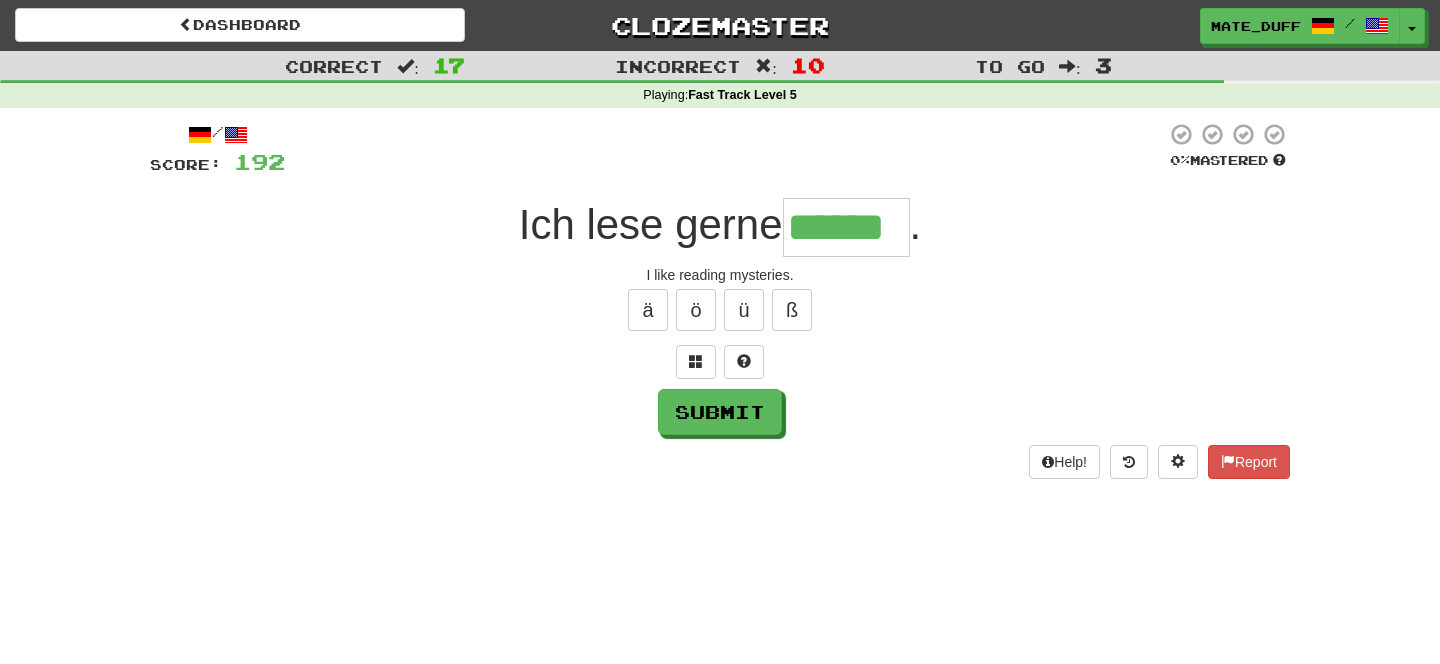 type on "******" 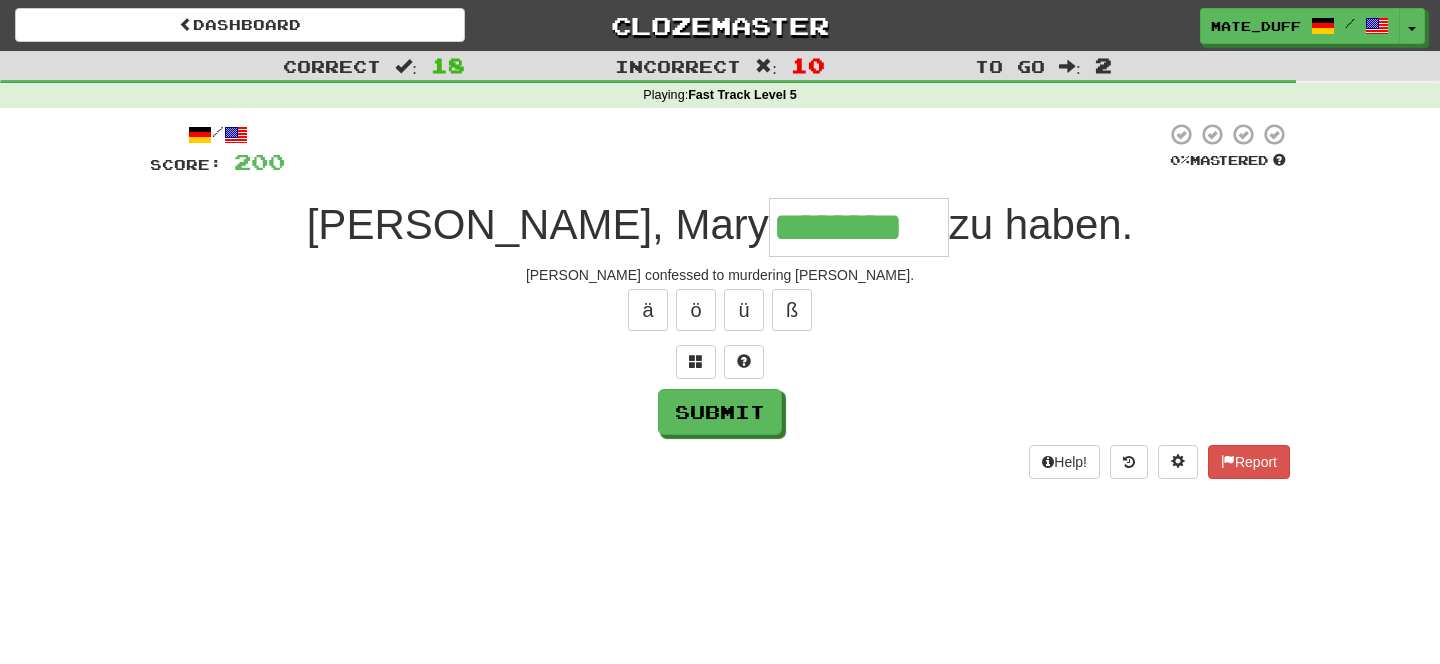 type on "********" 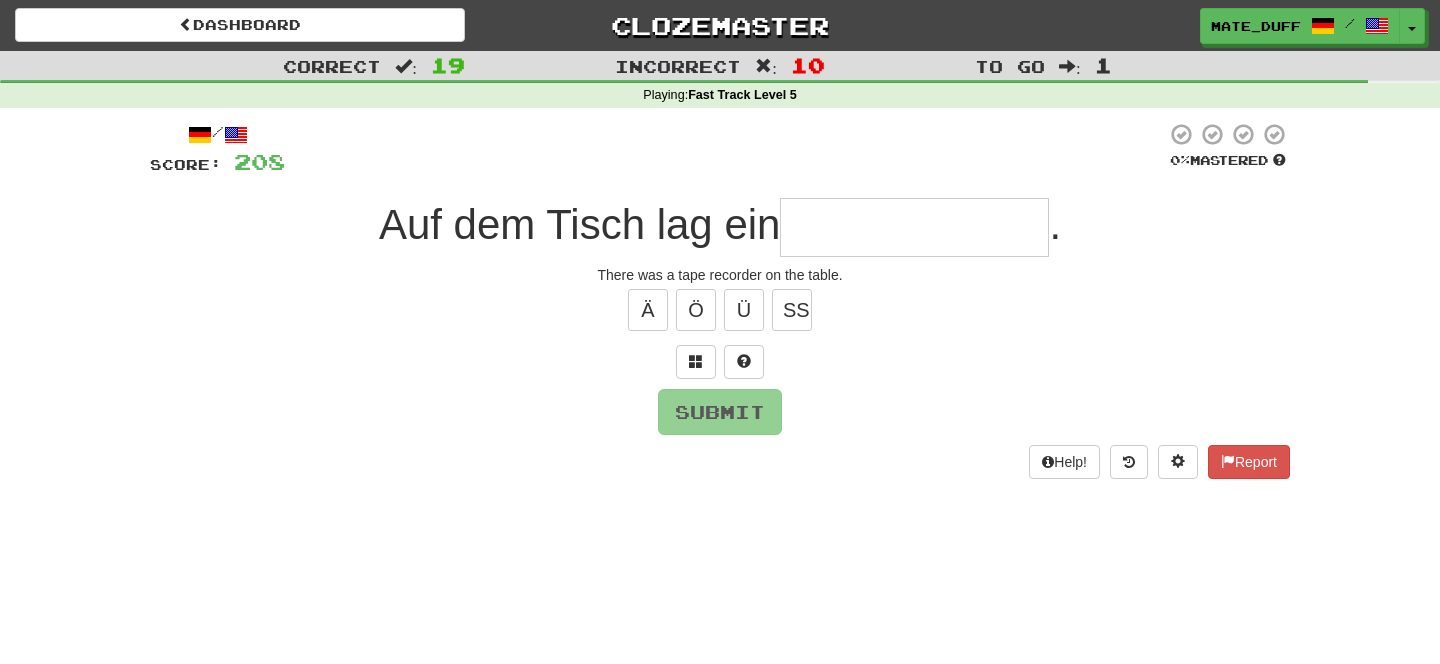 type on "*" 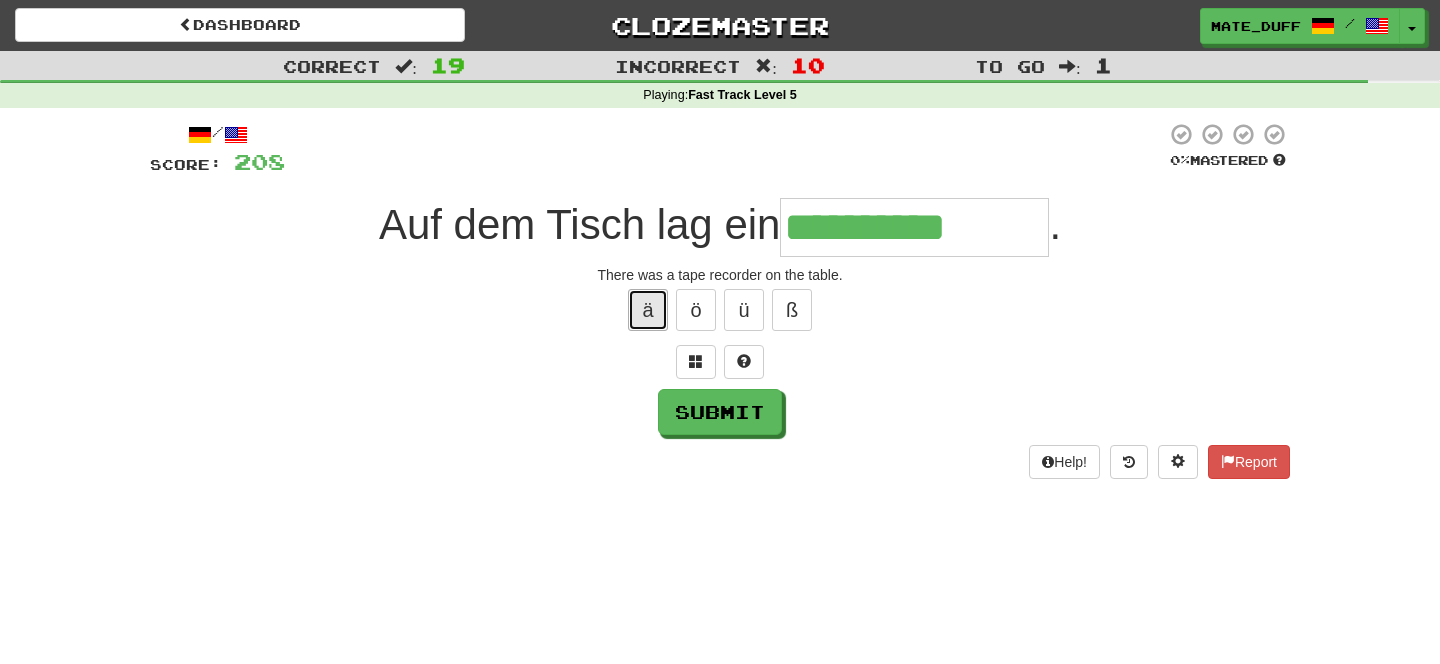 click on "ä" at bounding box center (648, 310) 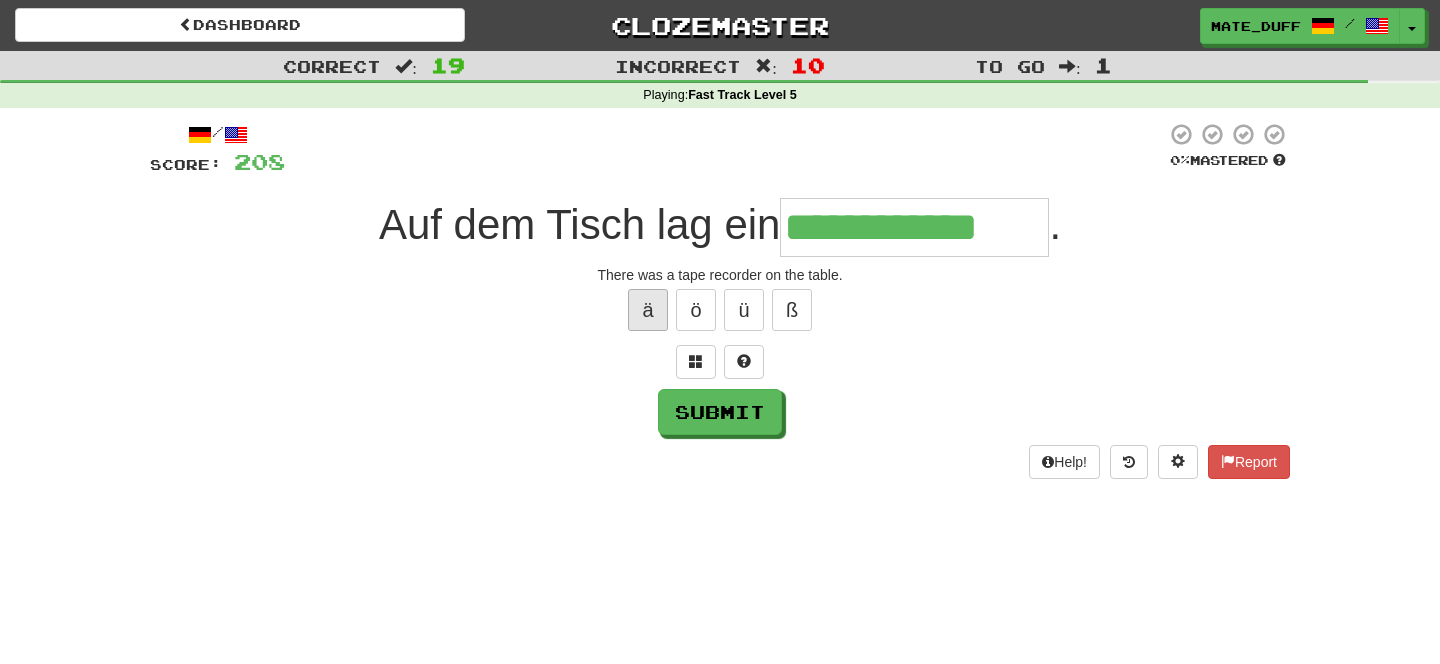 type on "**********" 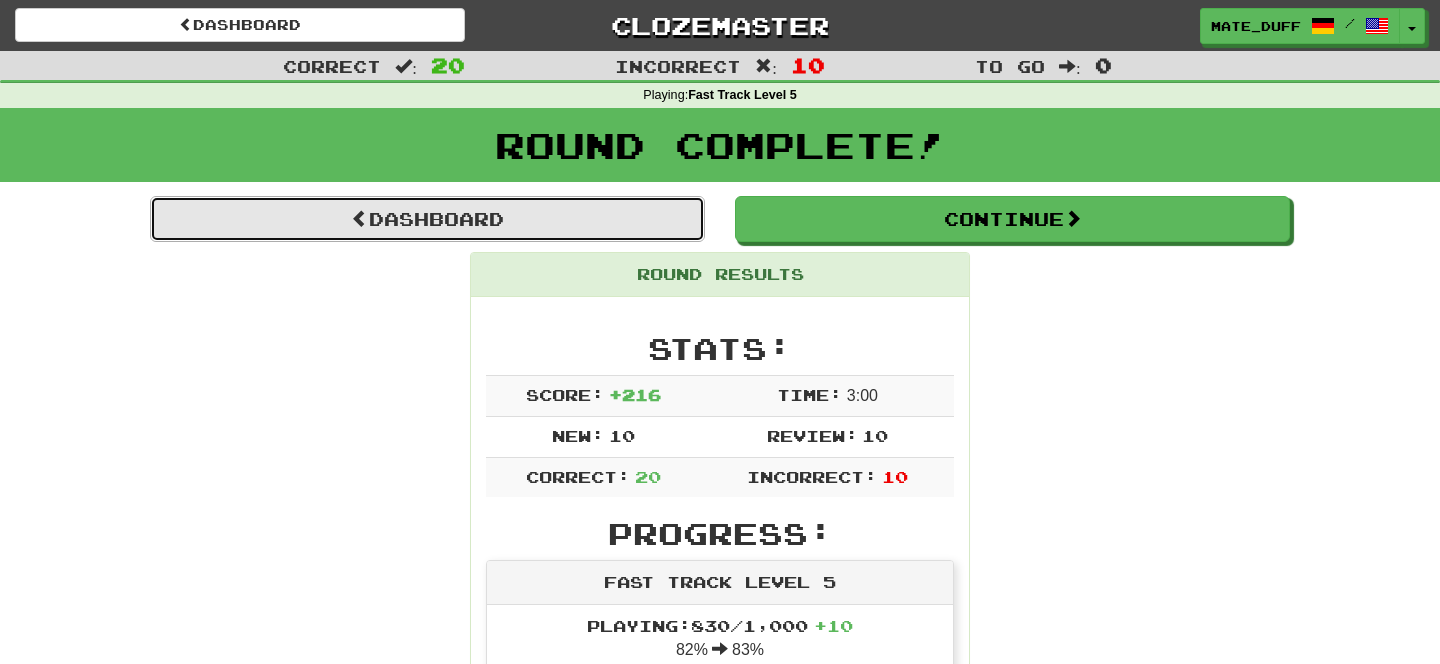 click on "Dashboard" at bounding box center (427, 219) 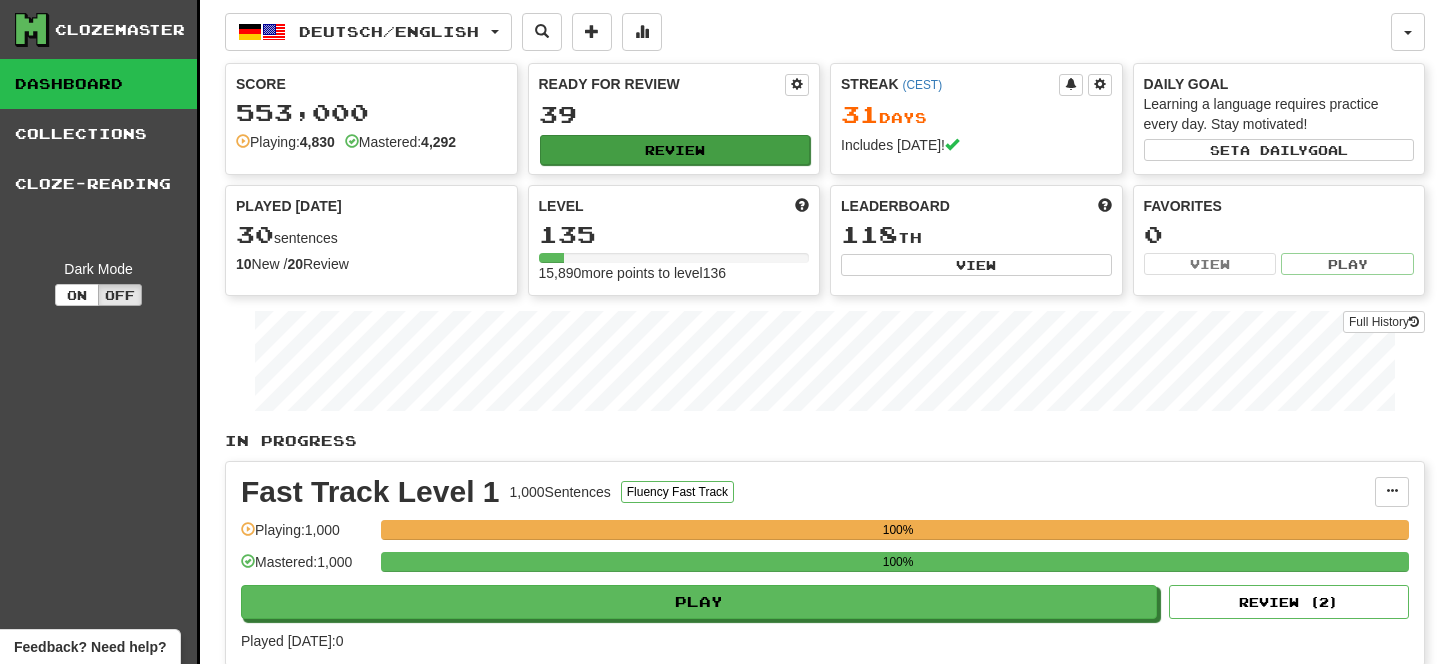 scroll, scrollTop: 0, scrollLeft: 0, axis: both 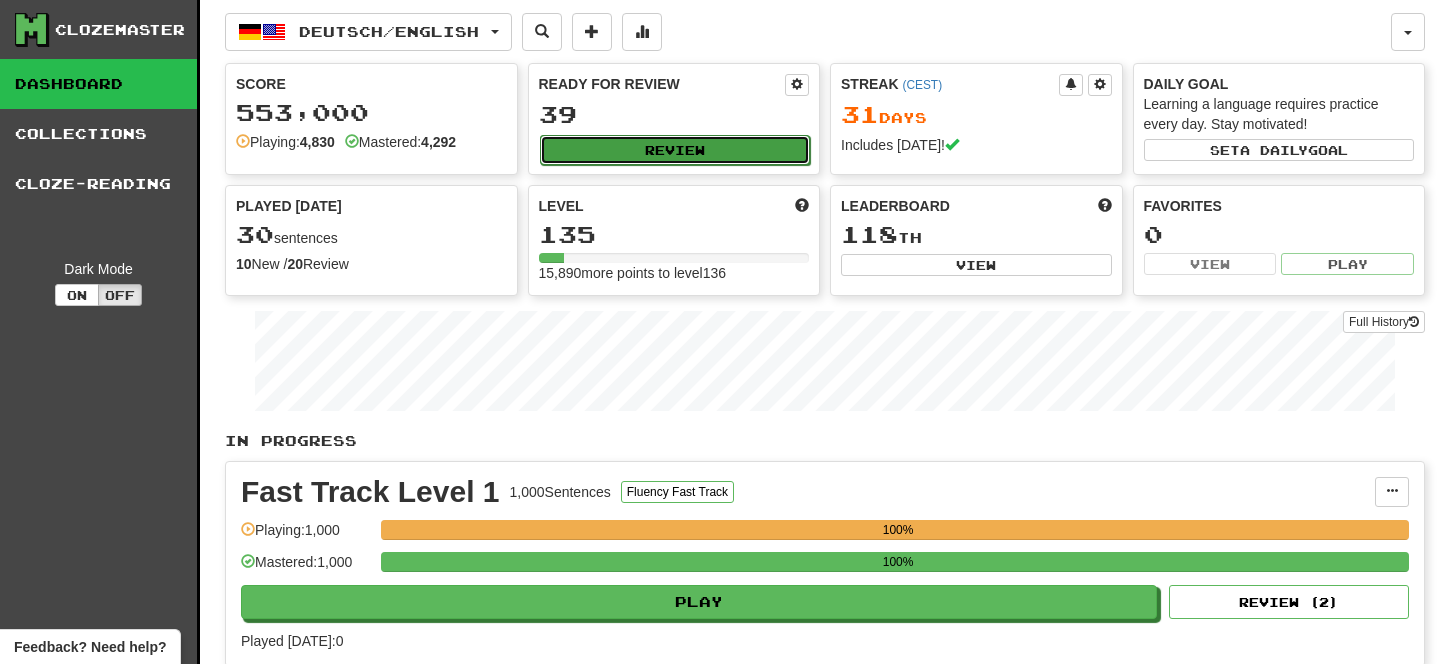 click on "Review" at bounding box center [675, 150] 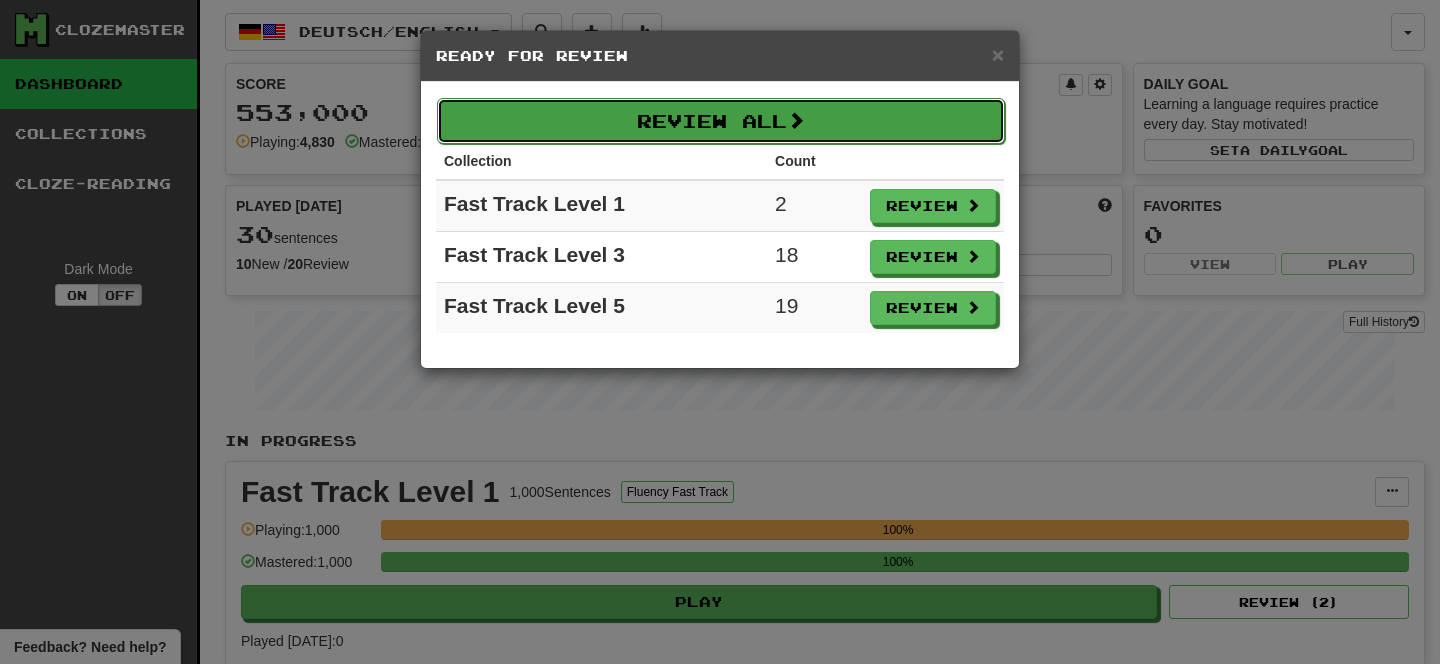 click on "Review All" at bounding box center (721, 121) 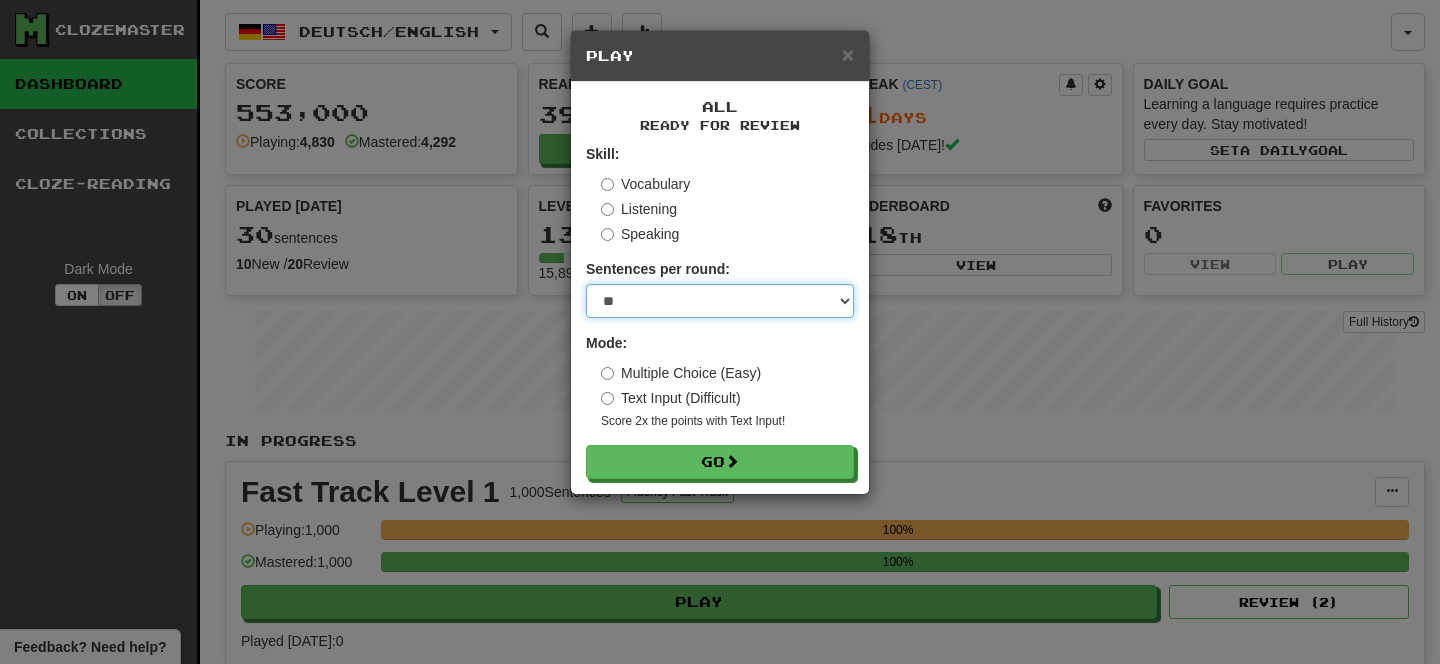 click on "* ** ** ** ** ** *** ********" at bounding box center [720, 301] 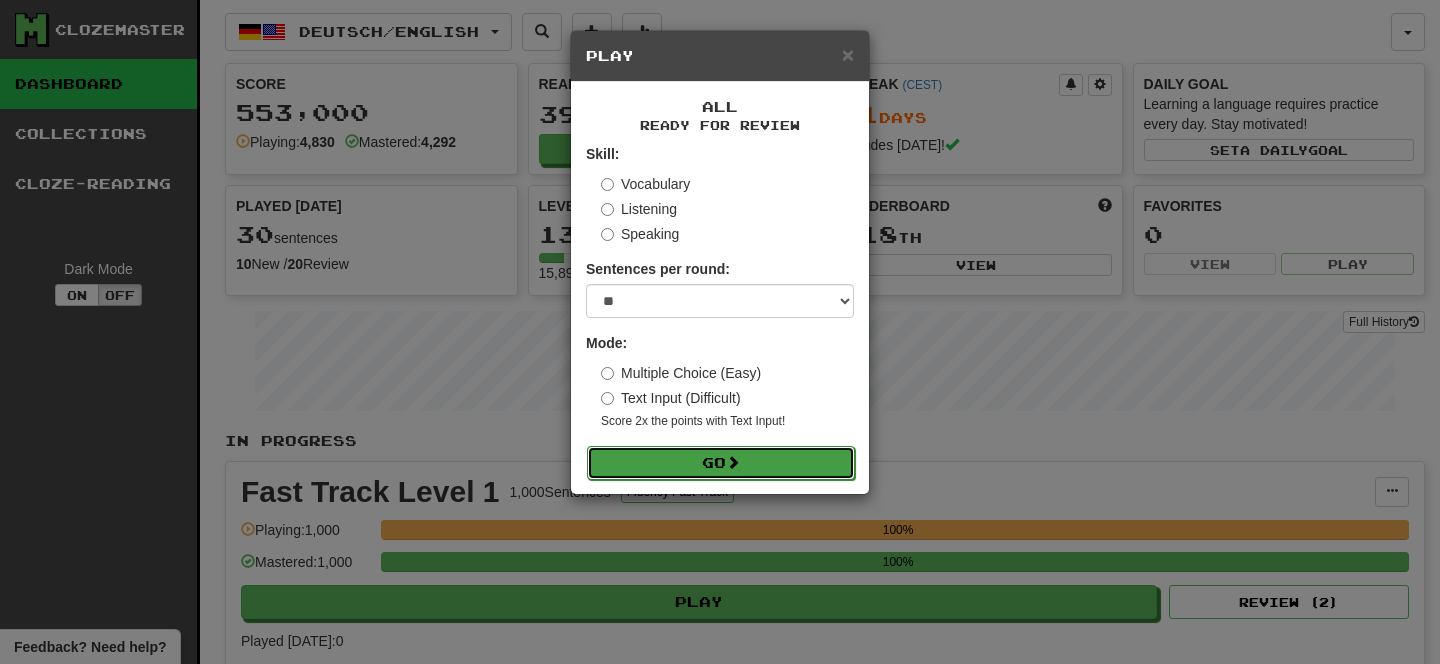 click on "Go" at bounding box center (721, 463) 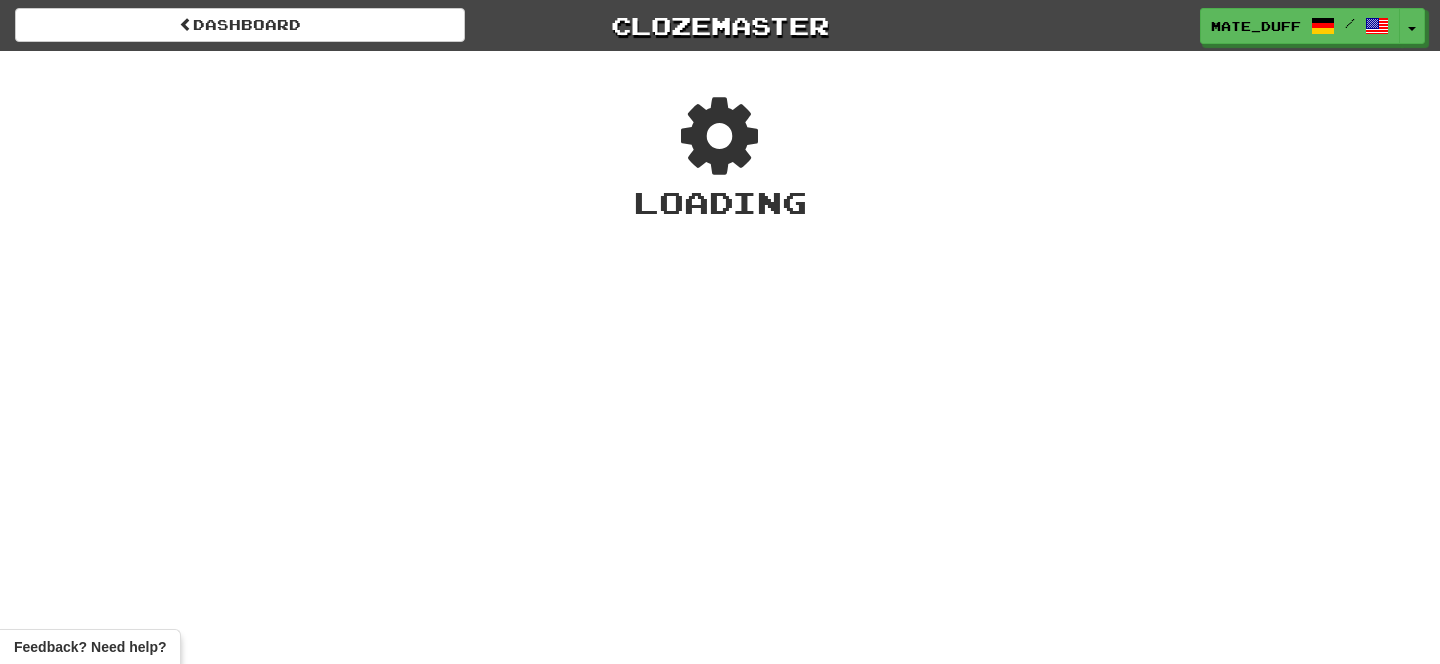 scroll, scrollTop: 0, scrollLeft: 0, axis: both 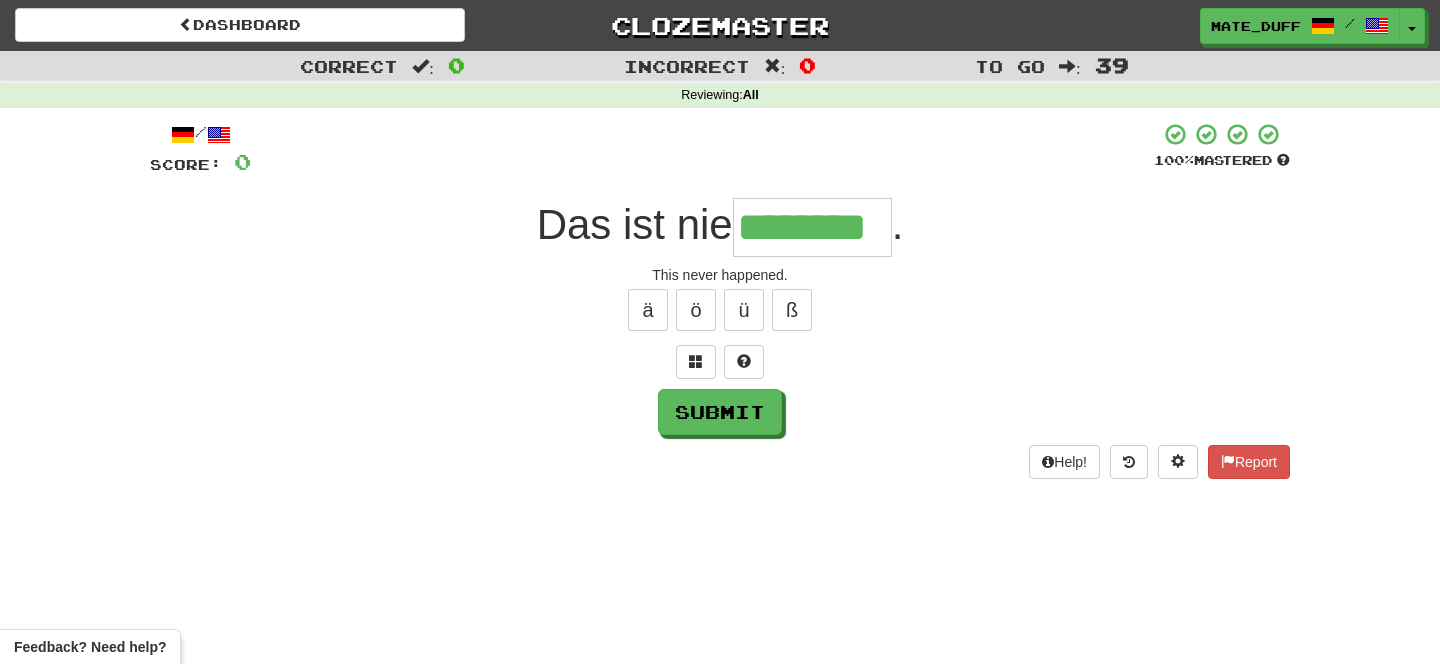 type on "********" 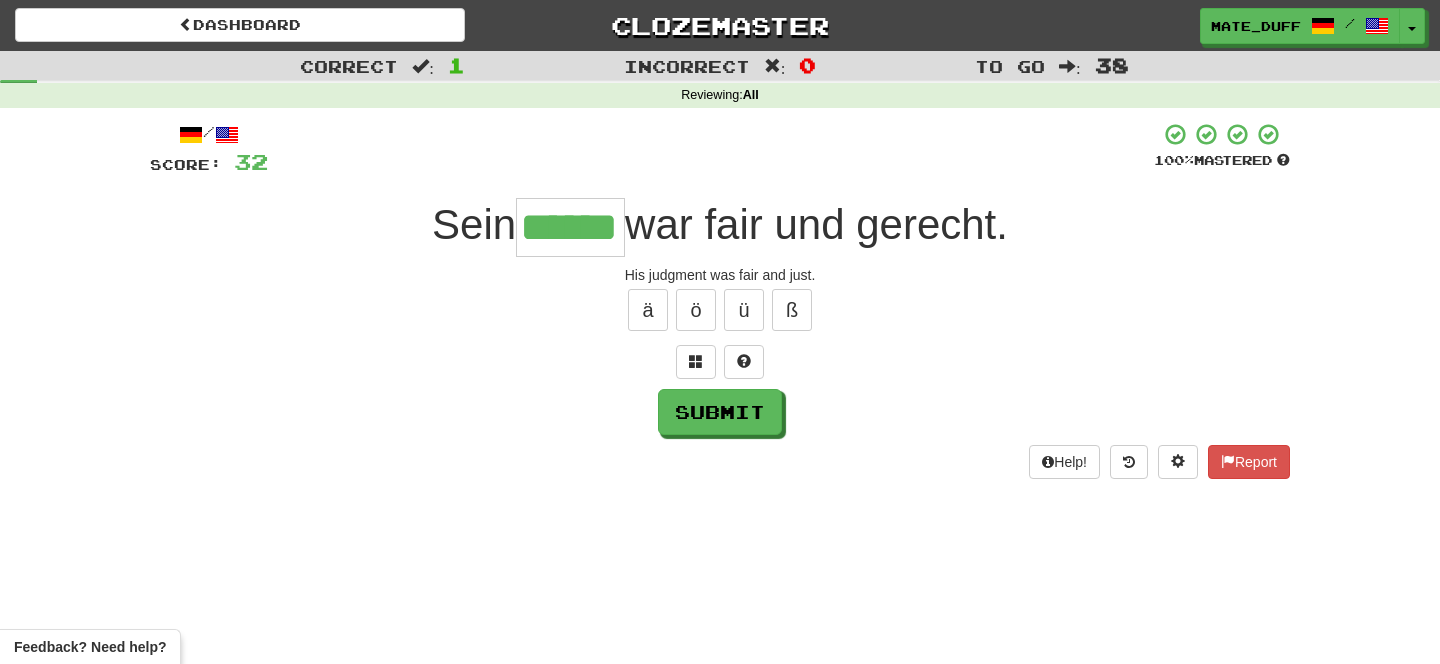 type on "******" 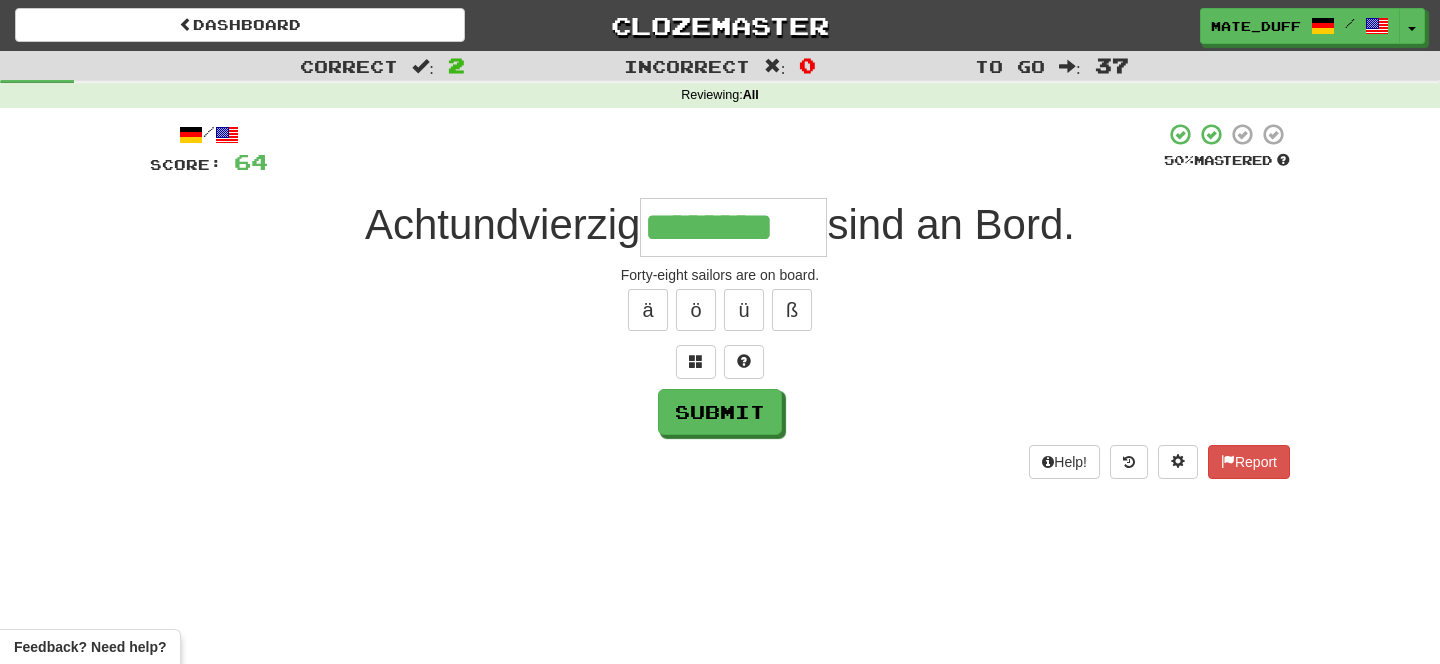 type on "********" 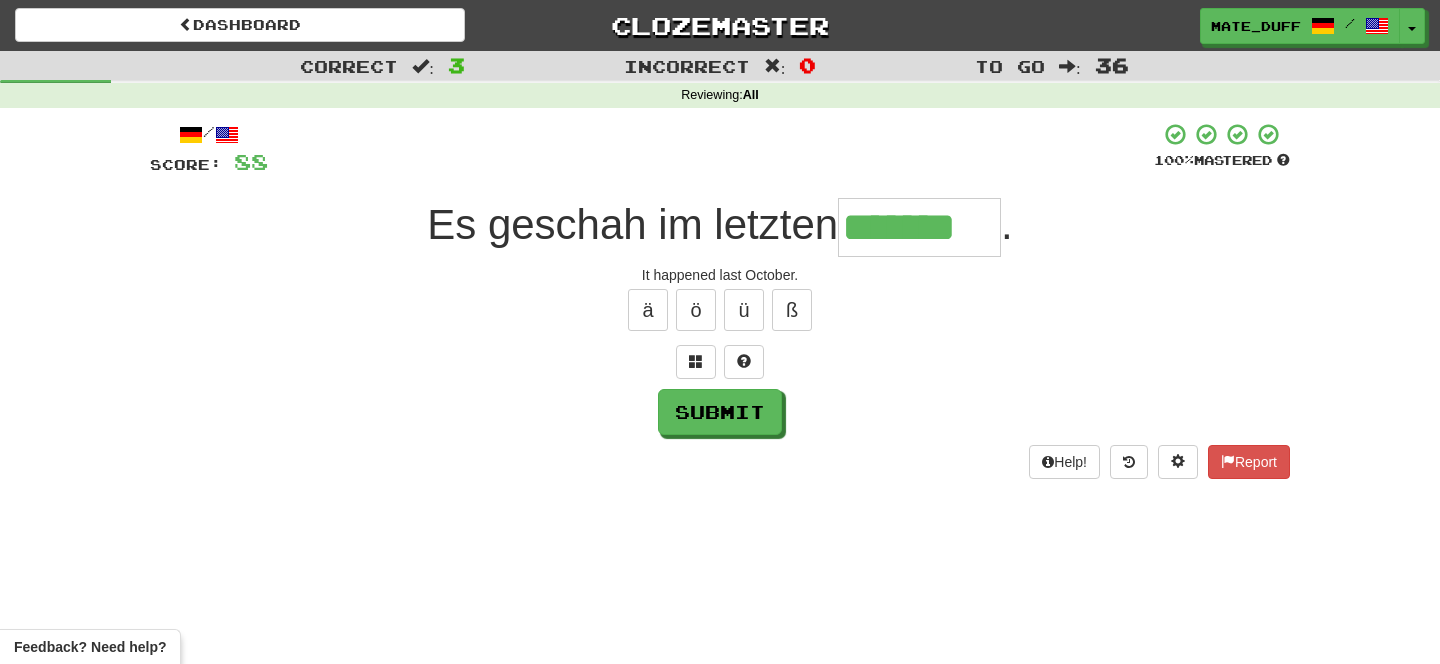 type on "*******" 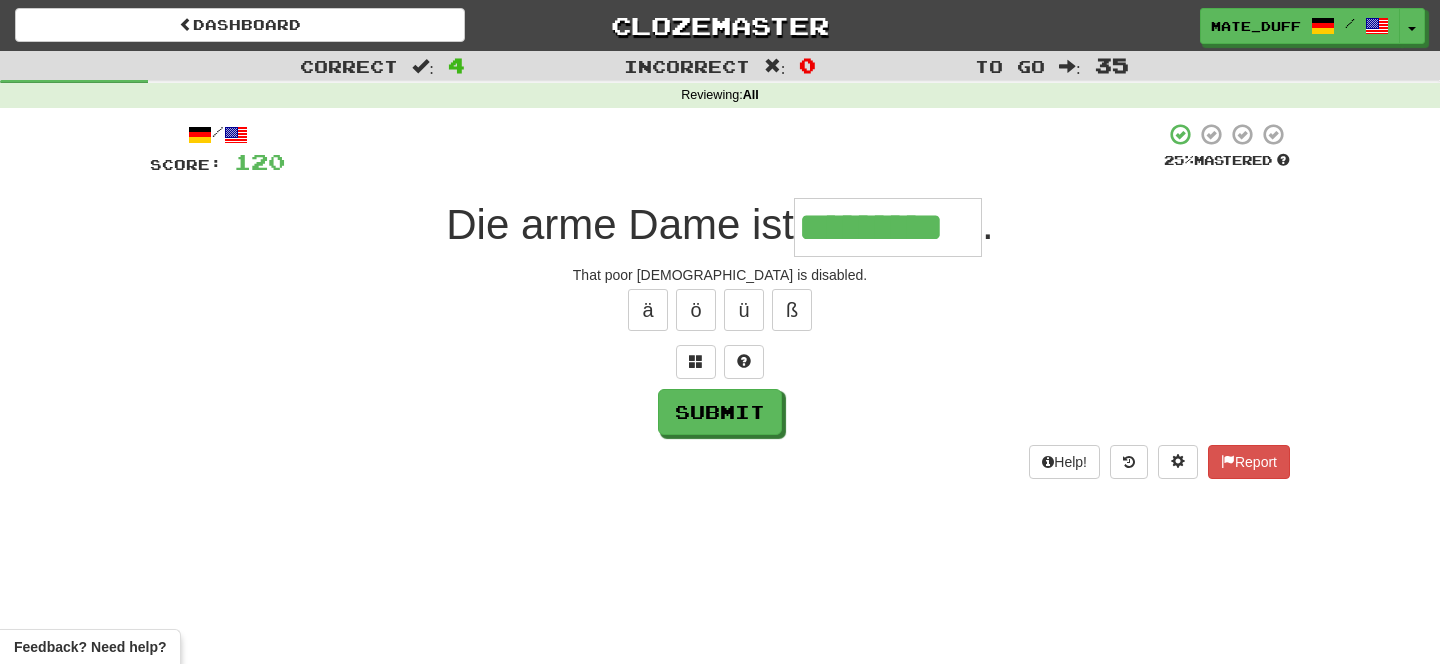 type on "*********" 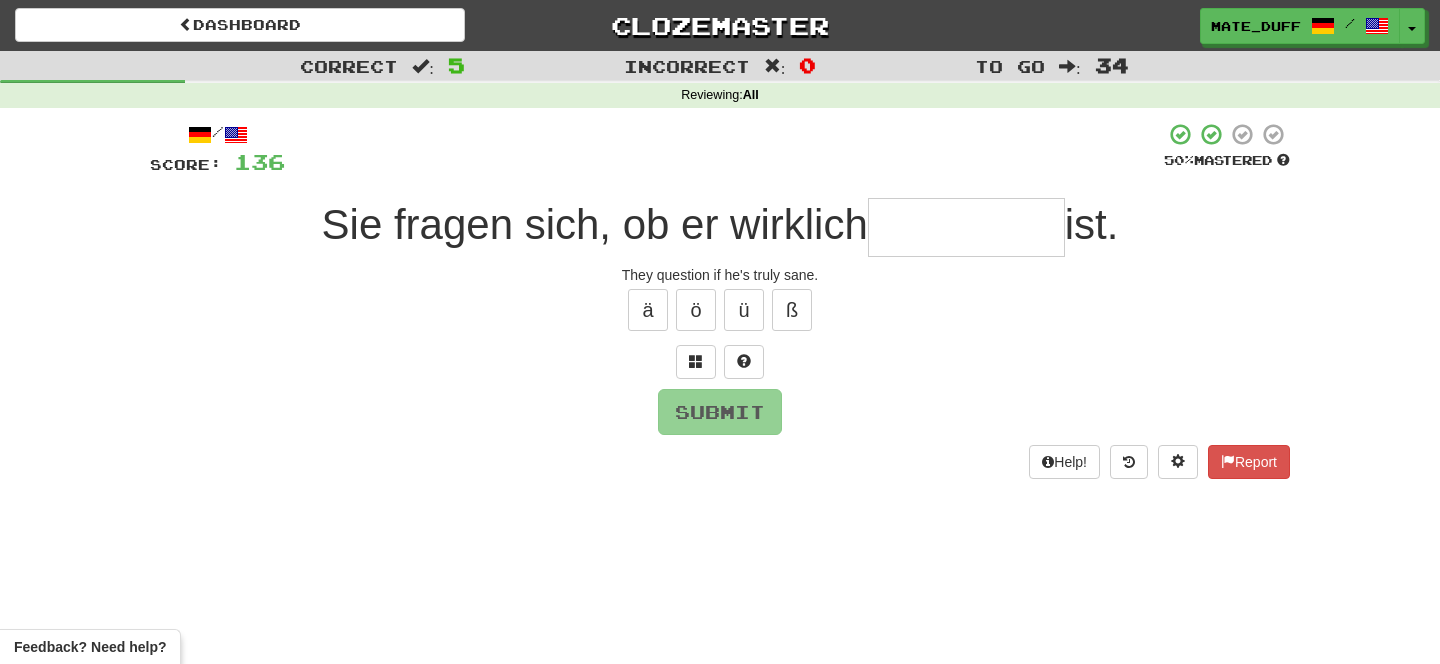 type on "*" 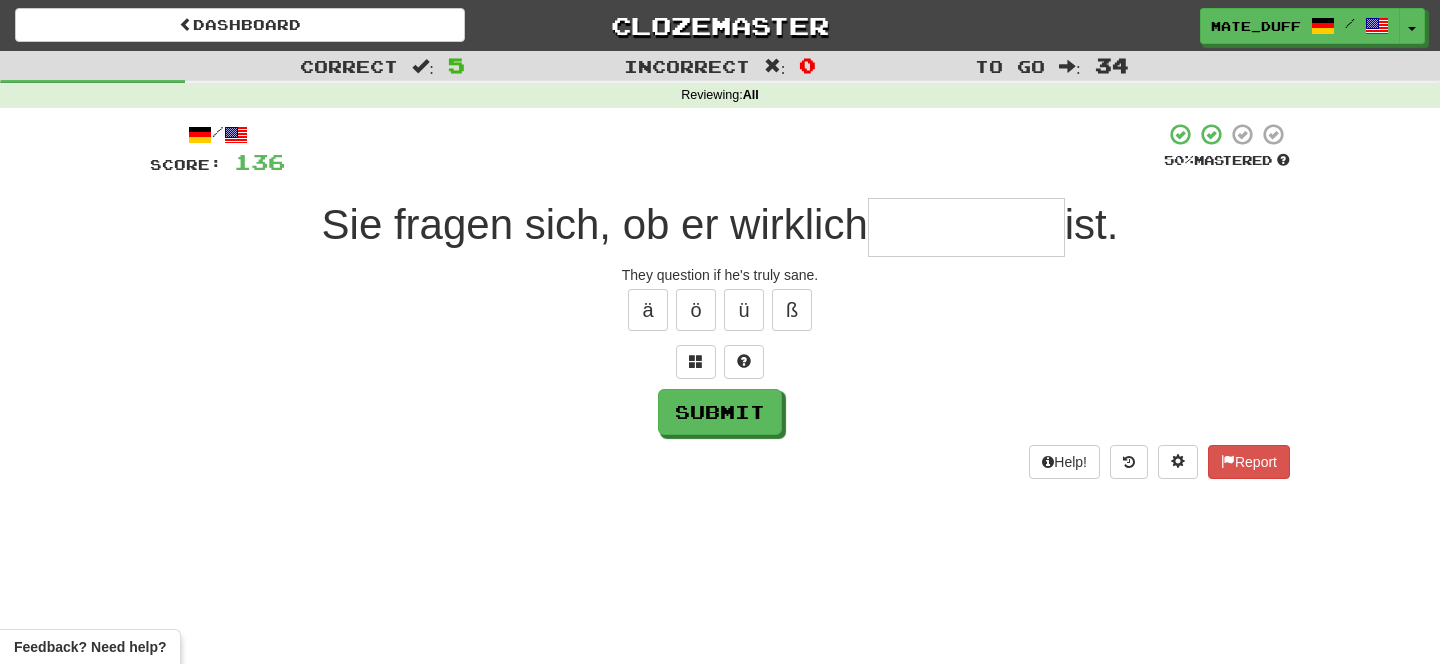 type on "*" 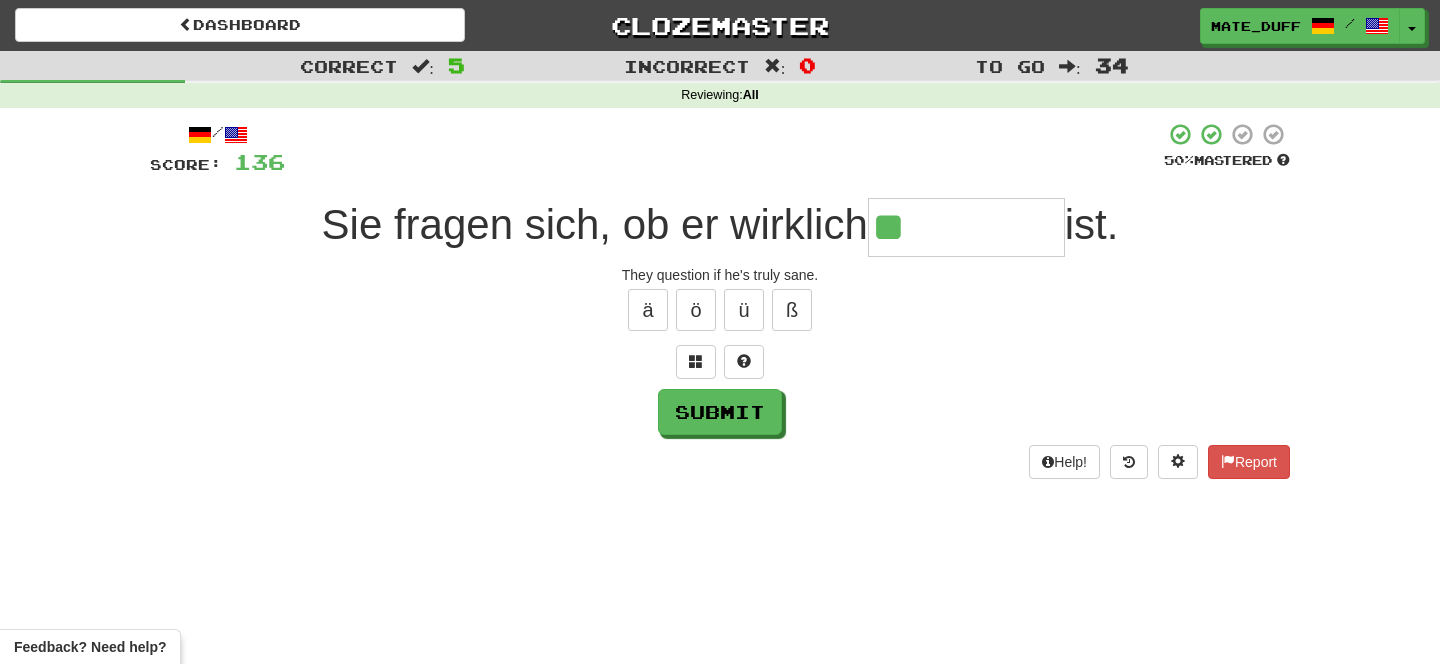 type on "**********" 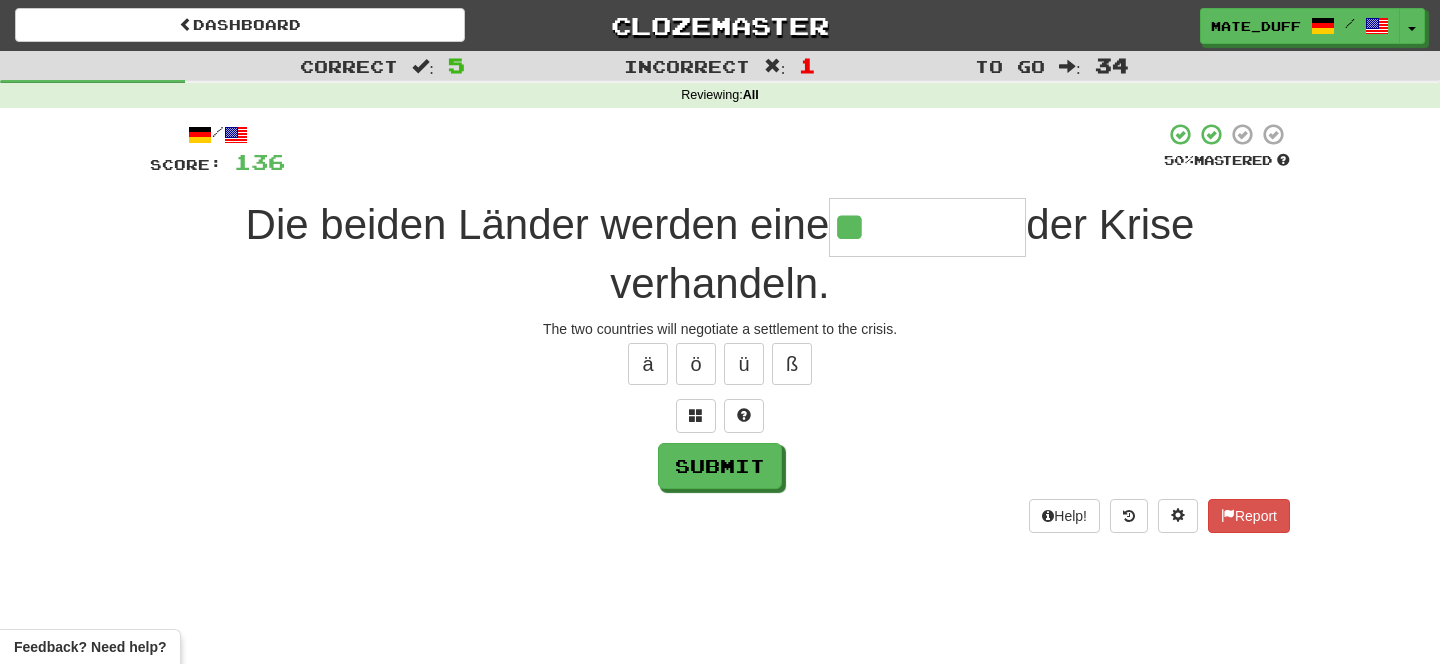 type on "*********" 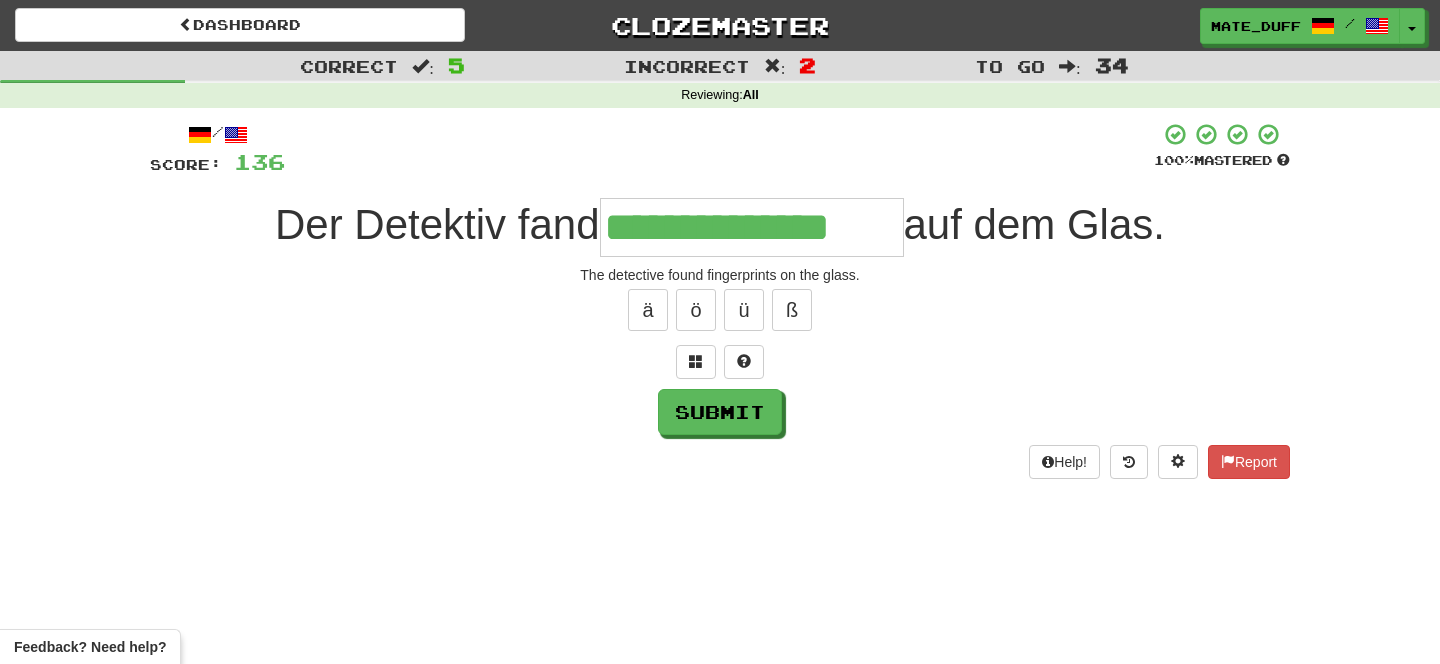 type on "**********" 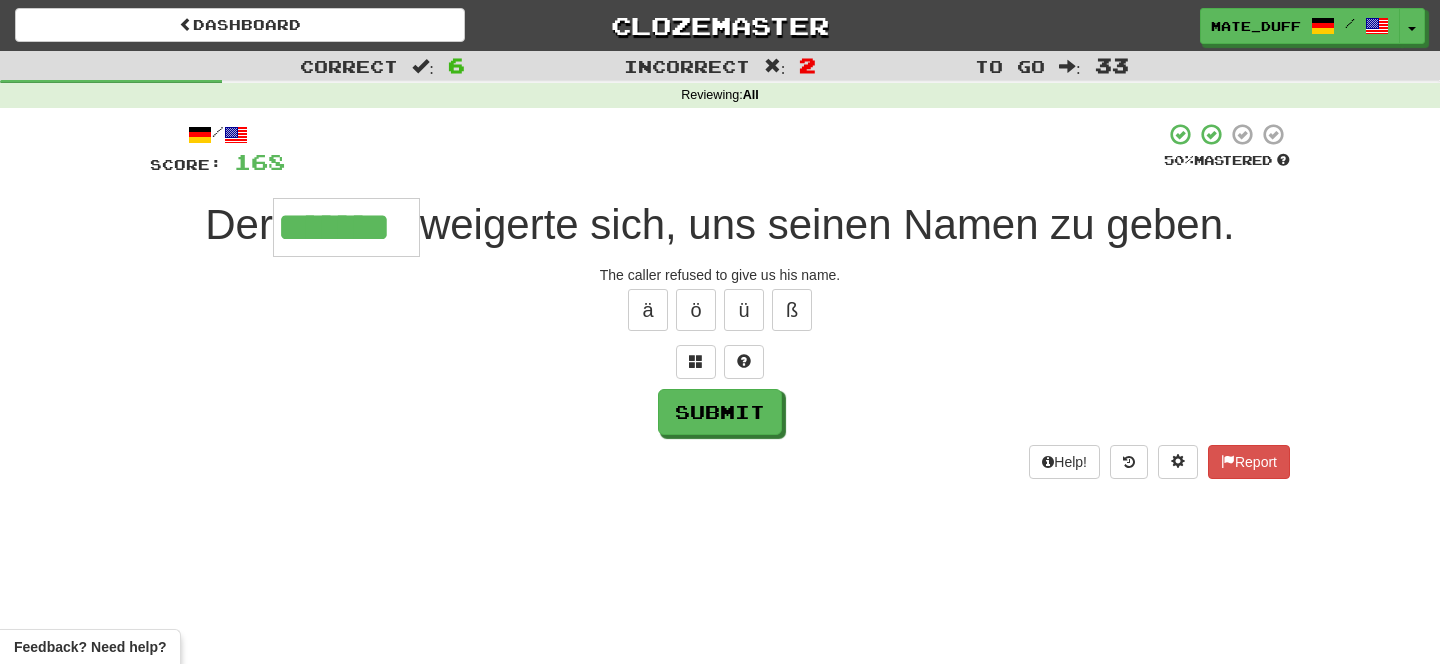 type on "*******" 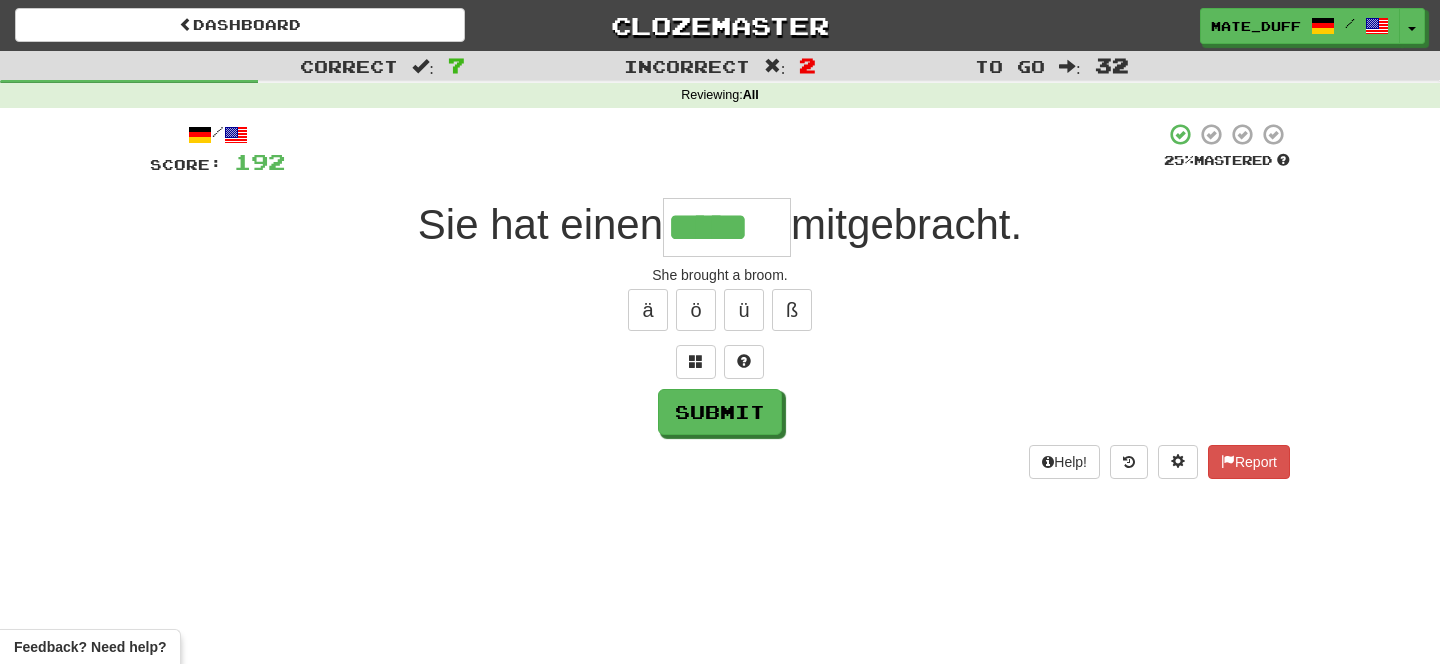 type on "*****" 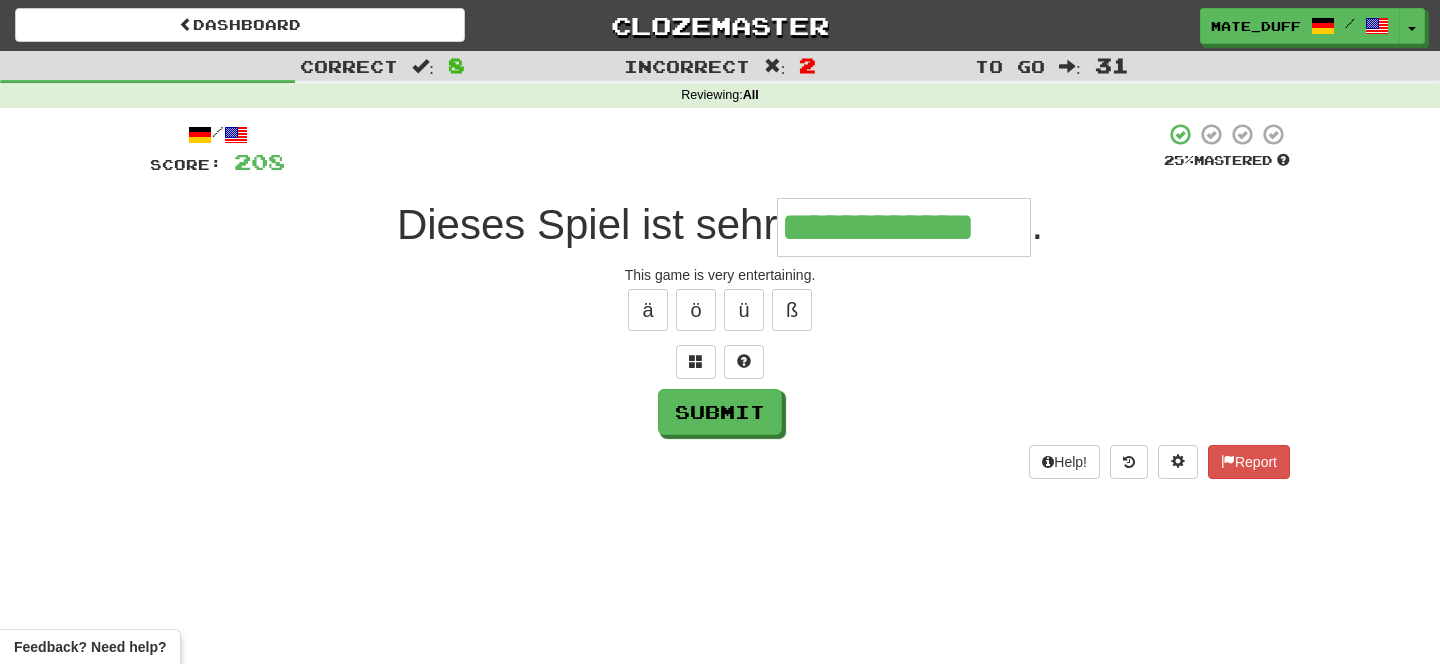 type on "**********" 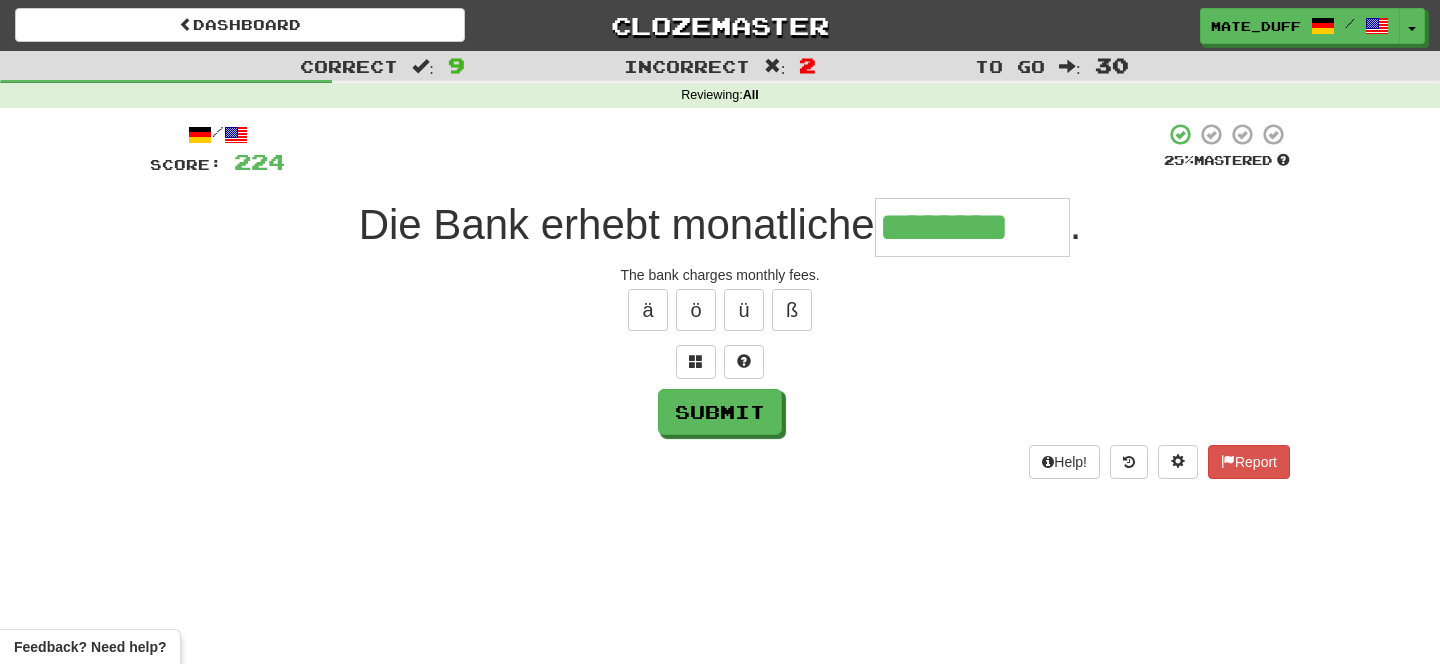 type on "********" 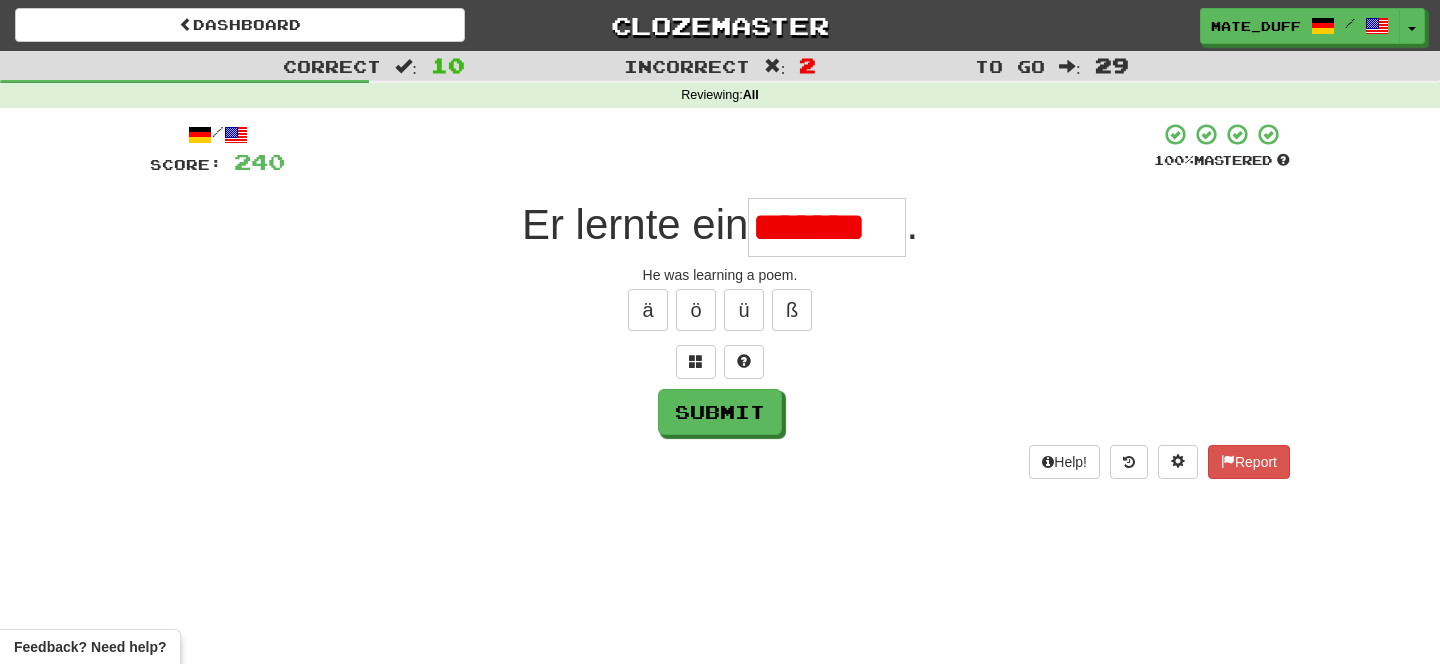 scroll, scrollTop: 0, scrollLeft: 0, axis: both 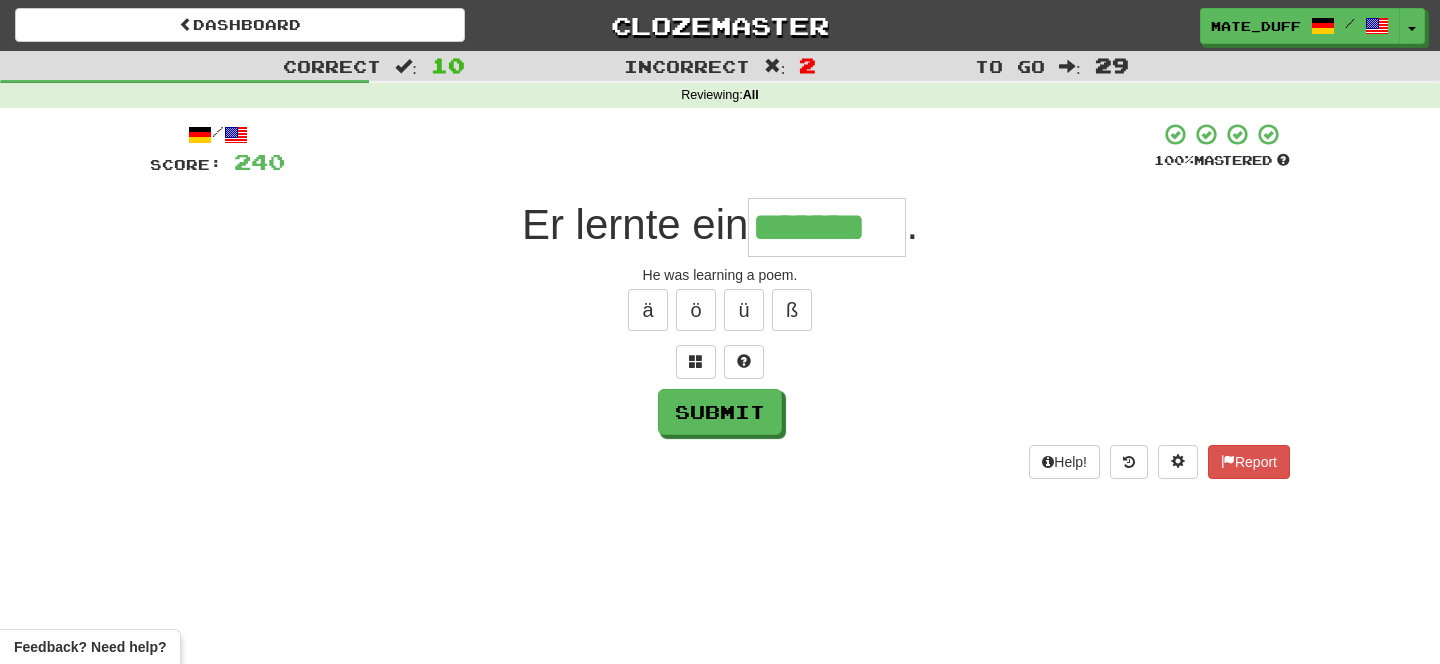type on "*******" 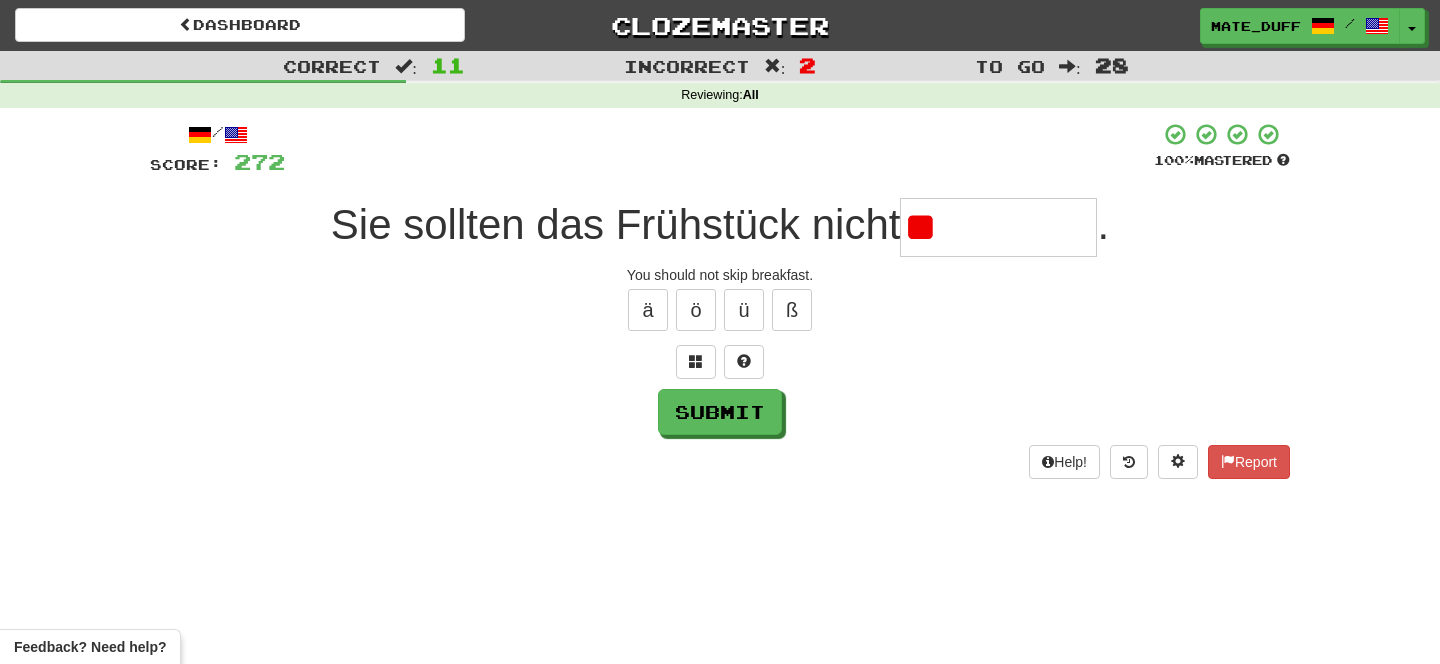 type on "*" 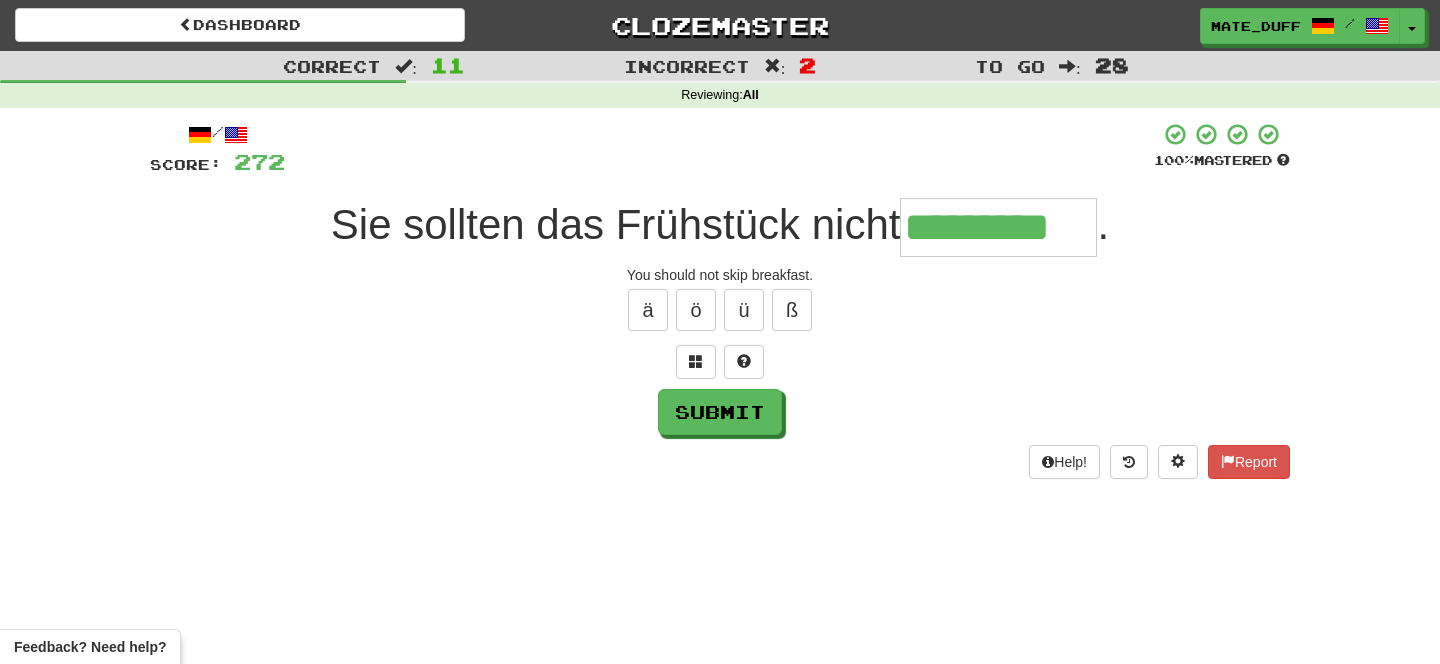 type on "*********" 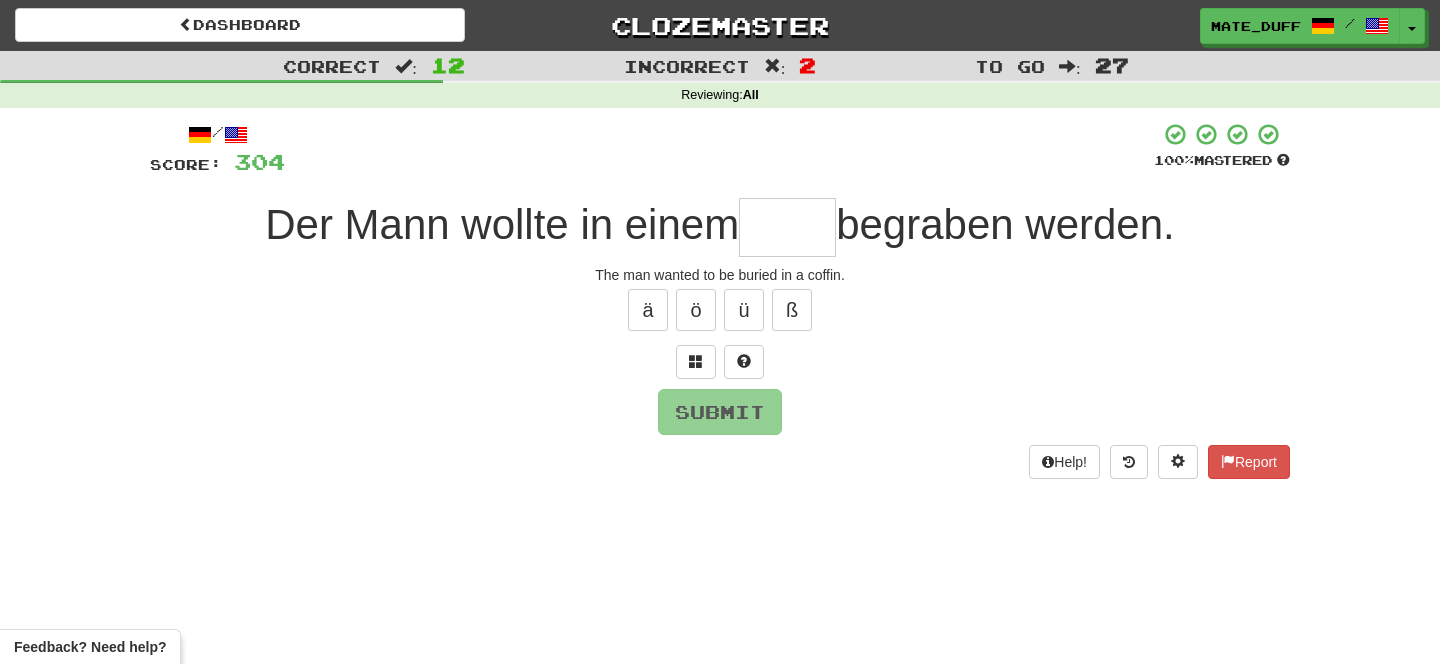 type on "*" 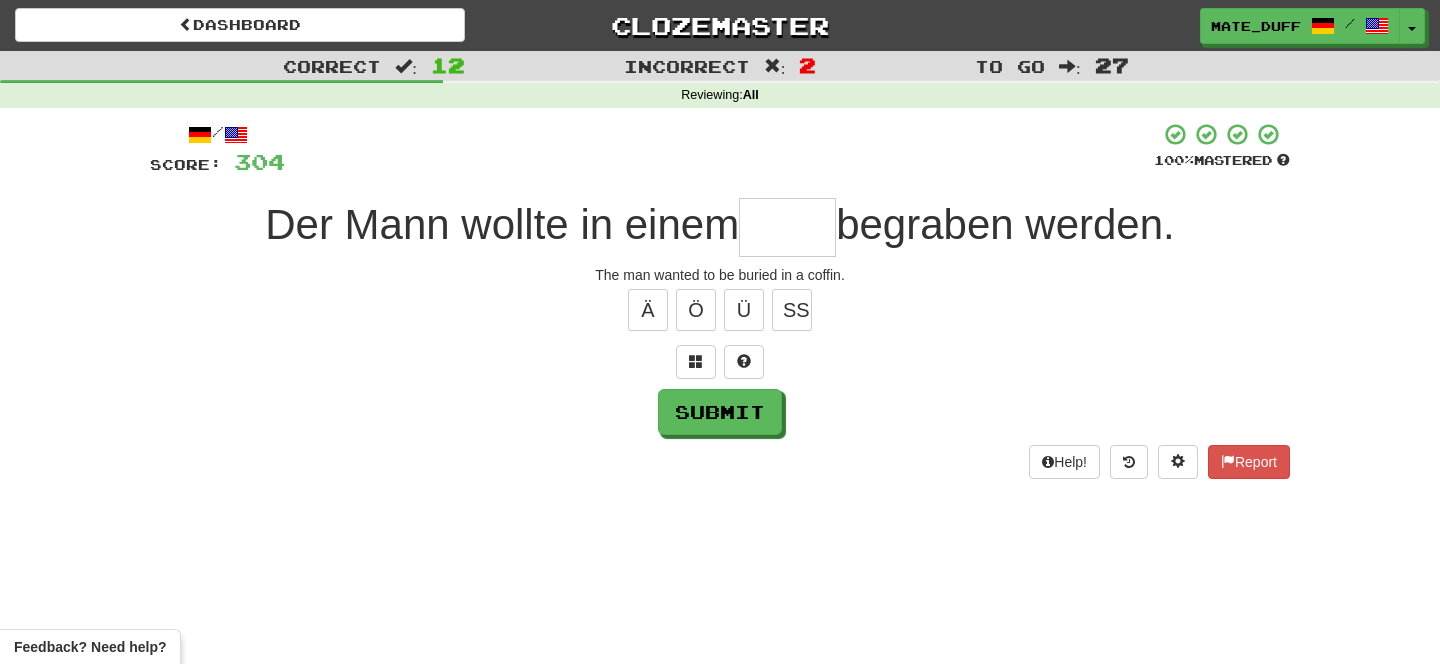 type on "*" 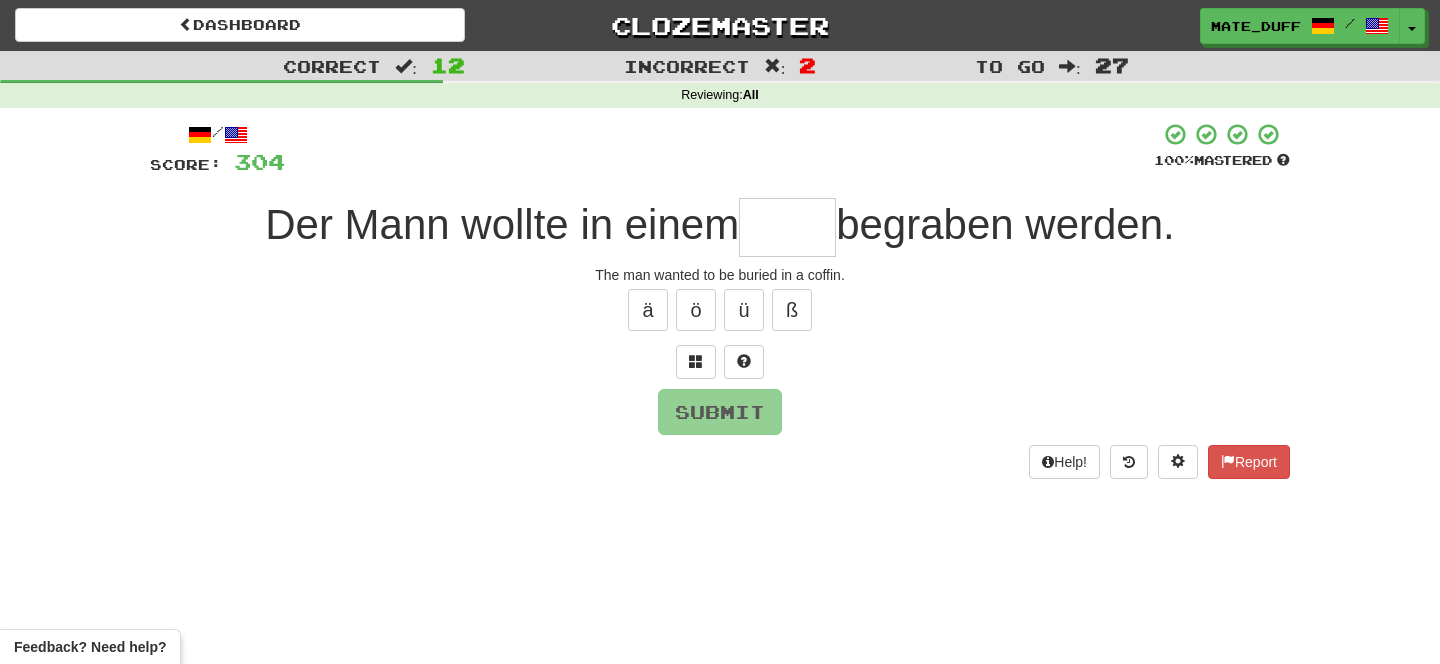 type on "*" 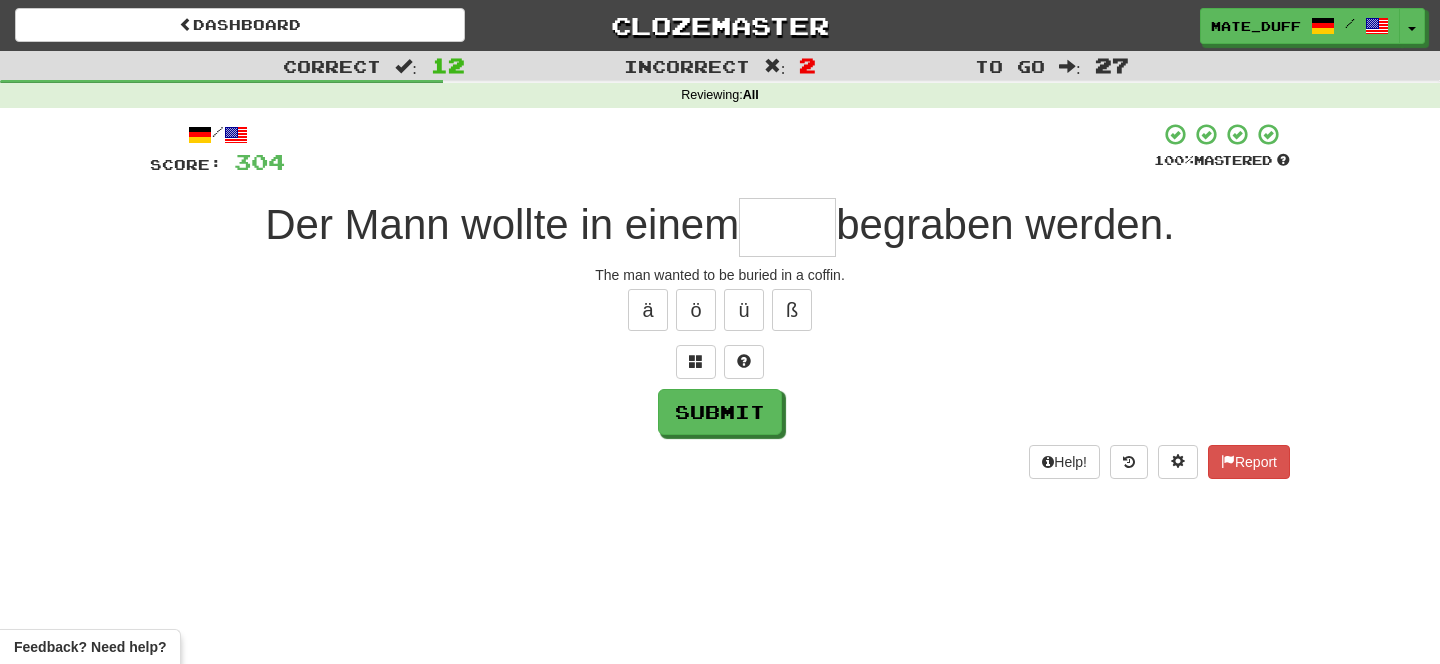type on "****" 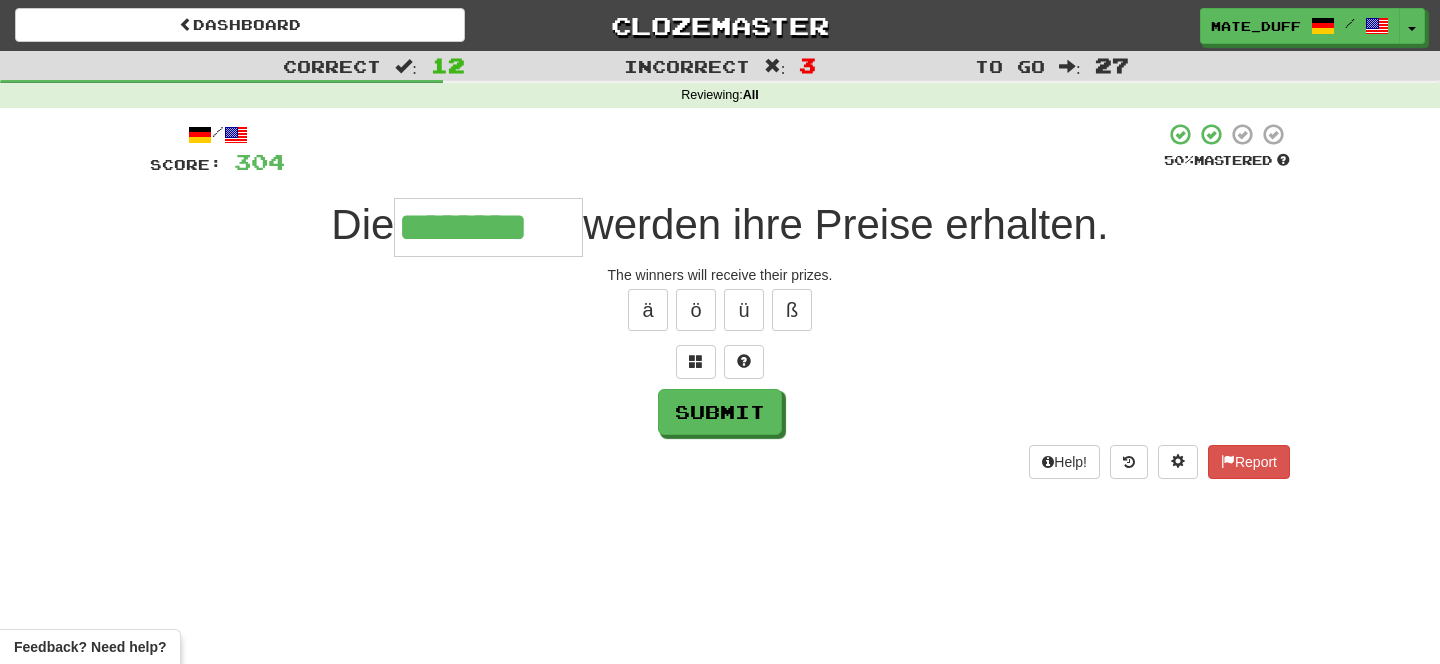 type on "********" 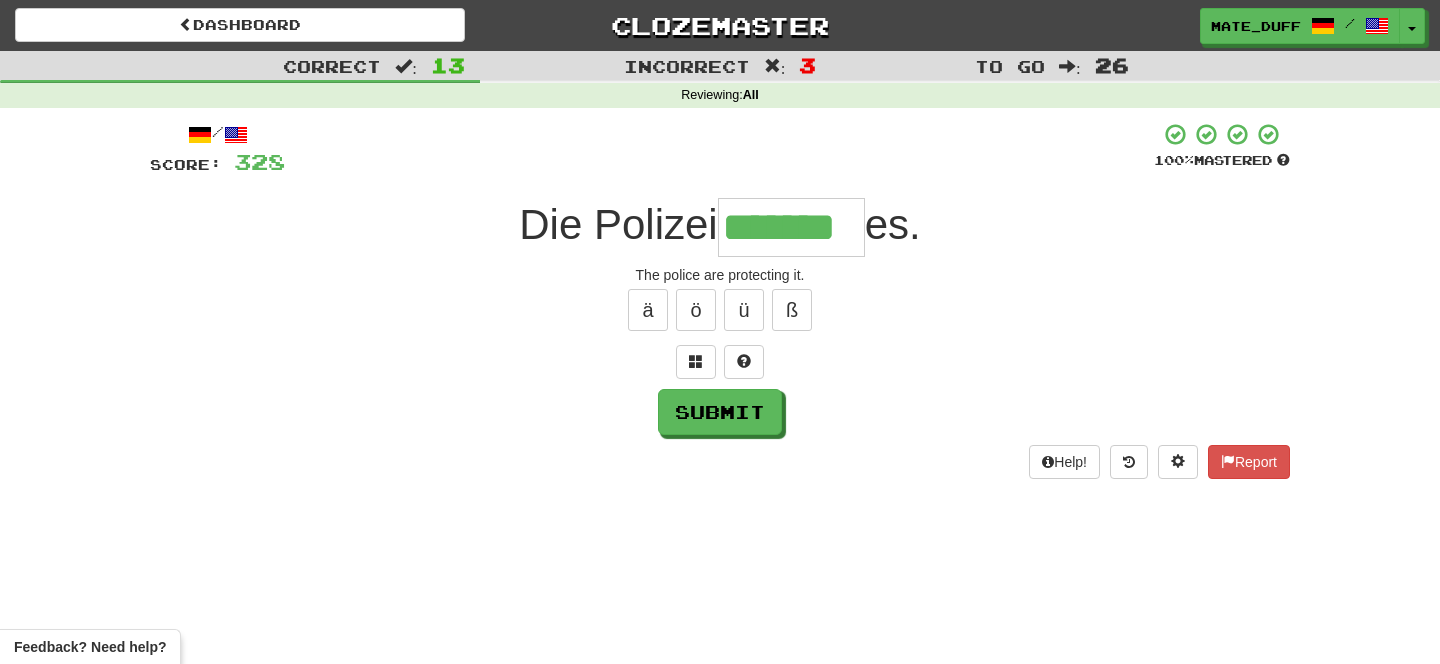 type on "*******" 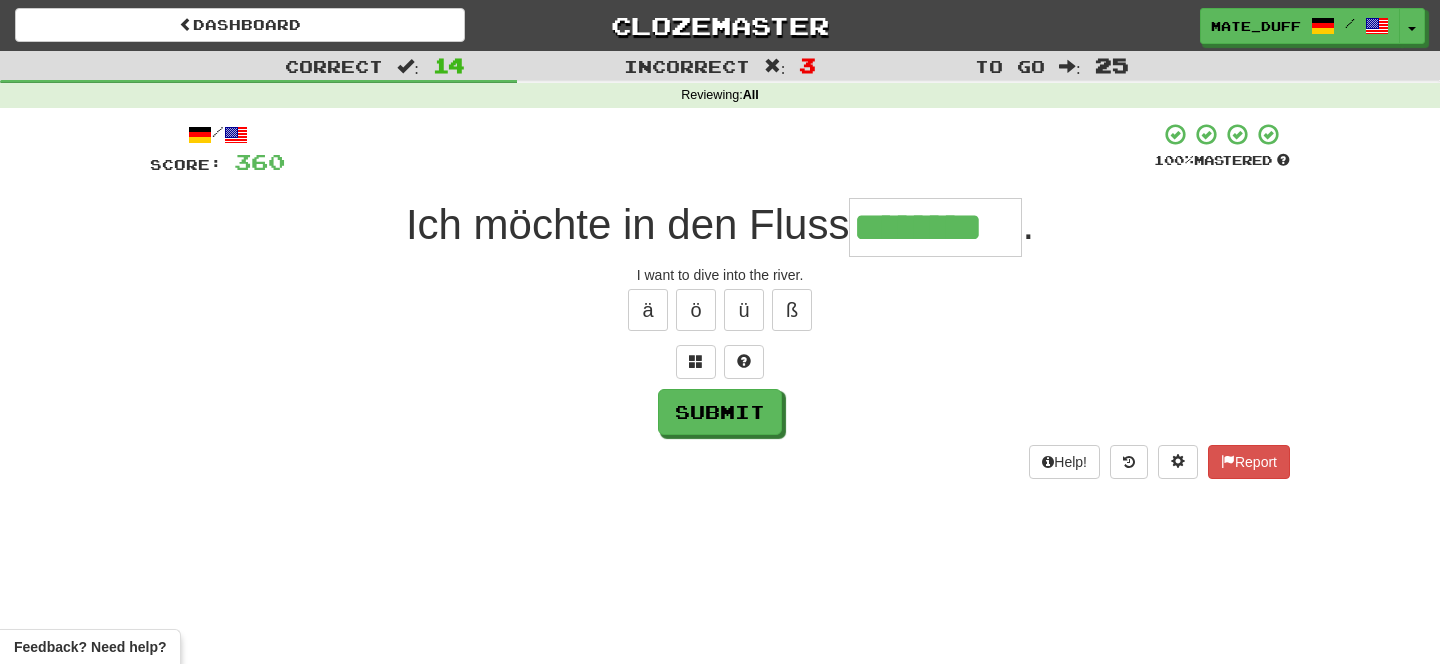type on "********" 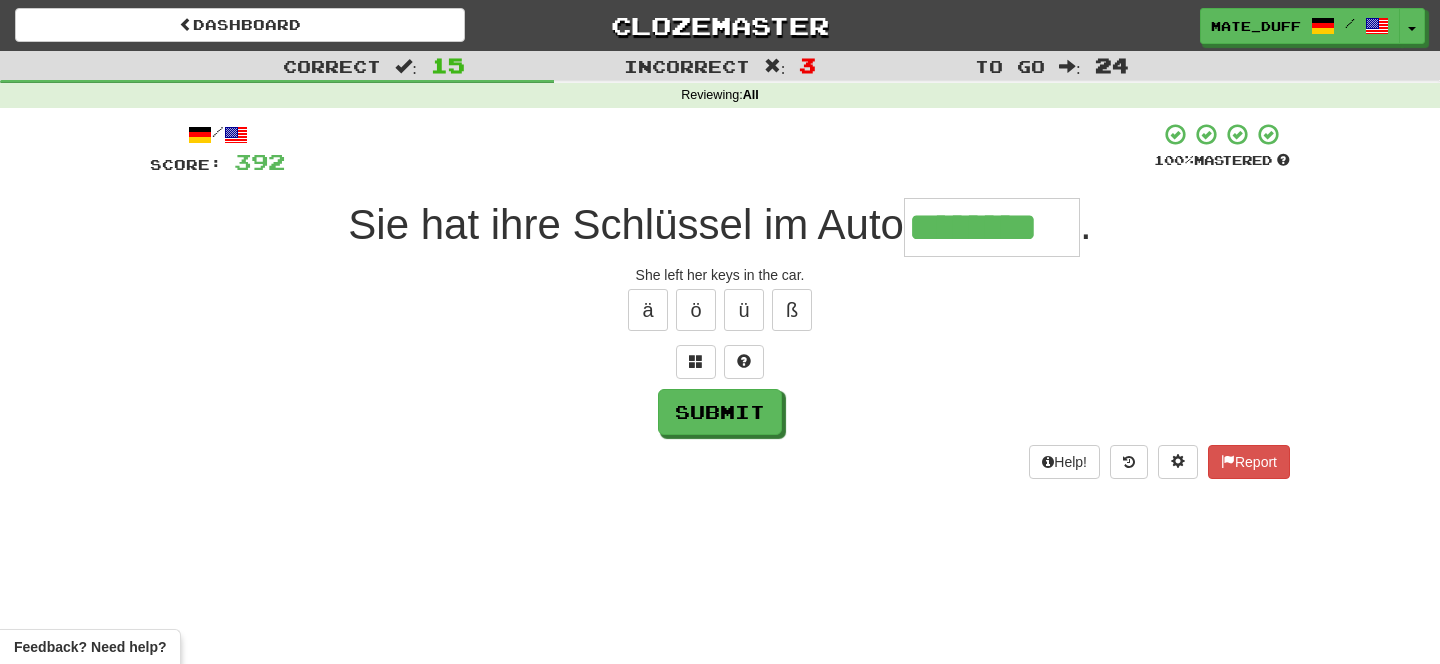 type on "********" 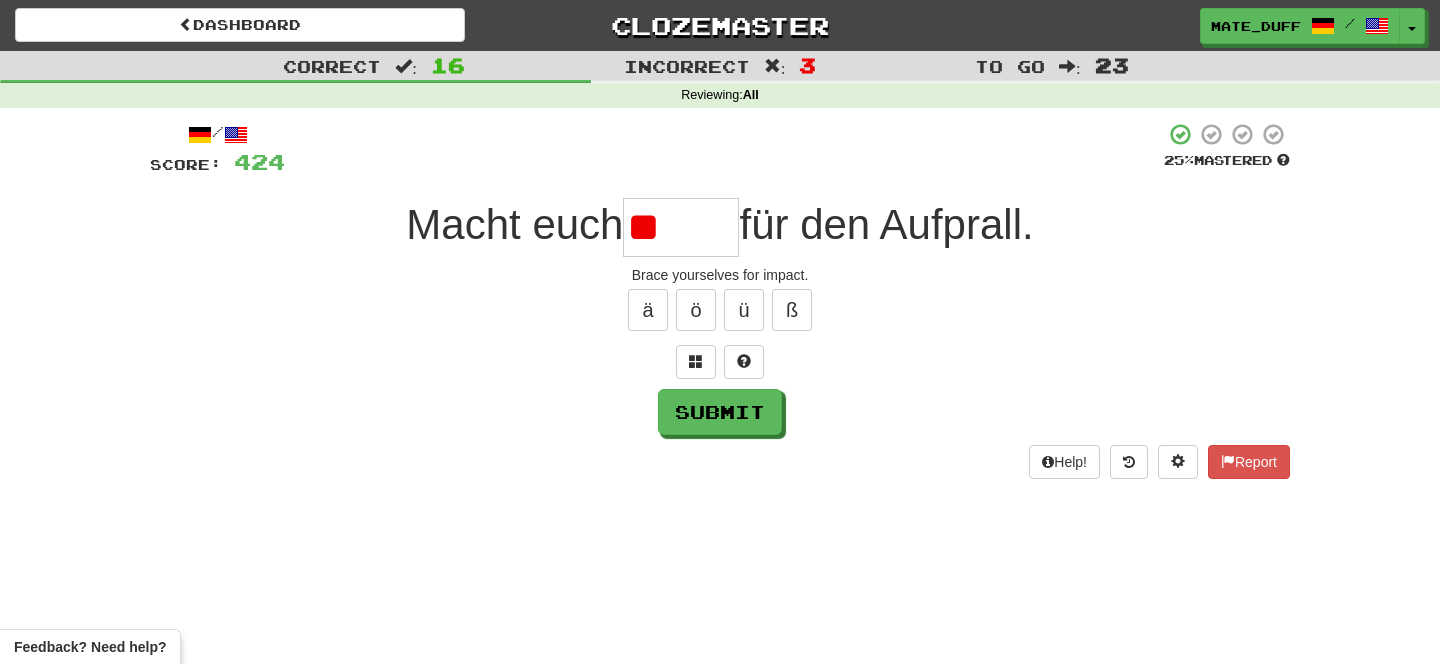 type on "*" 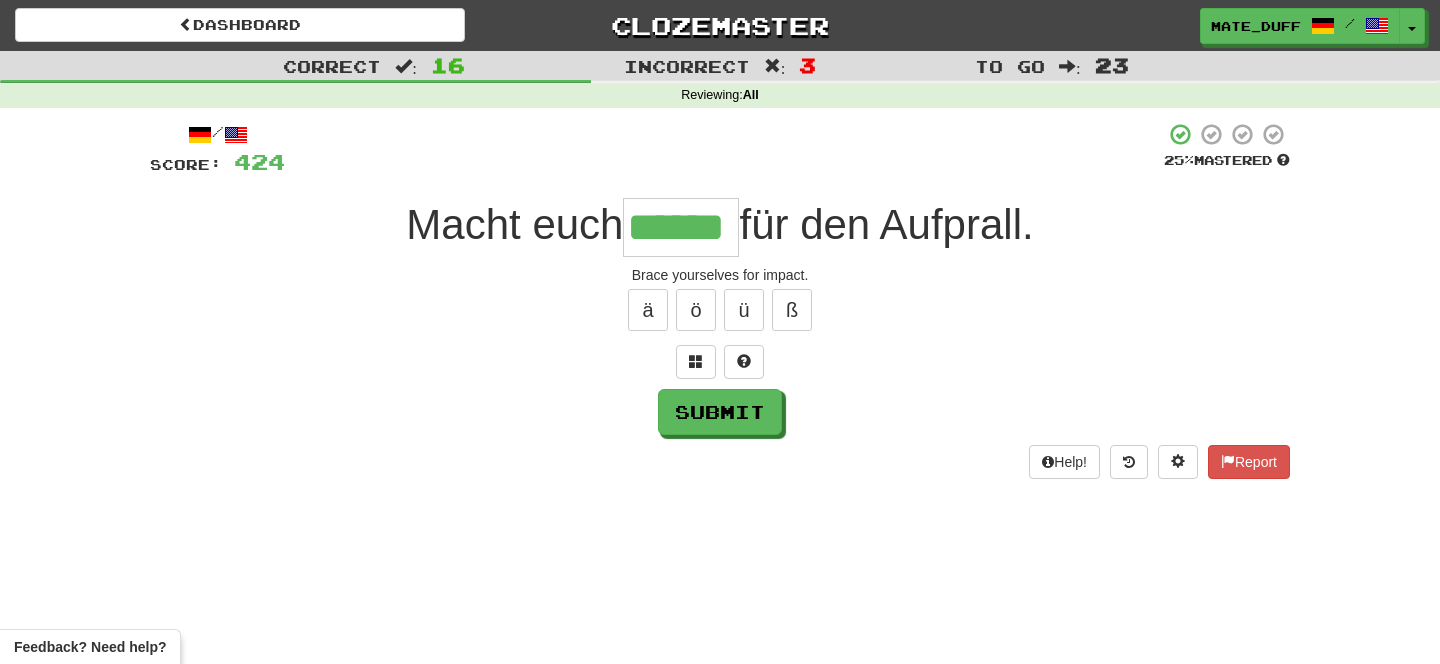 type on "******" 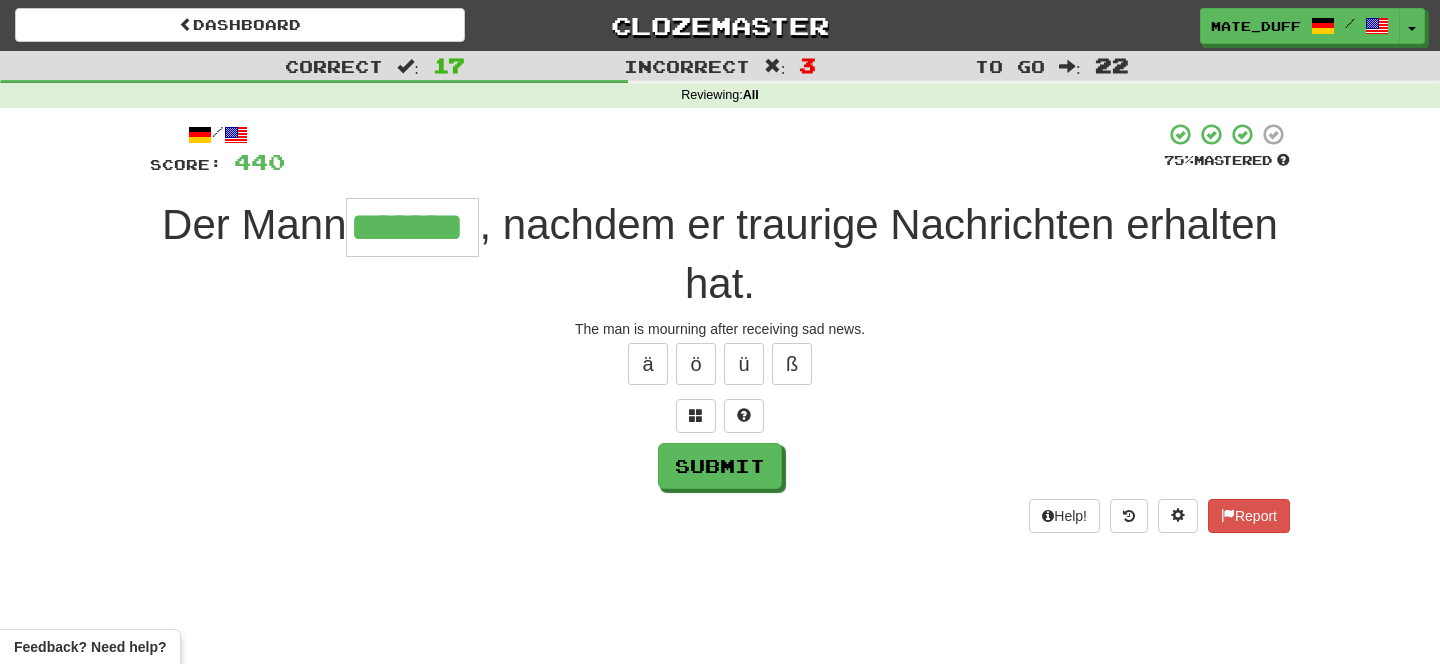 type on "*******" 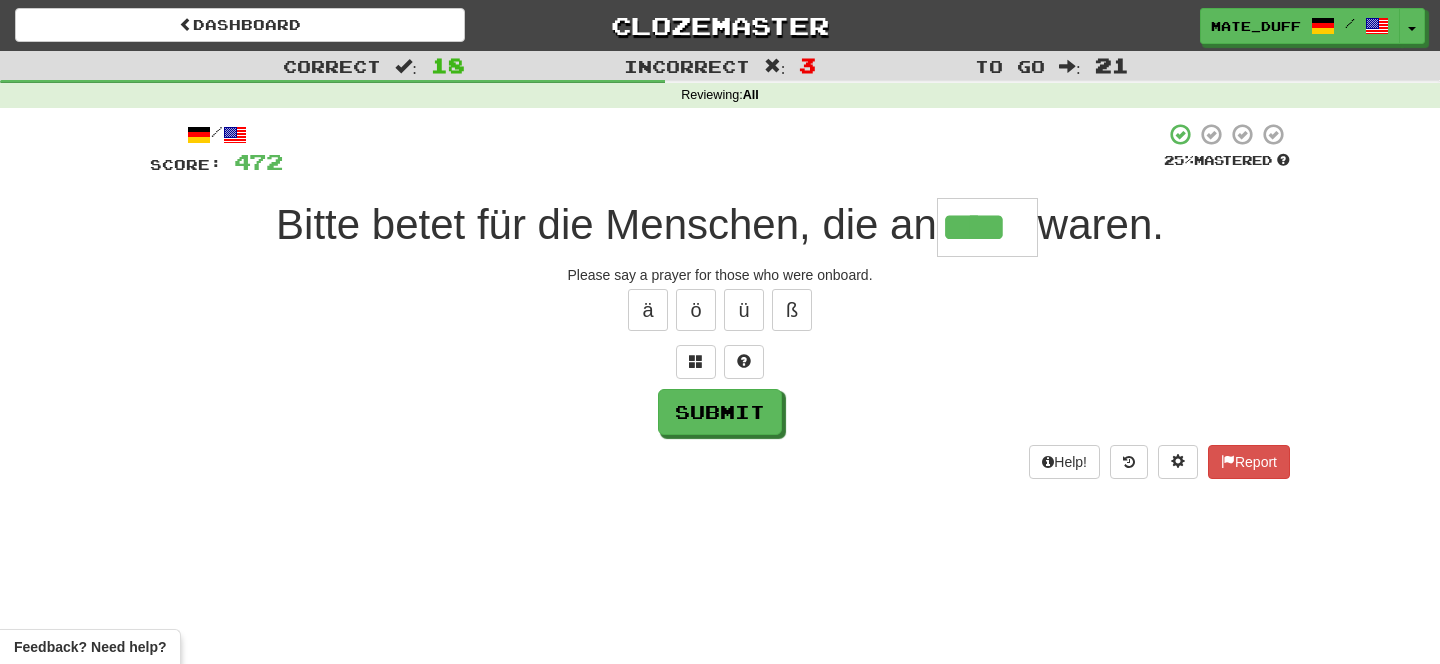 type on "****" 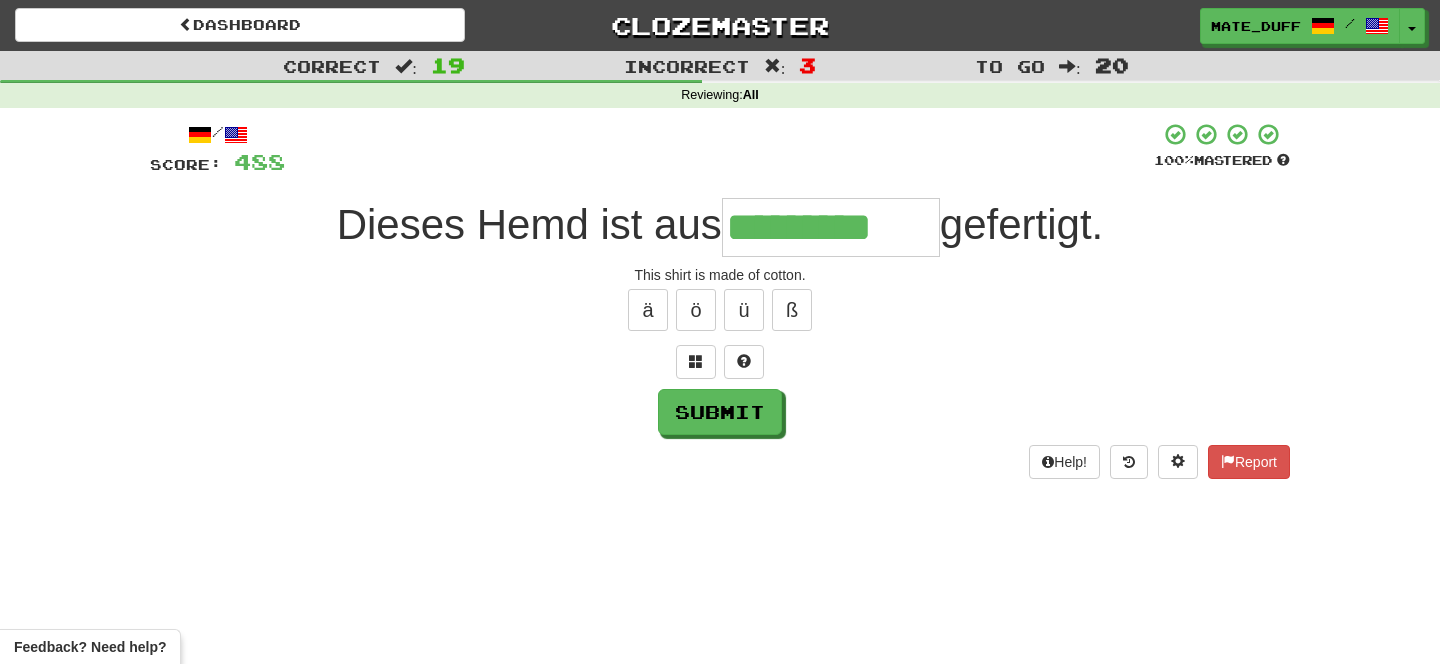type on "*********" 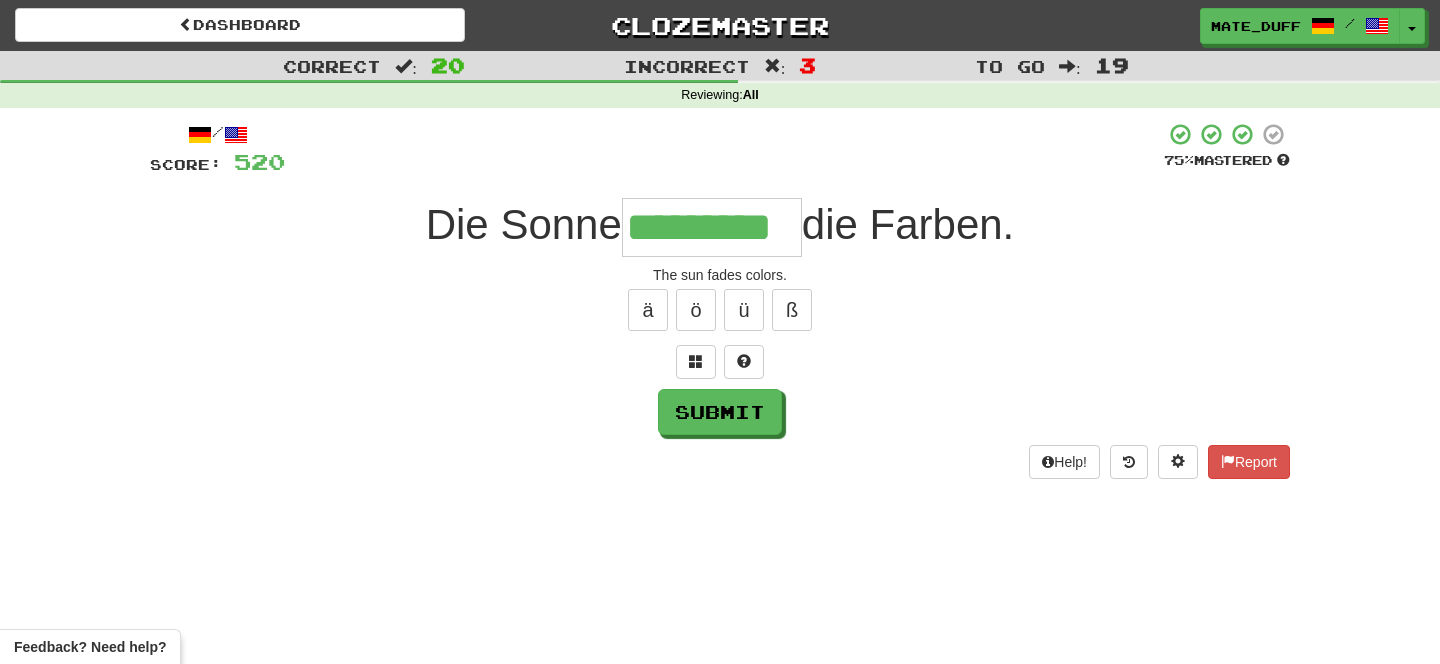 type on "*********" 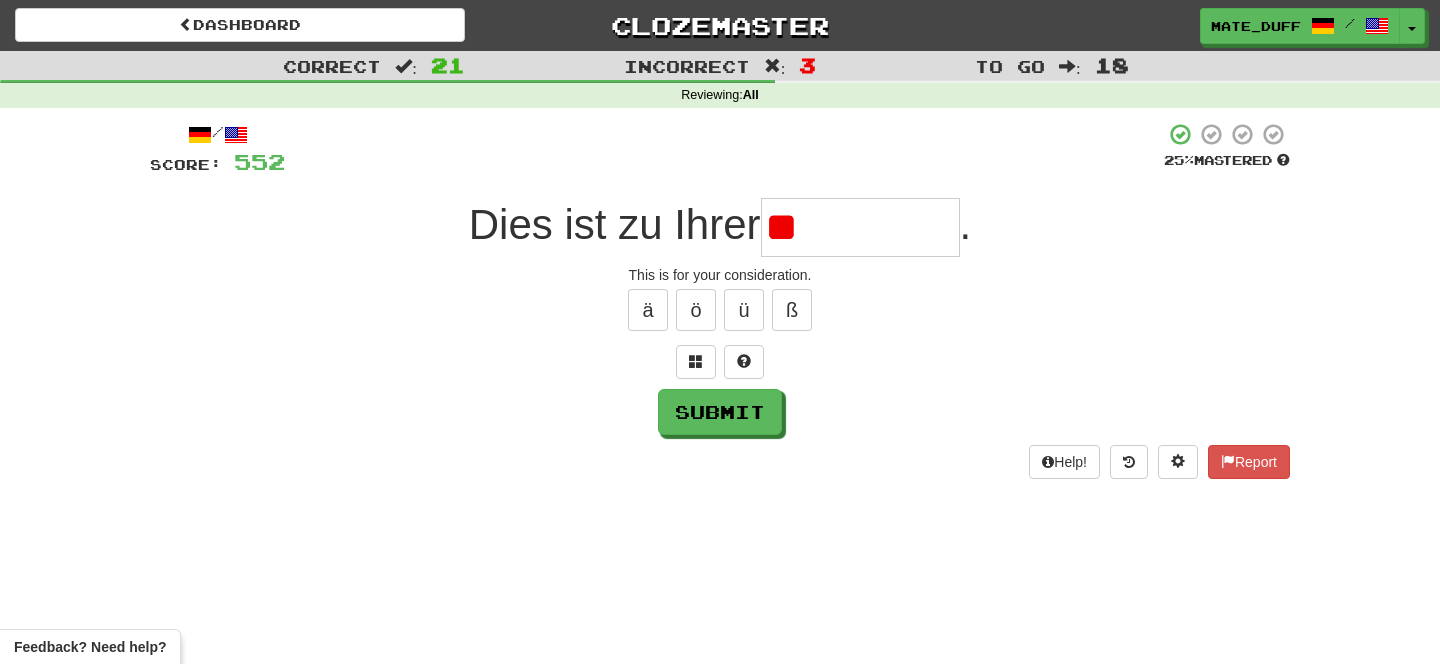 type on "*" 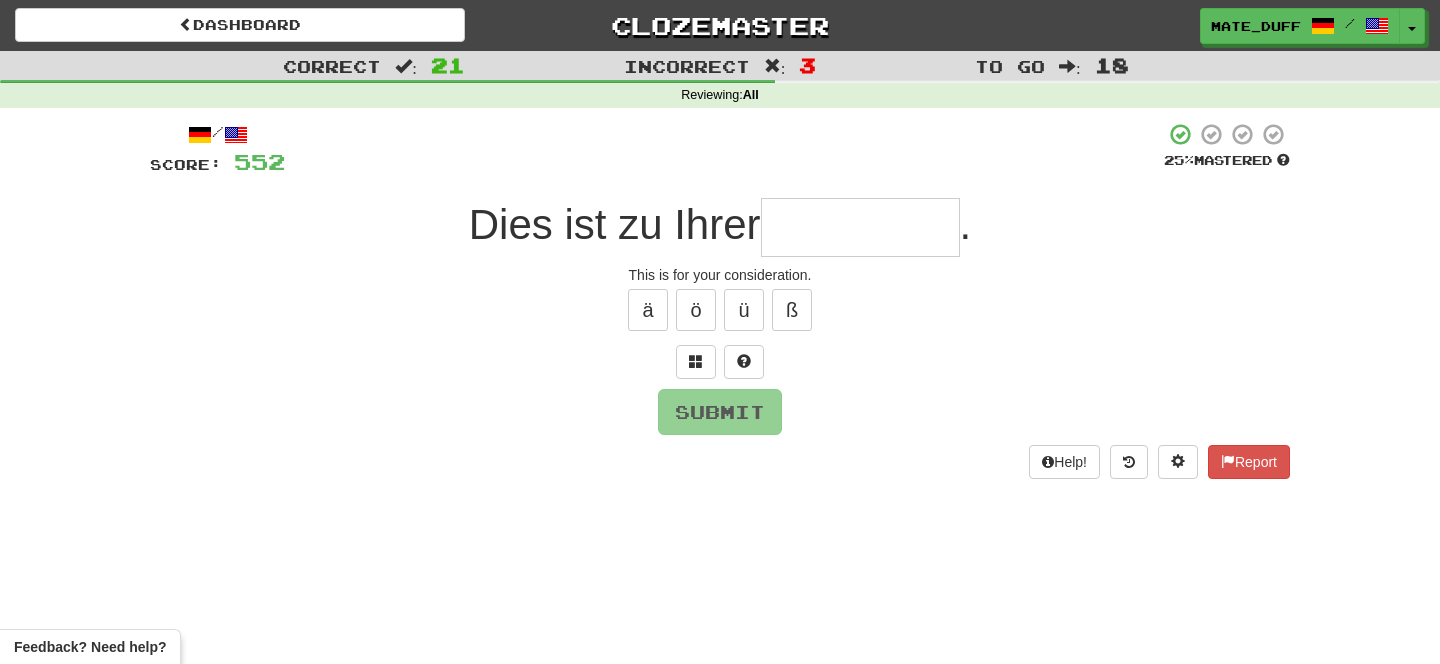 type on "*" 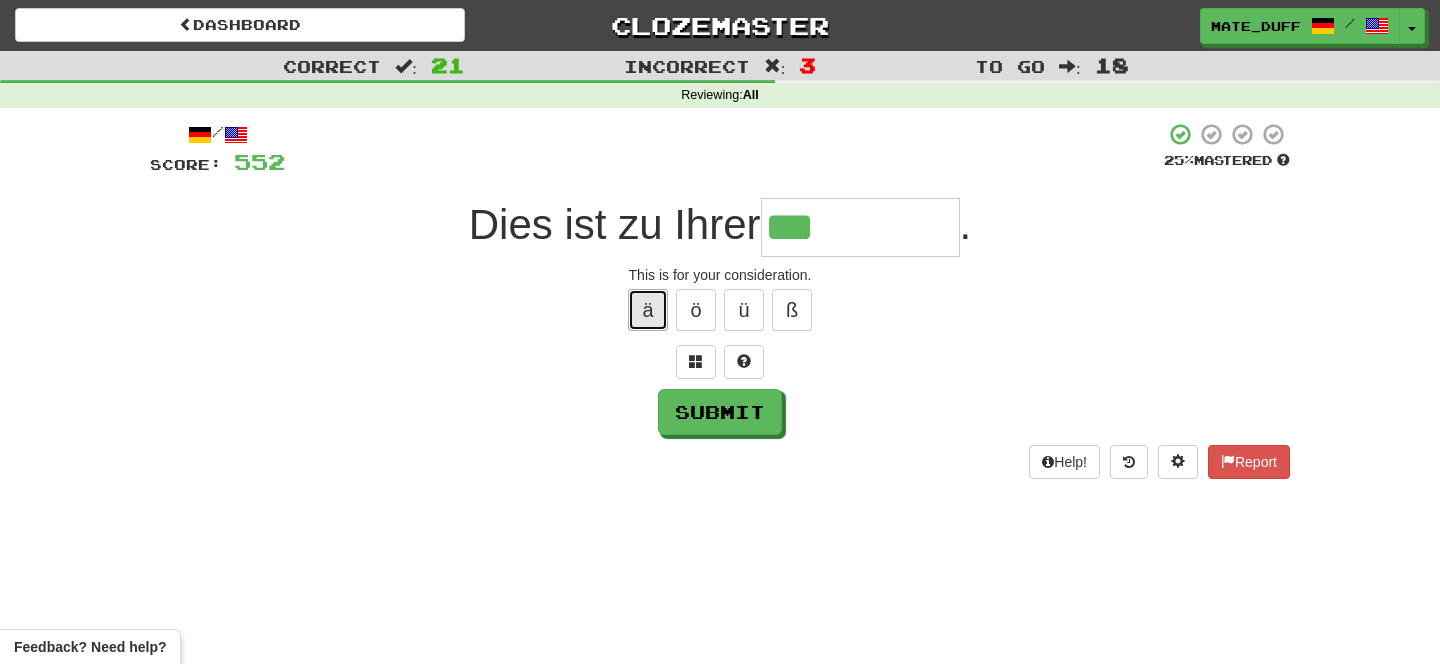 click on "ä" at bounding box center (648, 310) 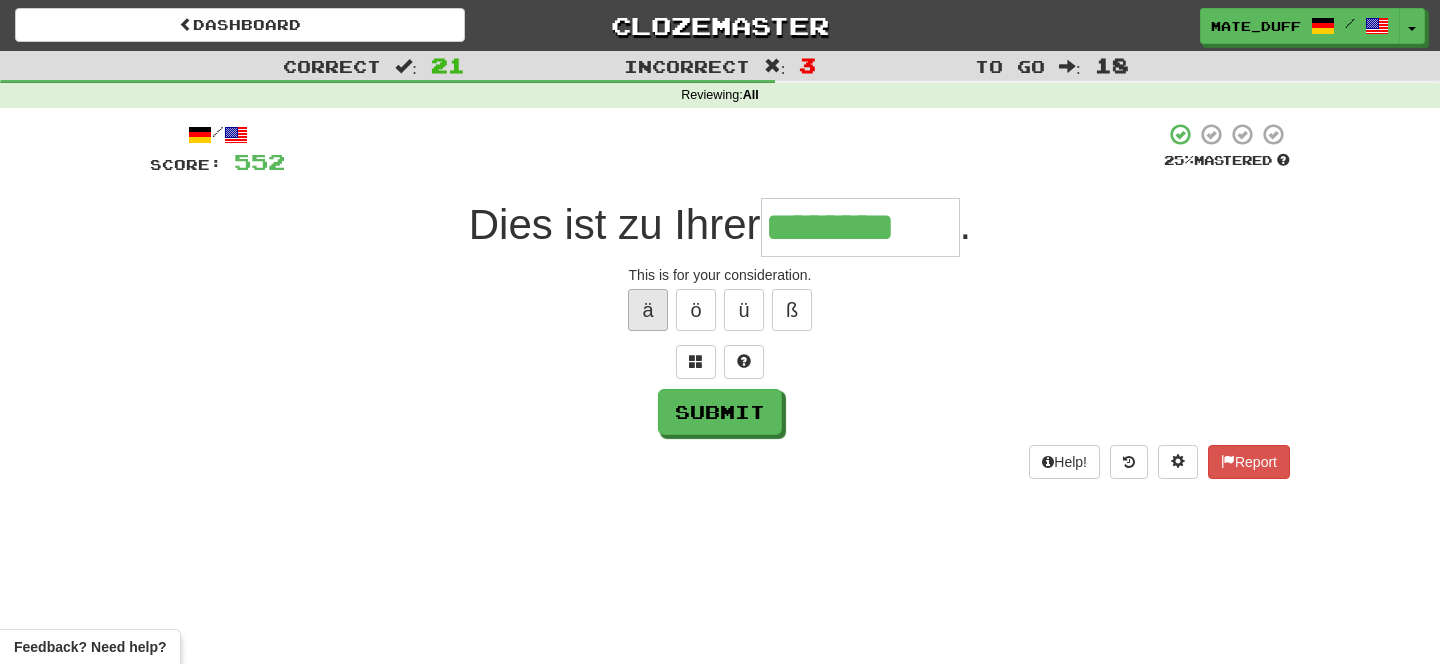 type on "********" 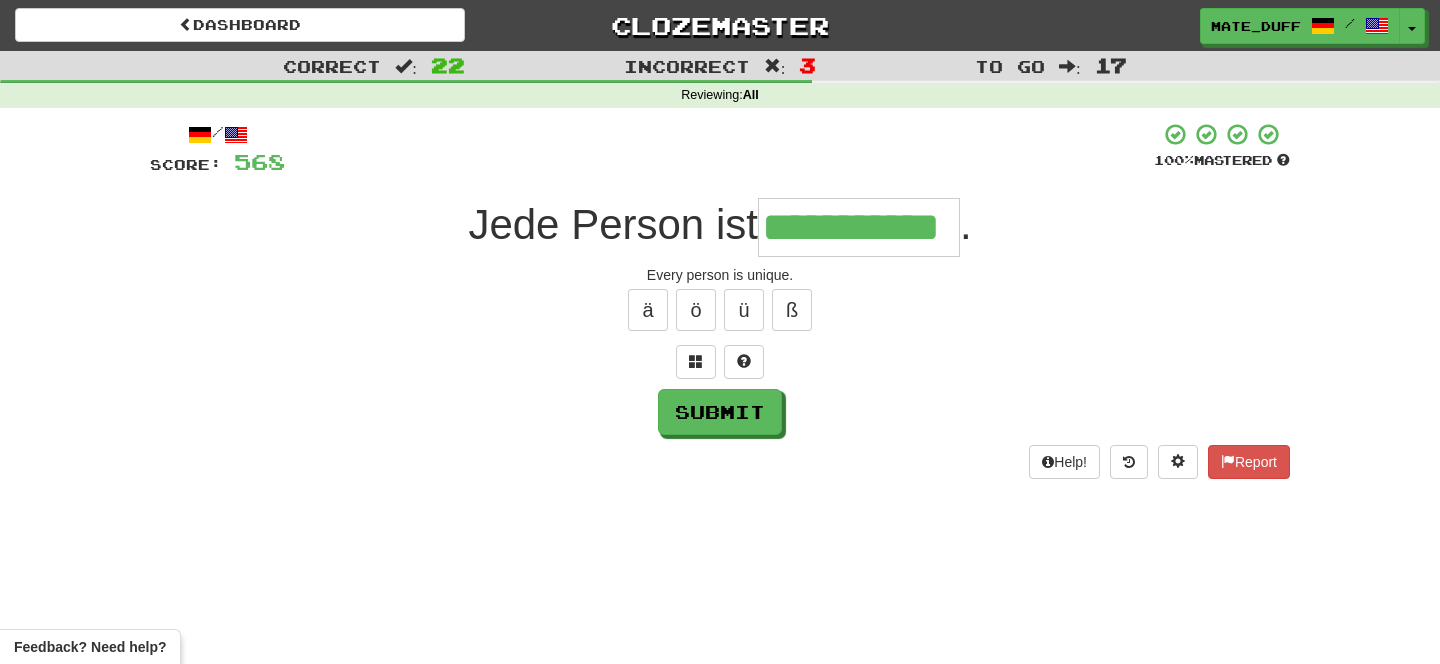 type on "**********" 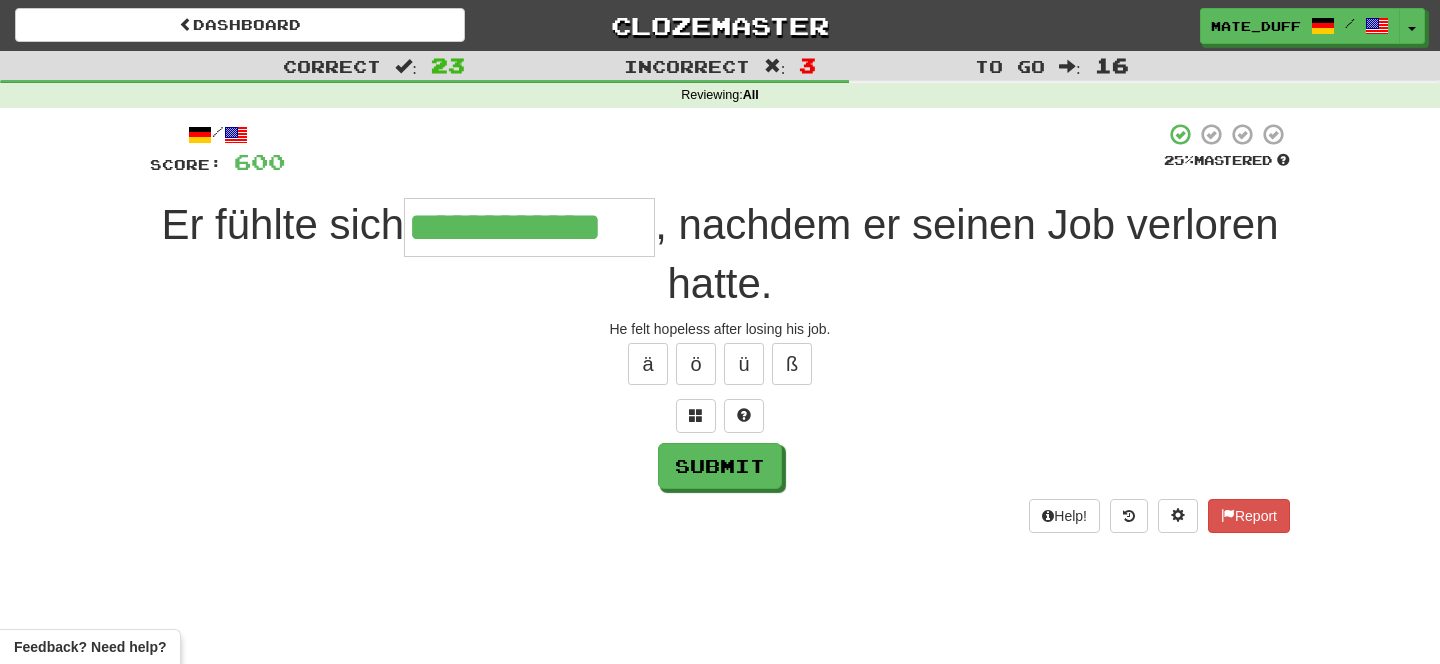type on "**********" 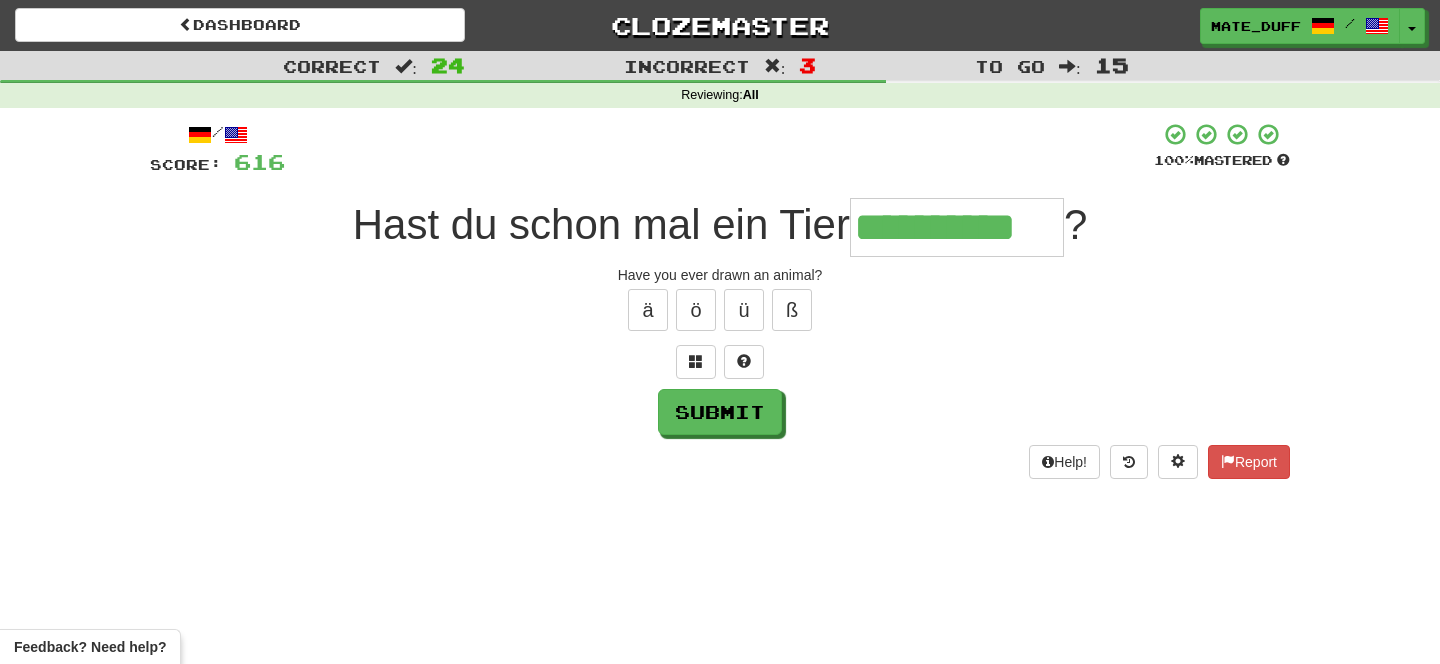 type on "**********" 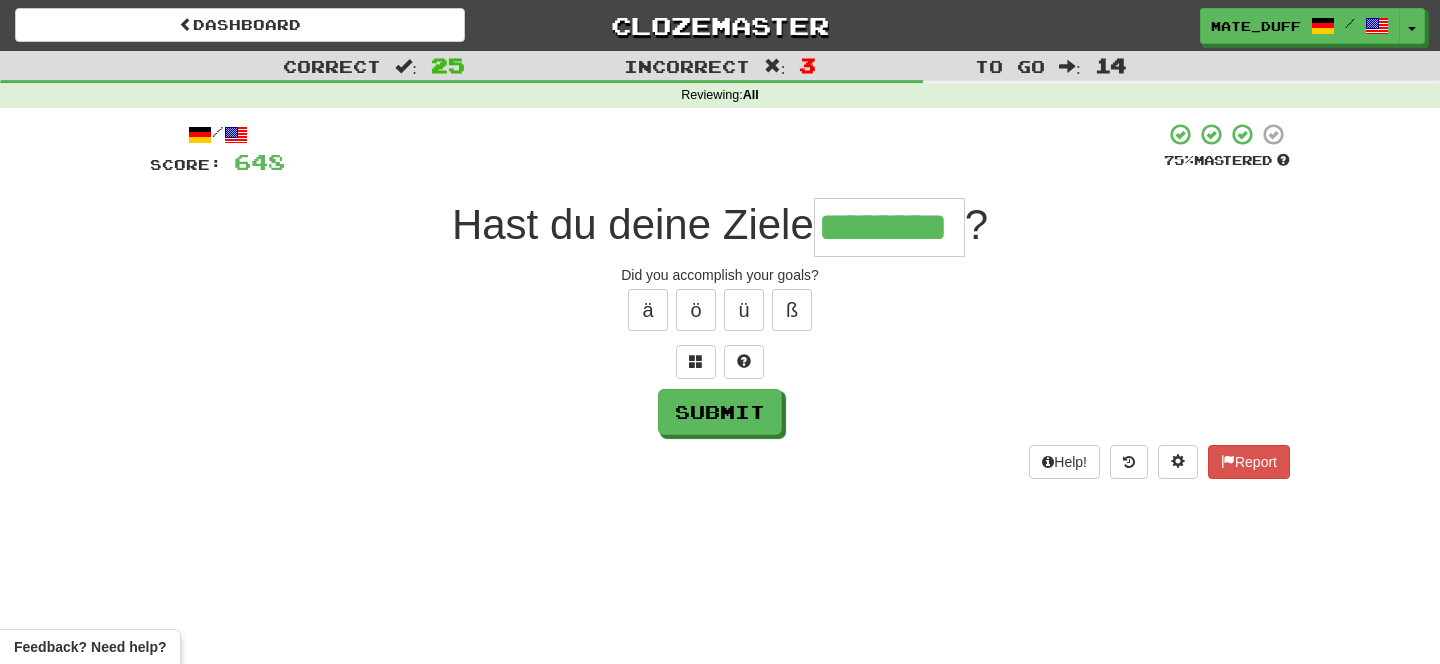 type on "********" 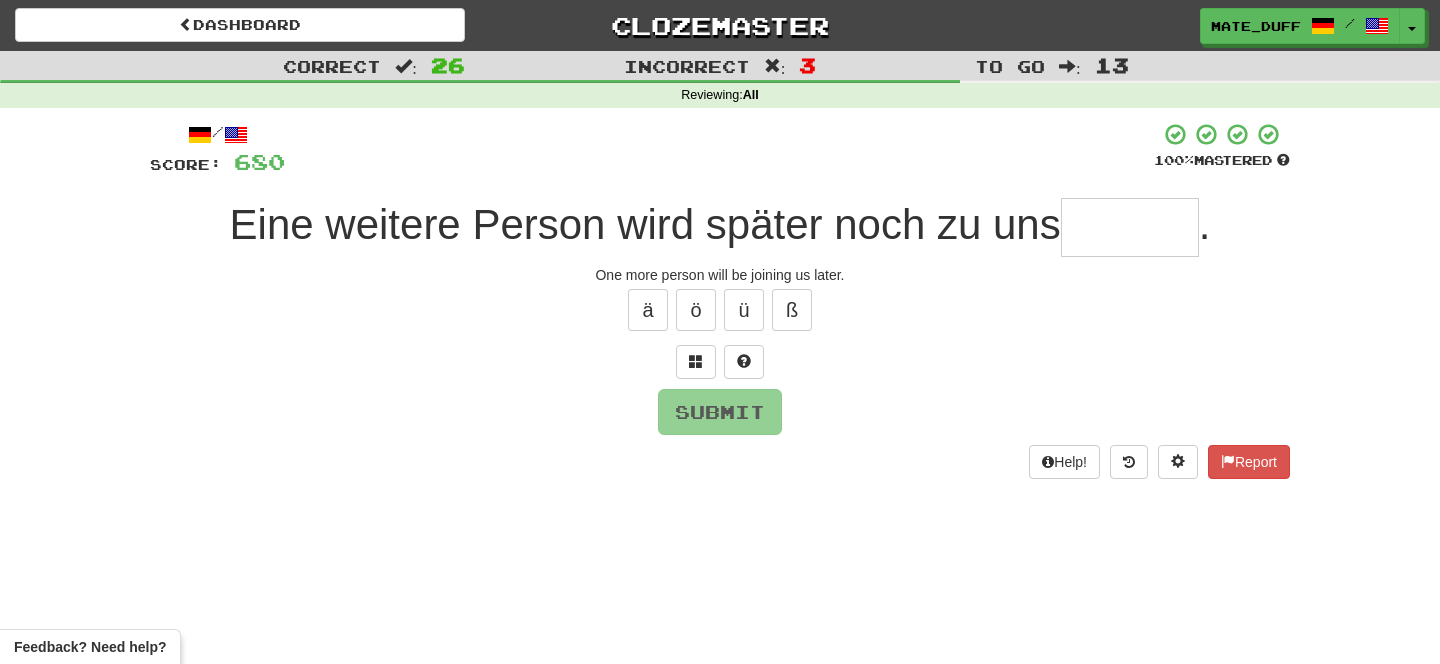 type on "*" 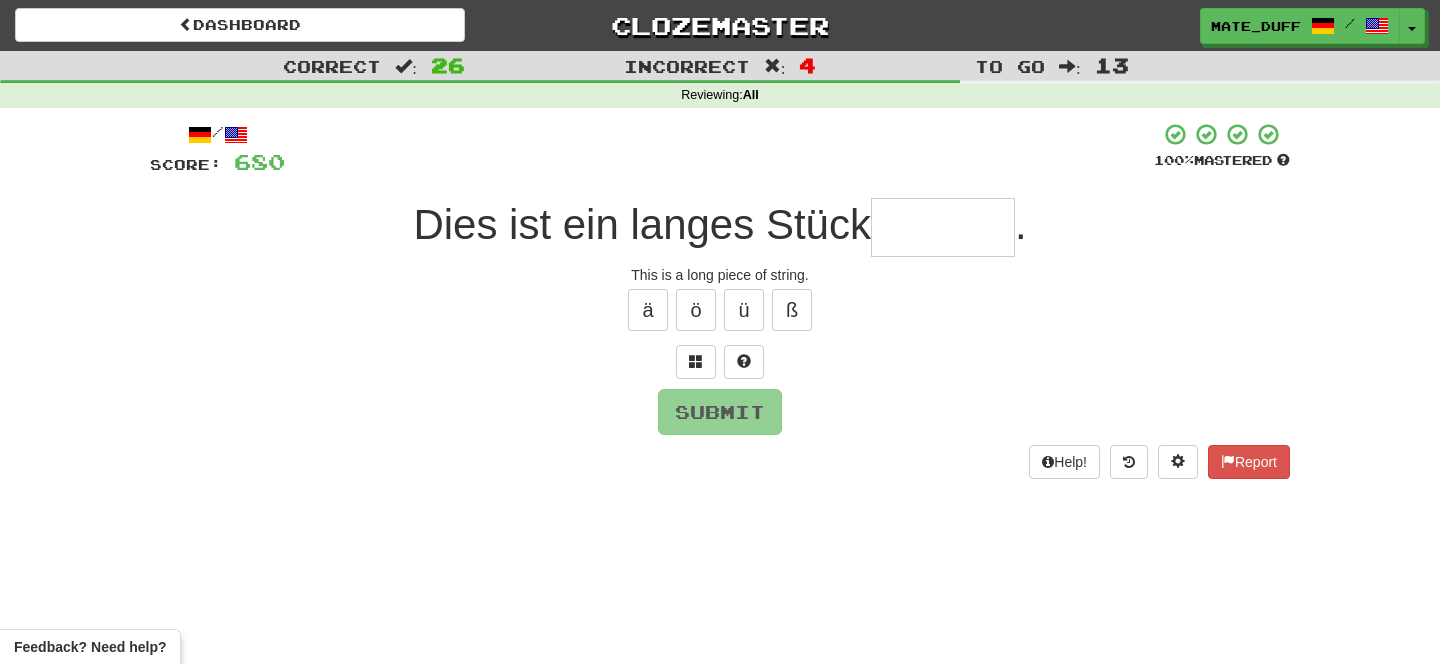 type on "*" 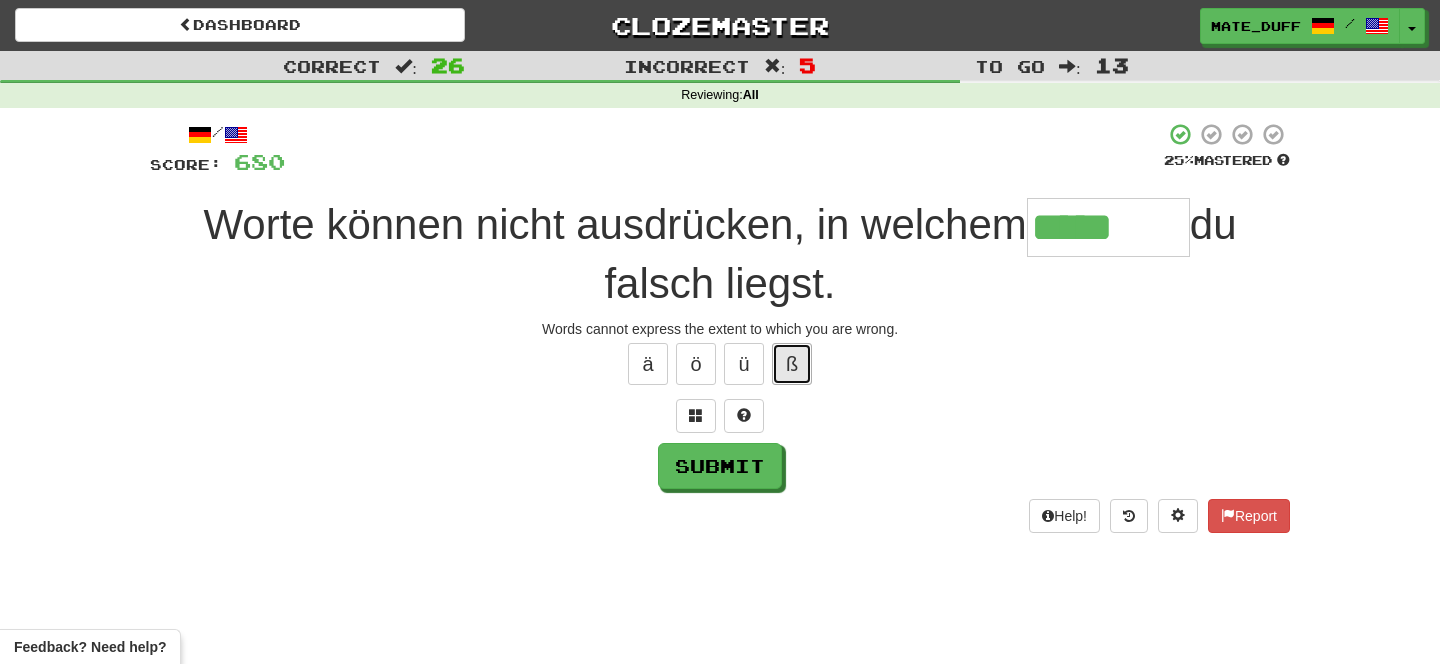 click on "ß" at bounding box center [792, 364] 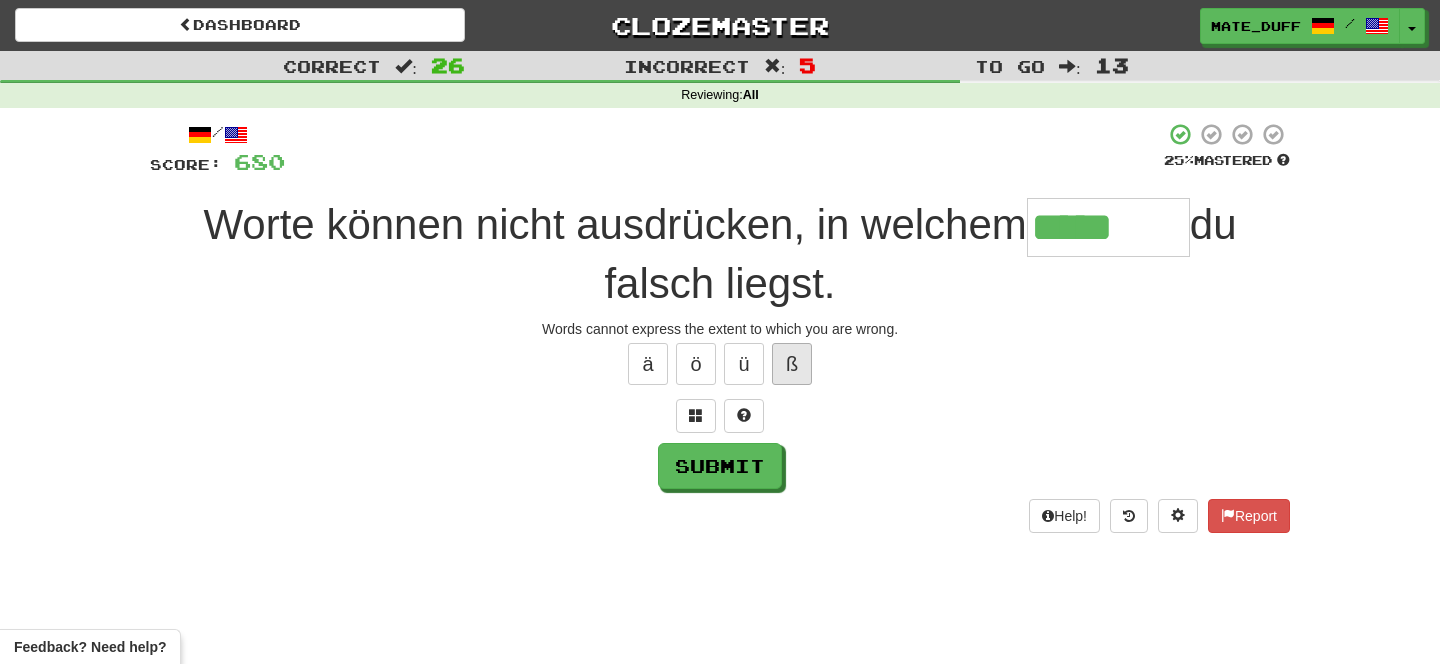 type on "******" 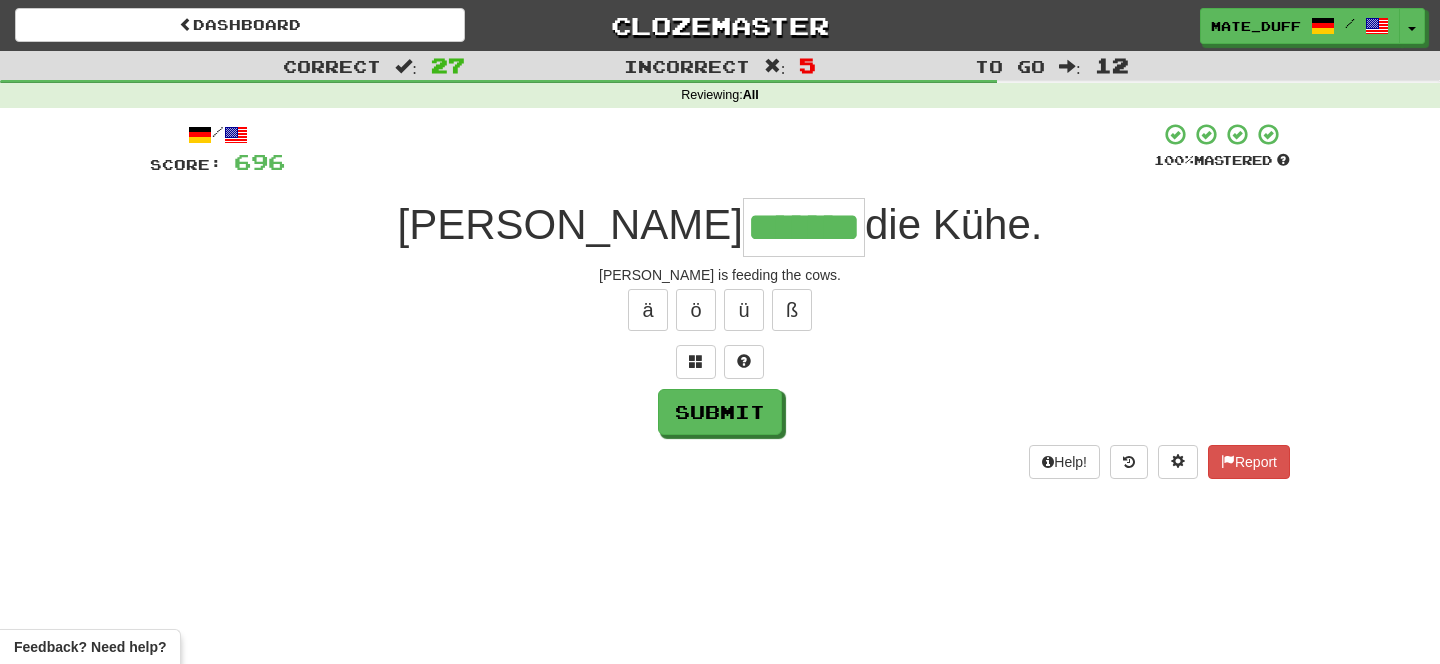 type on "*******" 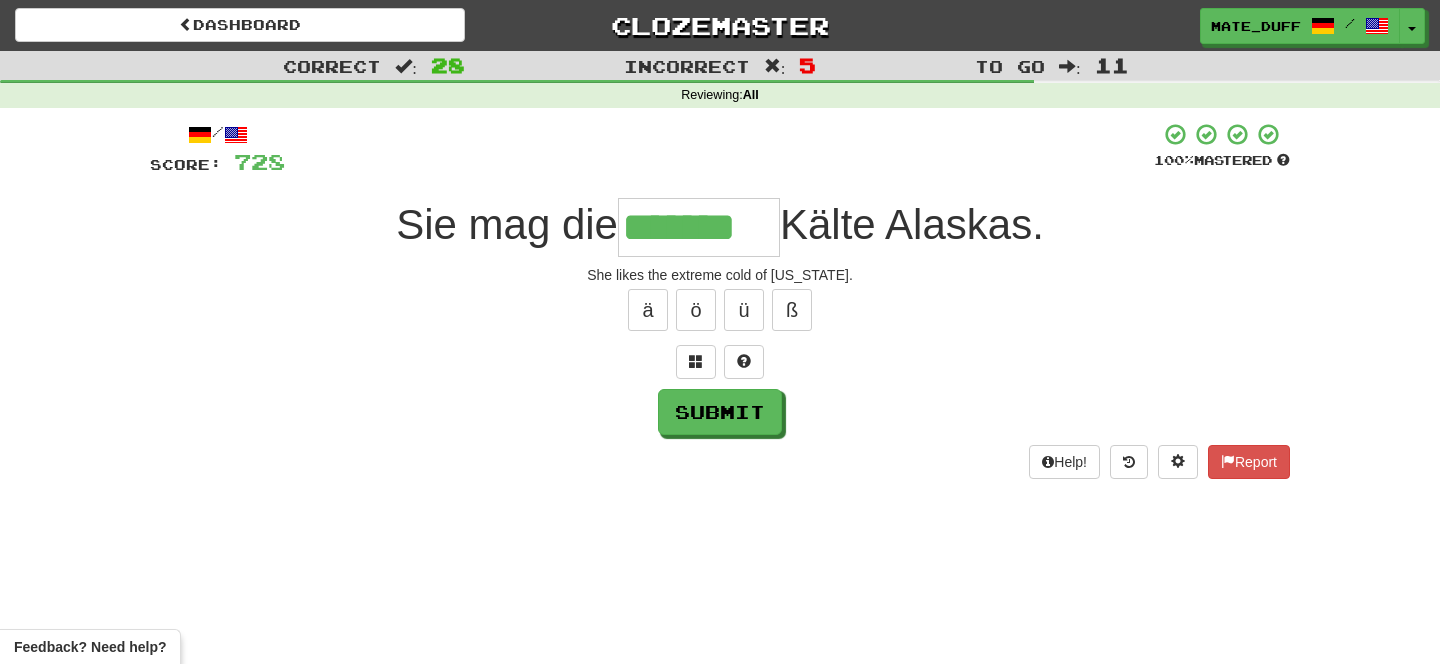 type on "*******" 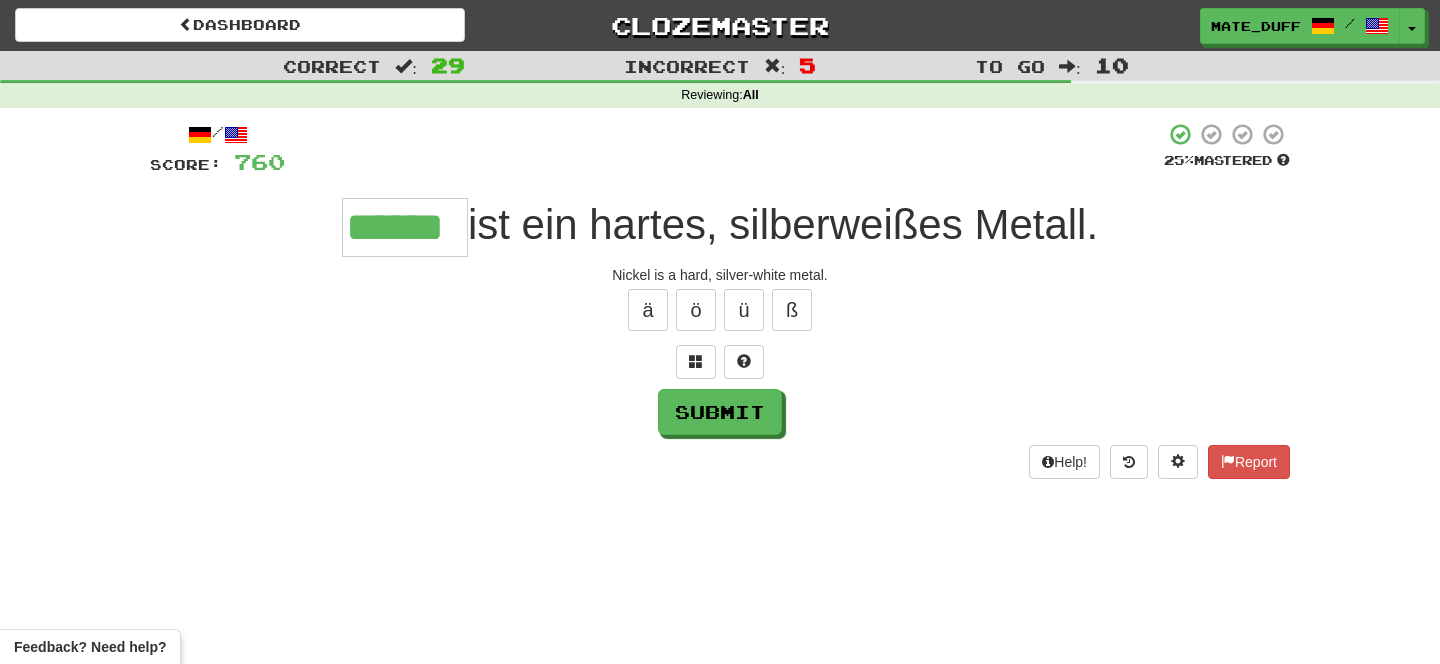 type on "******" 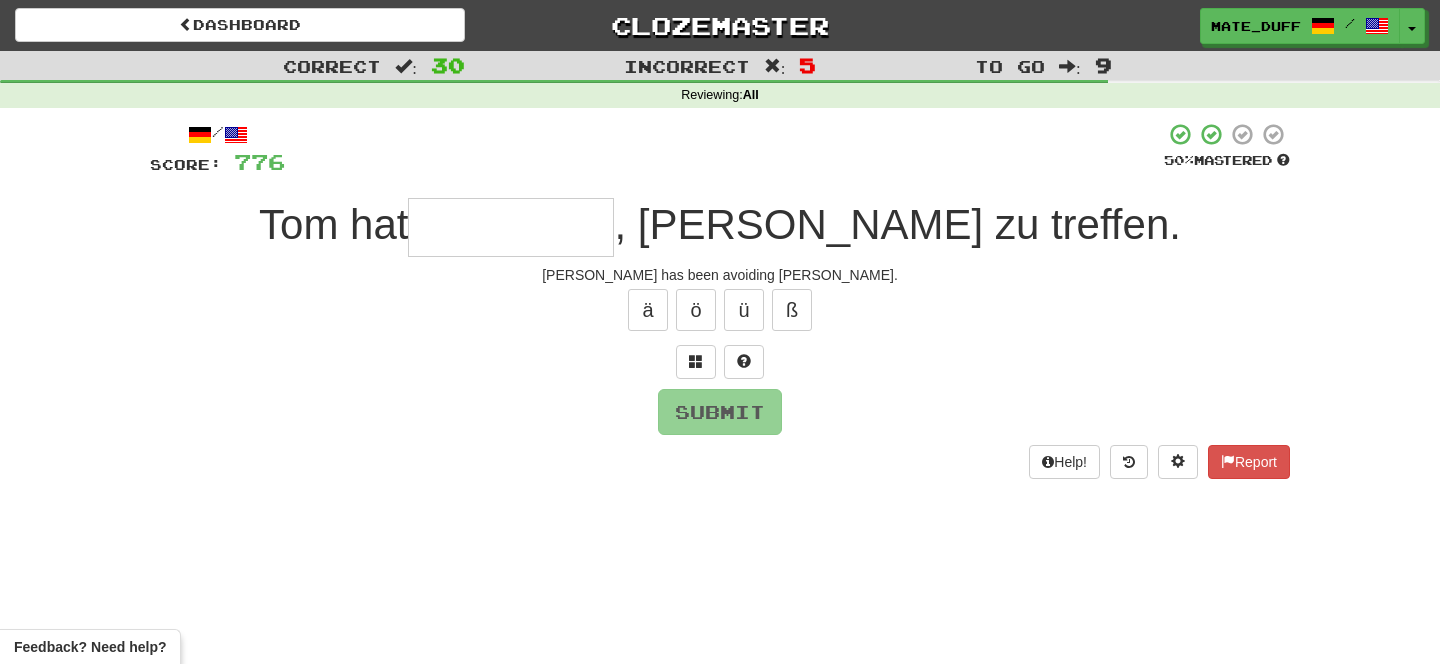 type on "*" 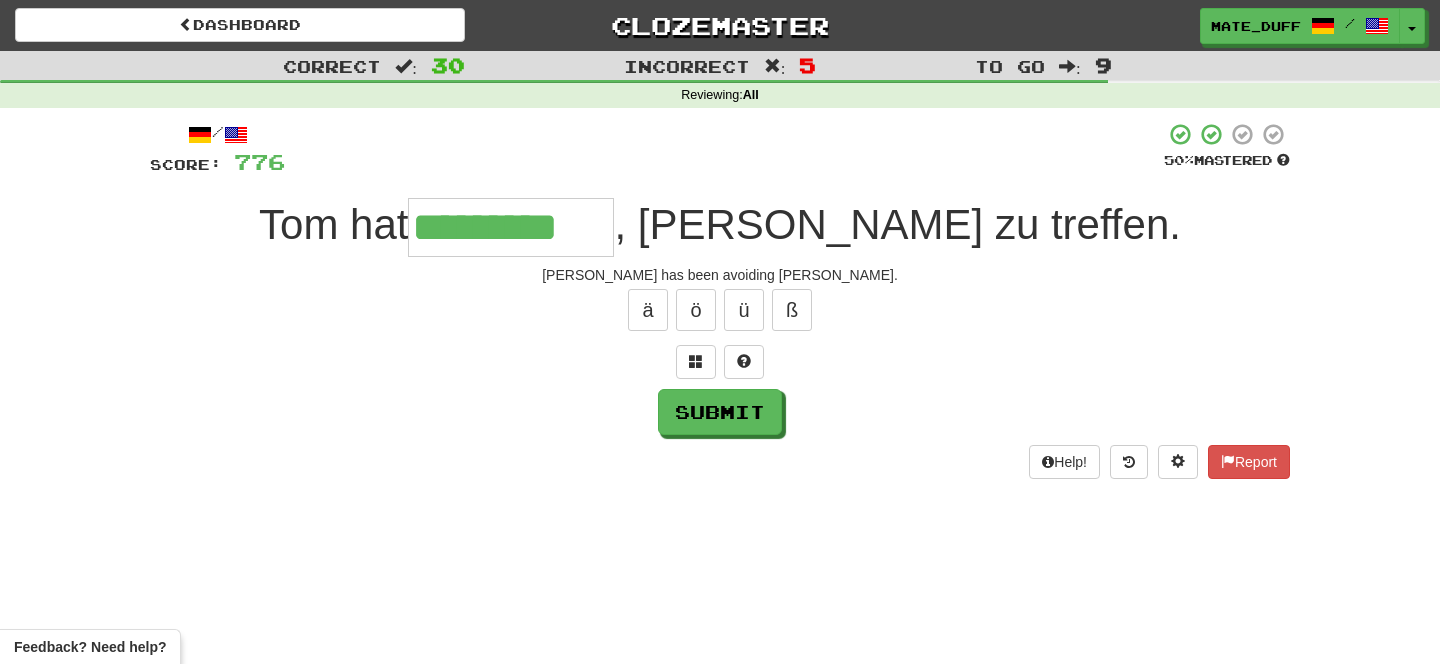 type on "*********" 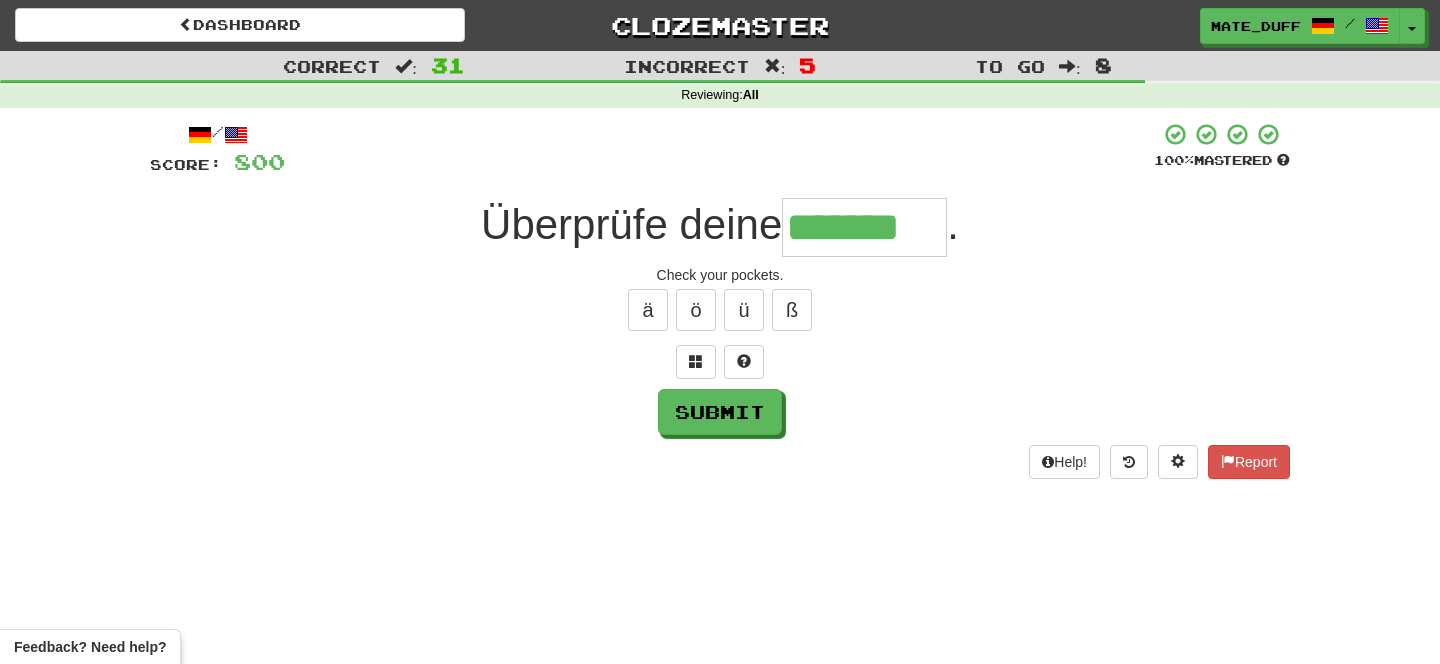 type on "*******" 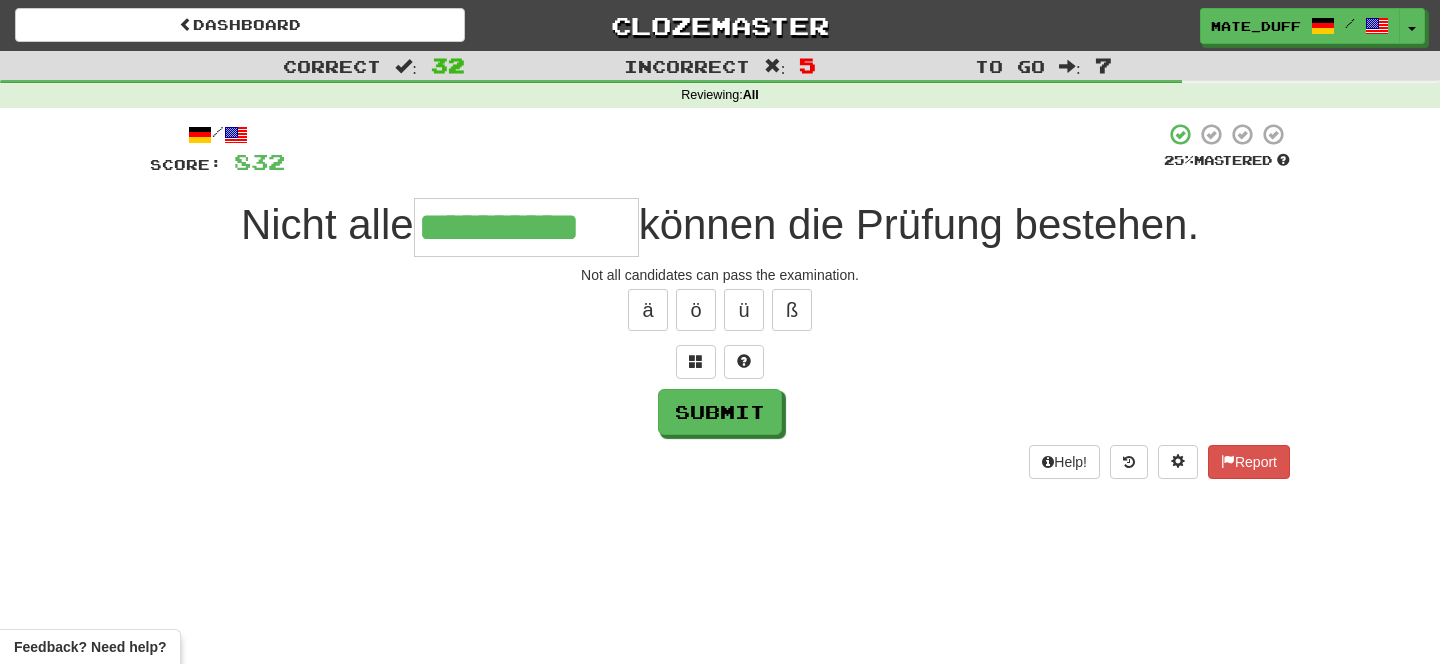 type on "**********" 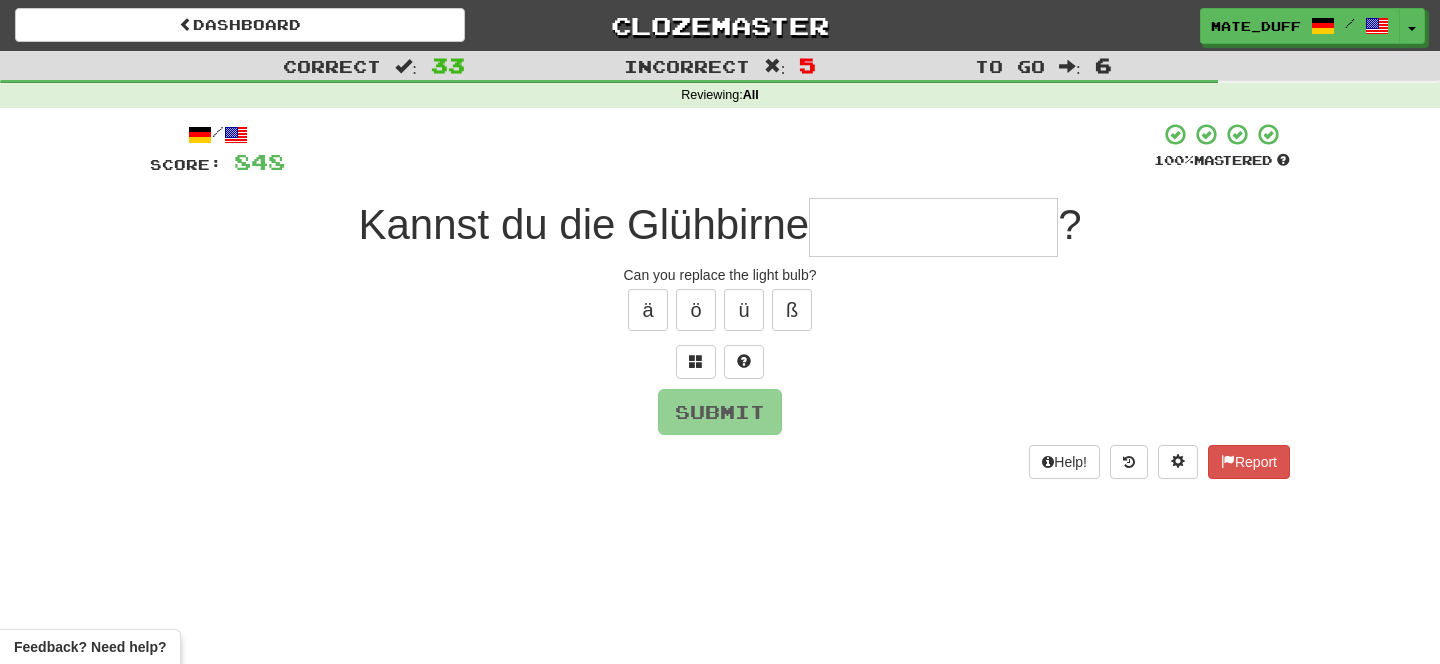 type on "*" 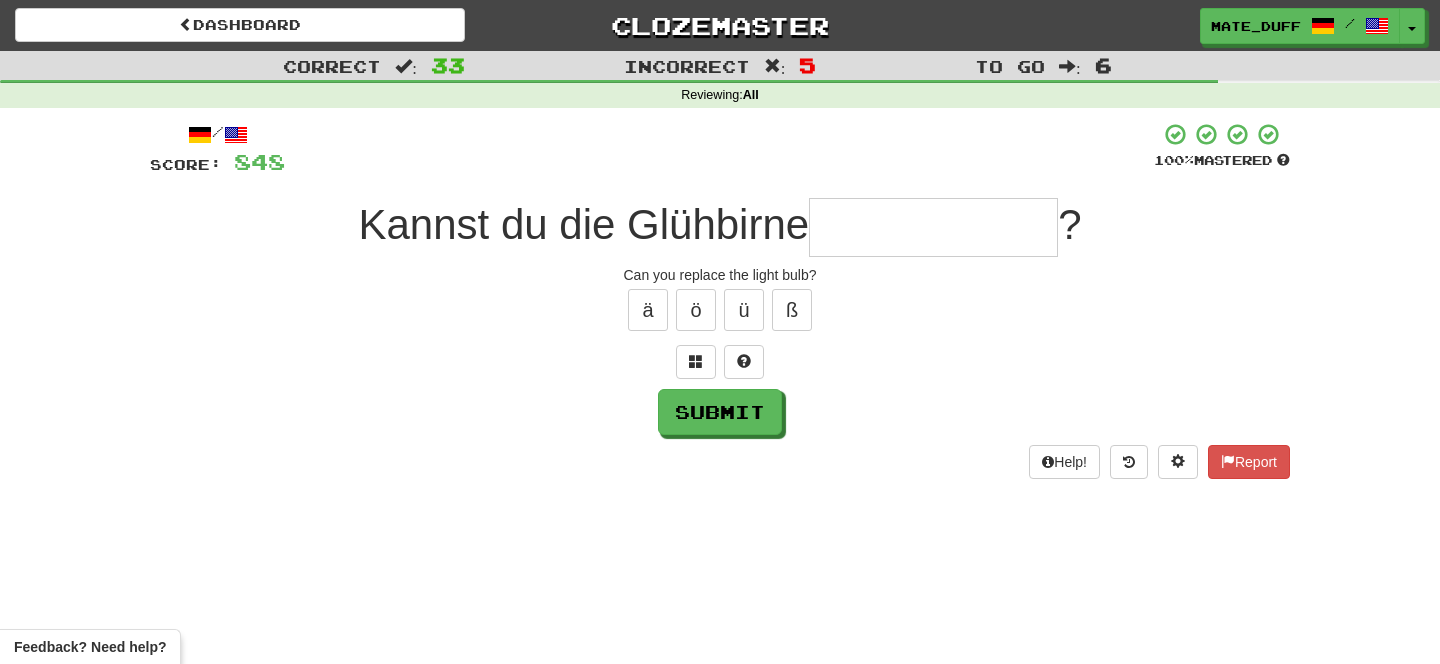type on "*" 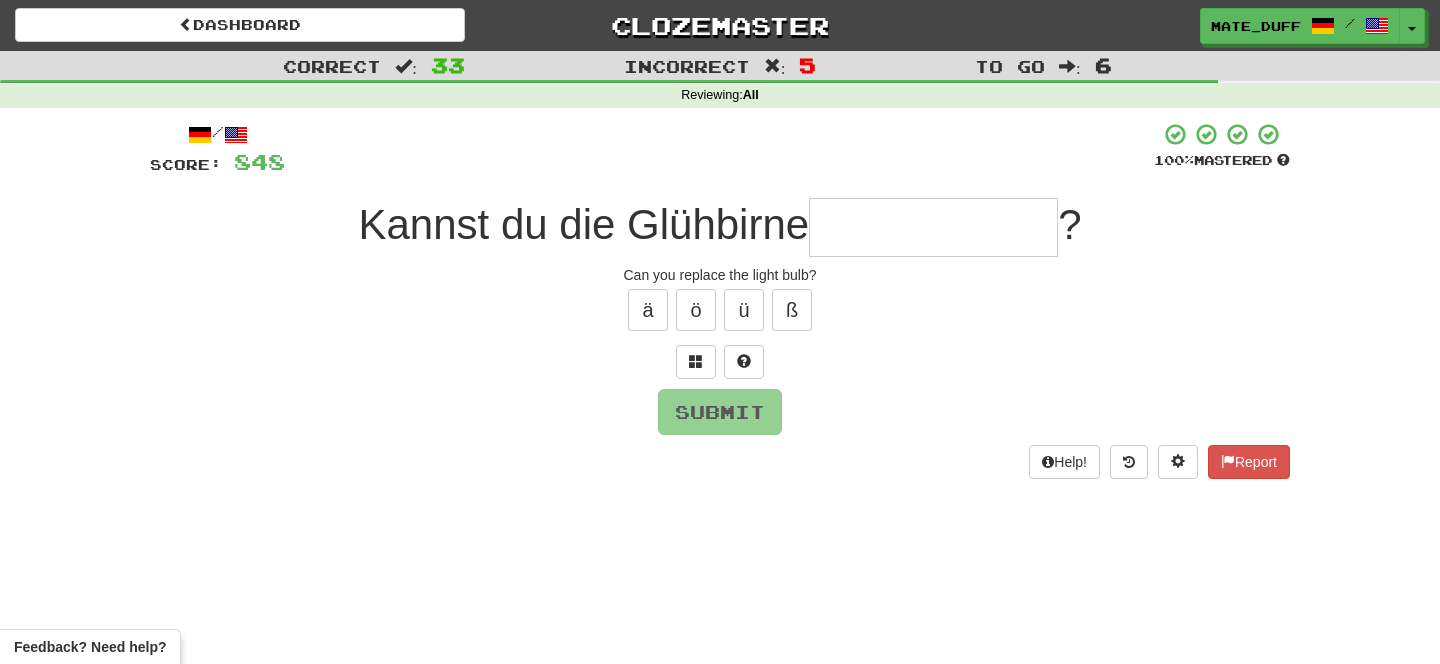 type on "**********" 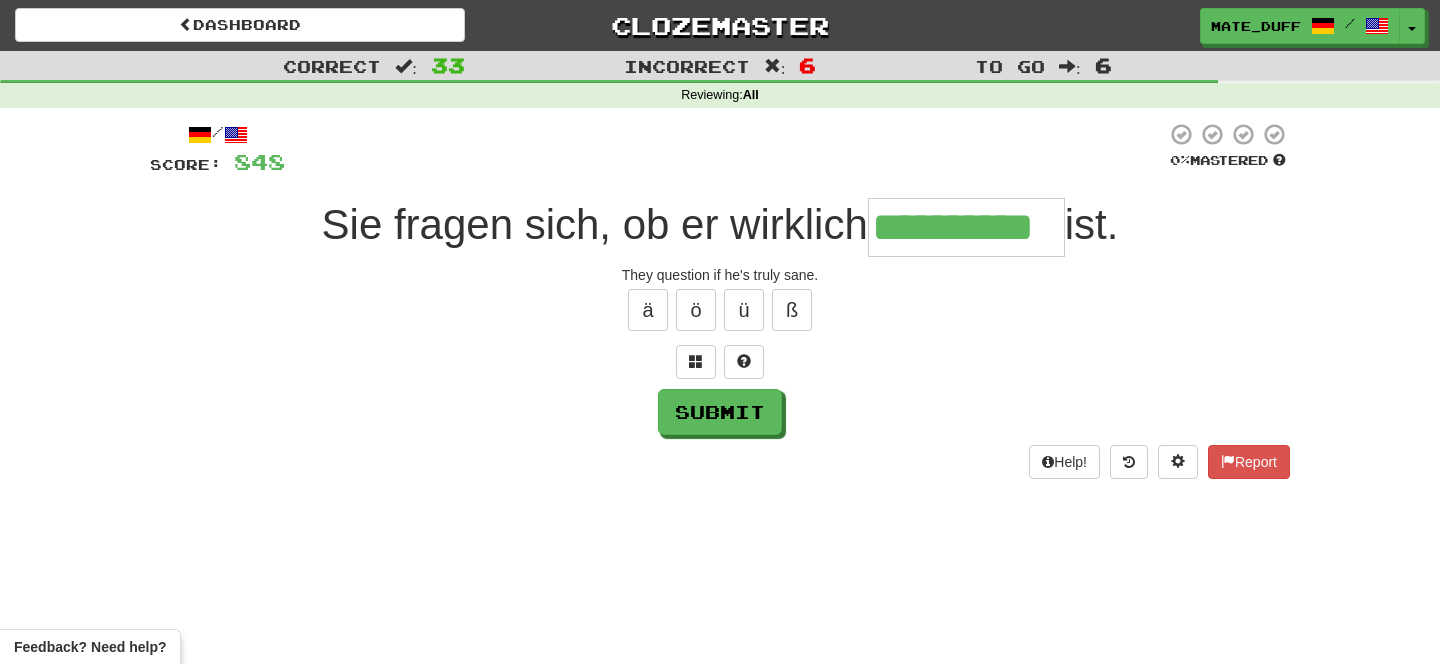 type on "**********" 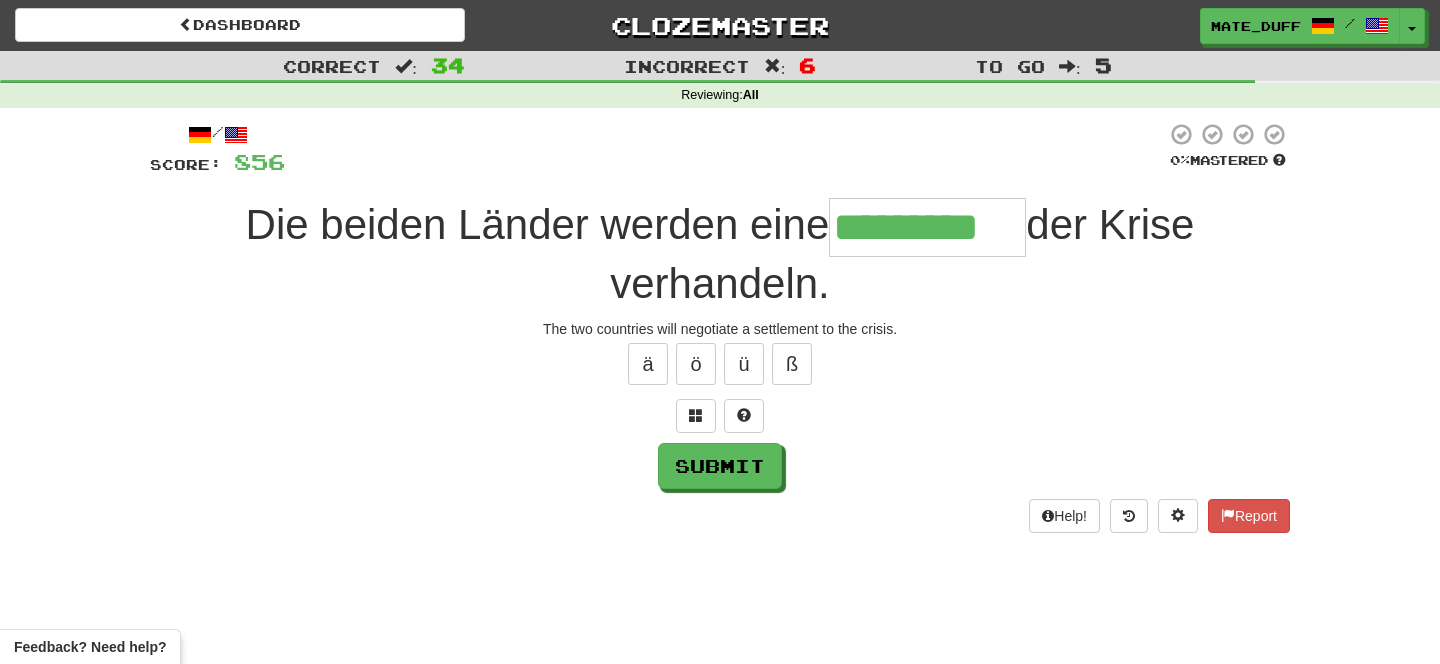 type on "*********" 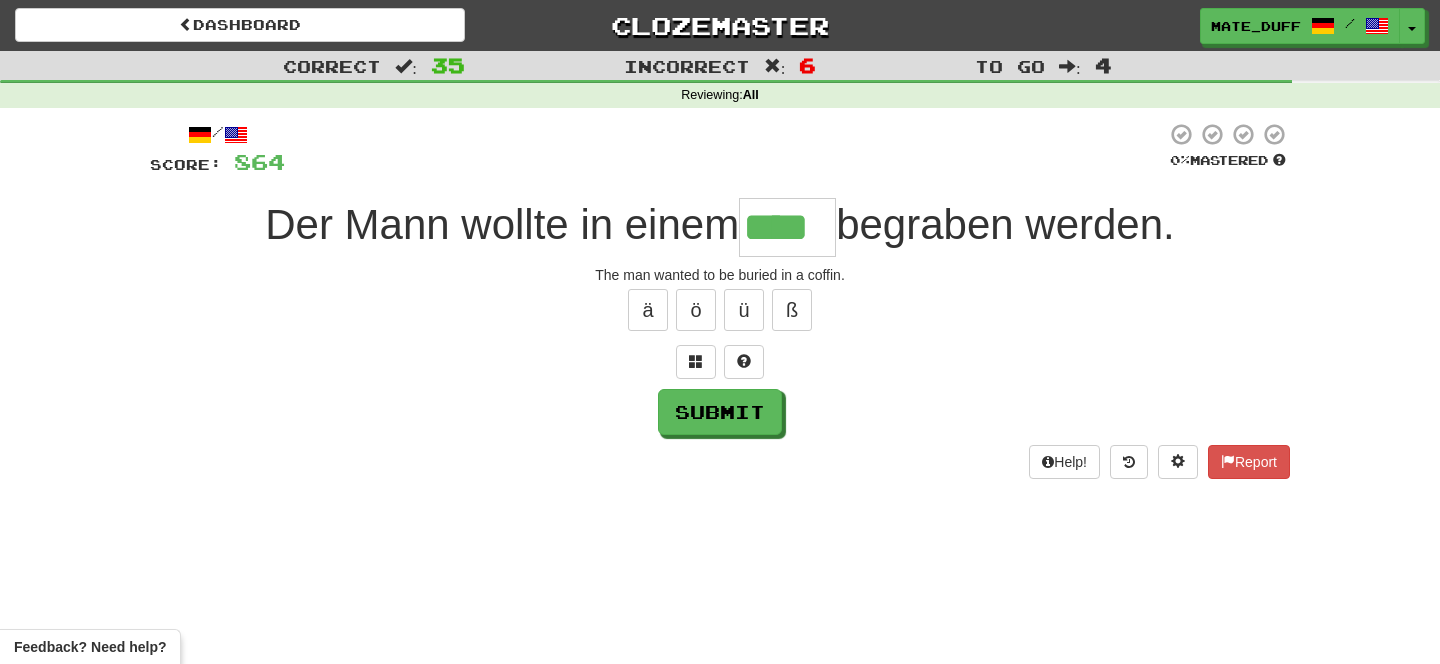 type on "****" 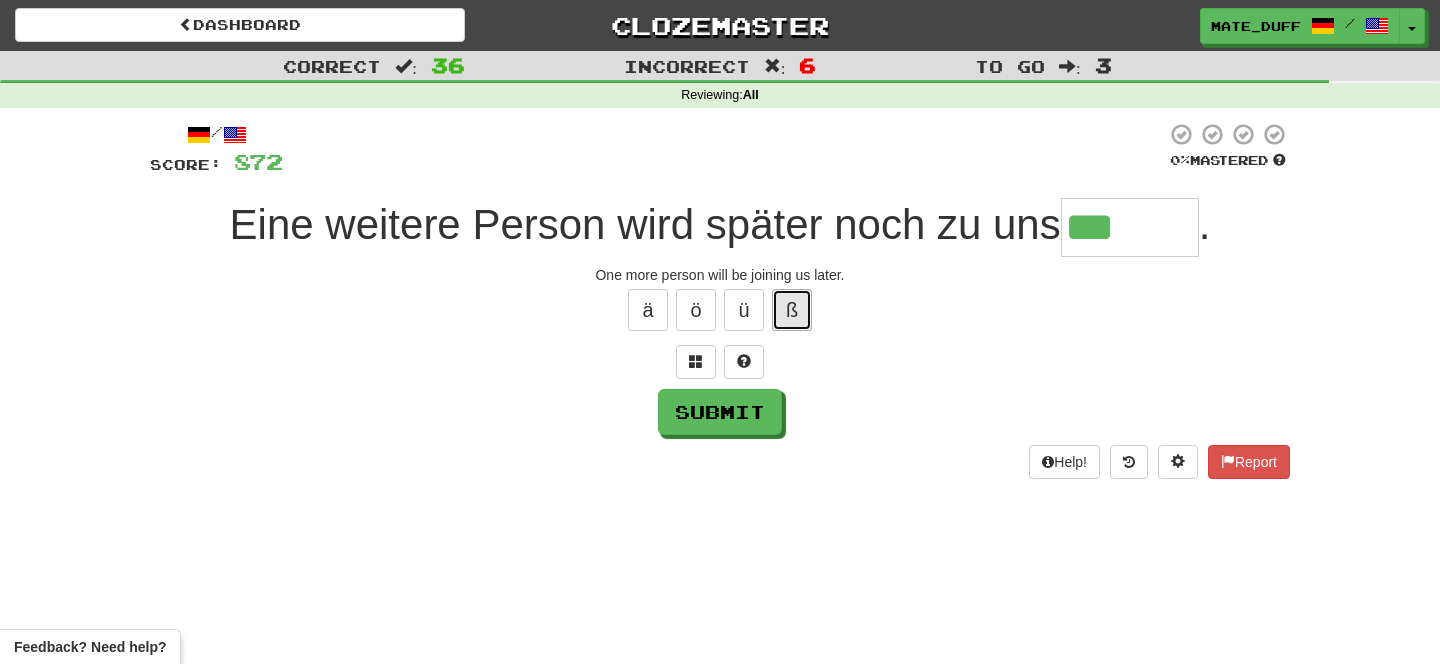 click on "ß" at bounding box center (792, 310) 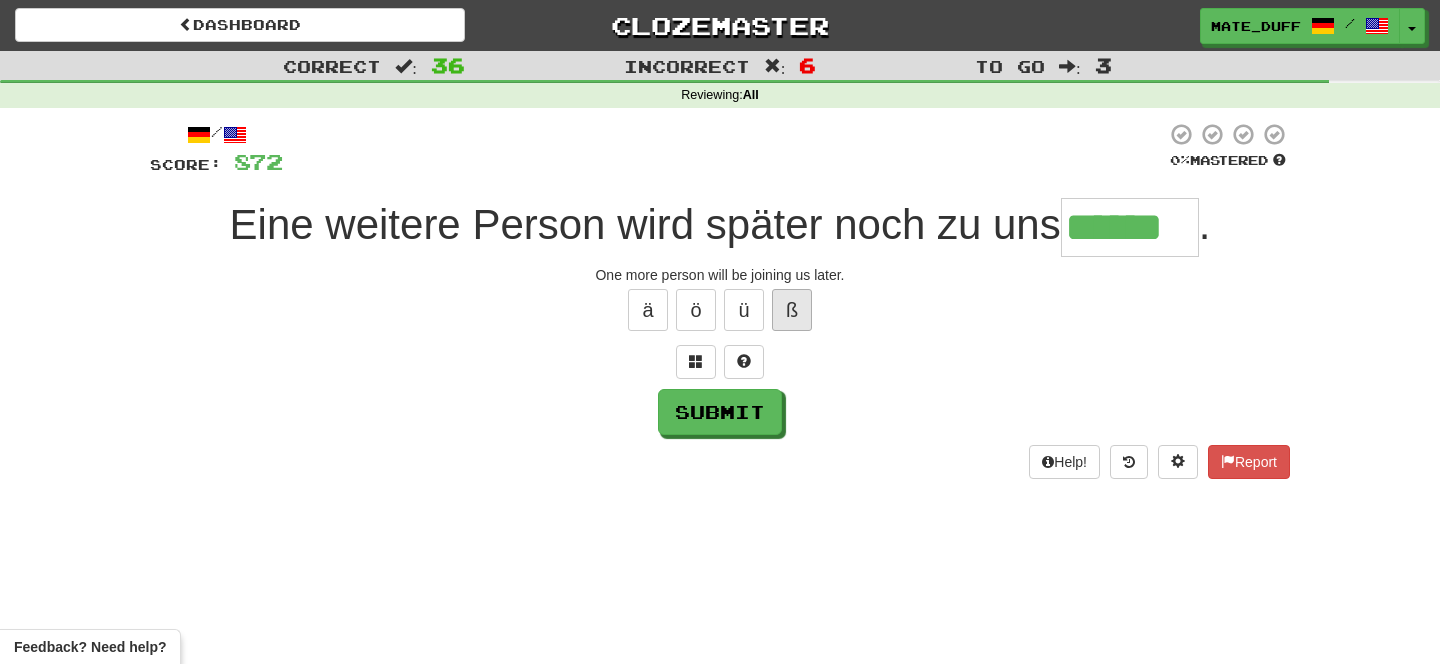type on "******" 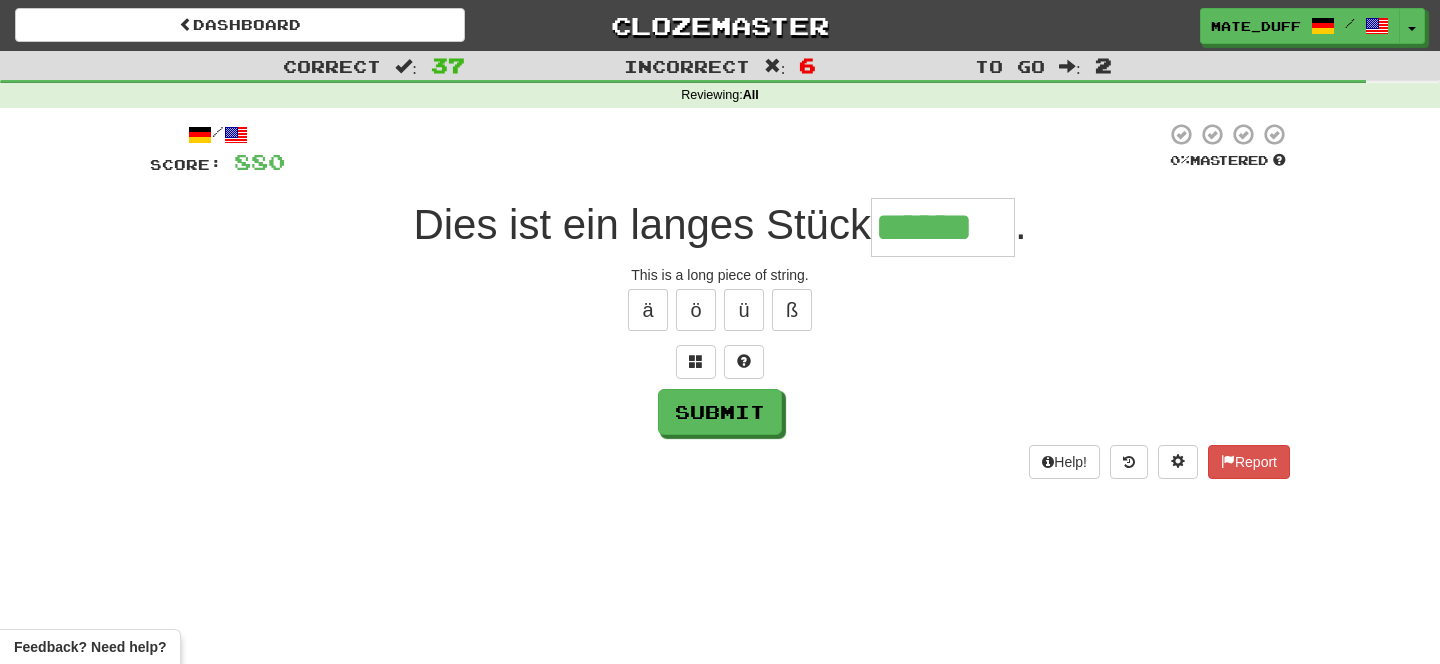 type on "******" 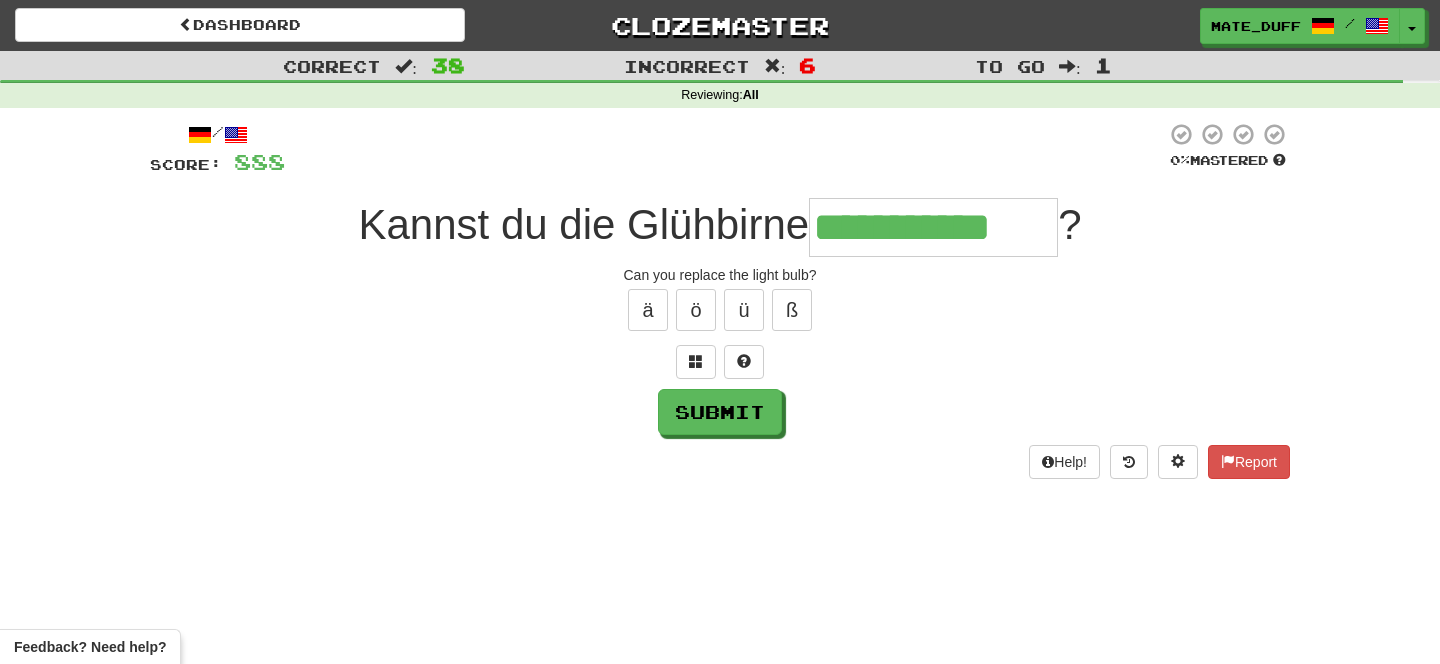 type on "**********" 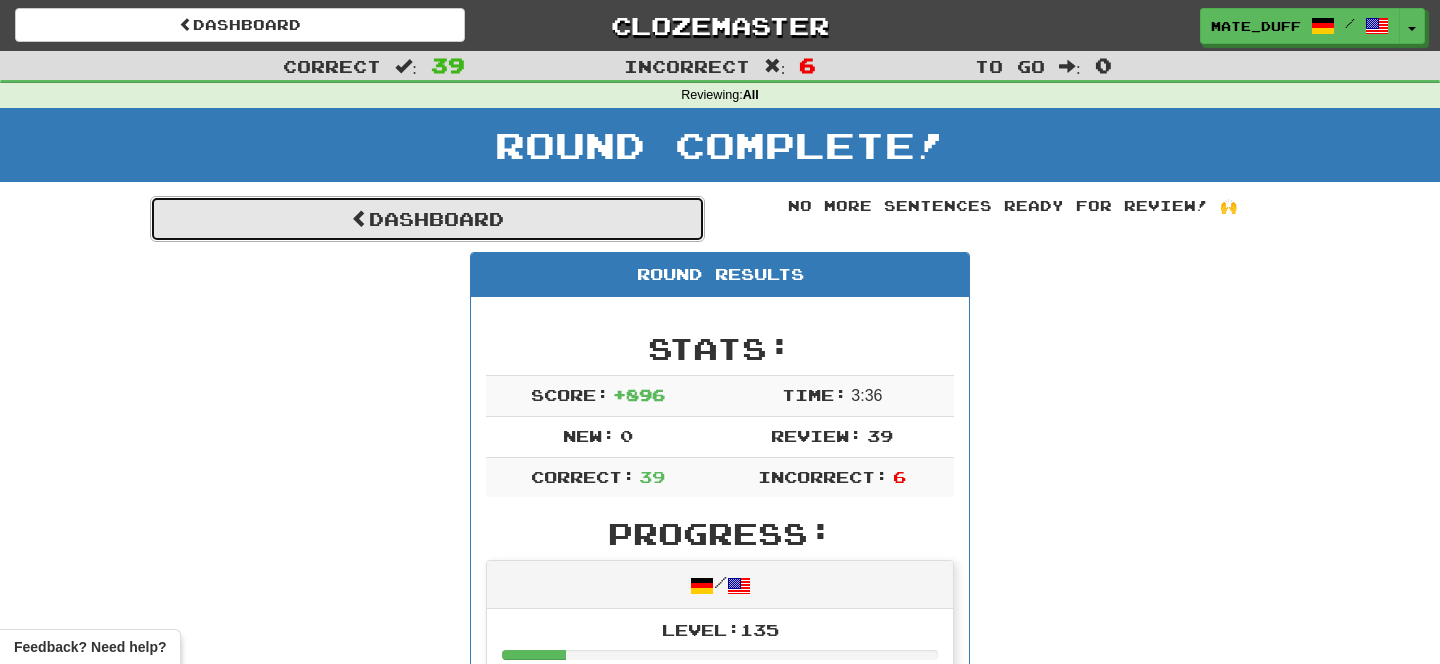 click on "Dashboard" at bounding box center (427, 219) 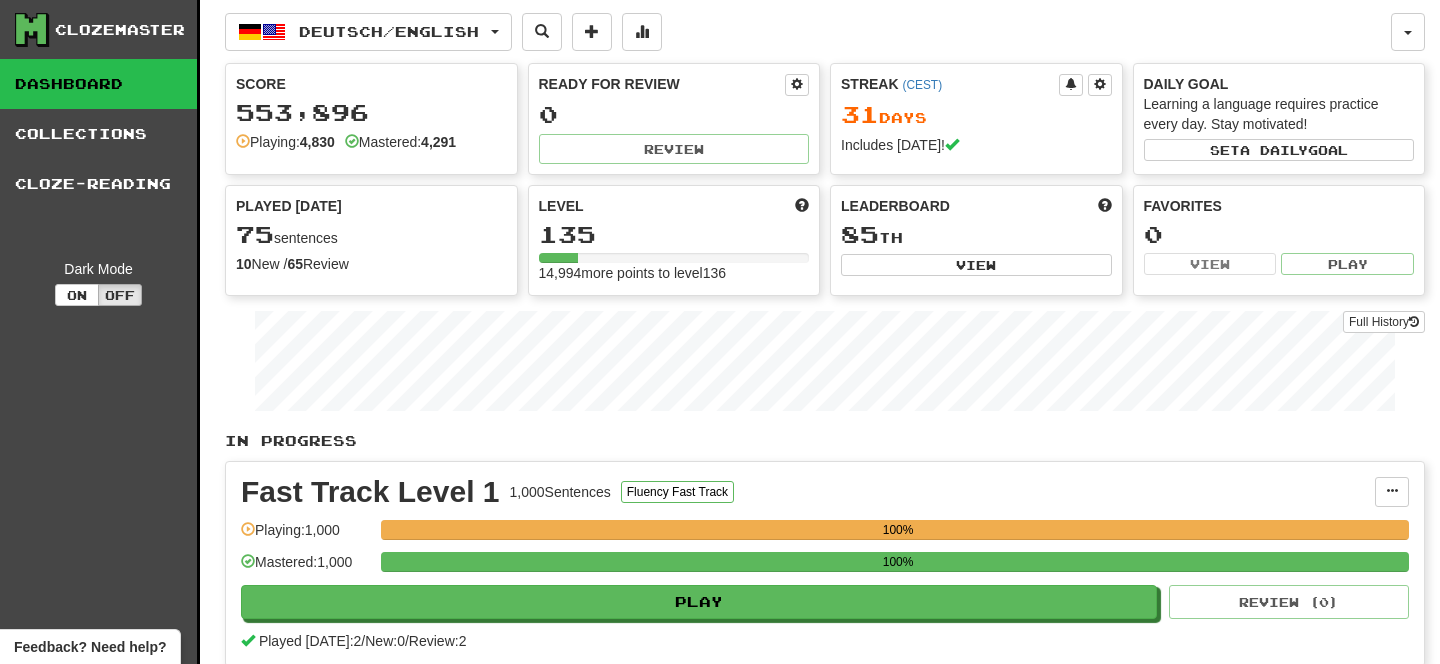 scroll, scrollTop: 0, scrollLeft: 0, axis: both 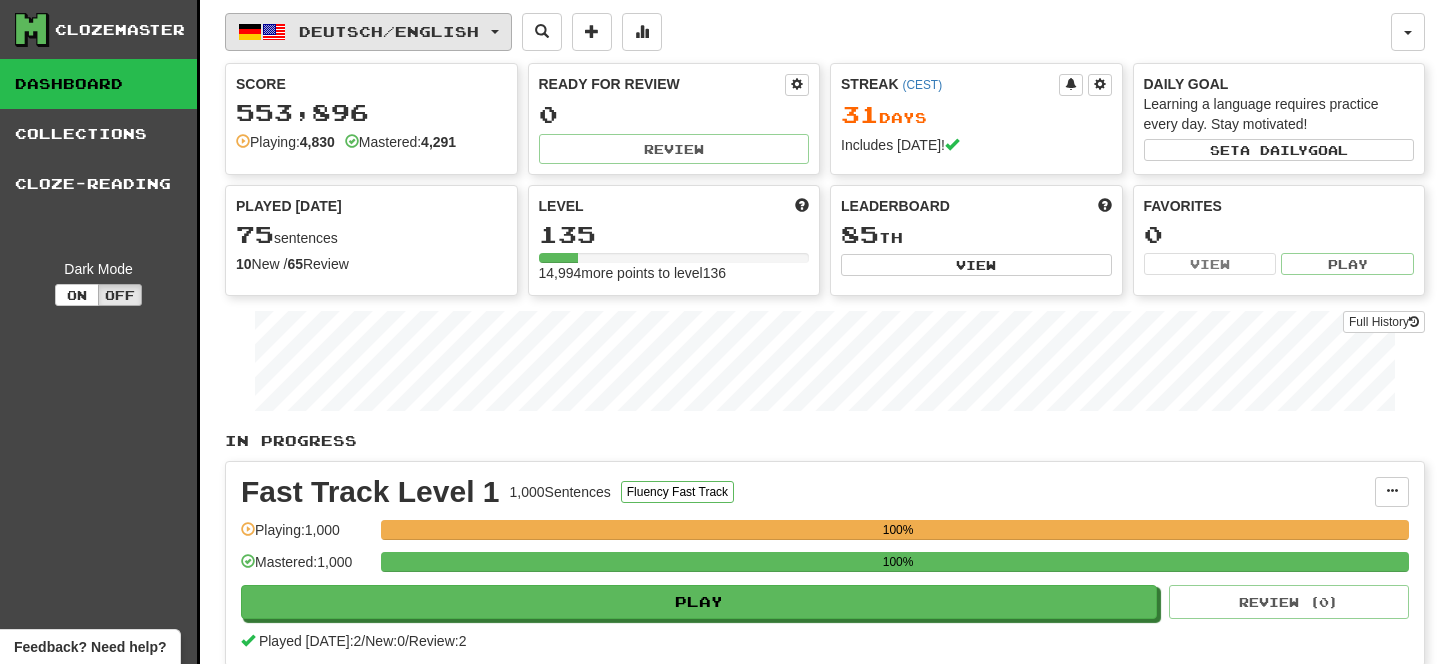 click on "Deutsch  /  English" at bounding box center (389, 31) 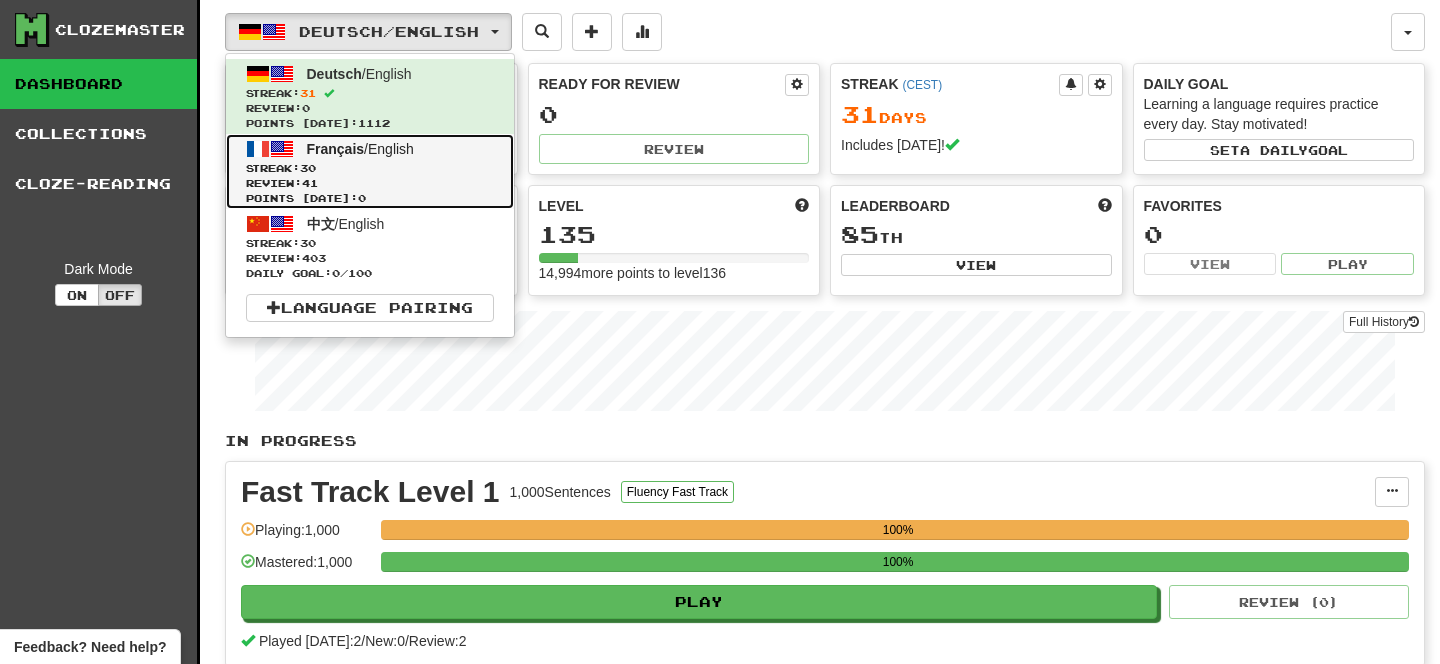 click on "Review:  41" at bounding box center (370, 183) 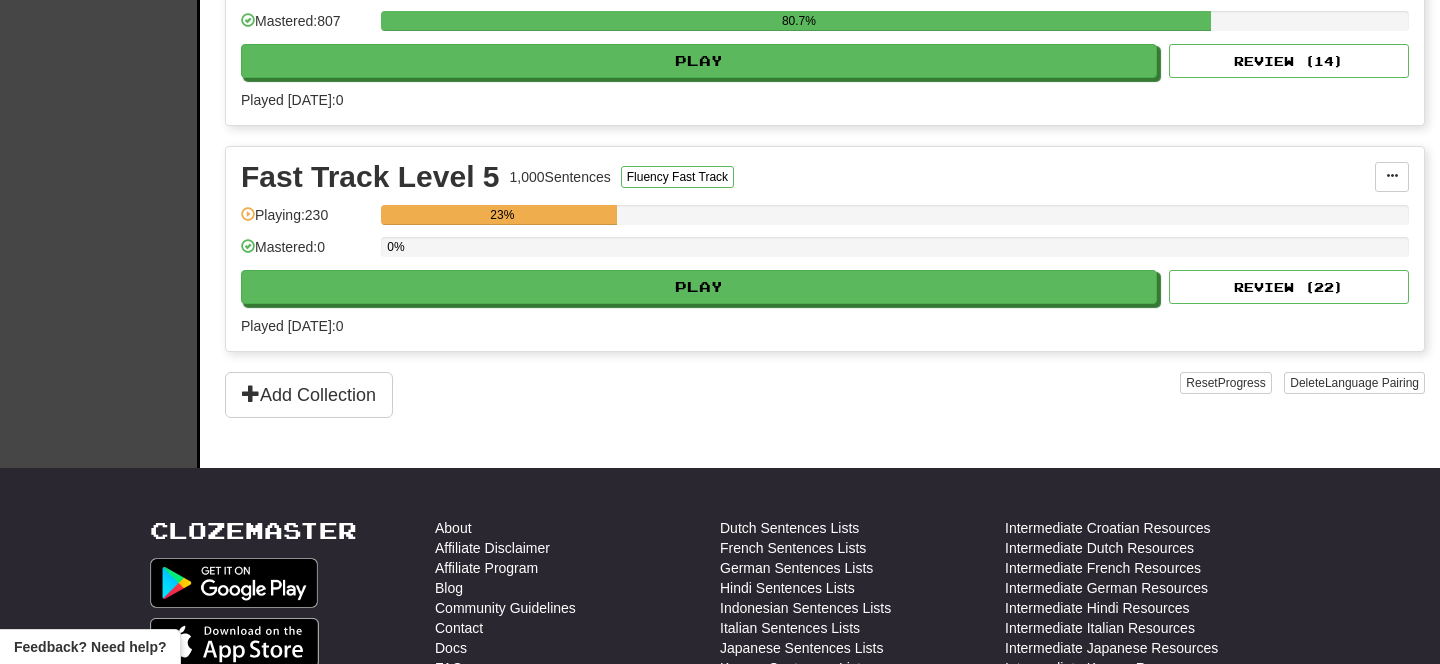 scroll, scrollTop: 1179, scrollLeft: 0, axis: vertical 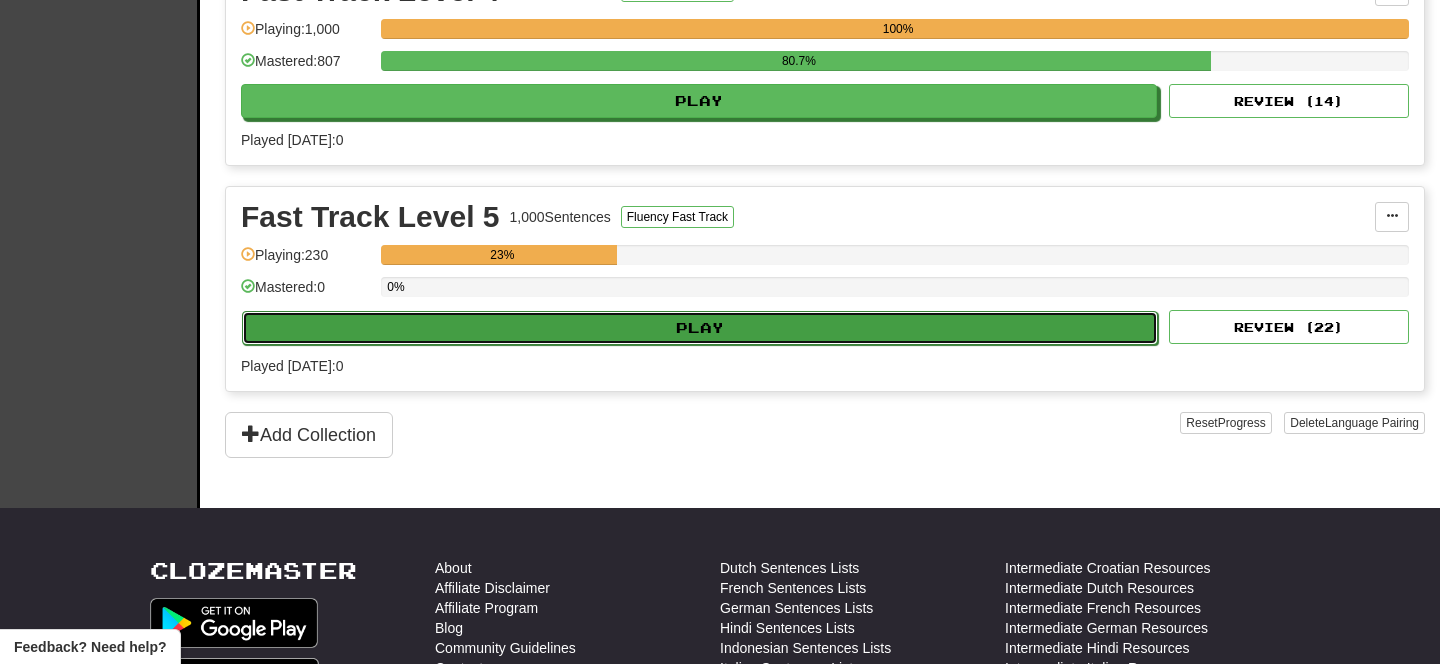 click on "Play" at bounding box center (700, 328) 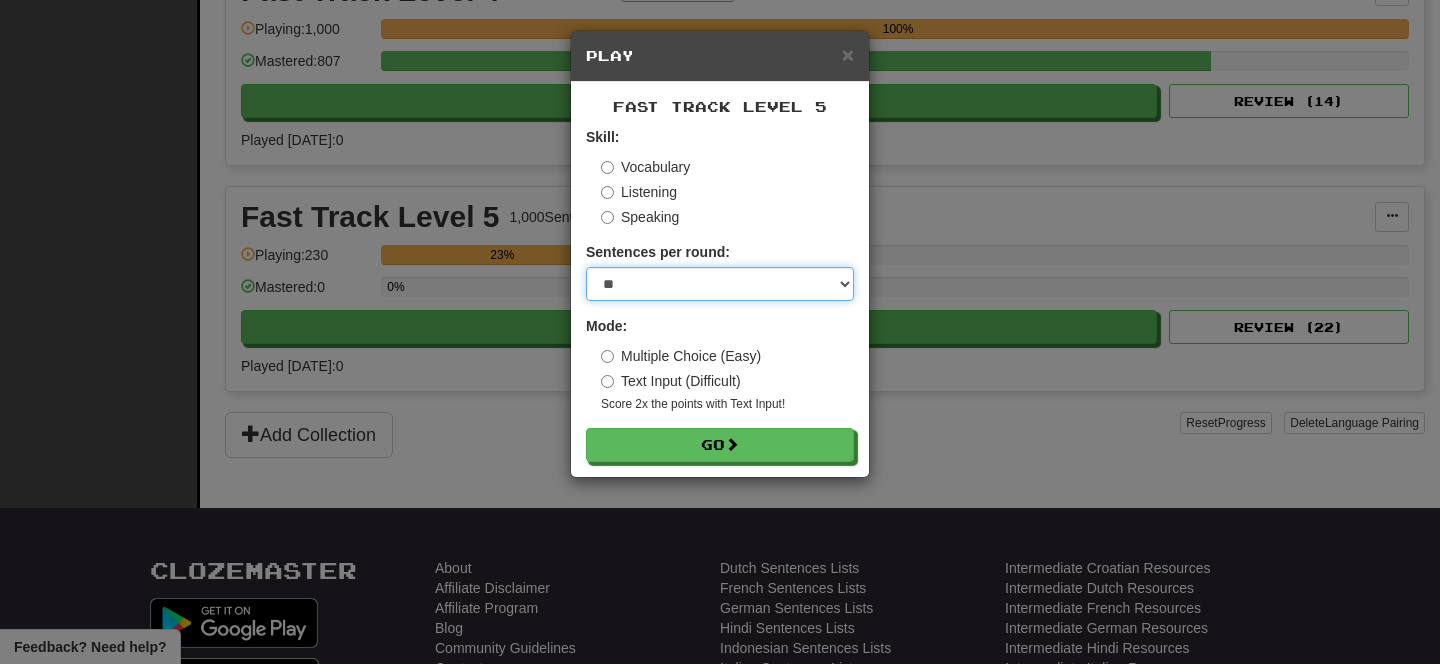 click on "* ** ** ** ** ** *** ********" at bounding box center (720, 284) 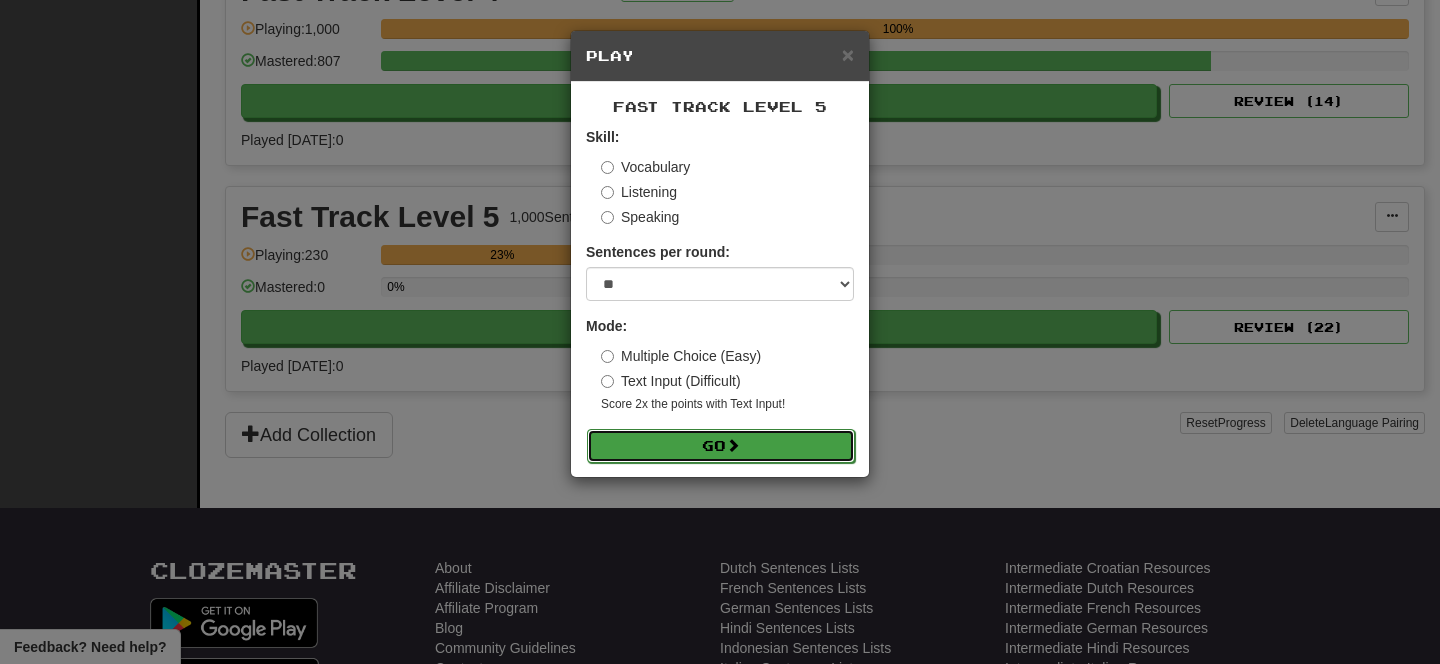 click on "Go" at bounding box center (721, 446) 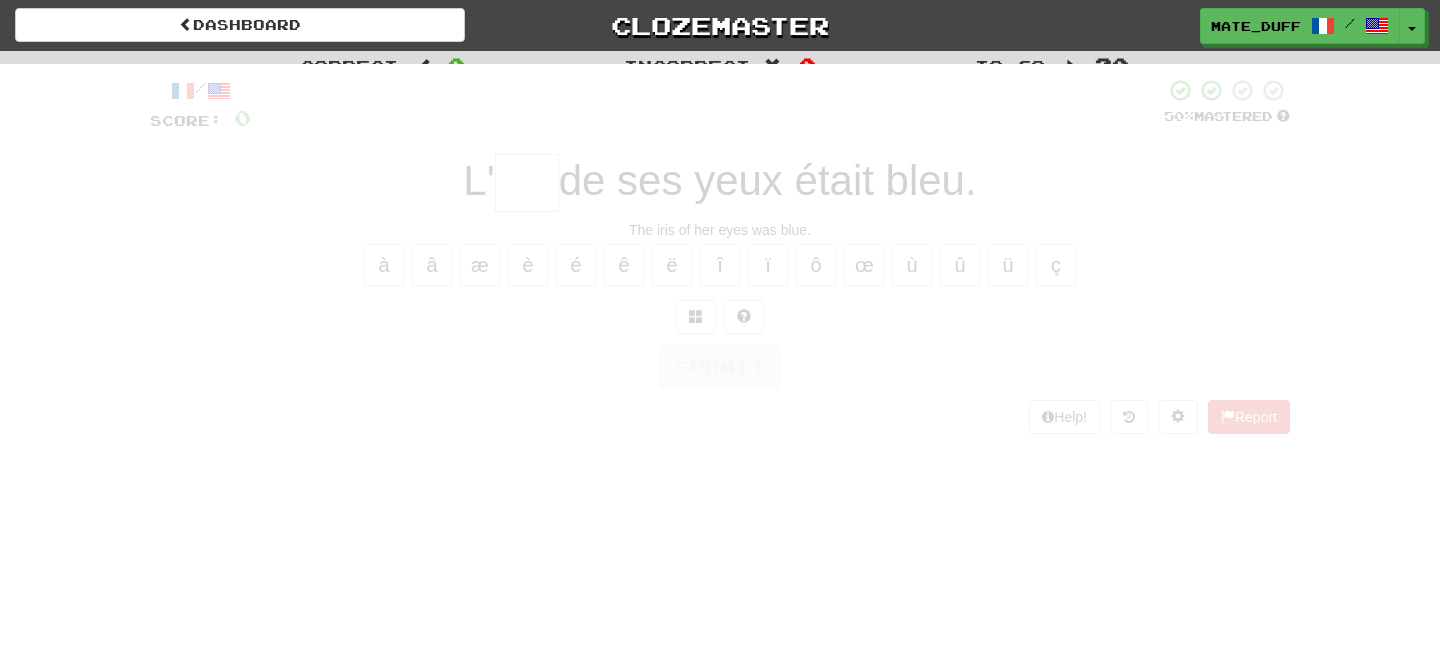 scroll, scrollTop: 0, scrollLeft: 0, axis: both 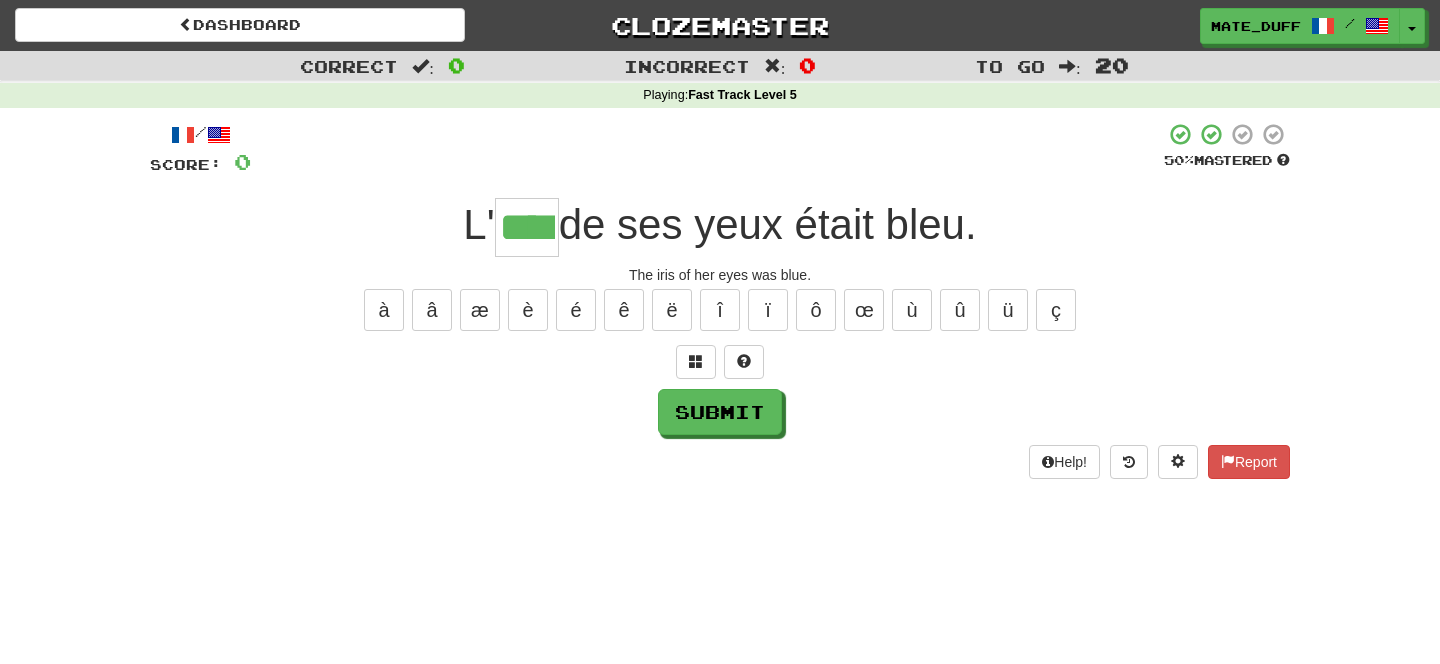 type on "****" 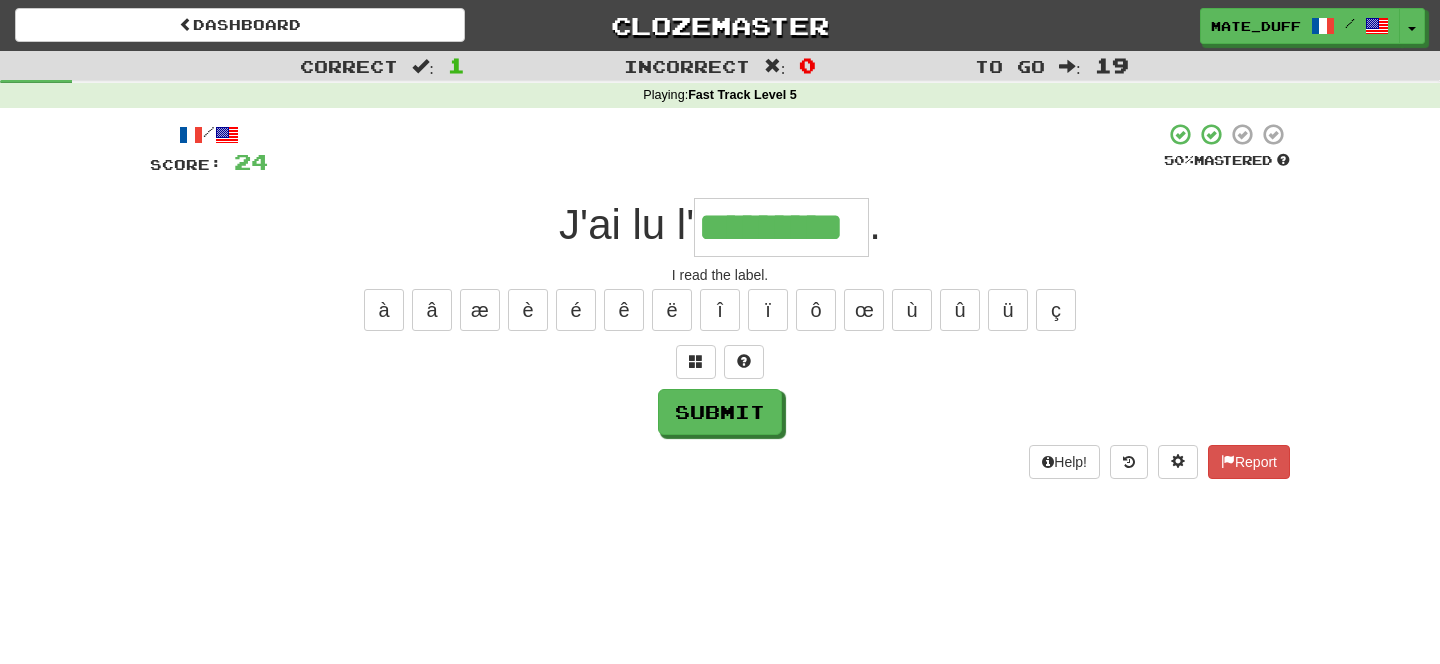 type on "*********" 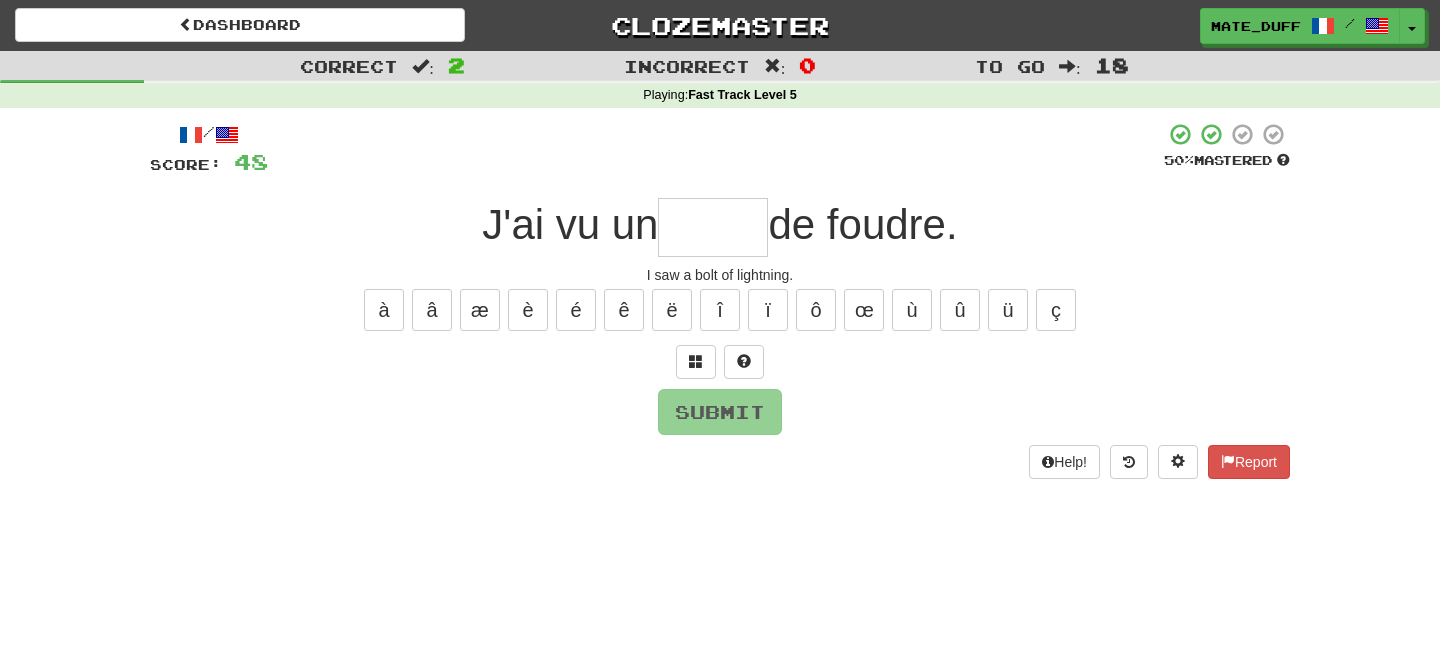 type on "*" 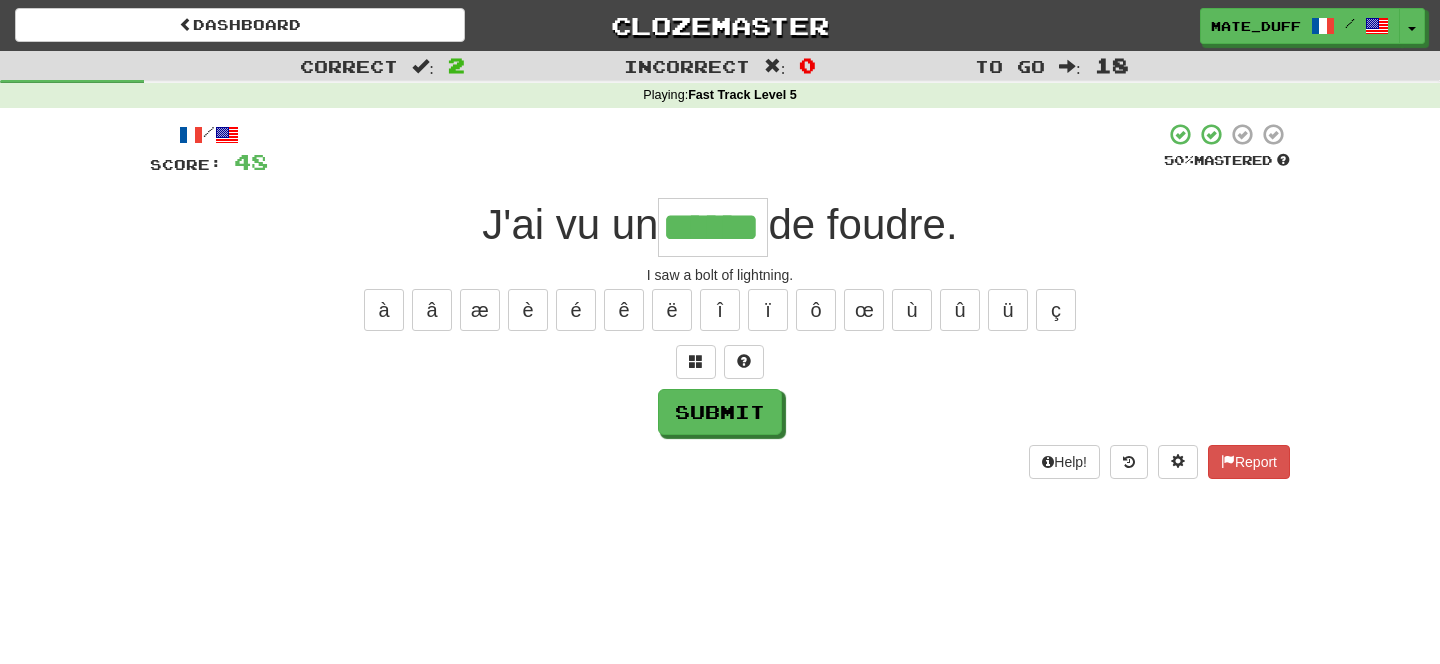 type on "******" 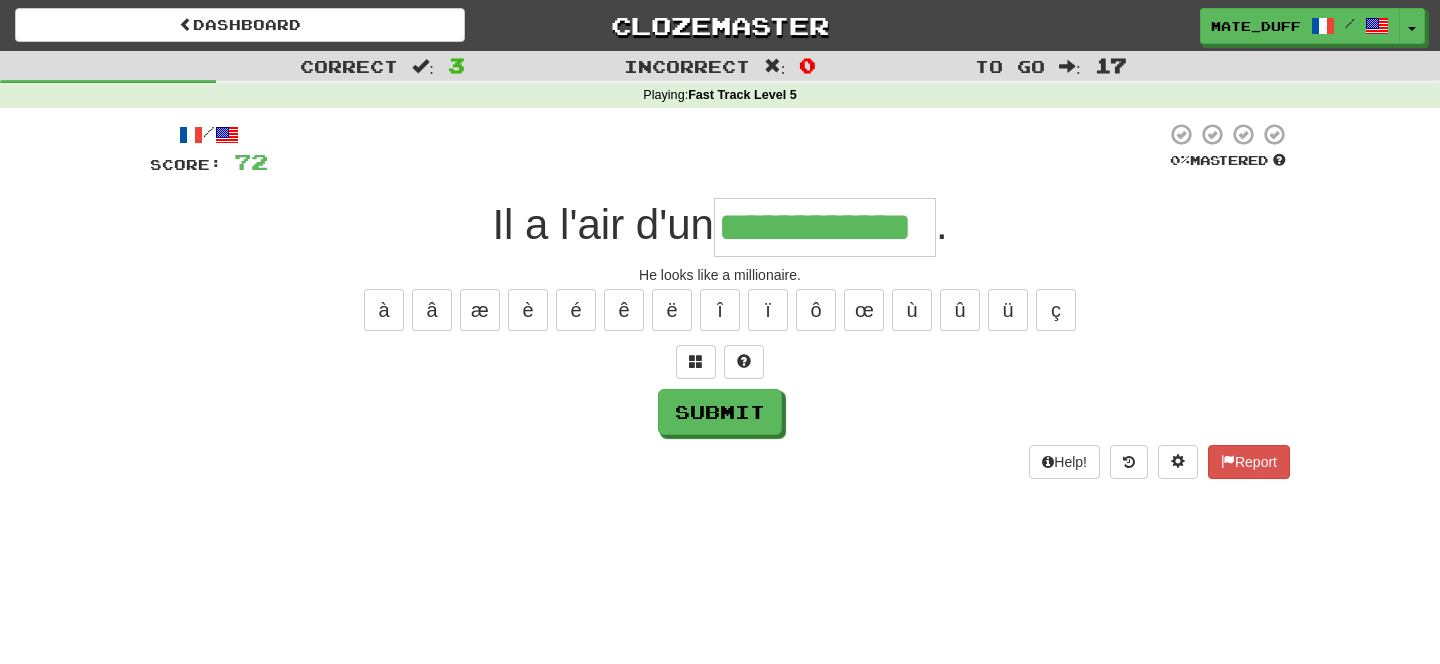 type on "**********" 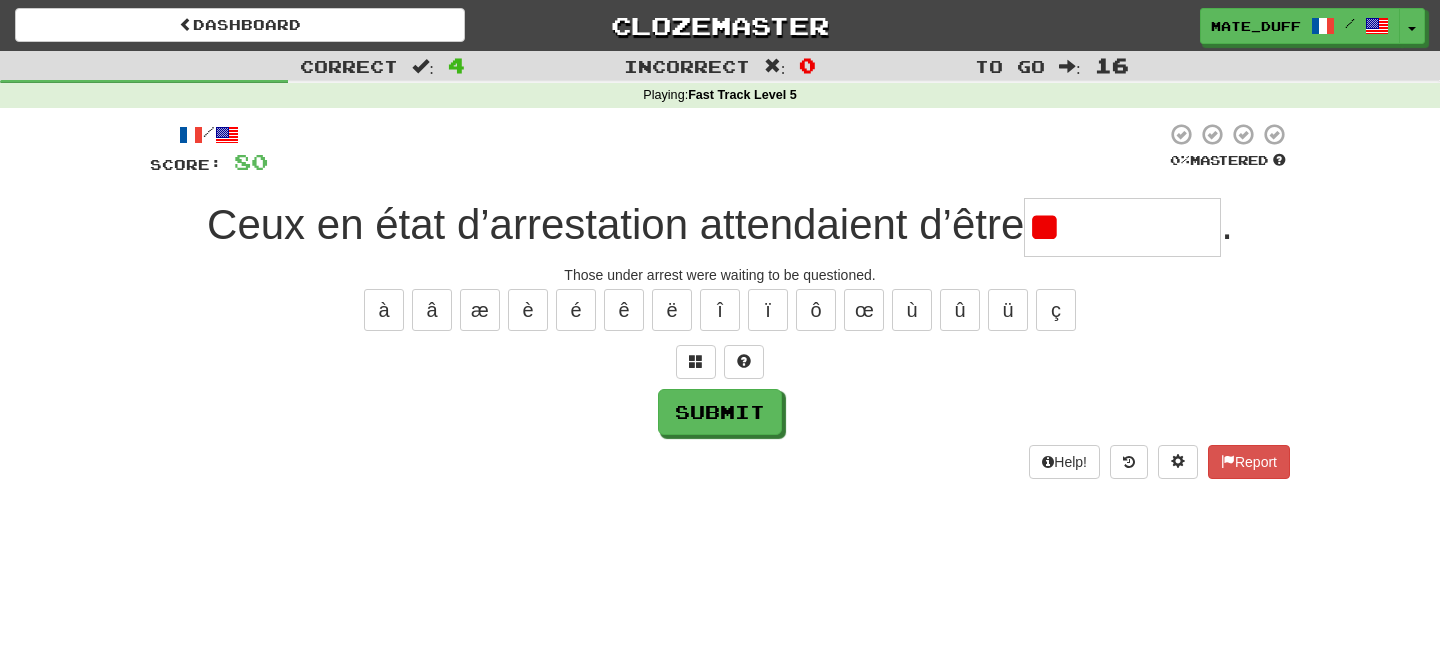 type on "*" 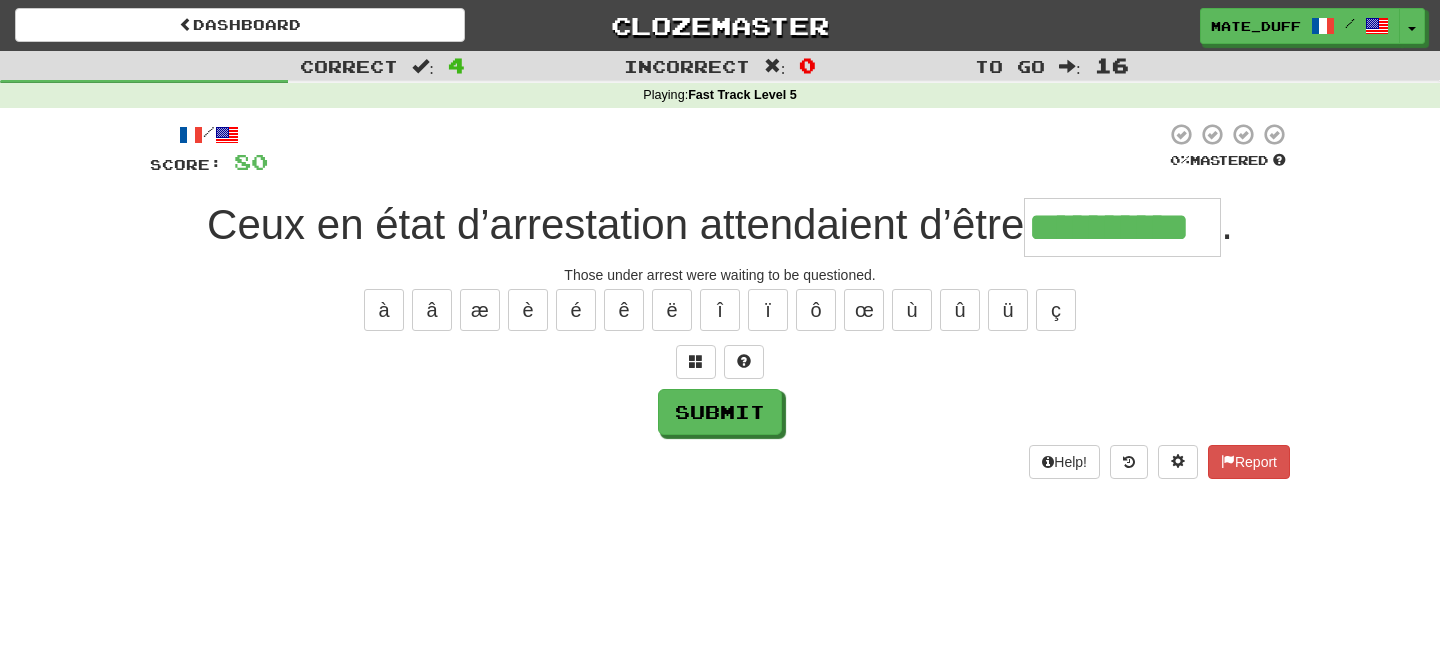 type on "**********" 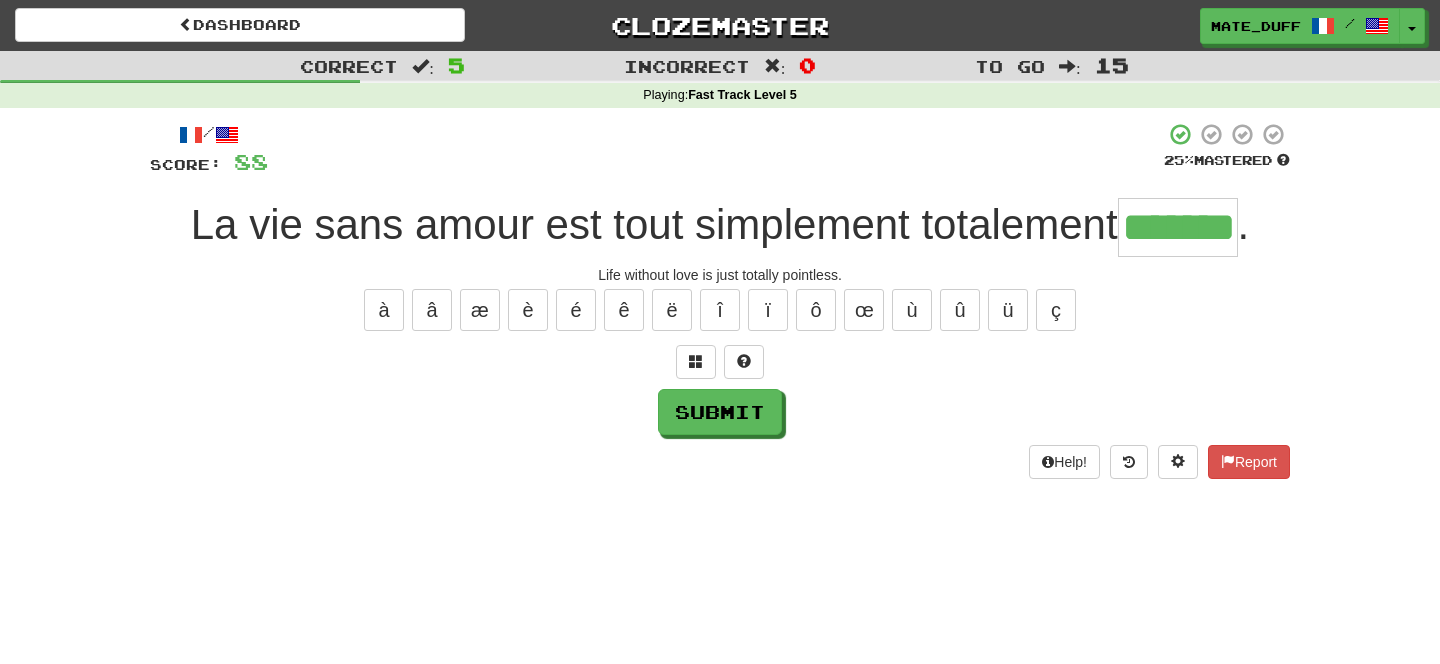 type on "*******" 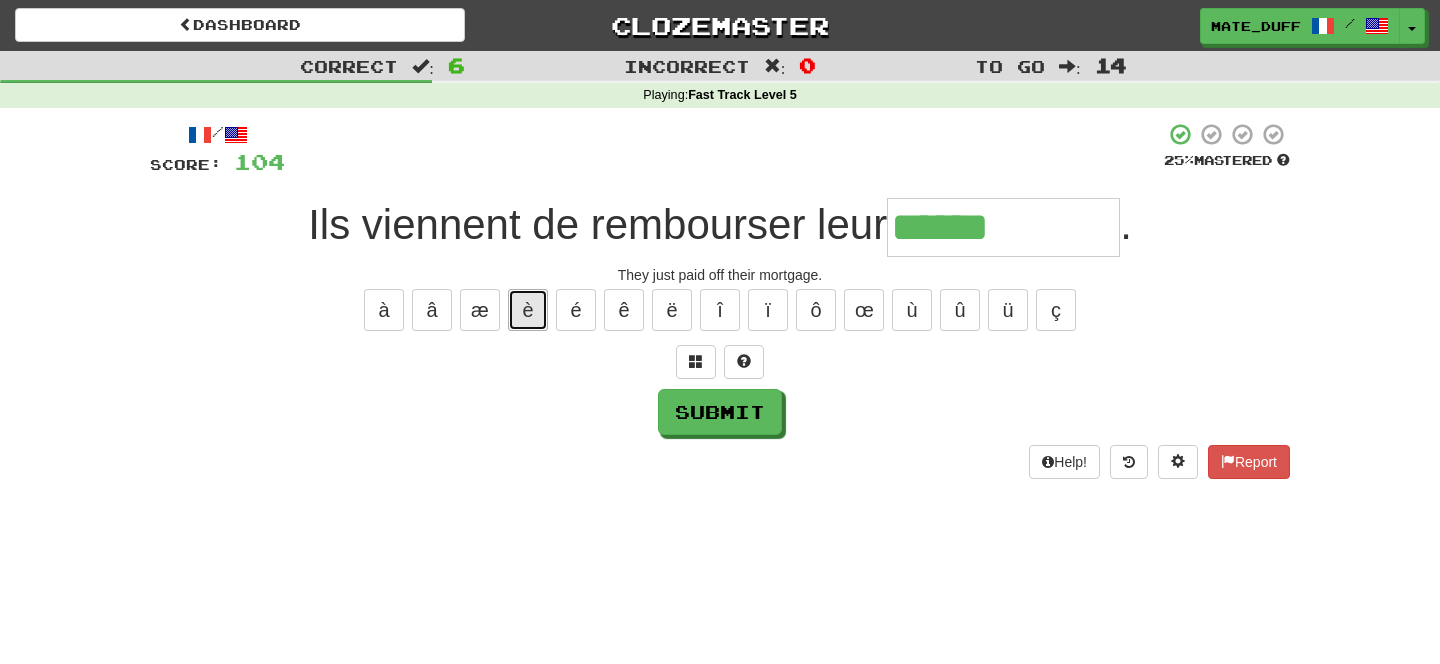 click on "è" at bounding box center [528, 310] 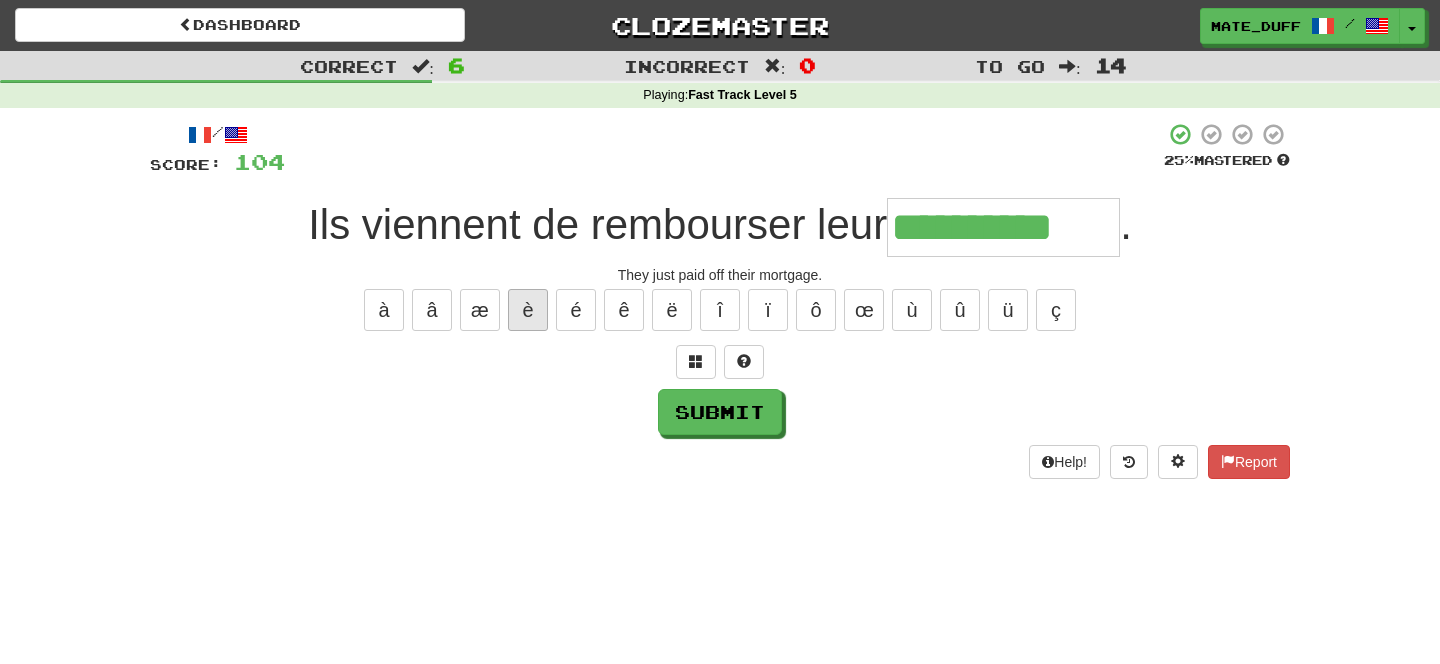 type on "**********" 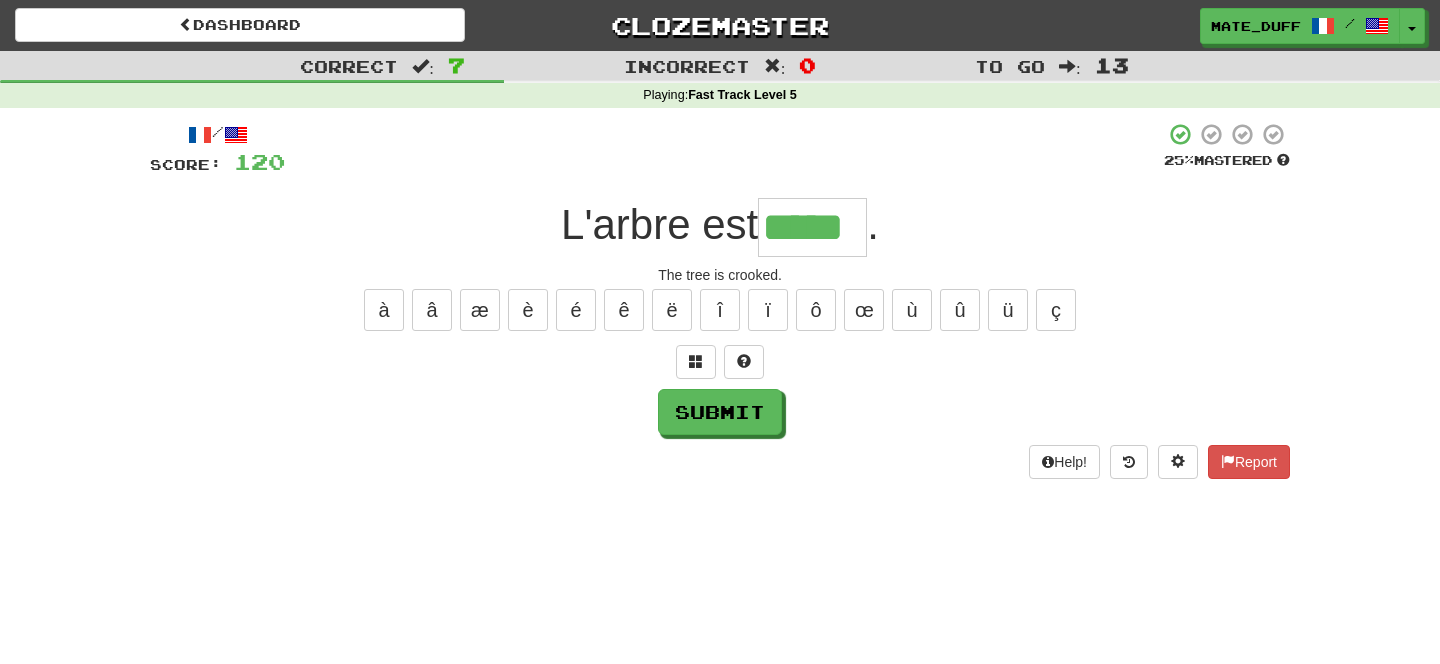 type on "*****" 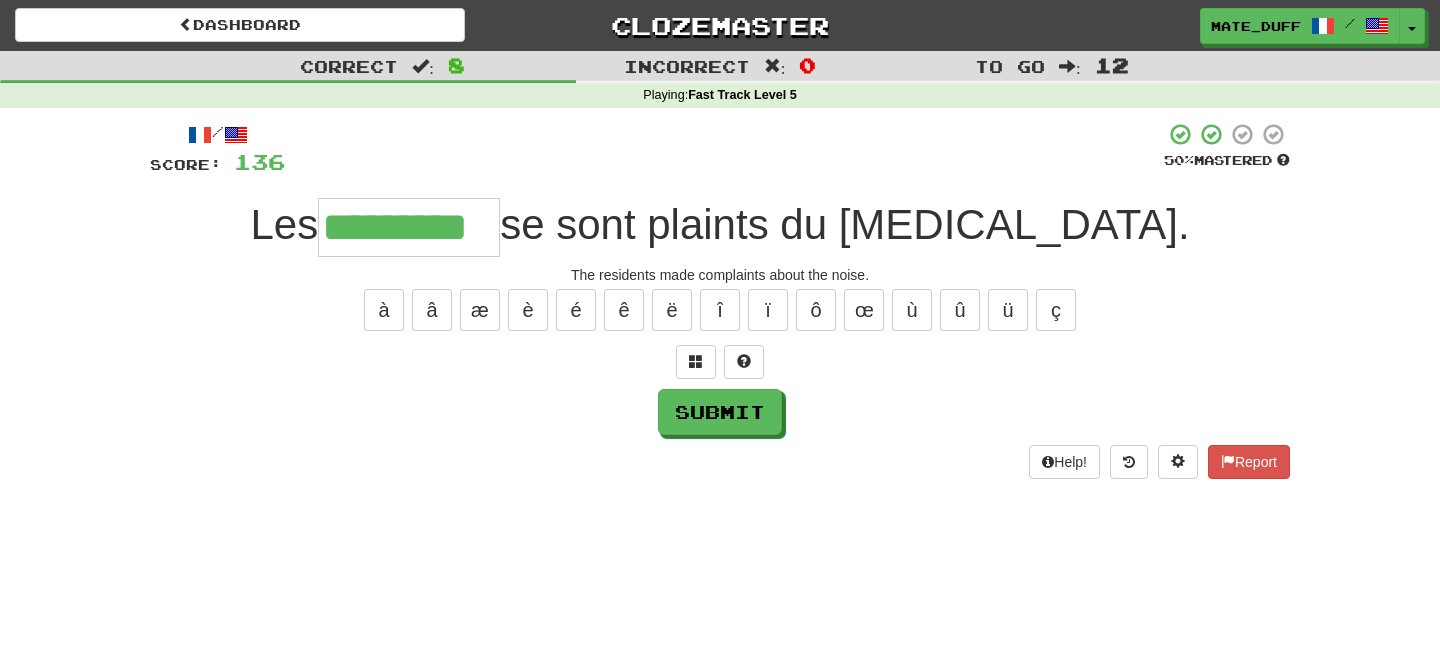 type on "*********" 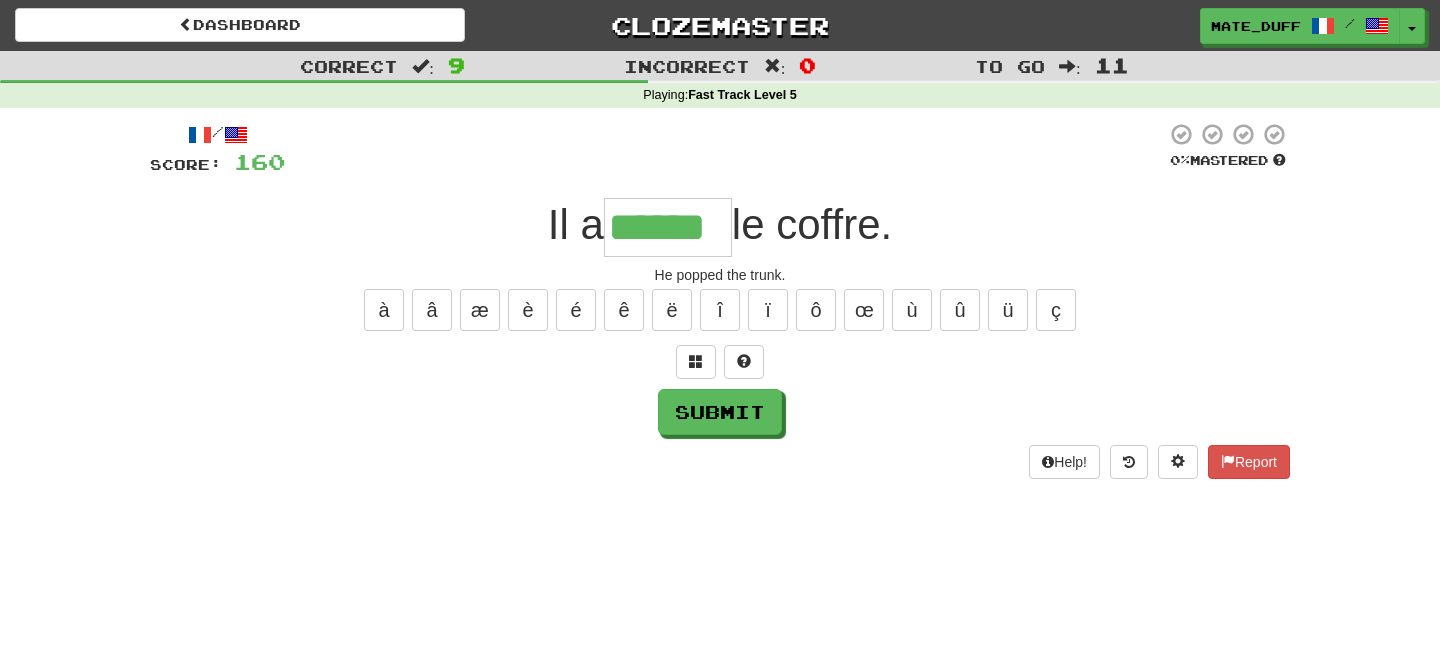 type on "******" 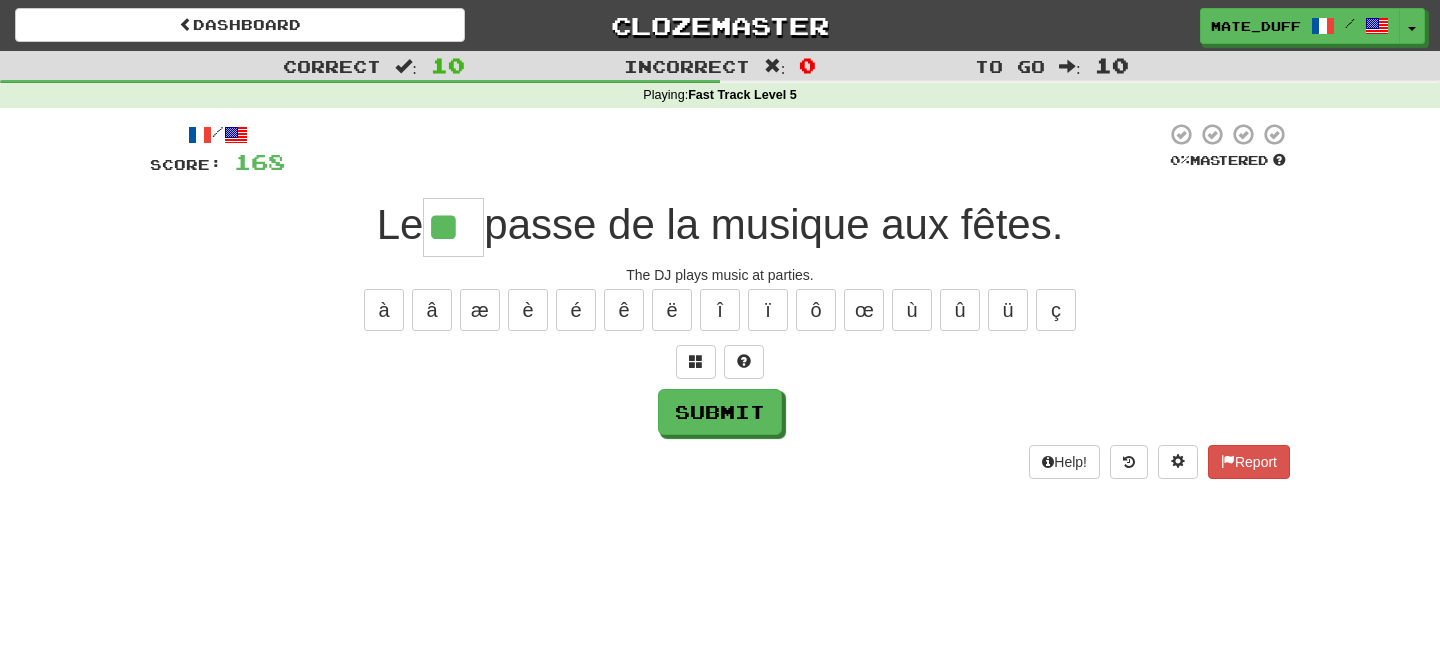 type on "**" 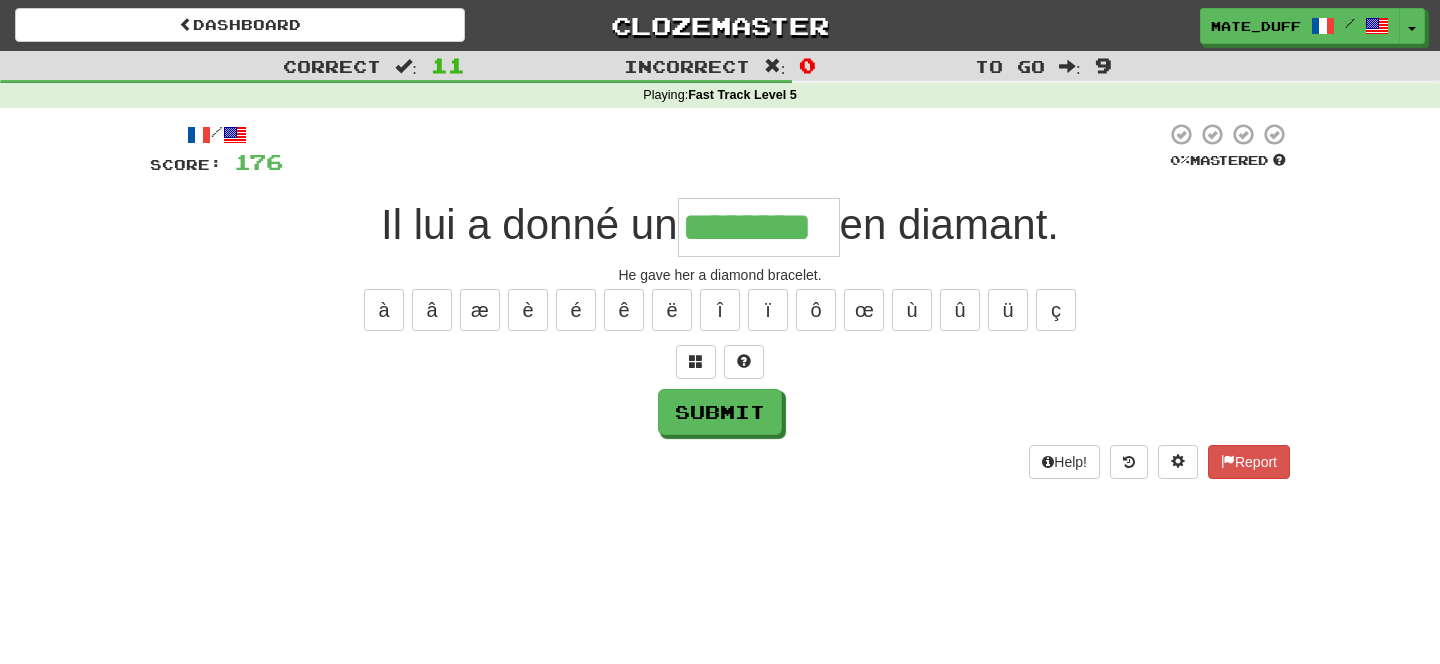 type on "********" 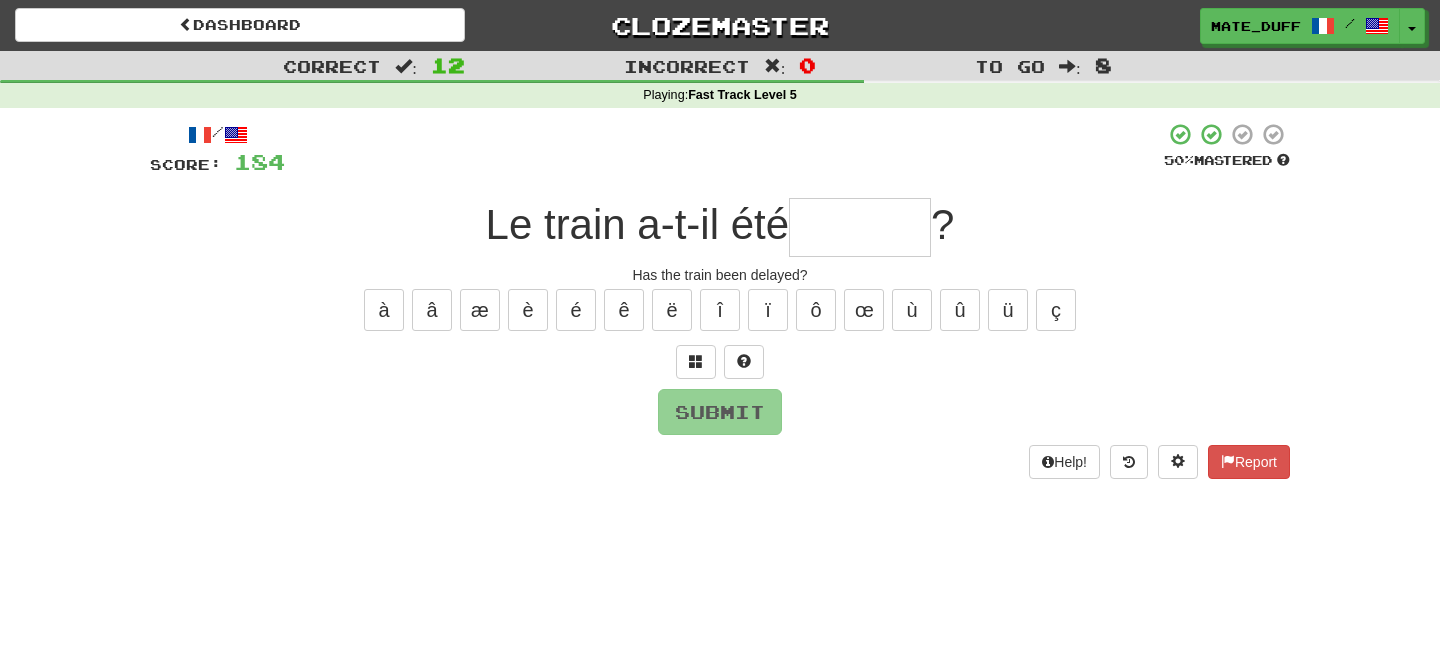 type on "*" 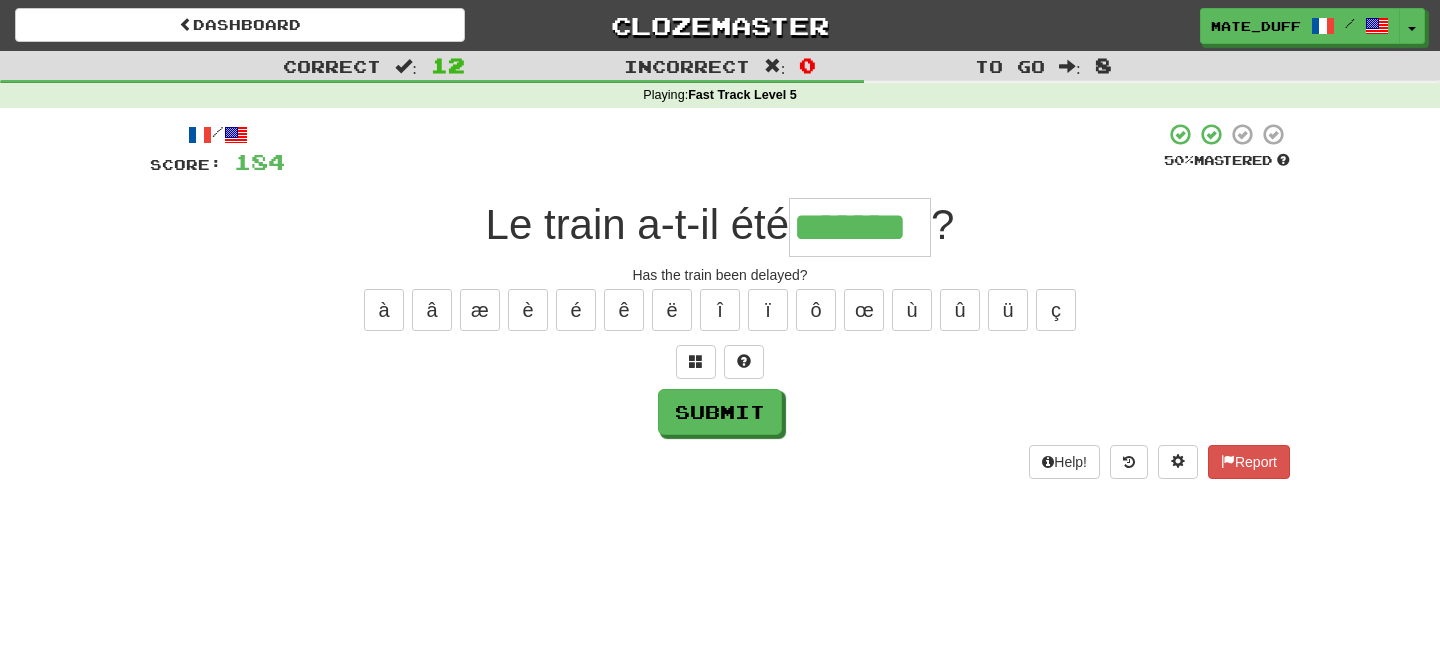 type on "*******" 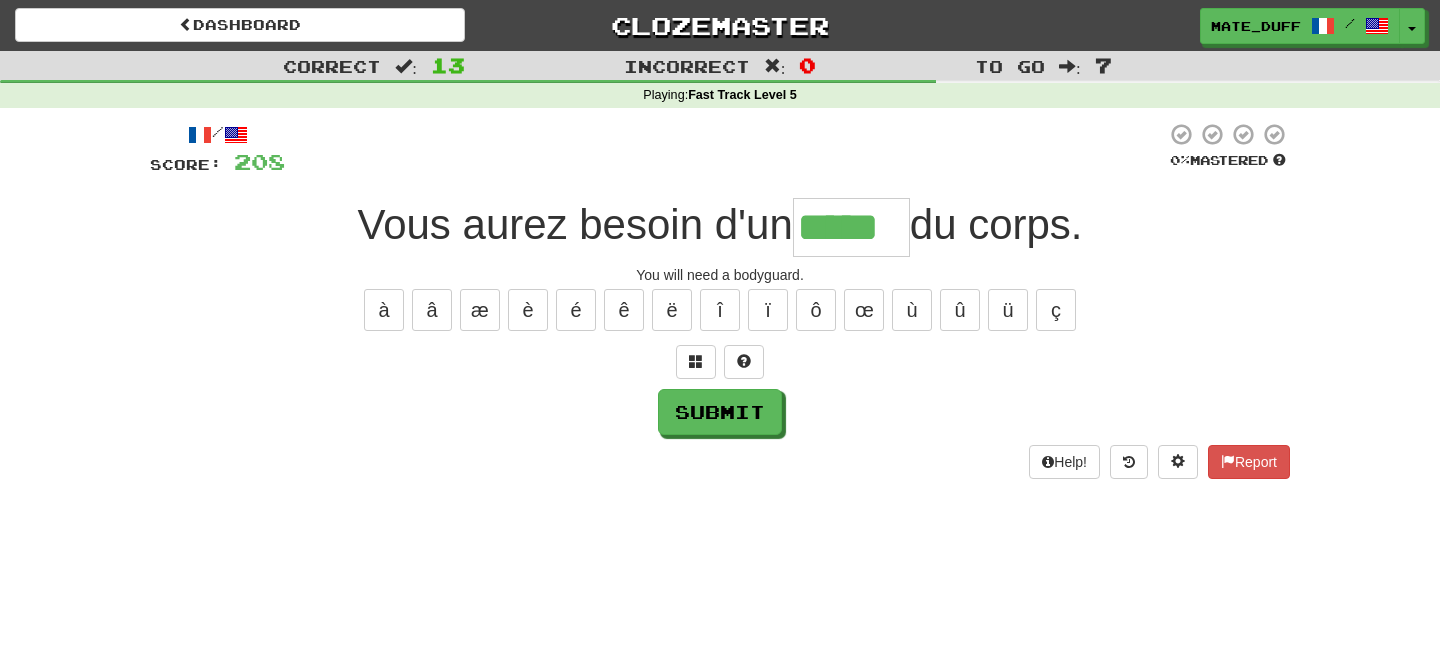 type on "*****" 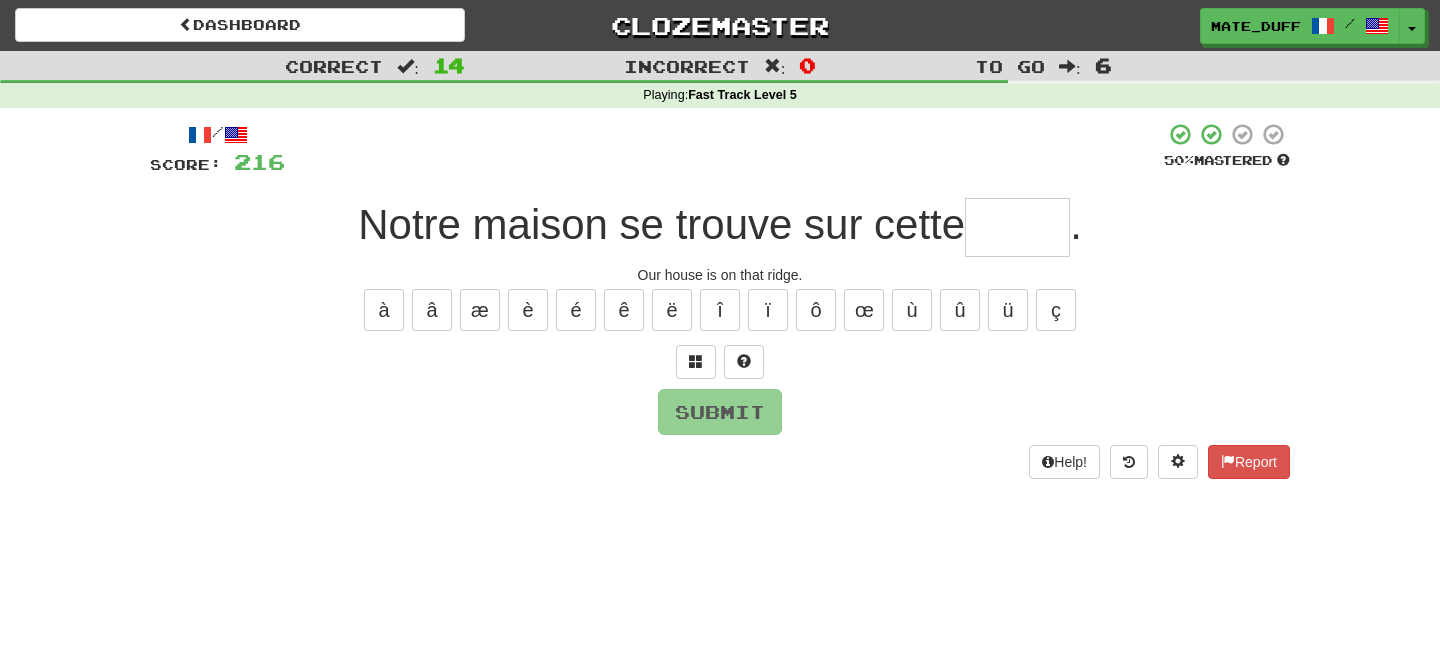 type on "*" 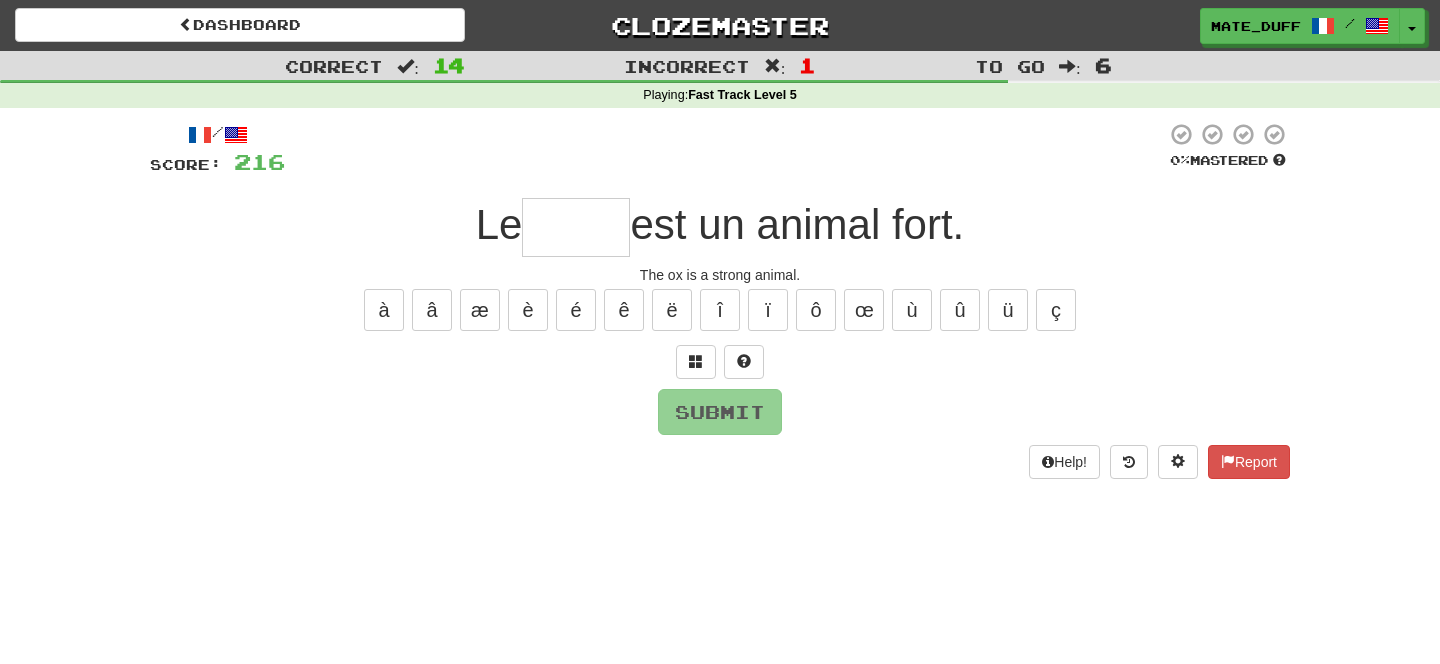 type on "*" 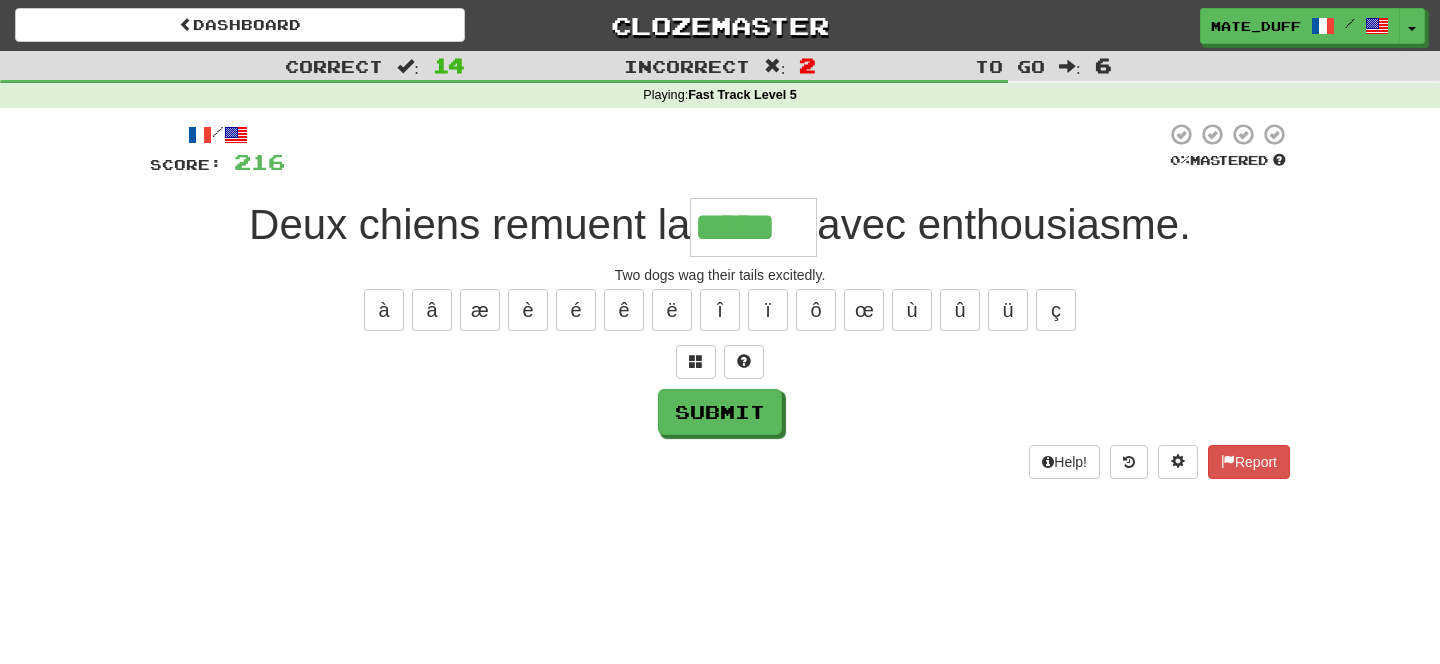 type on "*****" 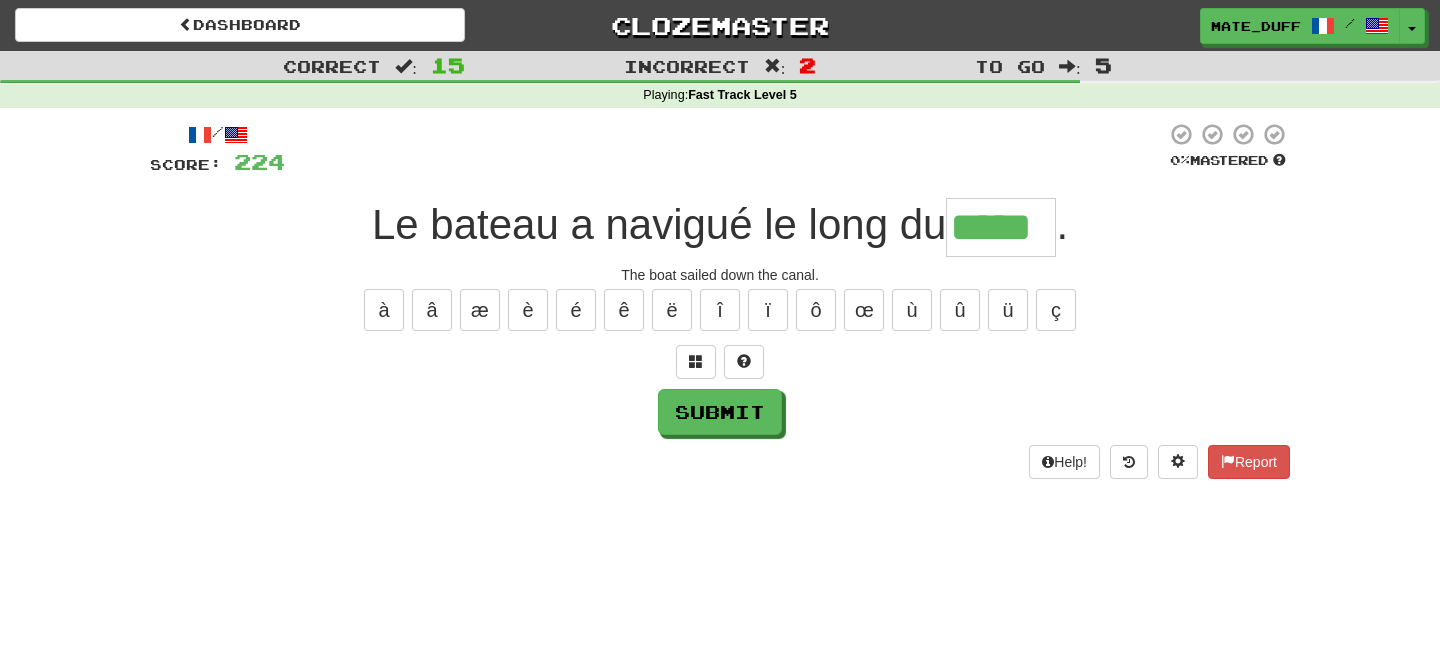 type on "*****" 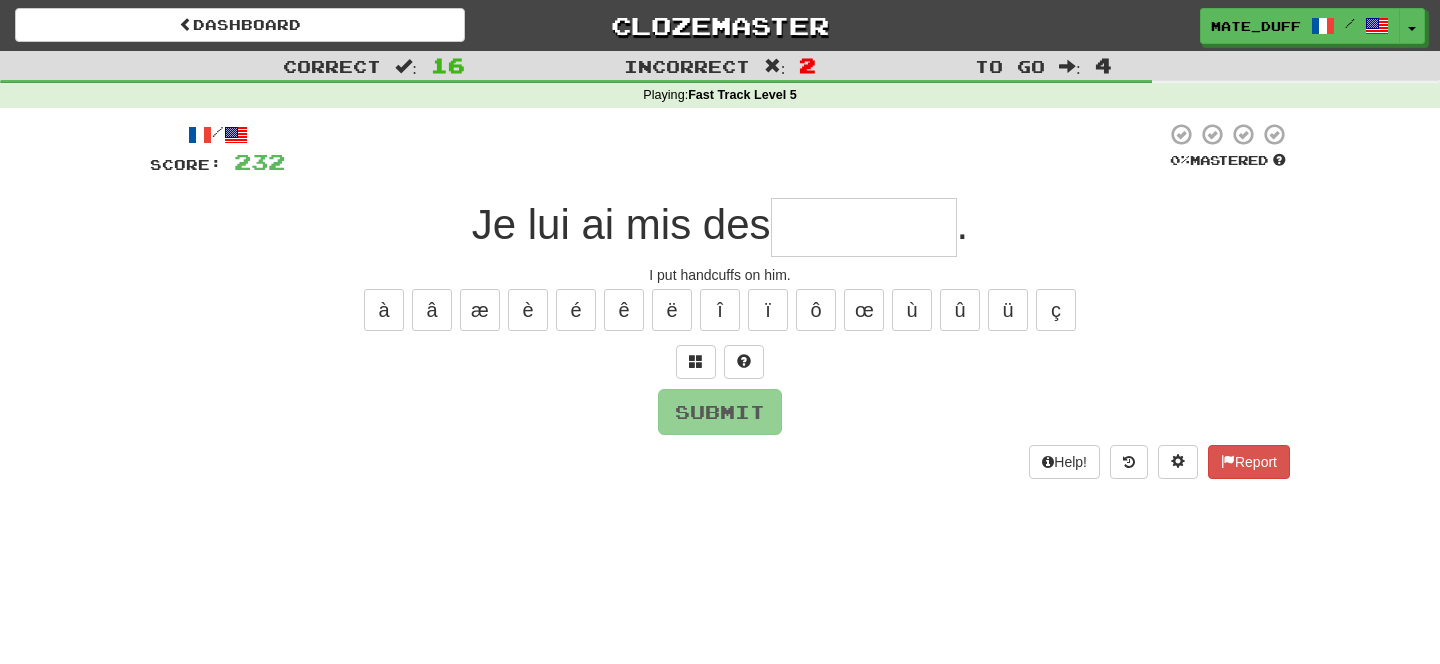 type on "********" 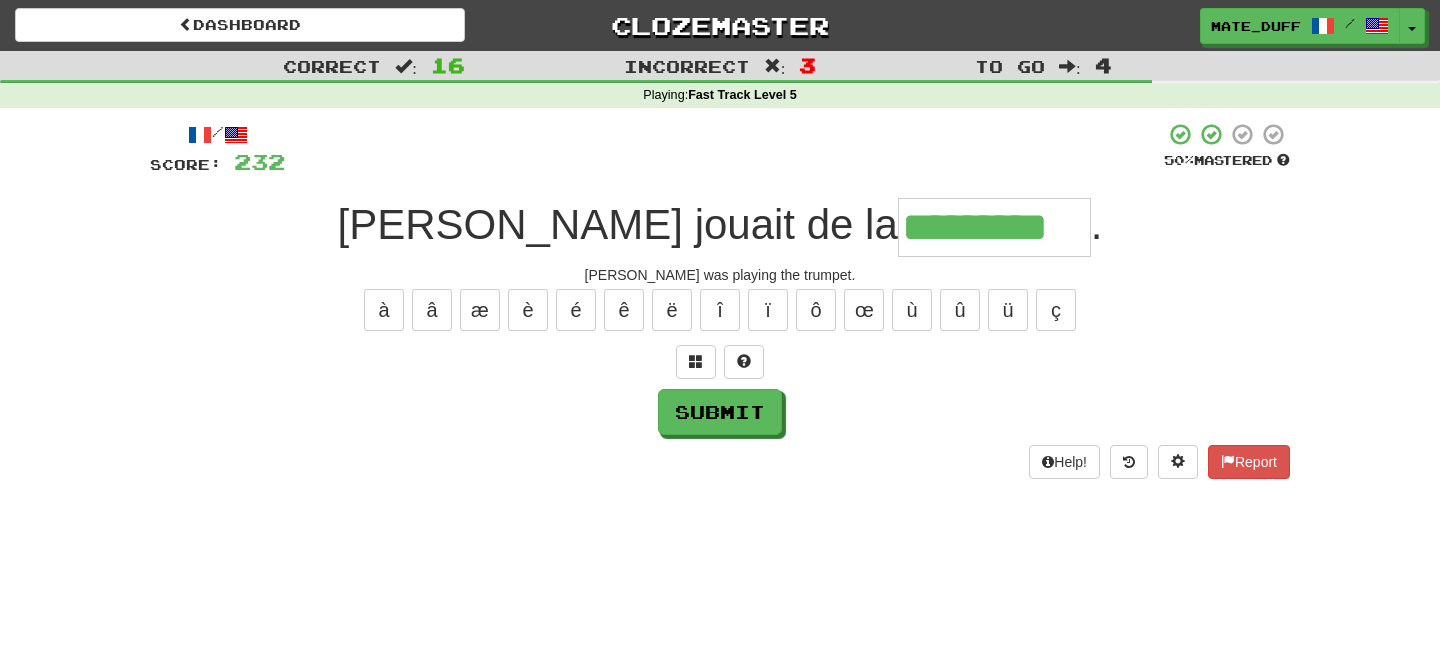 type on "*********" 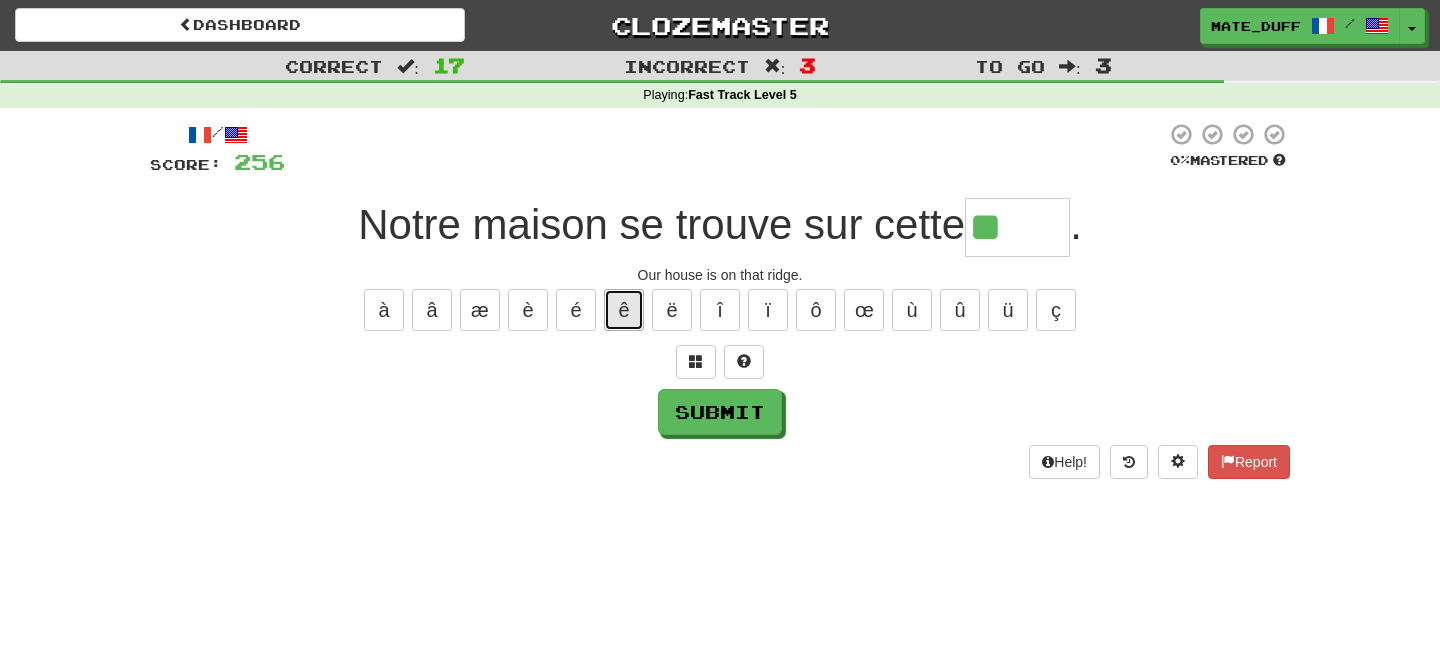 click on "ê" at bounding box center [624, 310] 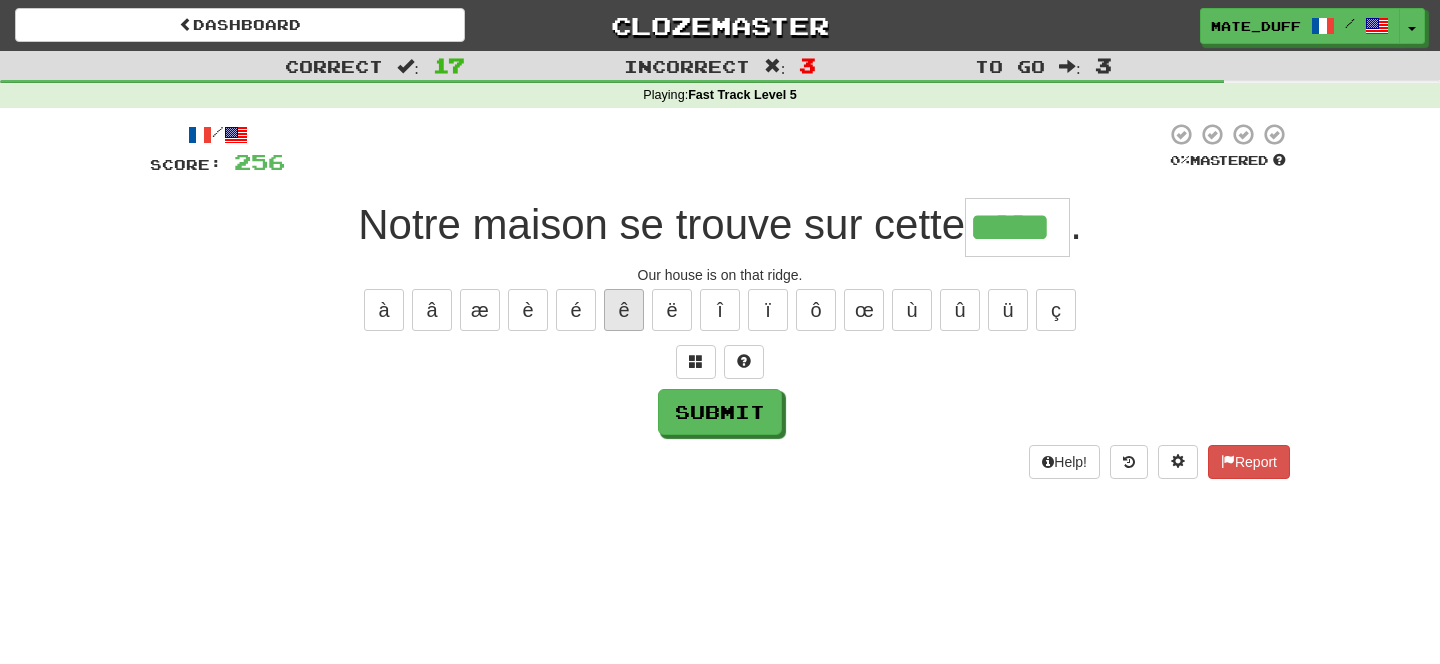type on "*****" 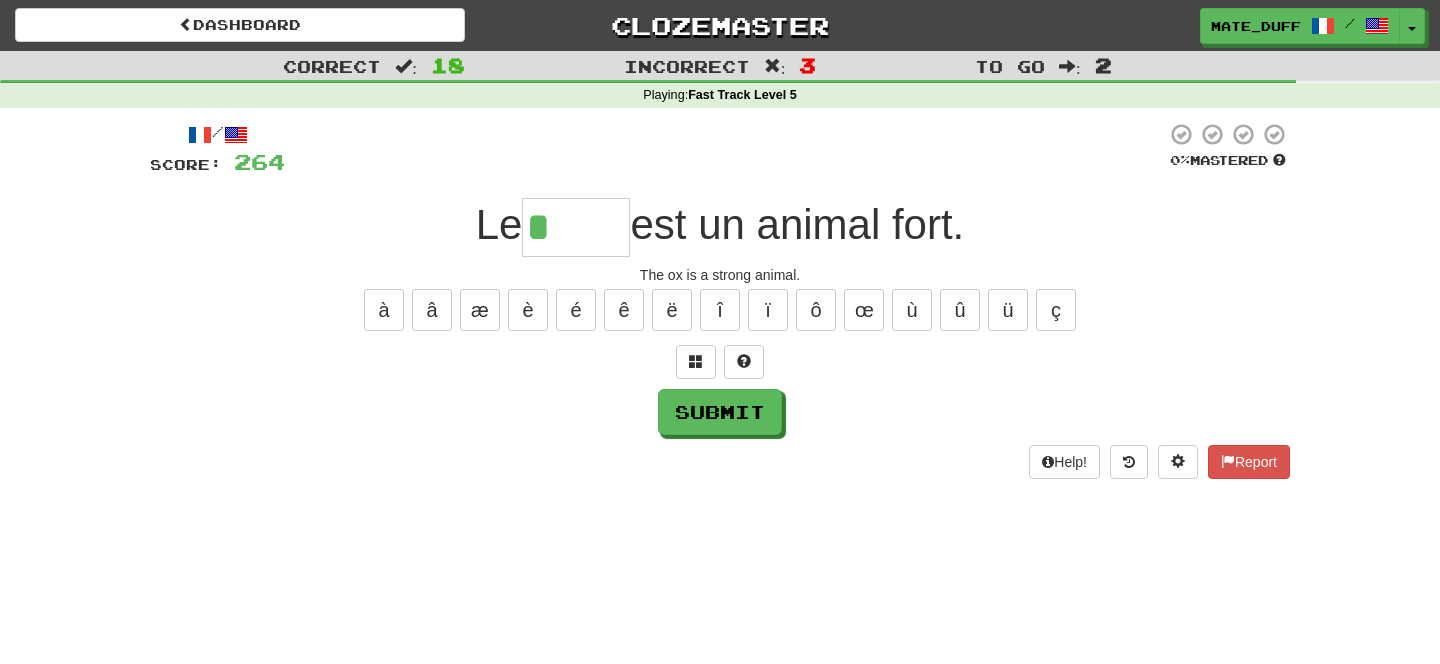 click on "à â æ è é ê ë [PERSON_NAME] ô œ ù û ü ç" at bounding box center (720, 310) 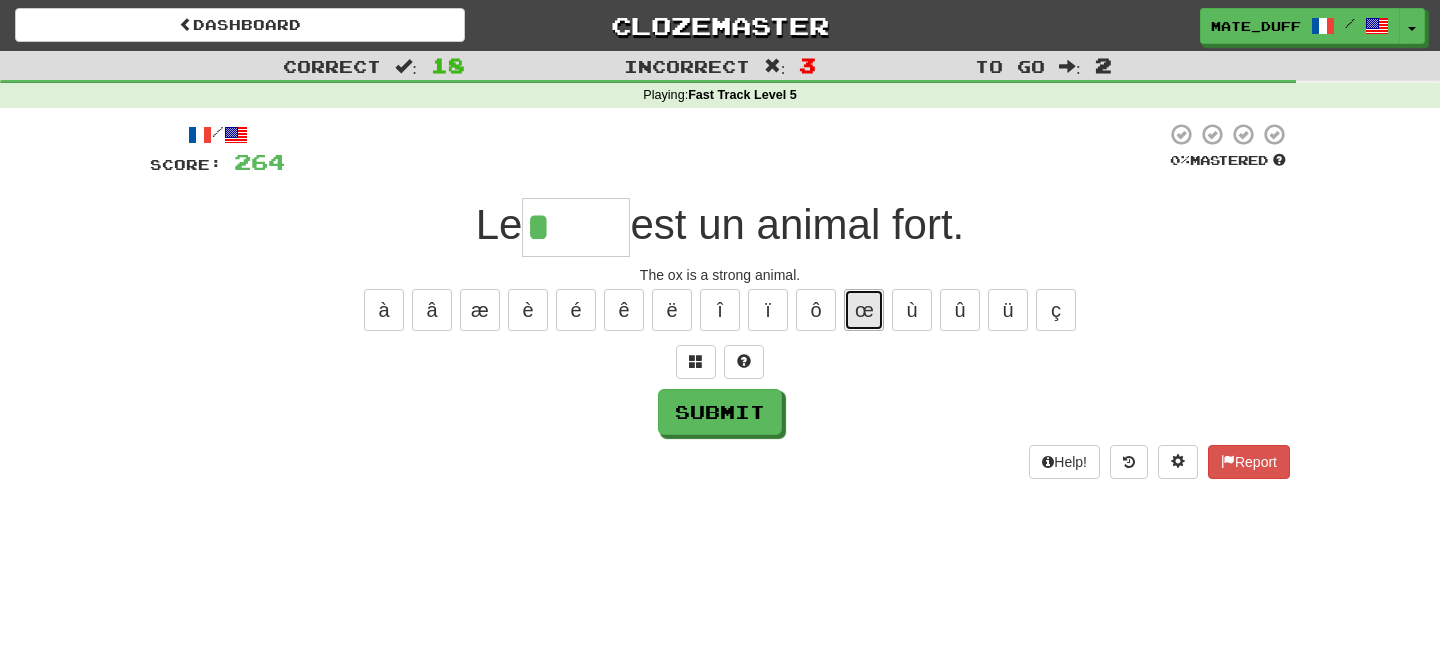 click on "œ" at bounding box center [864, 310] 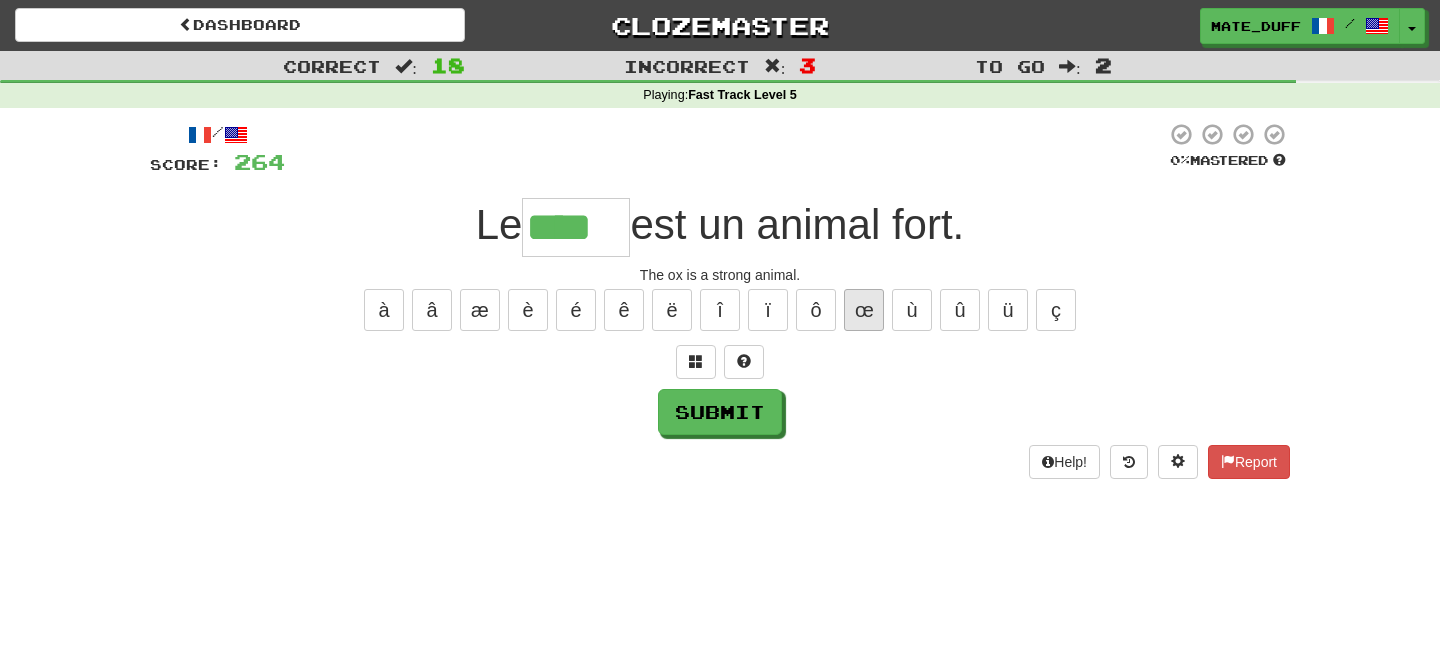 type on "****" 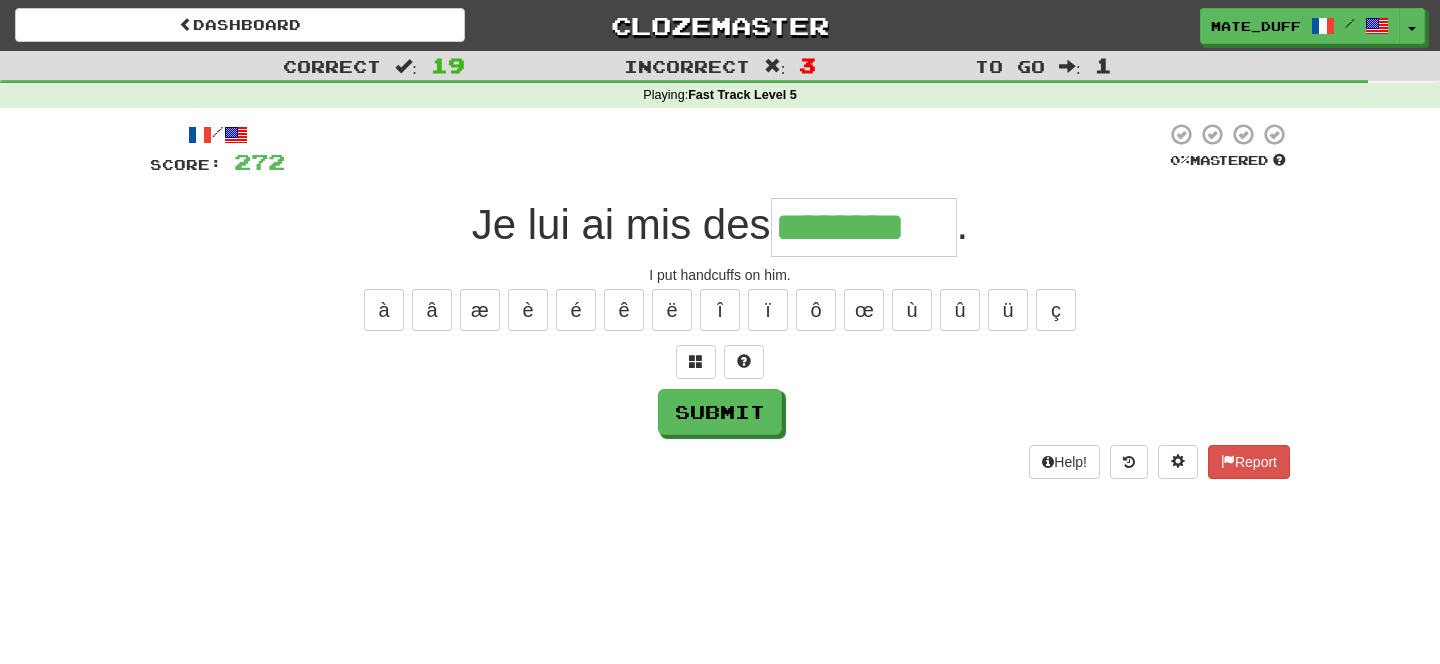 type on "********" 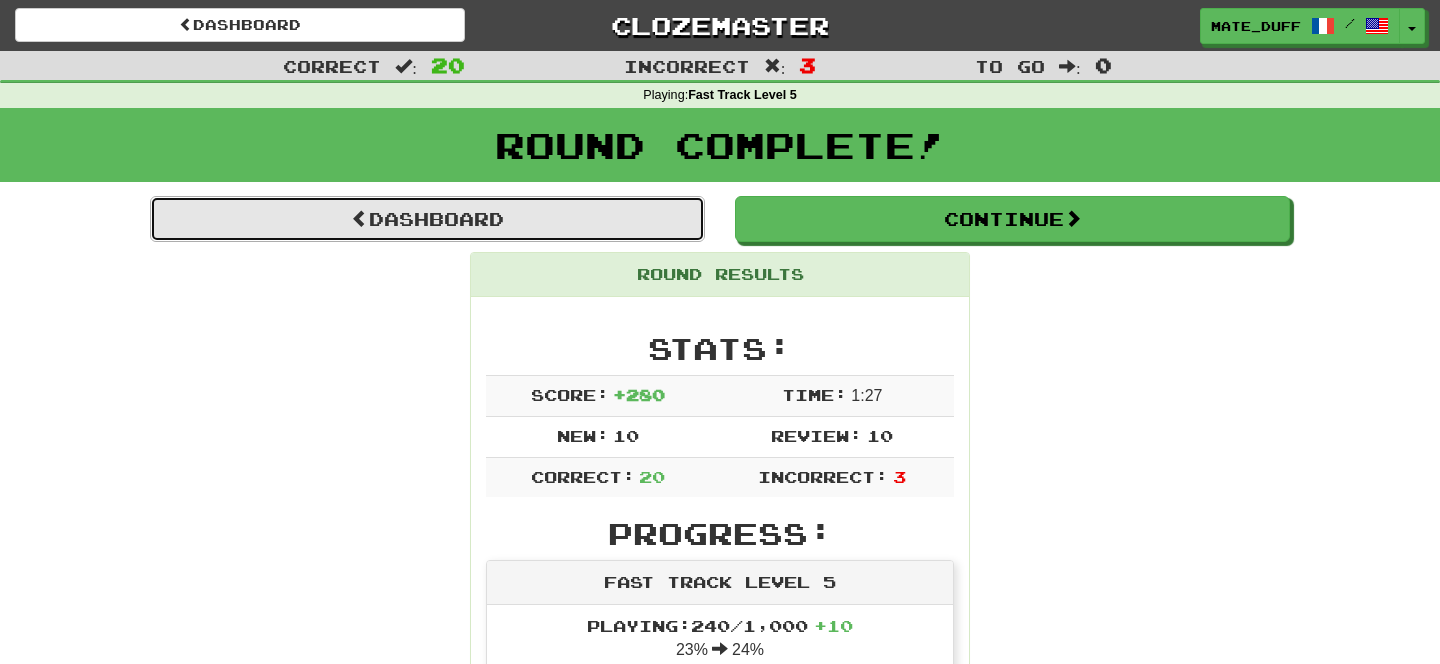 click on "Dashboard" at bounding box center [427, 219] 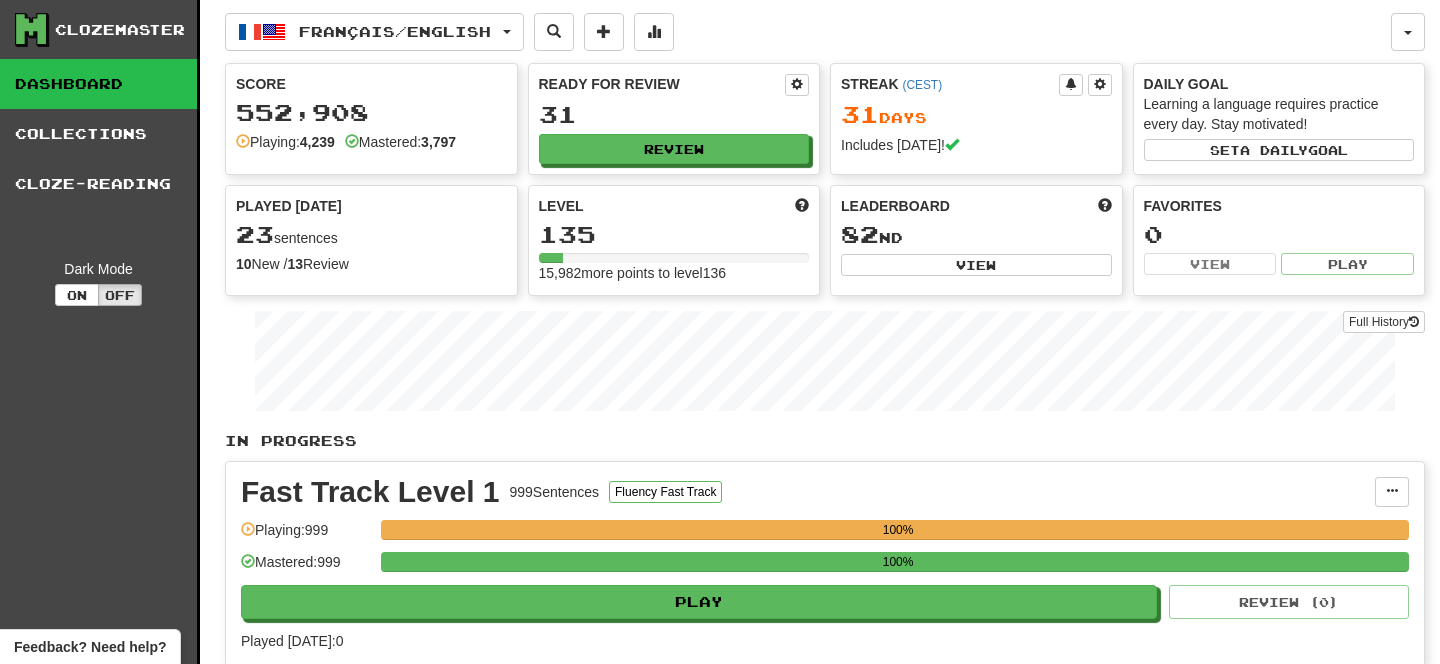 scroll, scrollTop: 0, scrollLeft: 0, axis: both 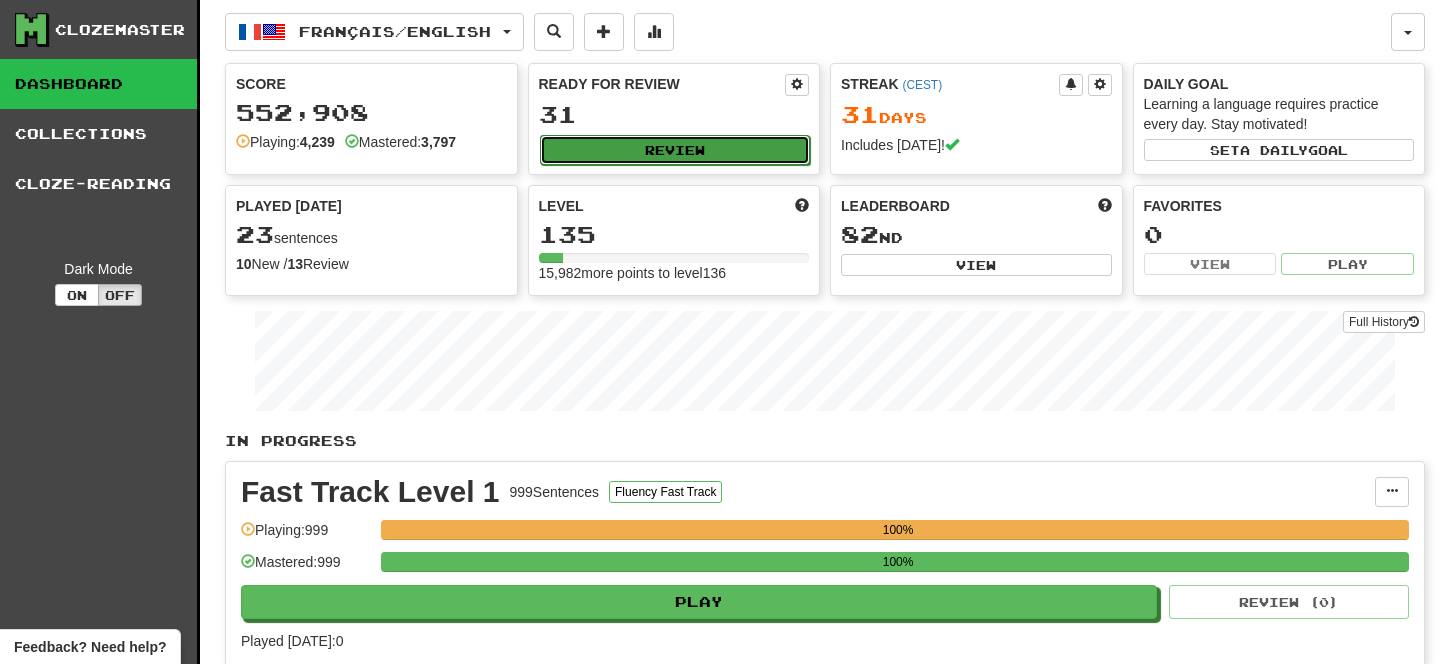 click on "Review" at bounding box center (675, 150) 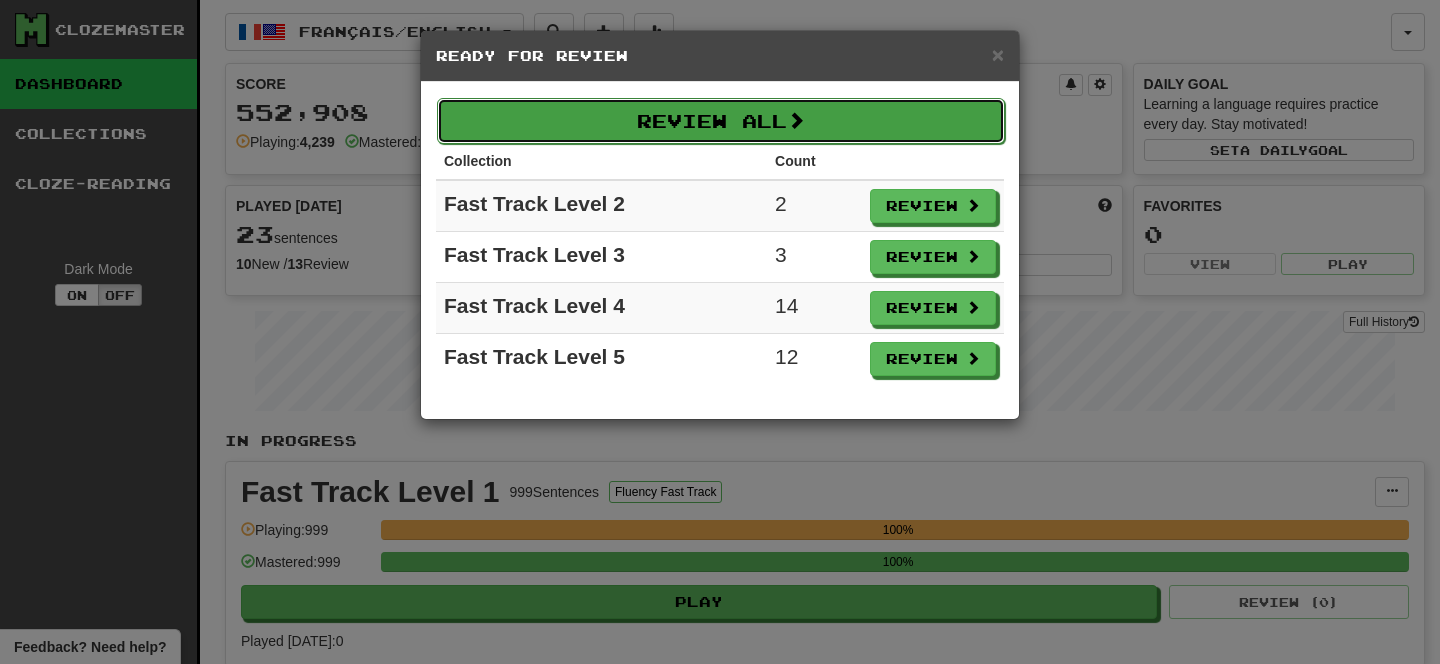 click on "Review All" at bounding box center (721, 121) 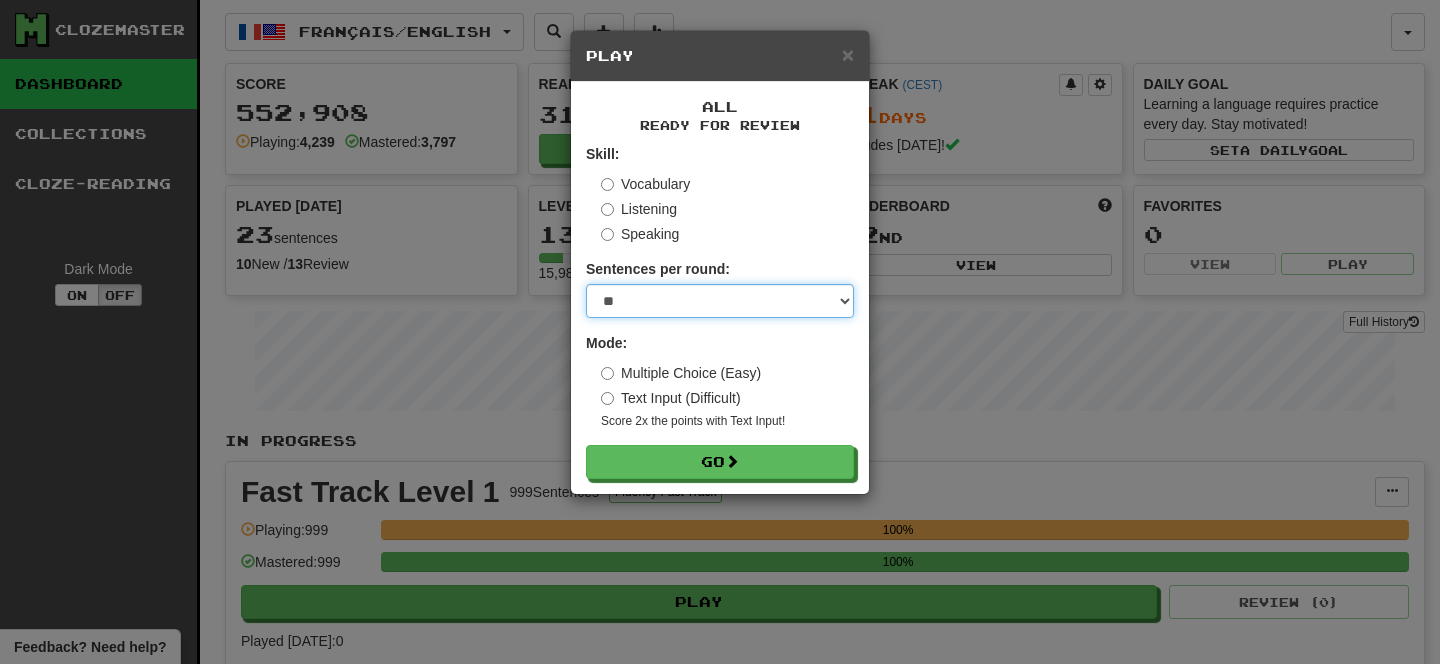 click on "* ** ** ** ** ** *** ********" at bounding box center [720, 301] 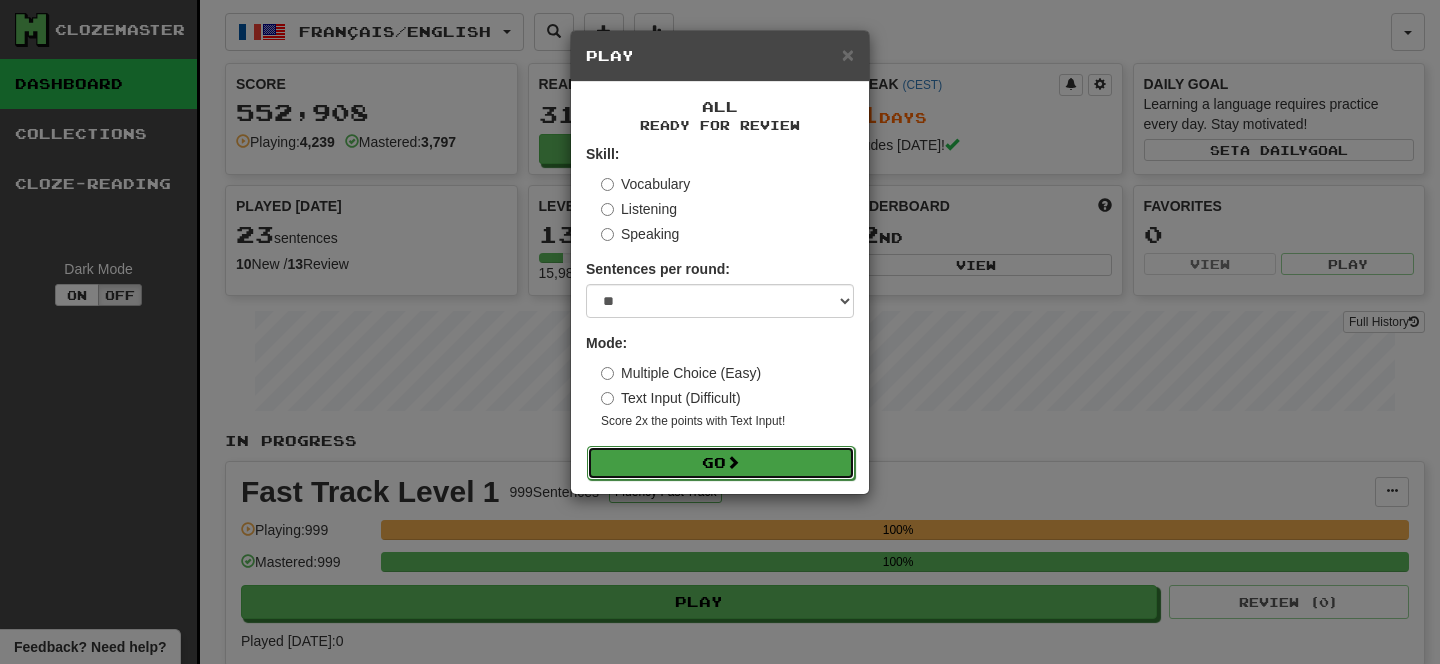 click on "Go" at bounding box center [721, 463] 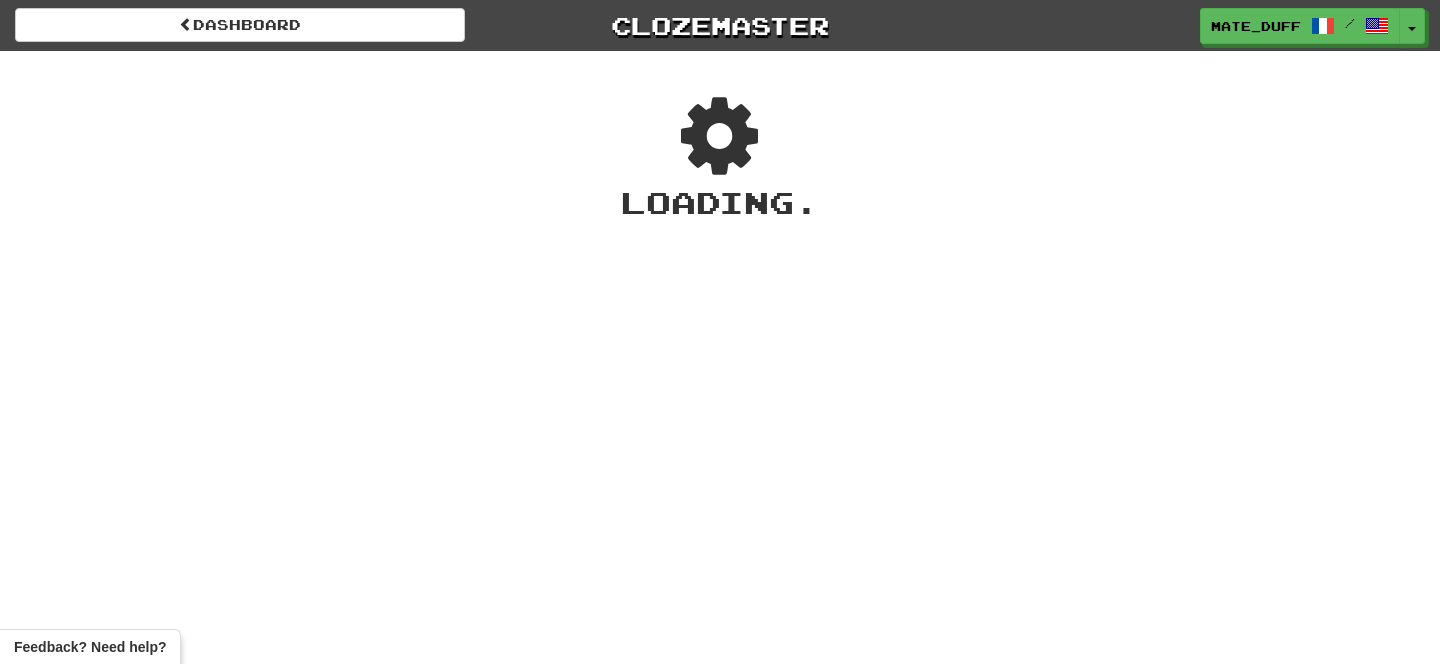 scroll, scrollTop: 0, scrollLeft: 0, axis: both 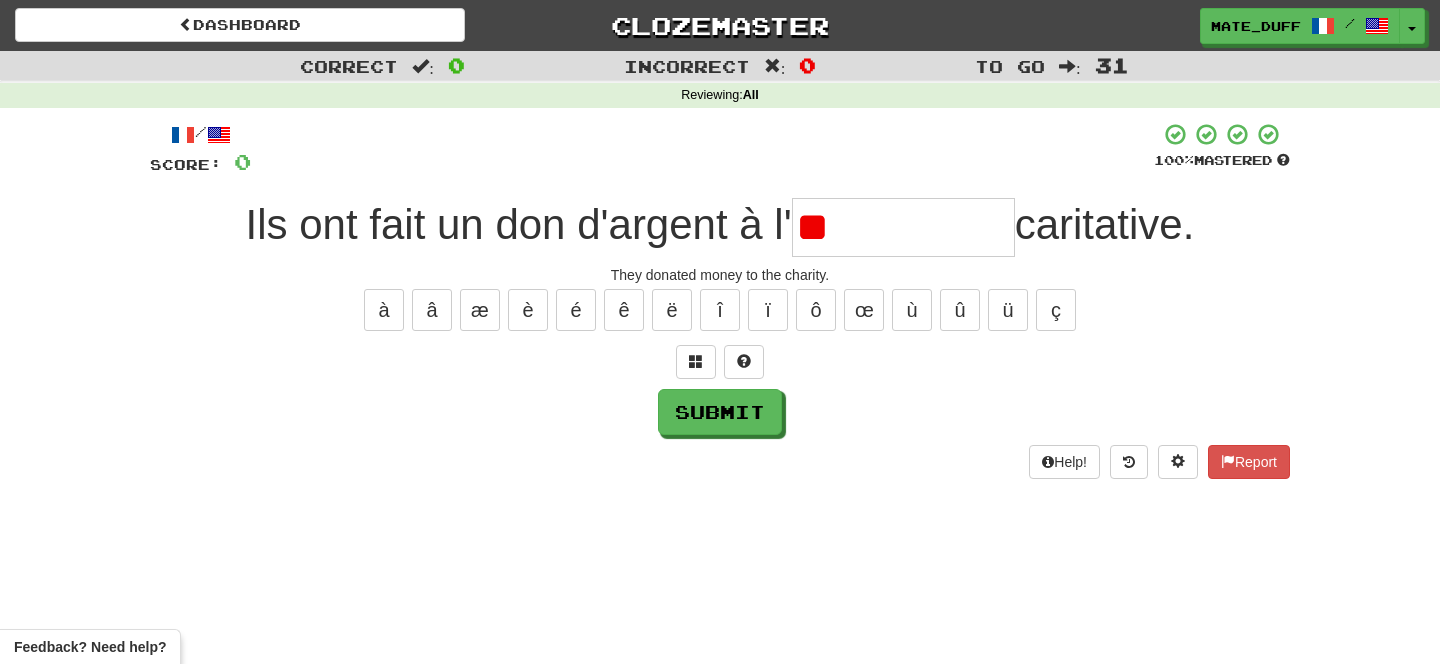 type on "*" 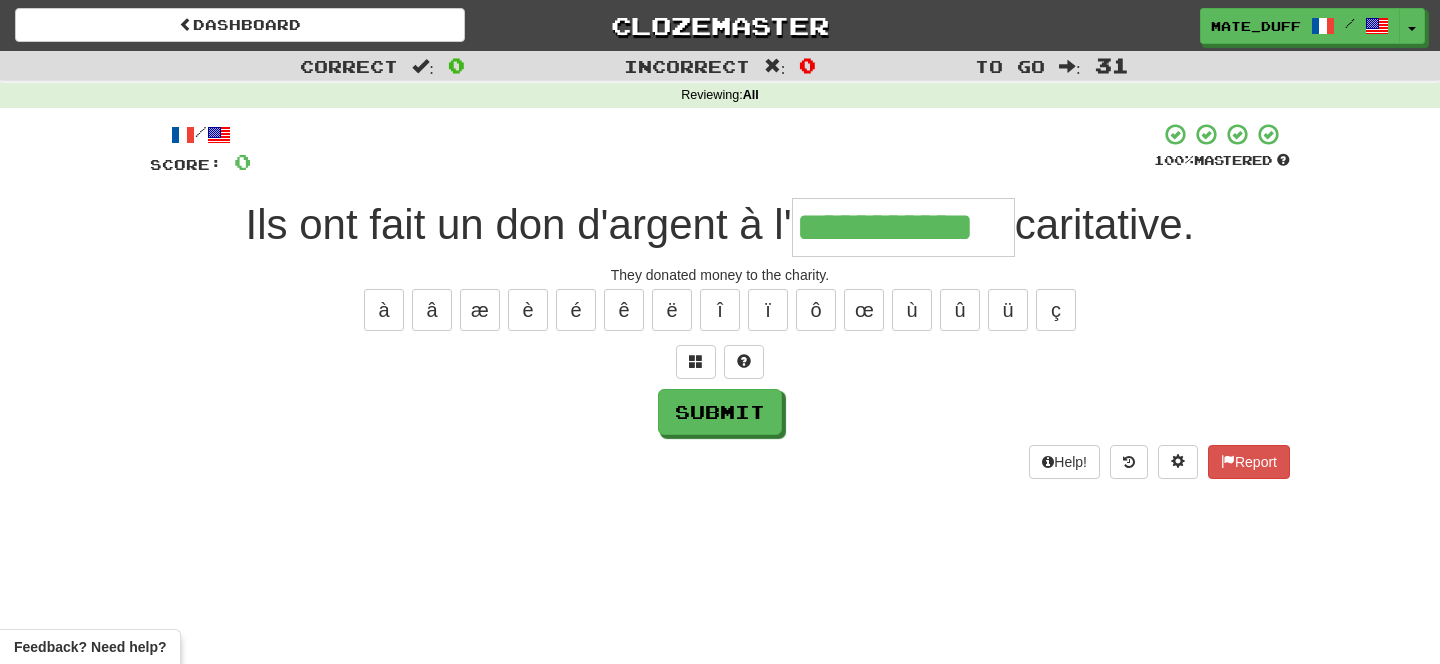 type on "**********" 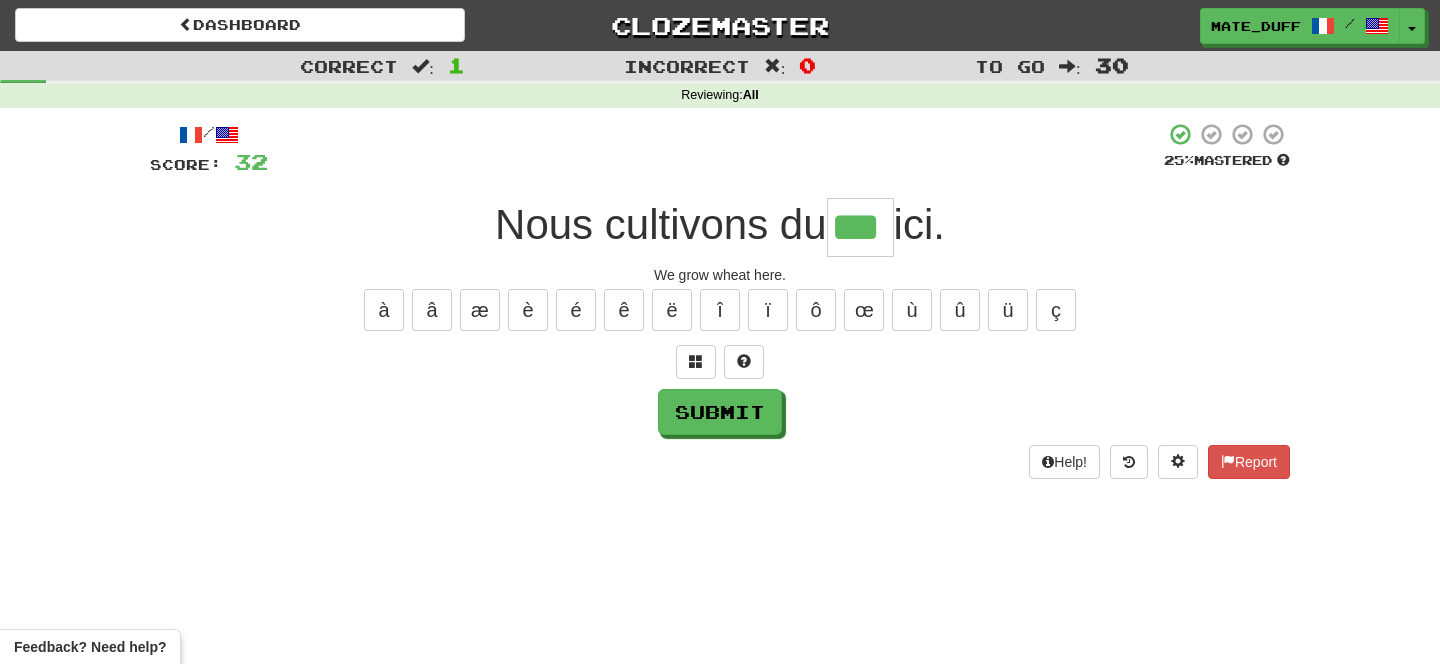 type on "***" 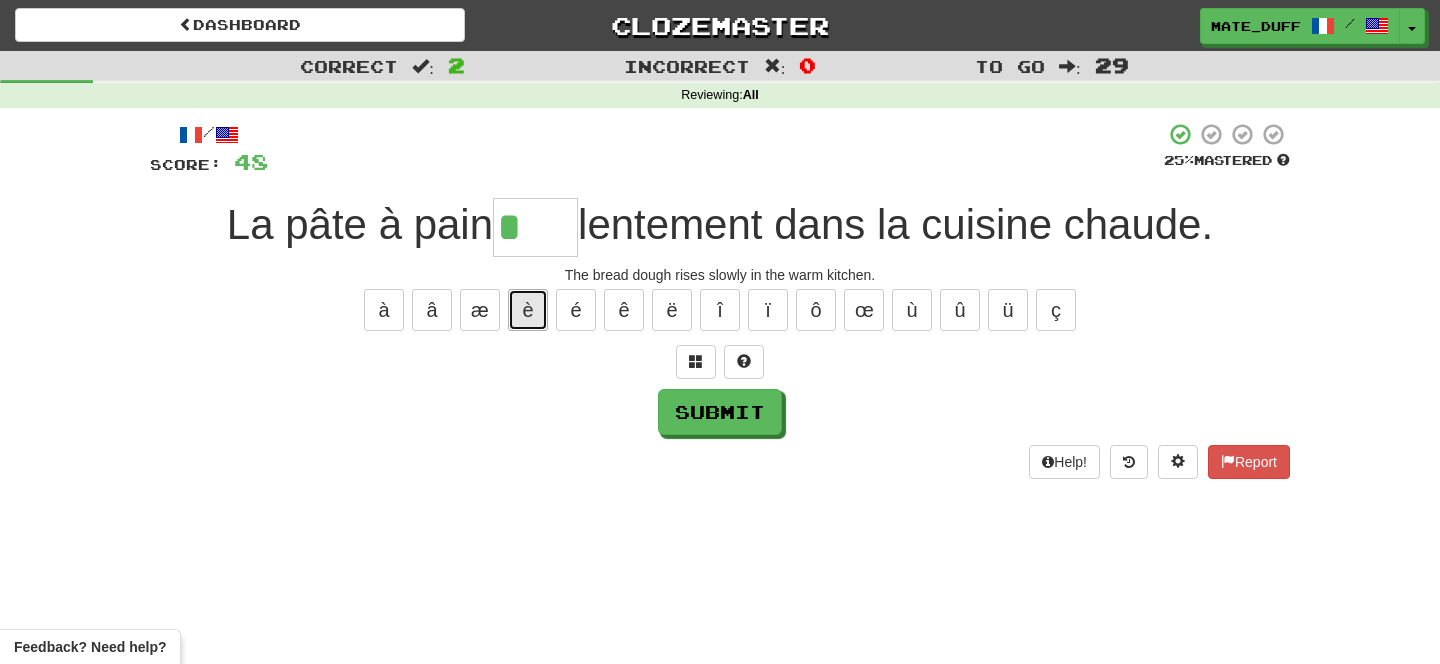 click on "è" at bounding box center (528, 310) 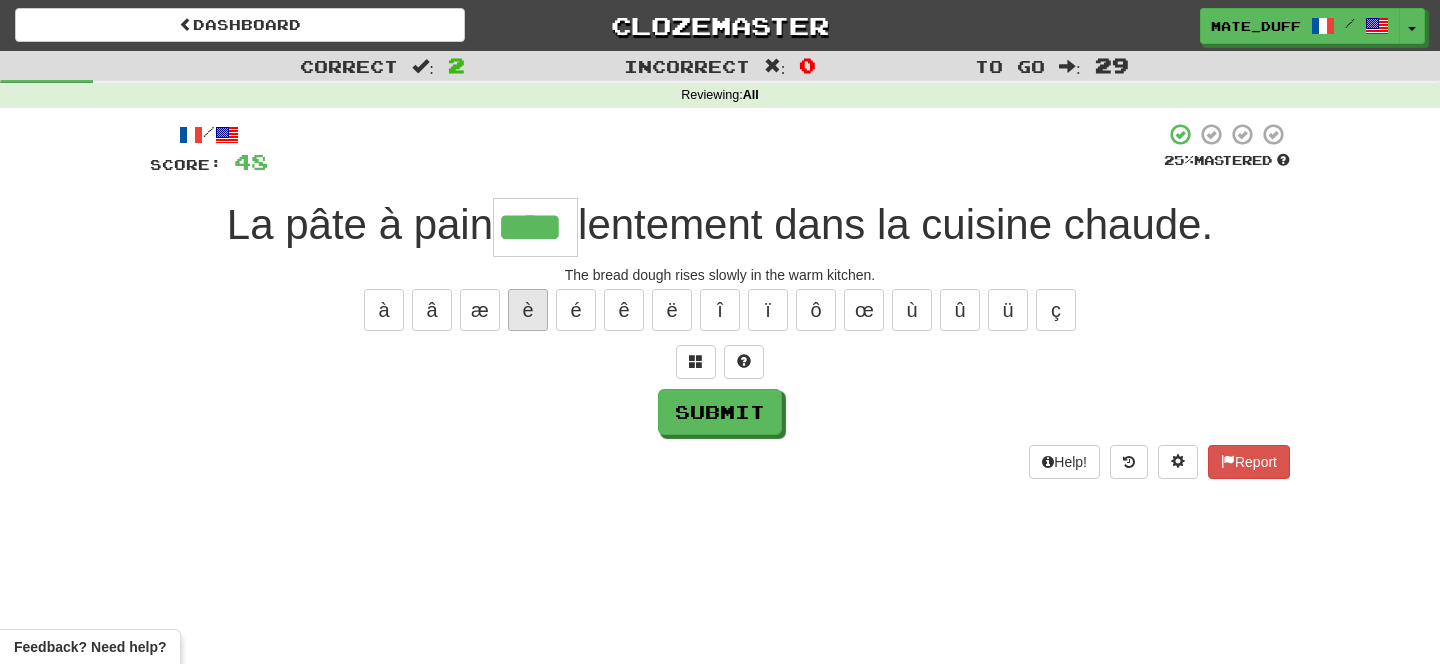 type on "****" 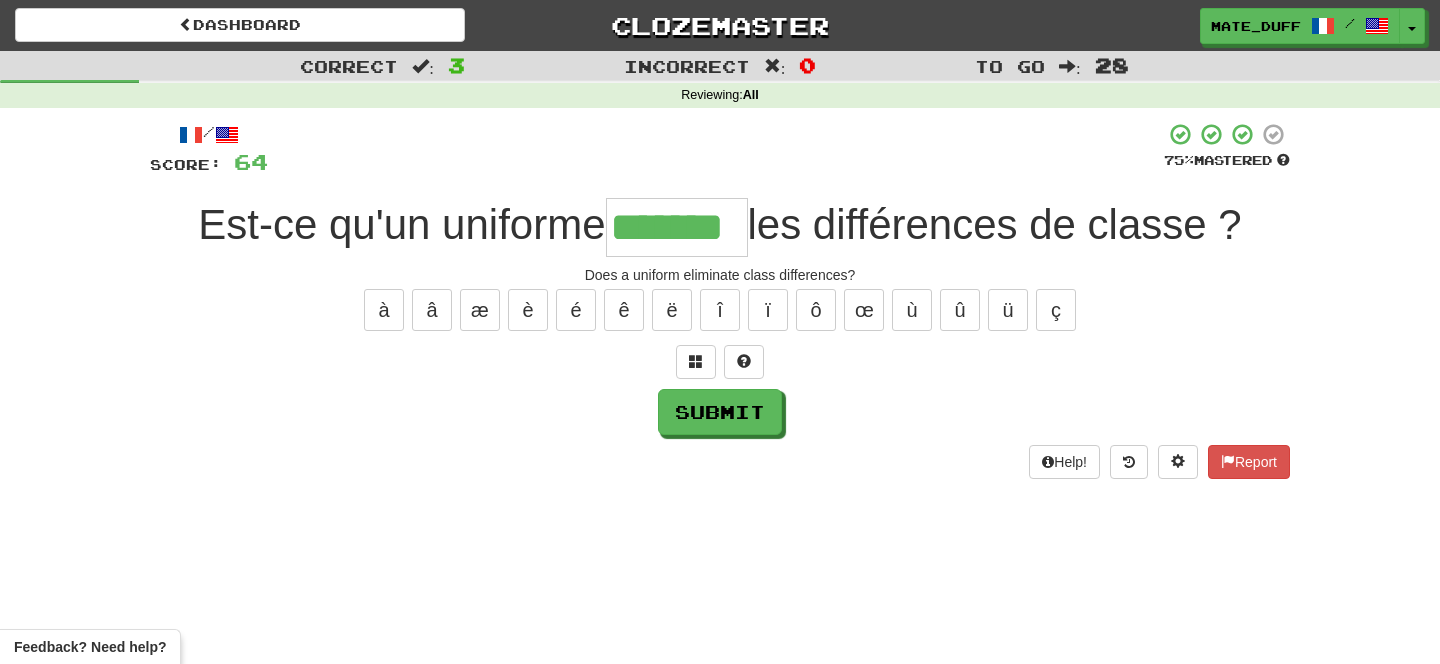 type on "*******" 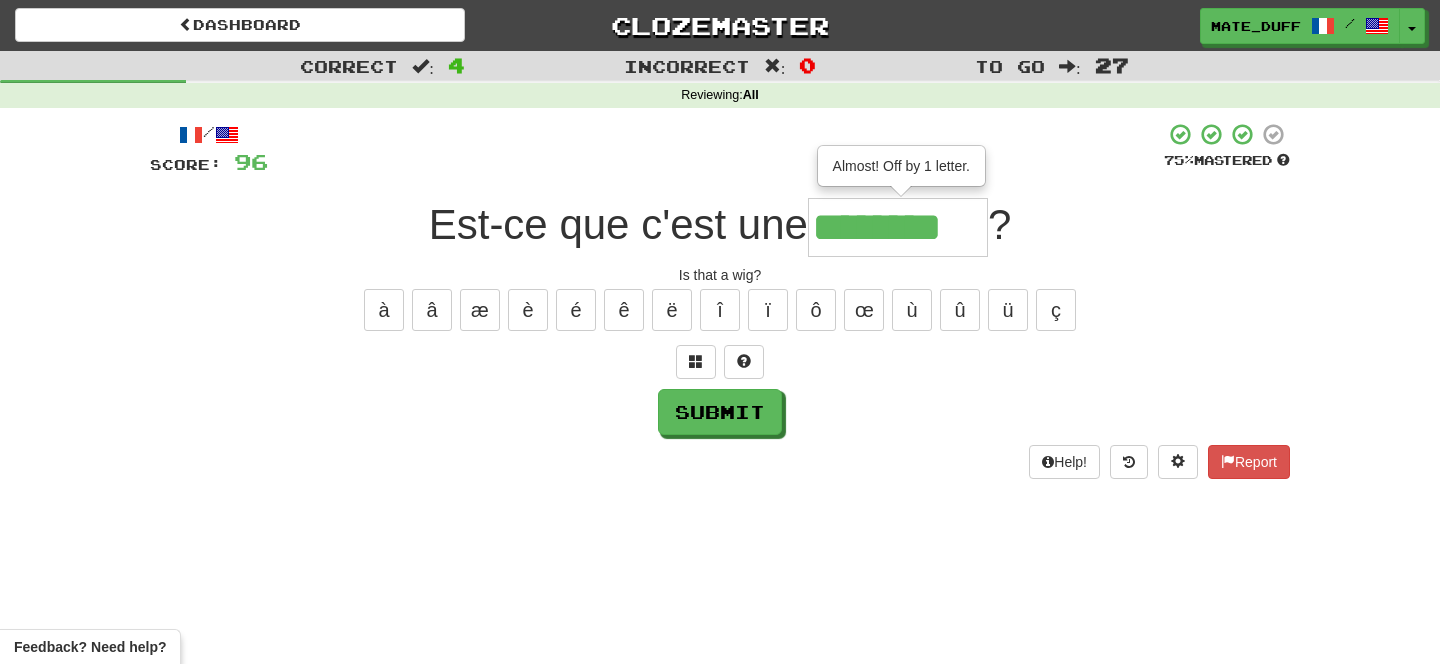 type on "********" 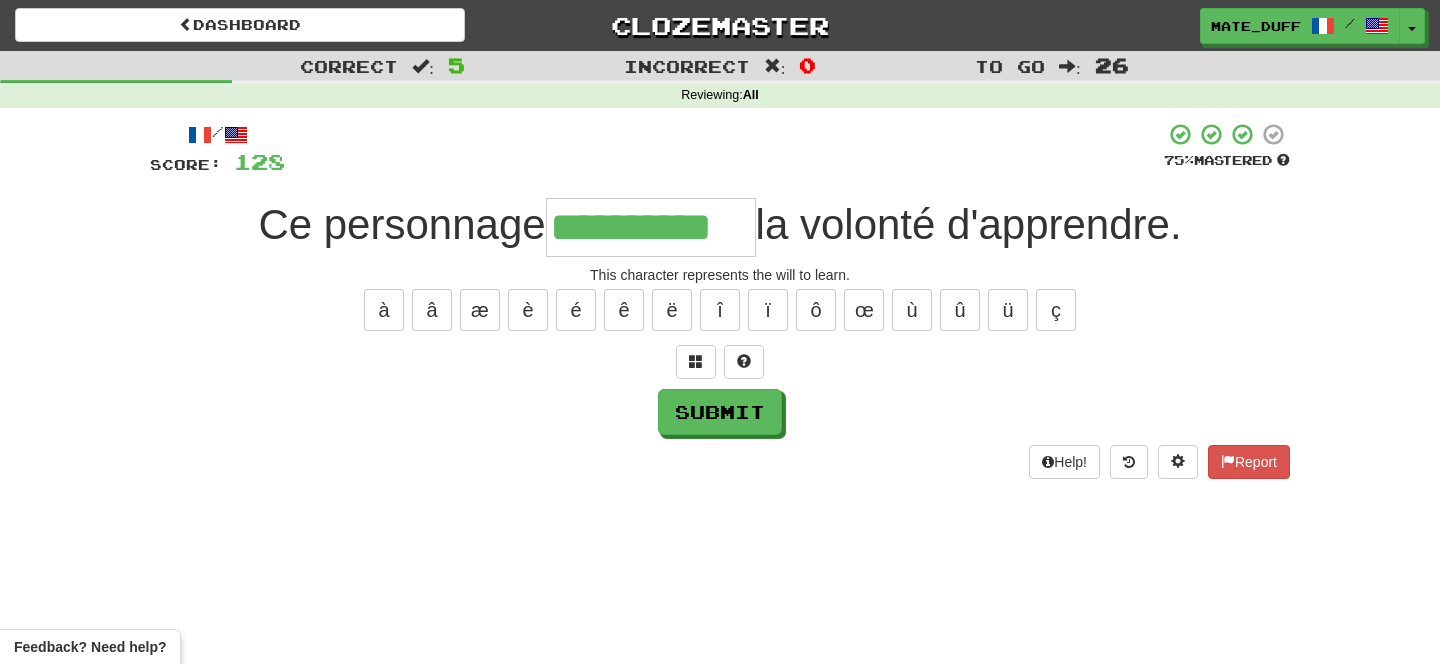 type on "**********" 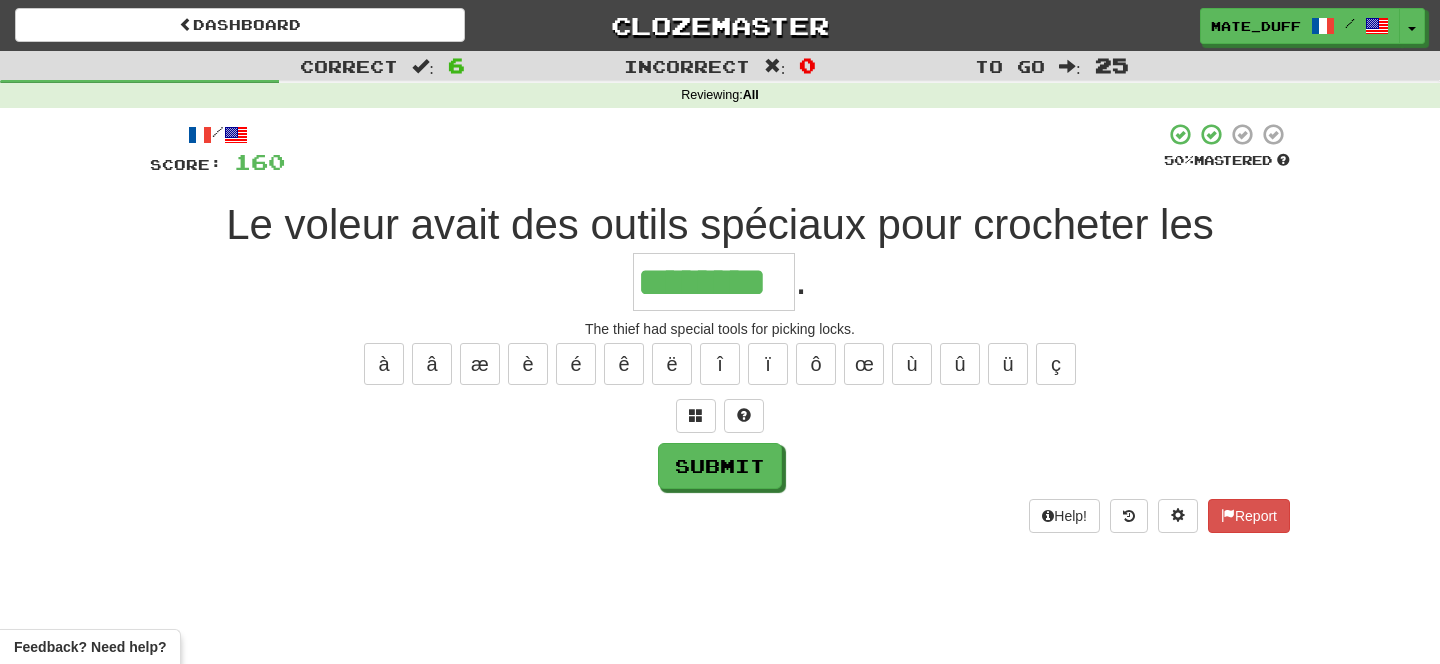type on "********" 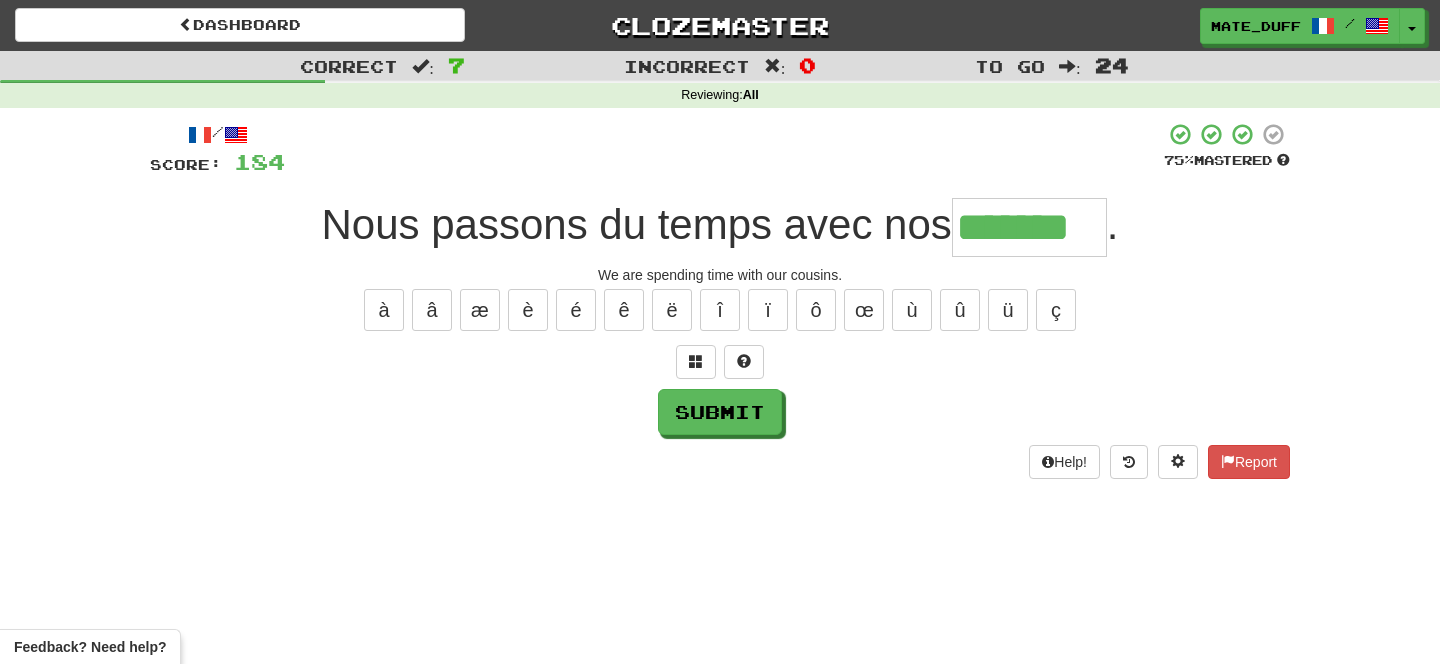type on "*******" 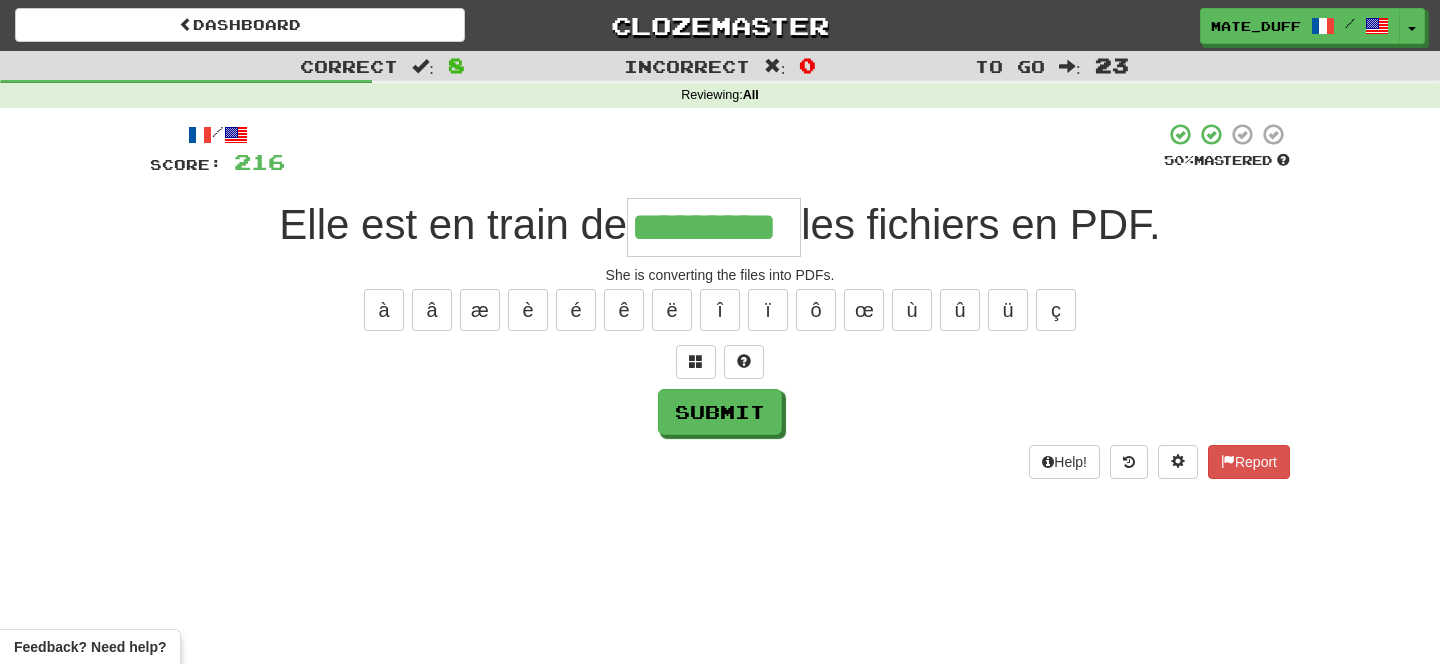 type on "*********" 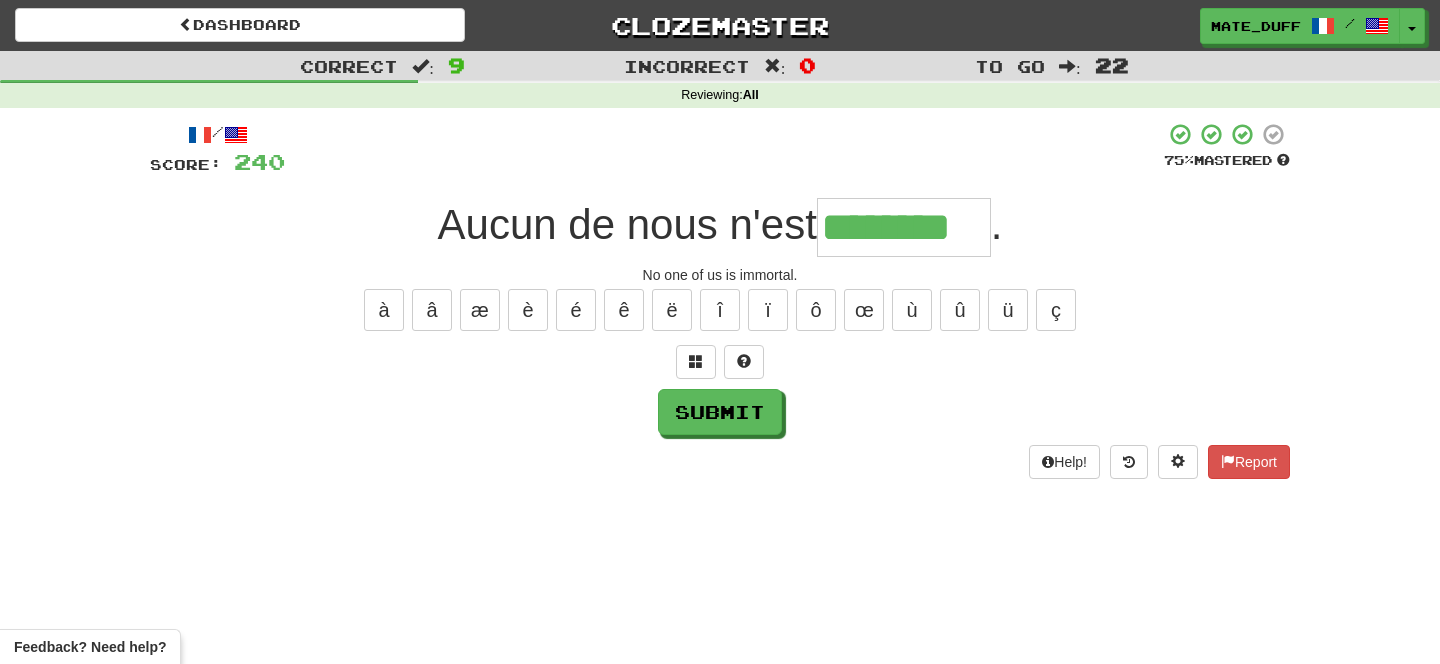 type on "********" 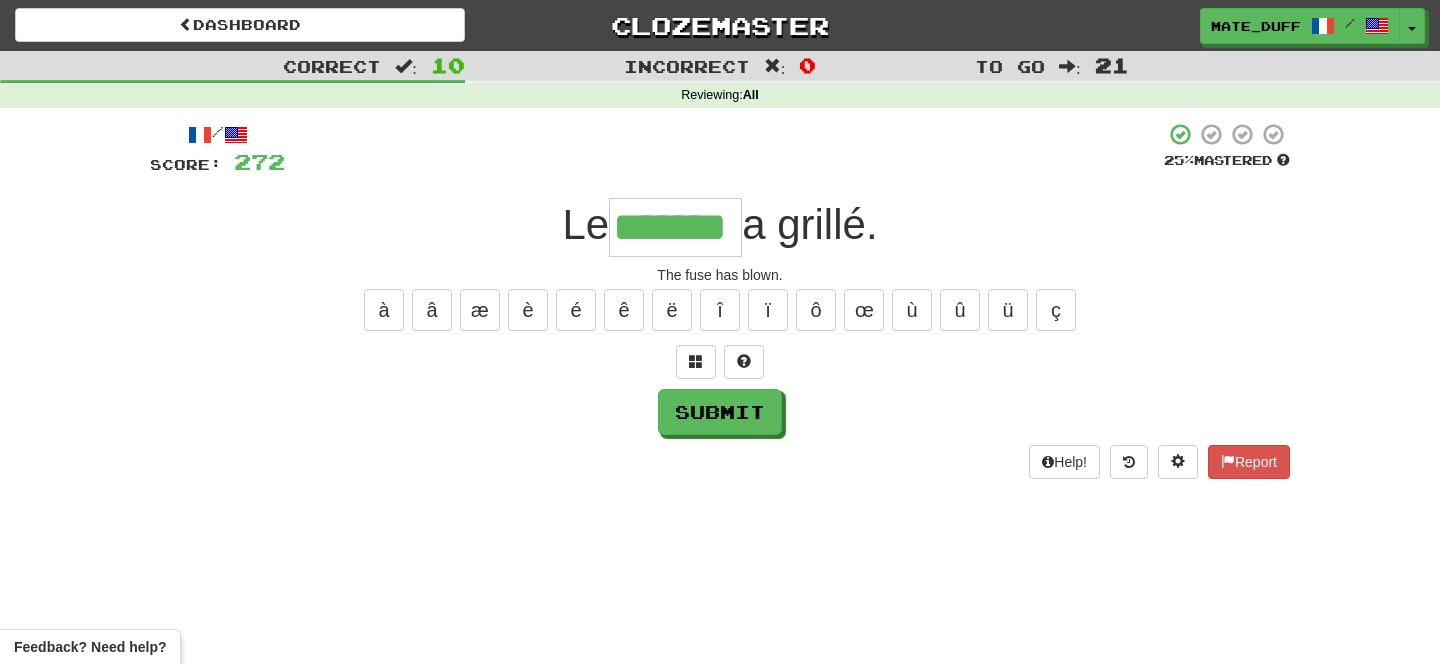 type on "*******" 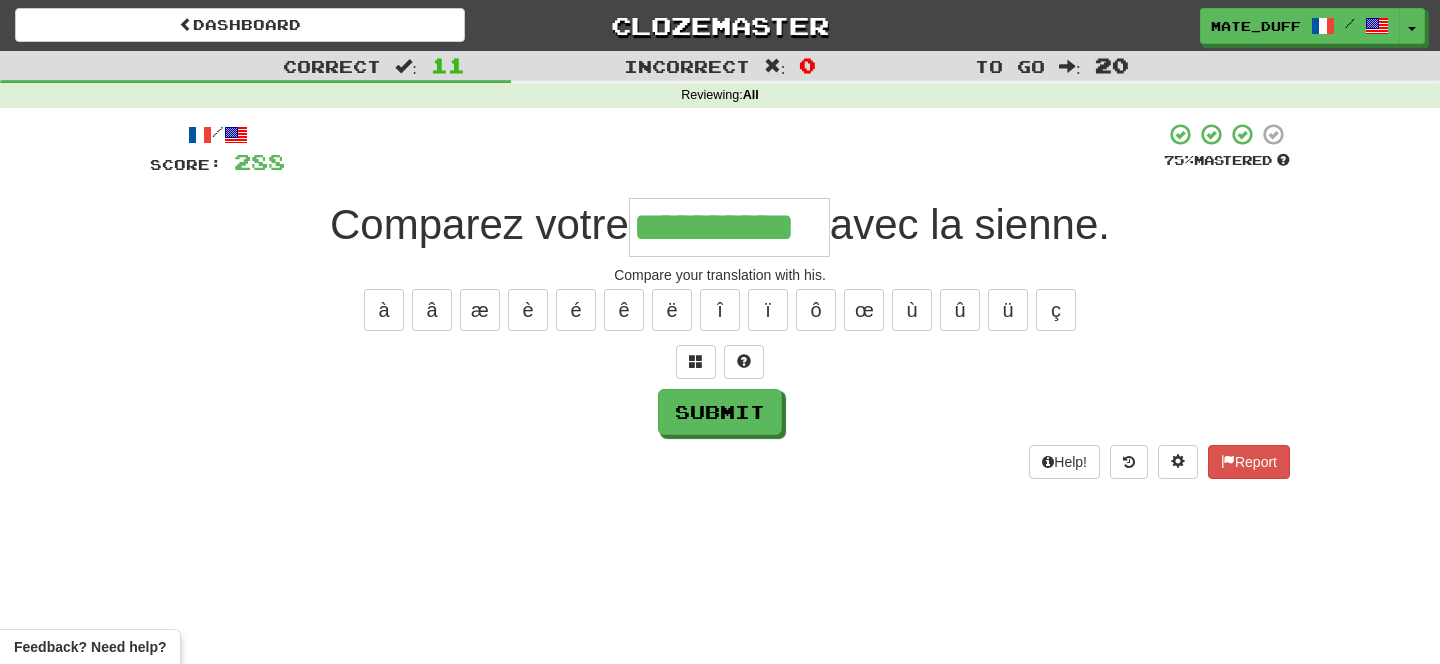 type on "**********" 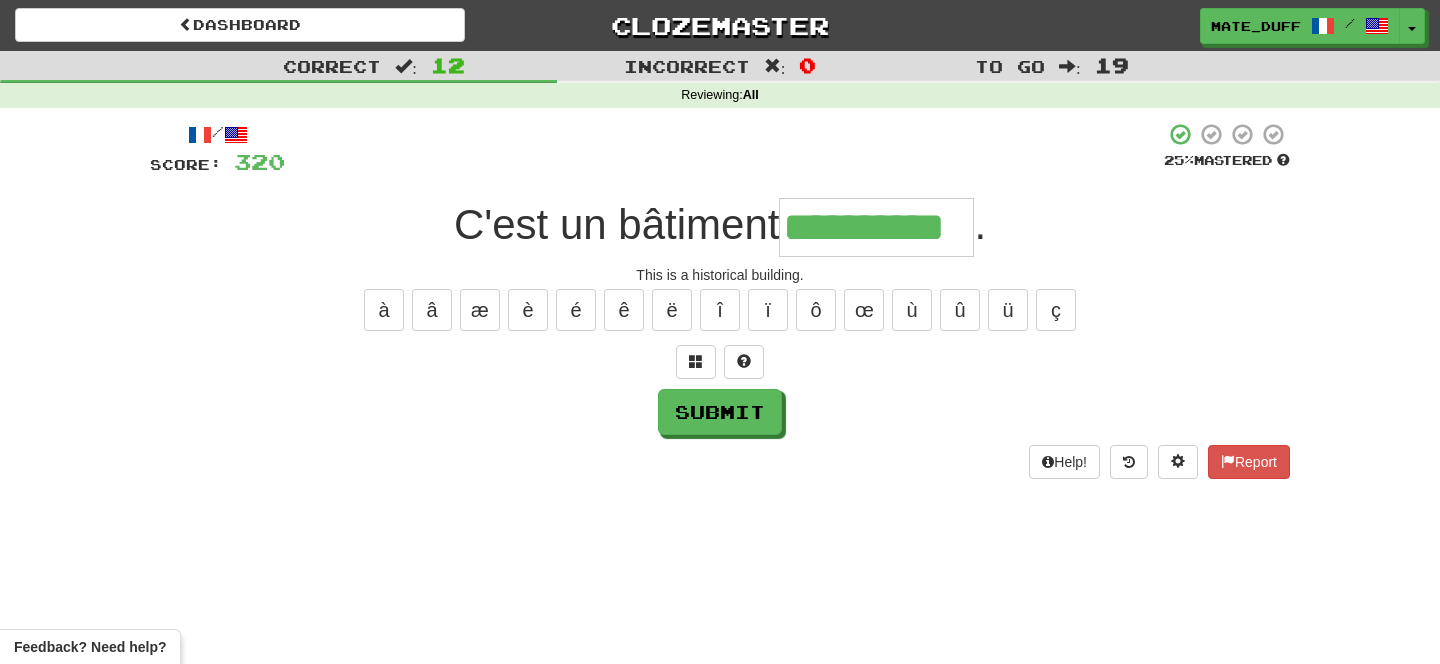 type on "**********" 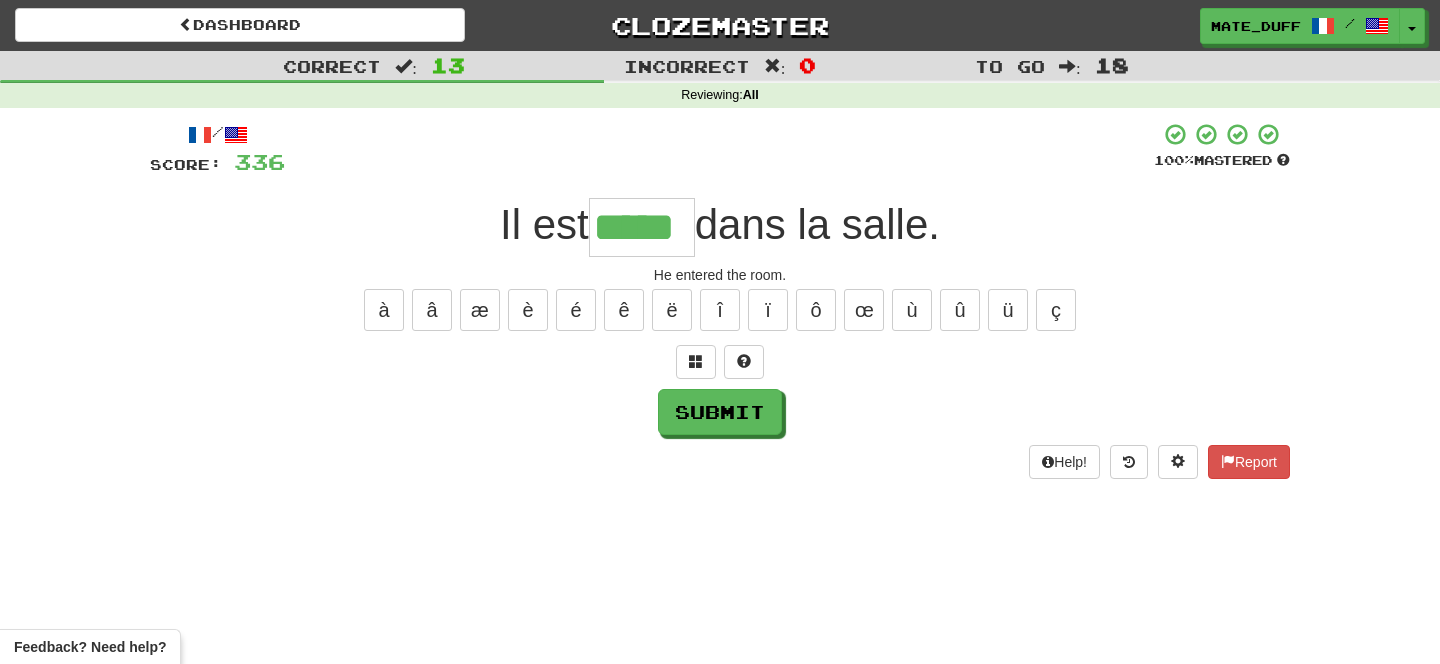 type on "*****" 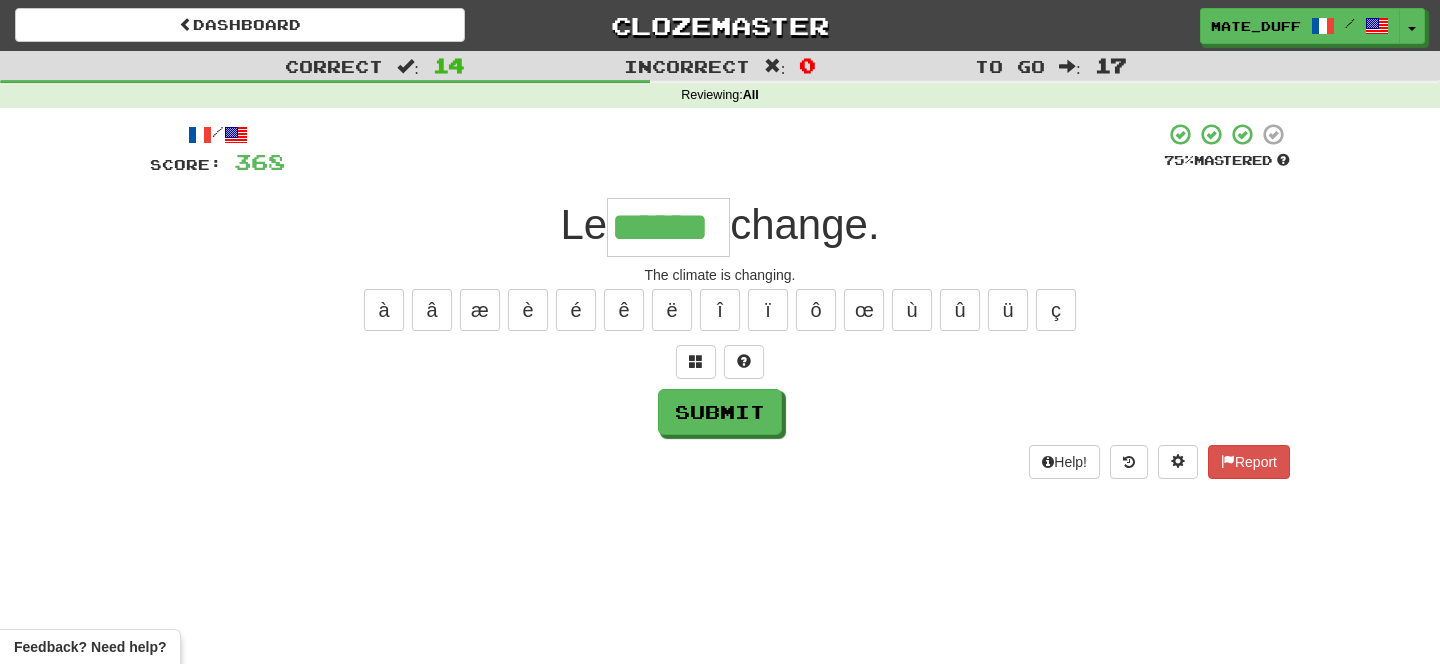type on "******" 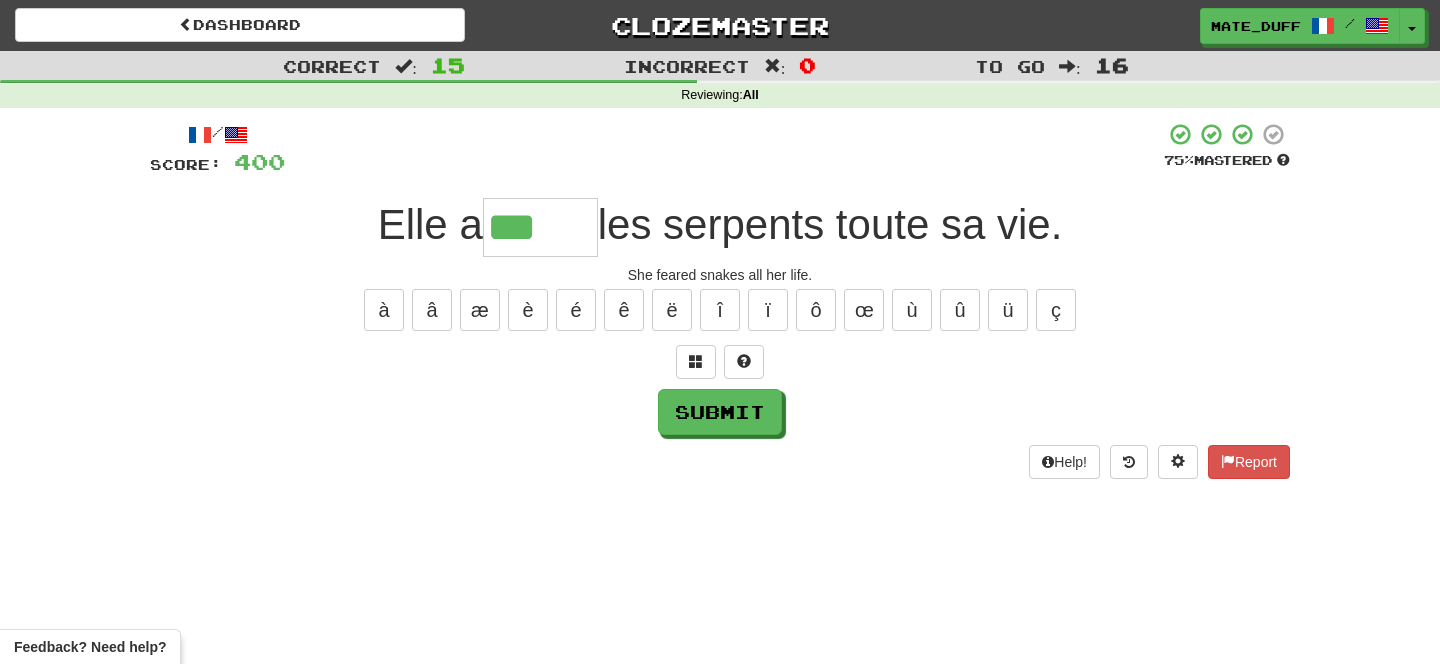 click on "à â æ è é ê ë î ï ô œ ù û ü ç" at bounding box center [720, 310] 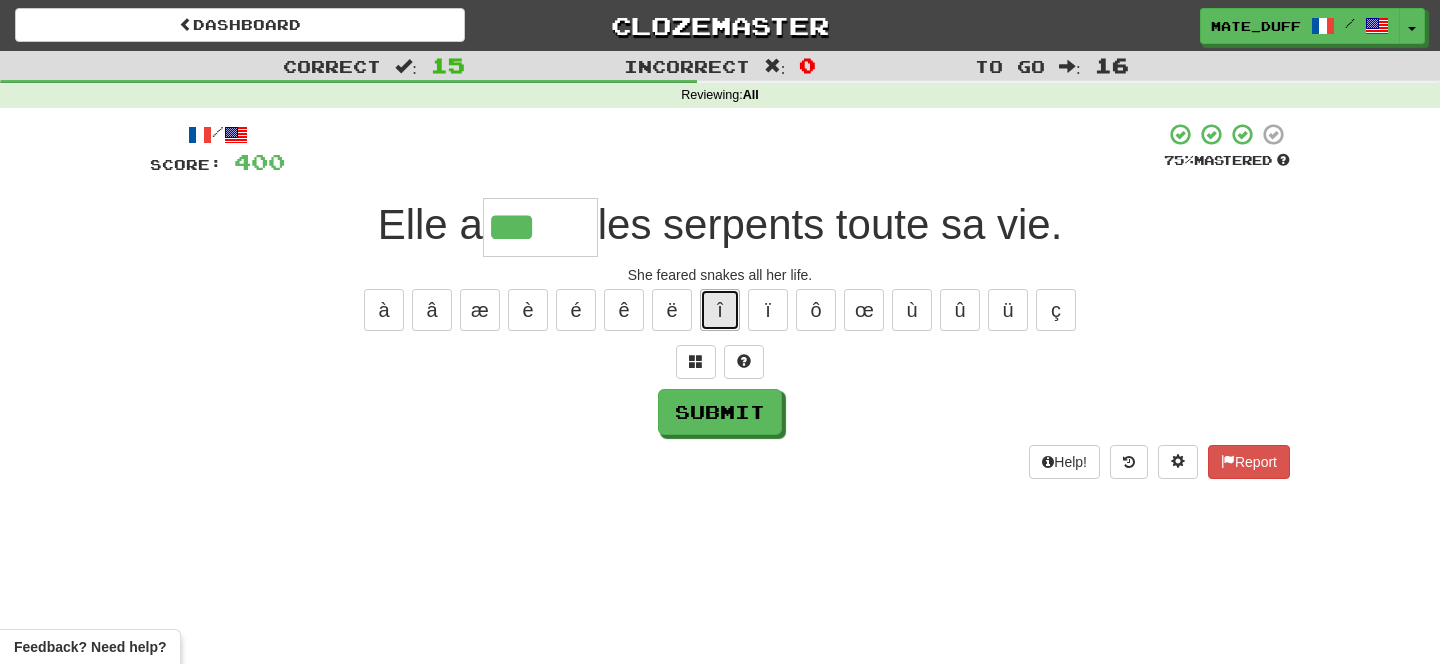 click on "î" at bounding box center (720, 310) 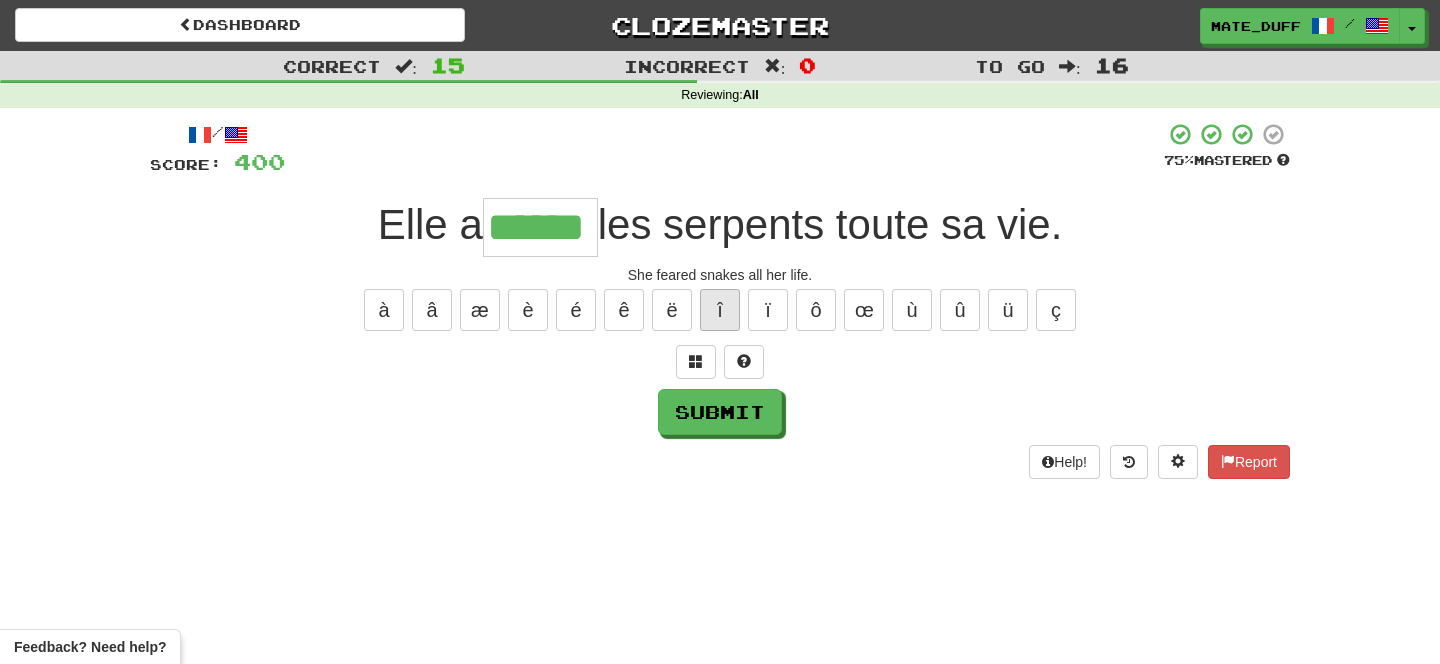 type on "******" 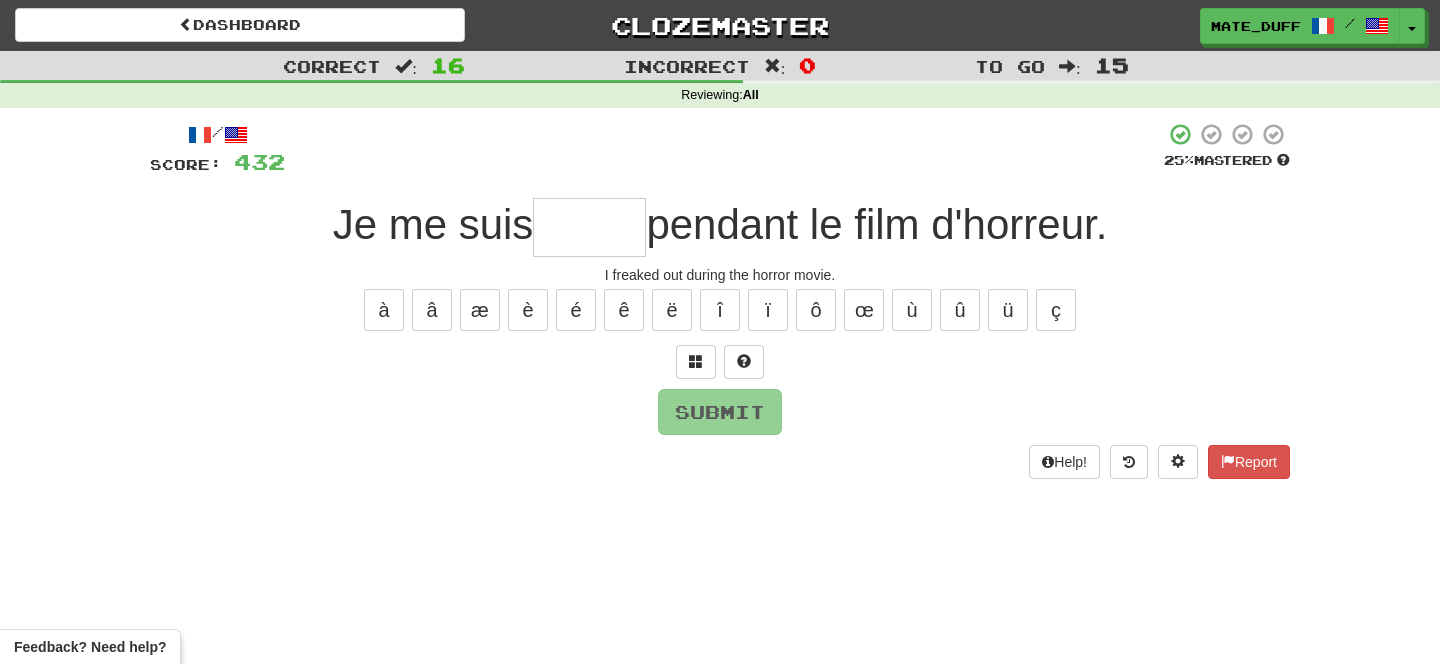 type on "*" 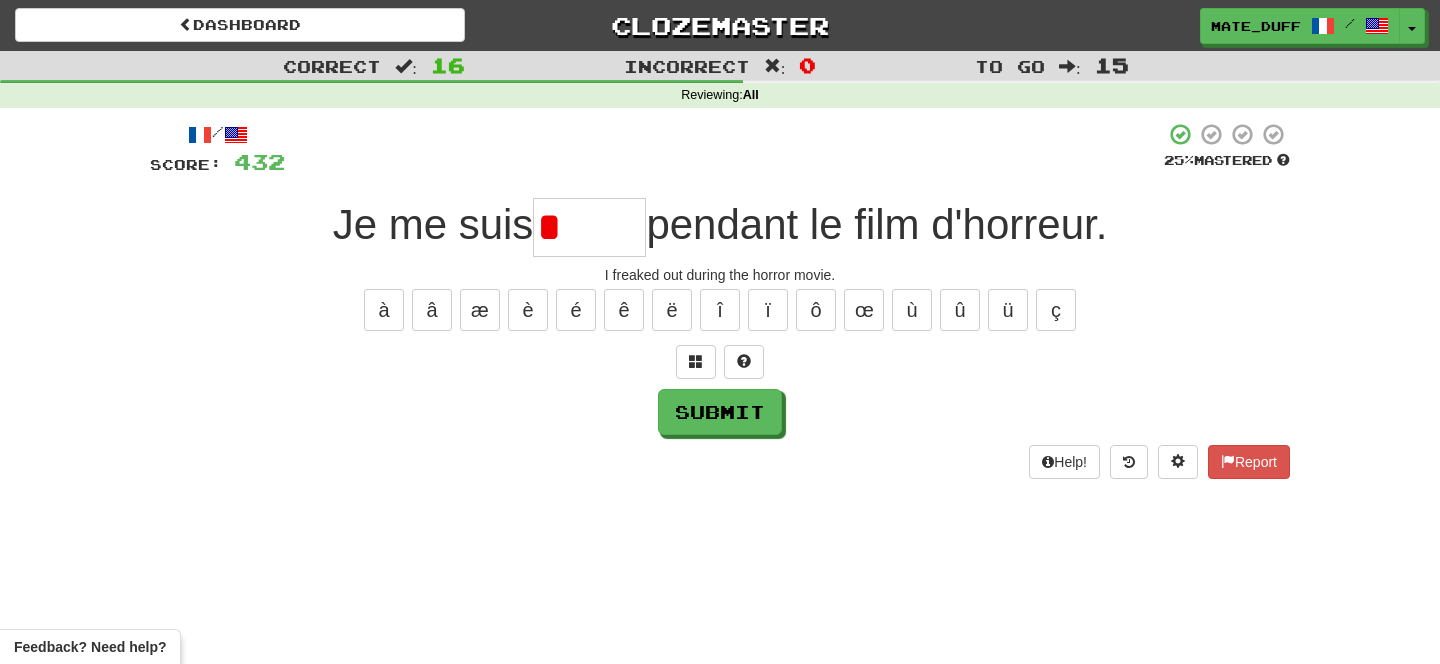 type on "******" 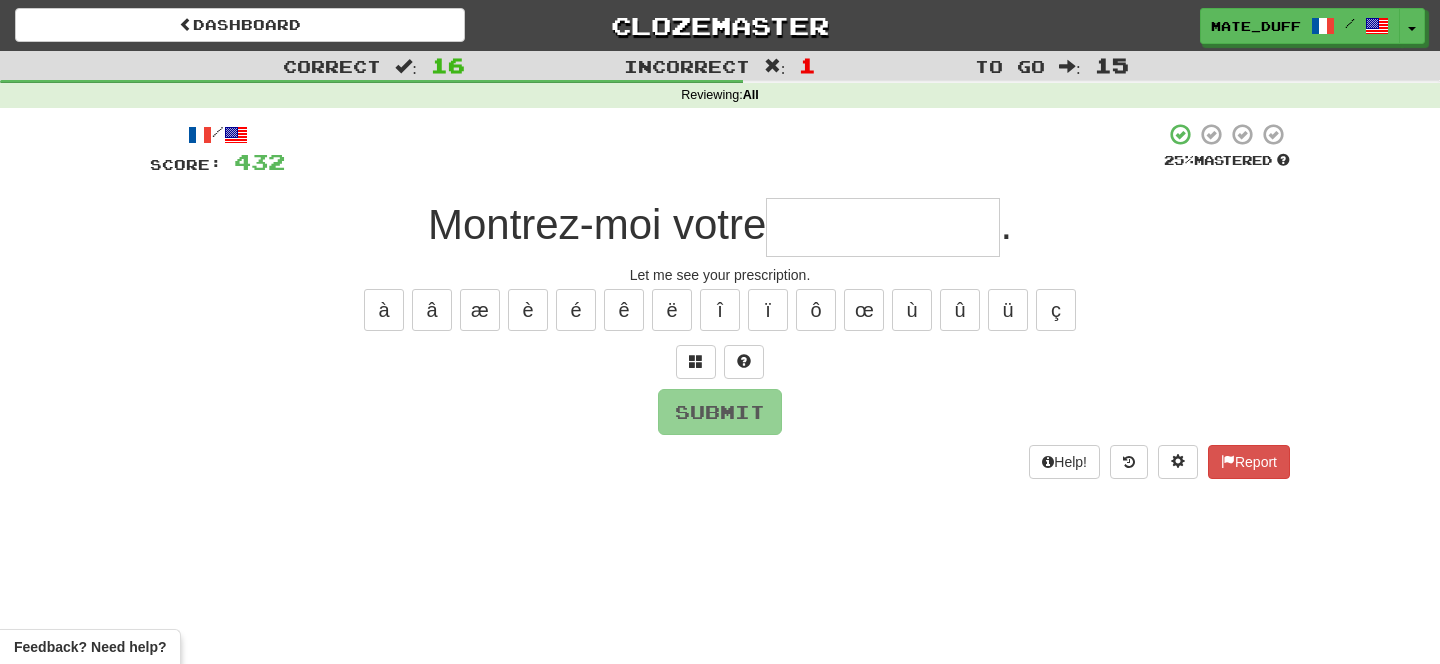 type on "*" 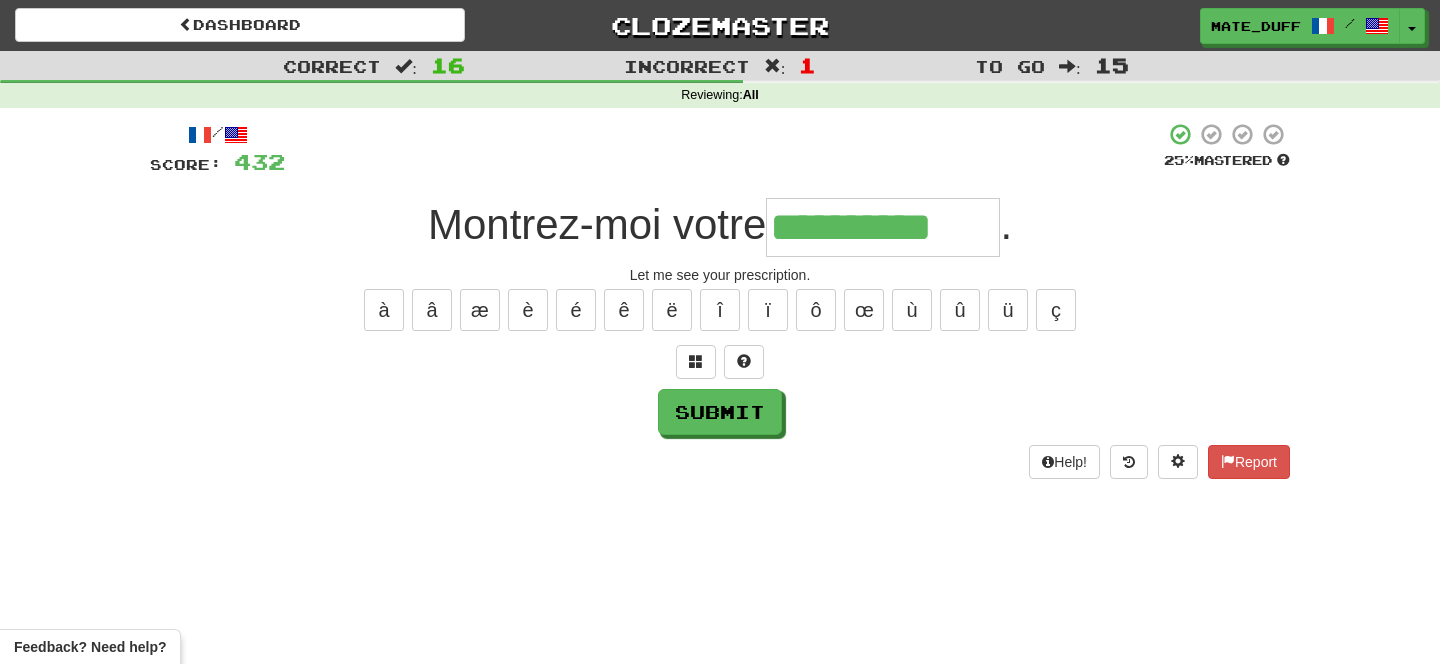 type on "**********" 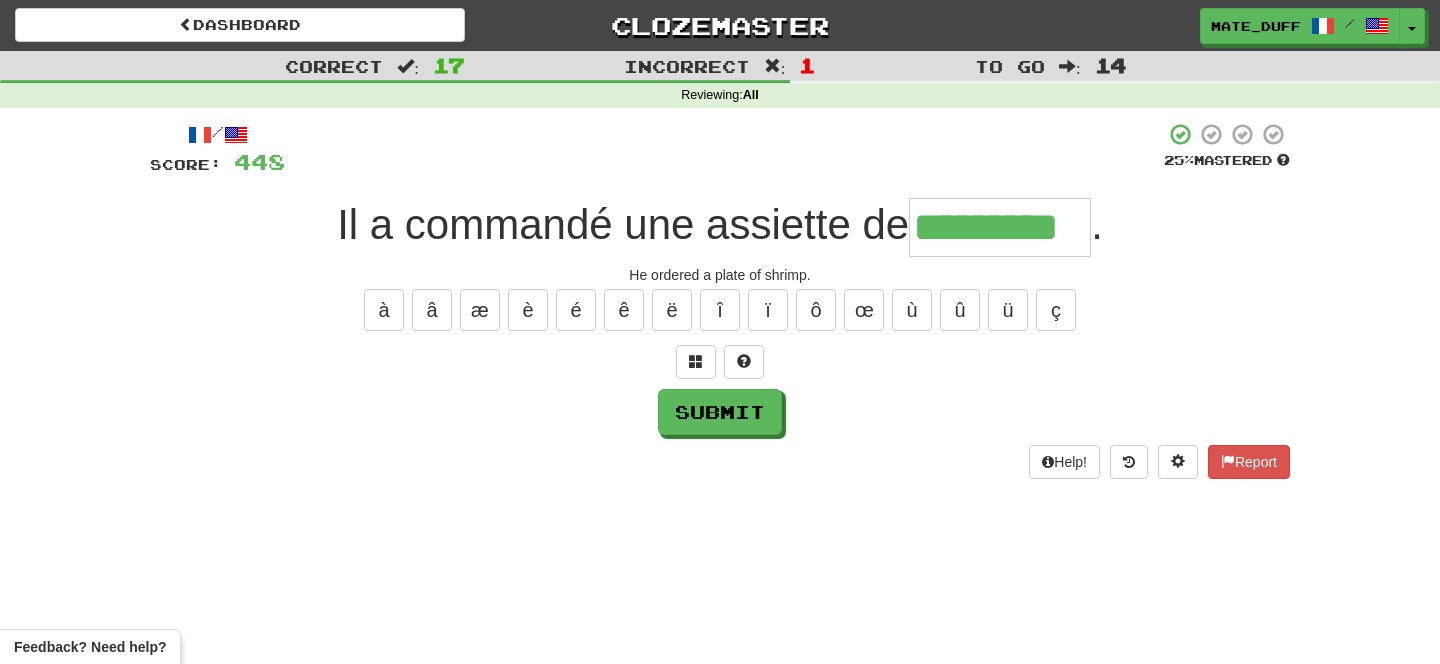 type on "*********" 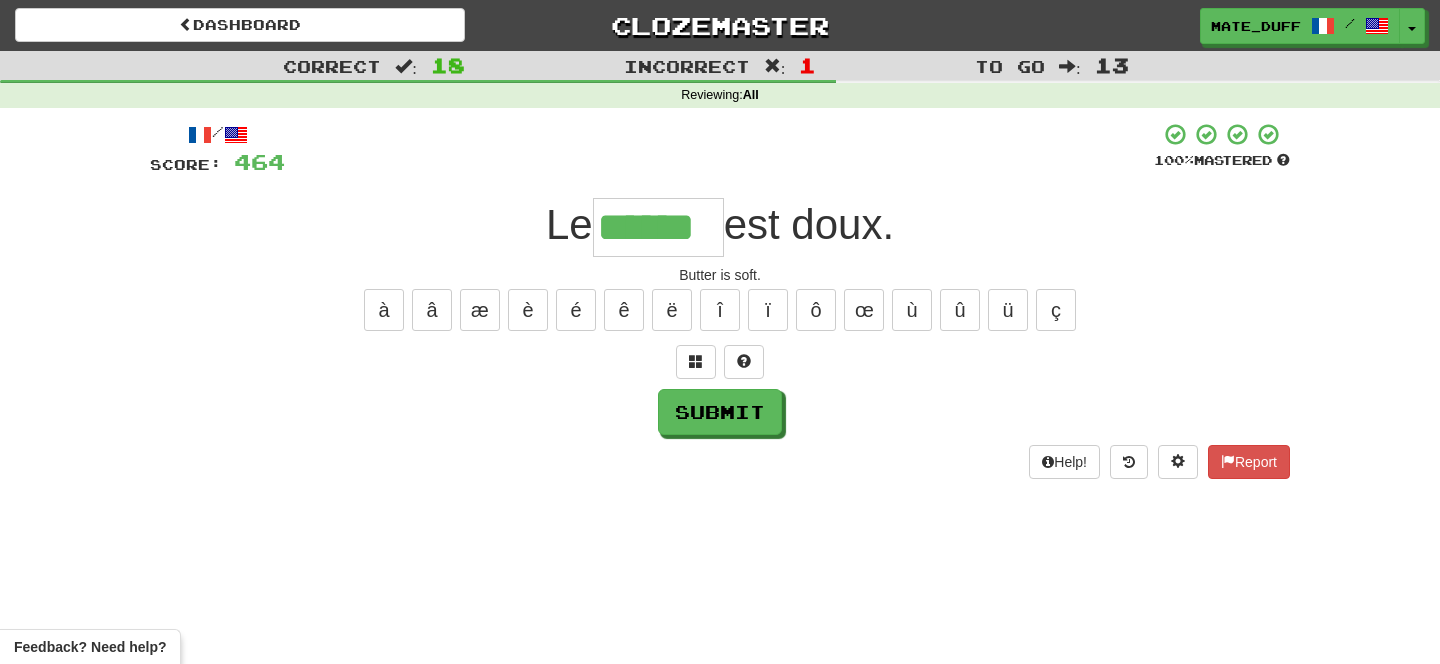 type on "******" 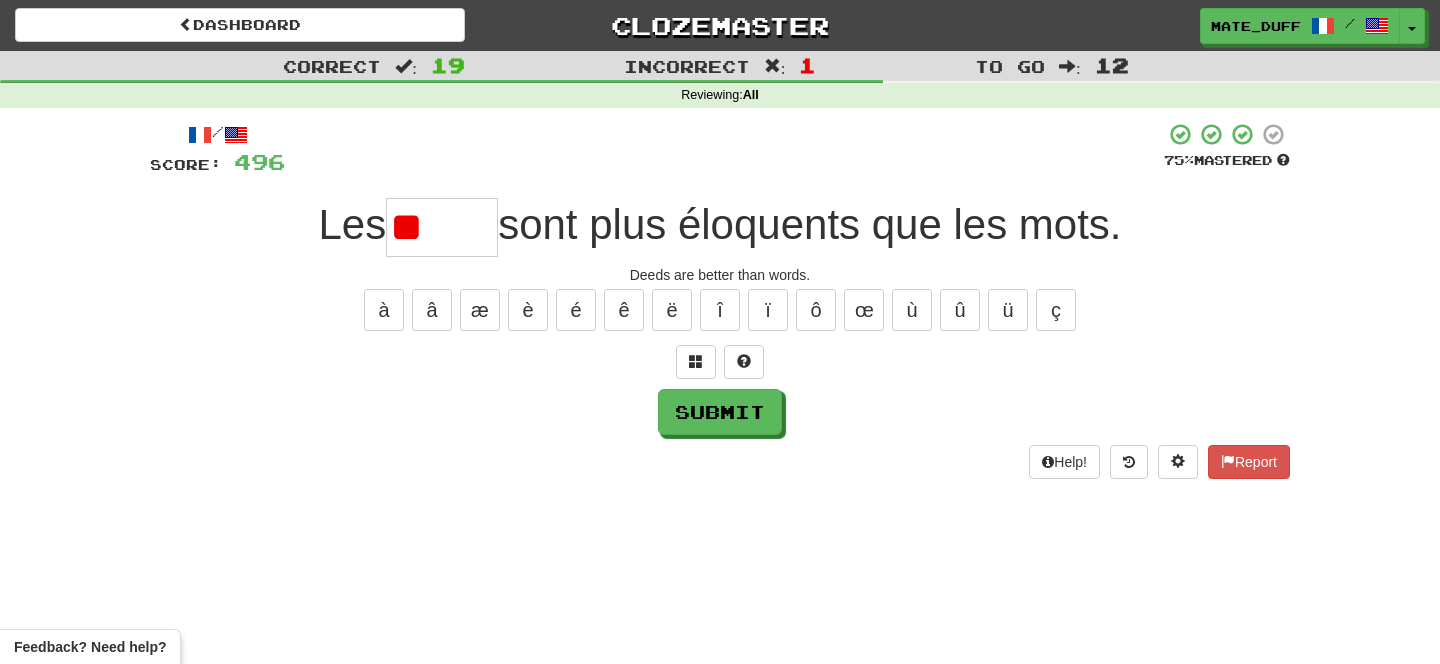 type on "*" 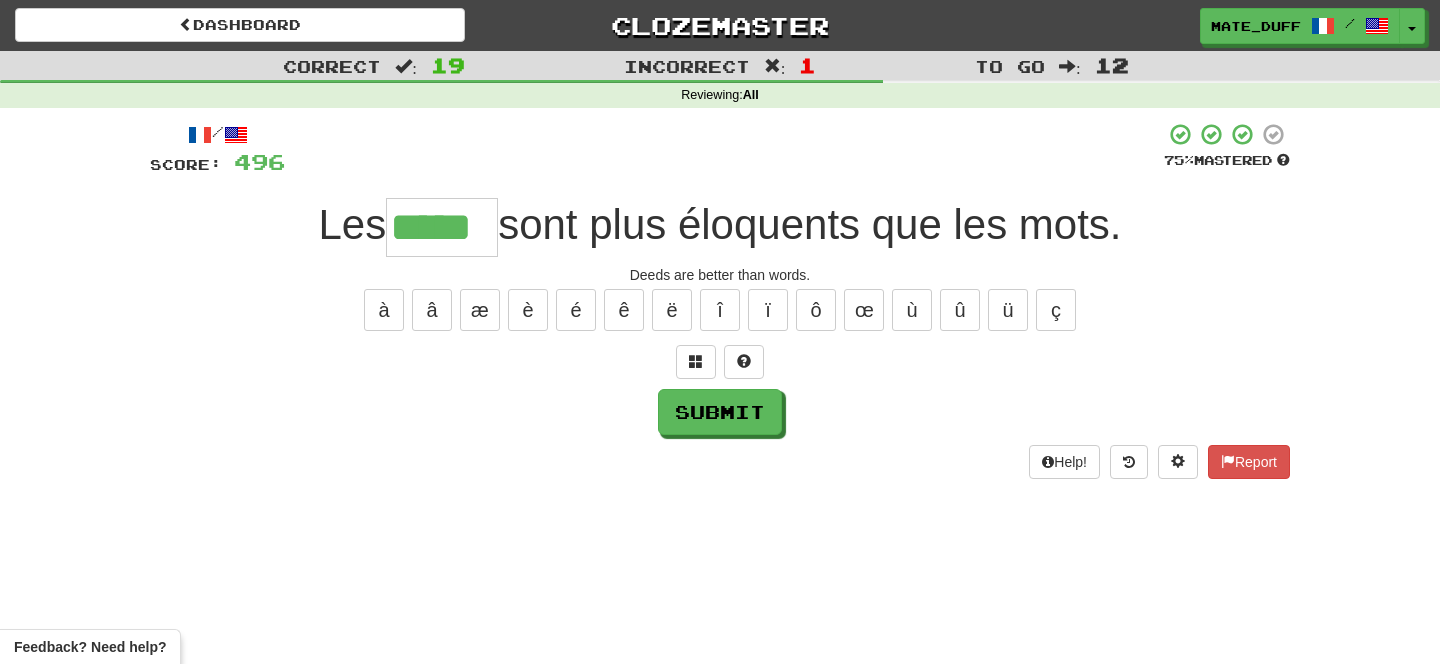 type on "*****" 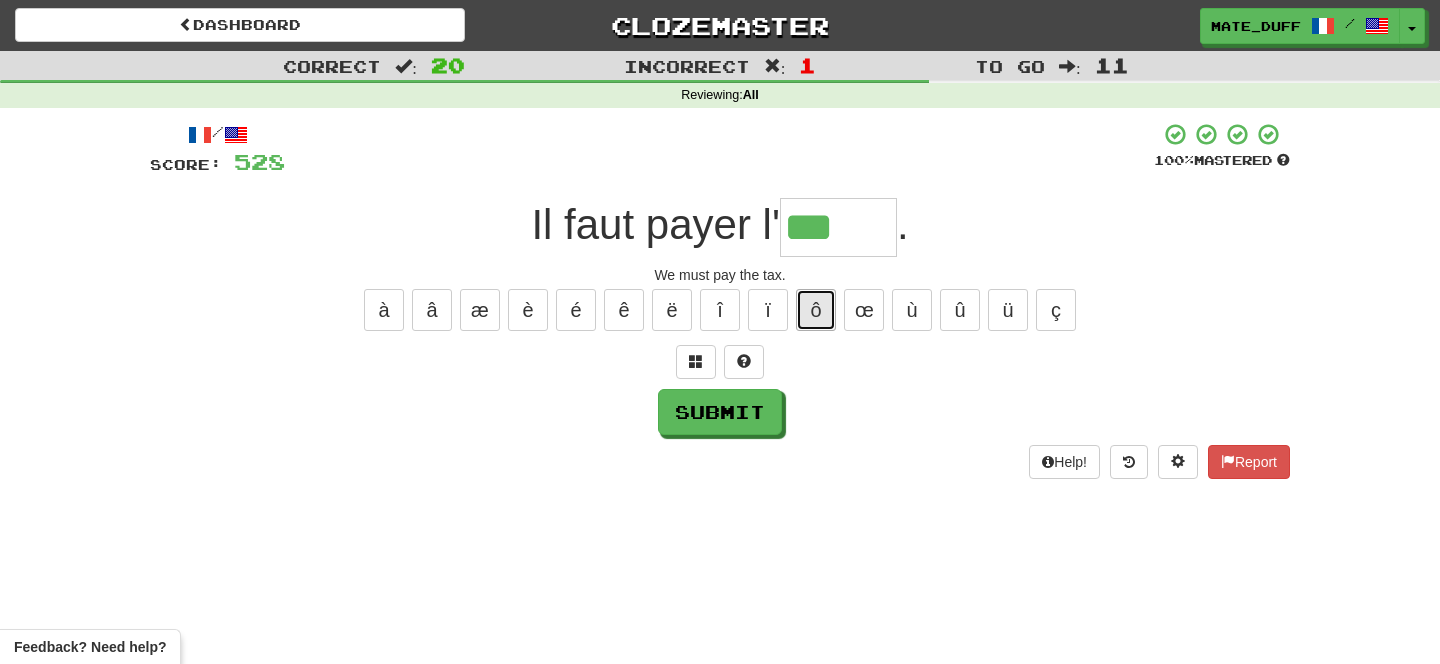 click on "ô" at bounding box center (816, 310) 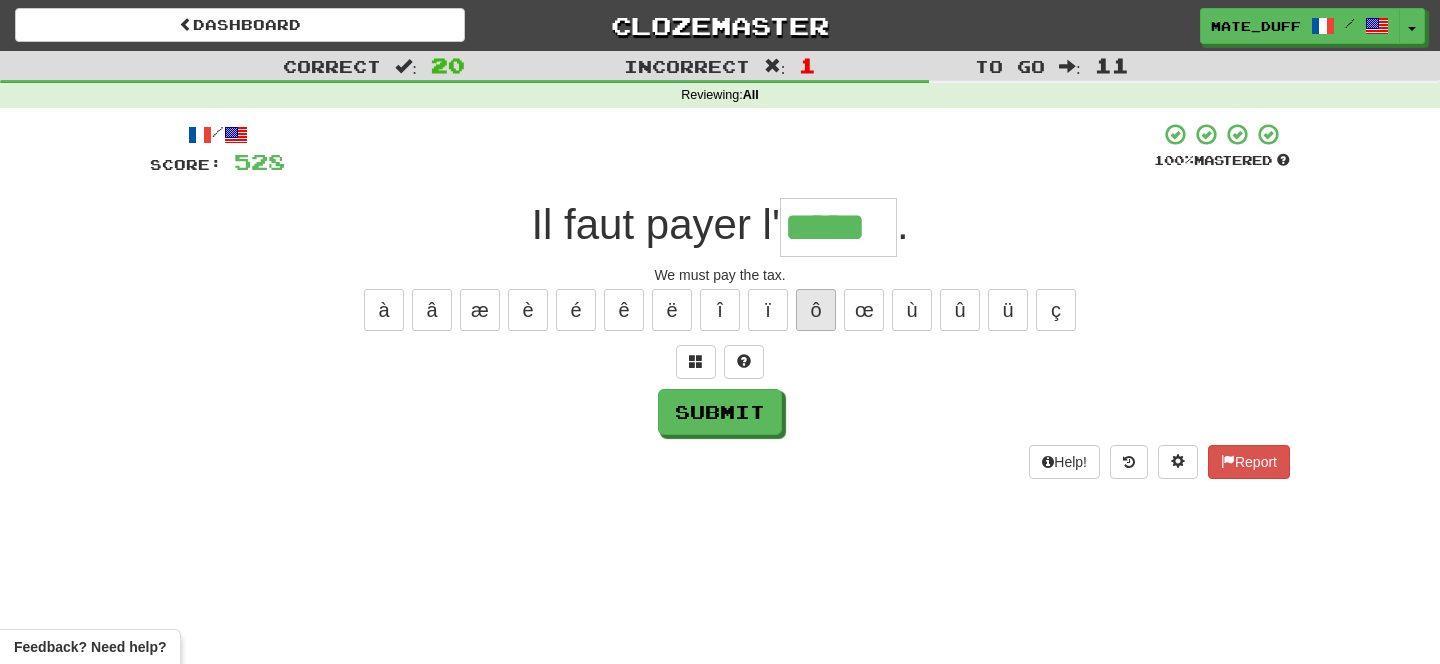 type on "*****" 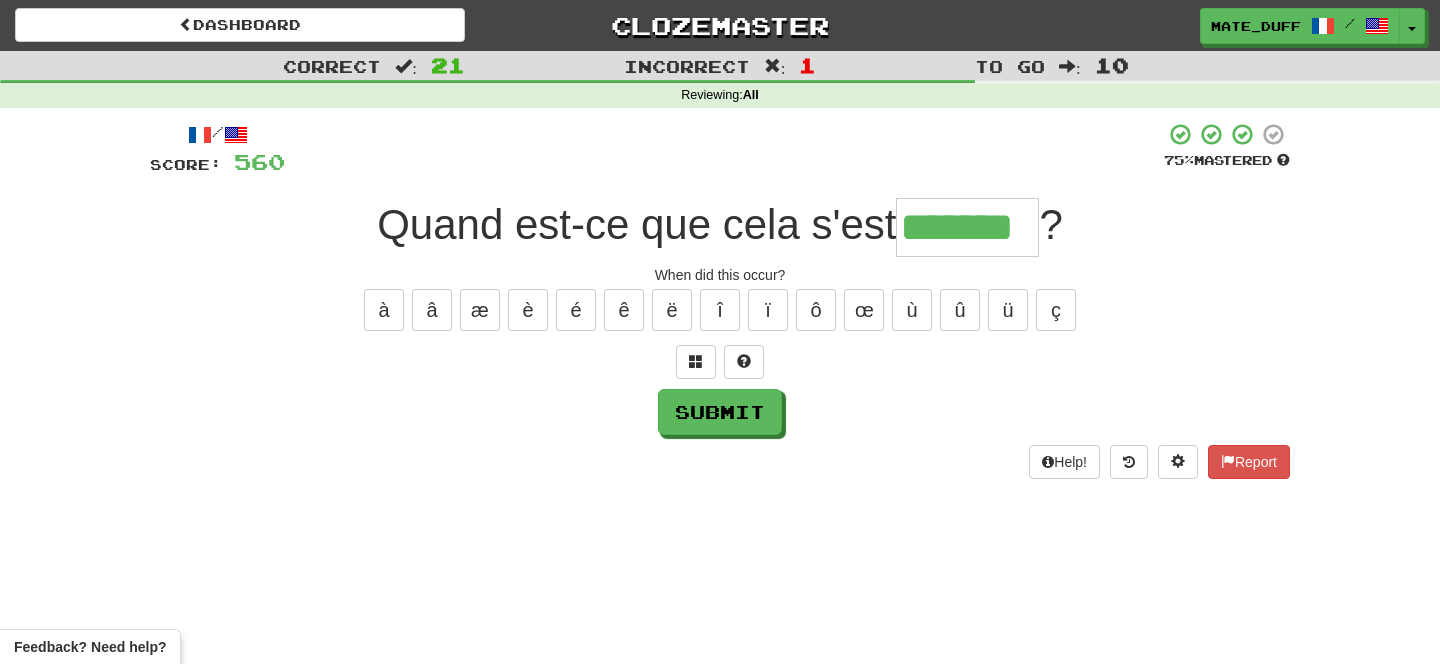 type on "*******" 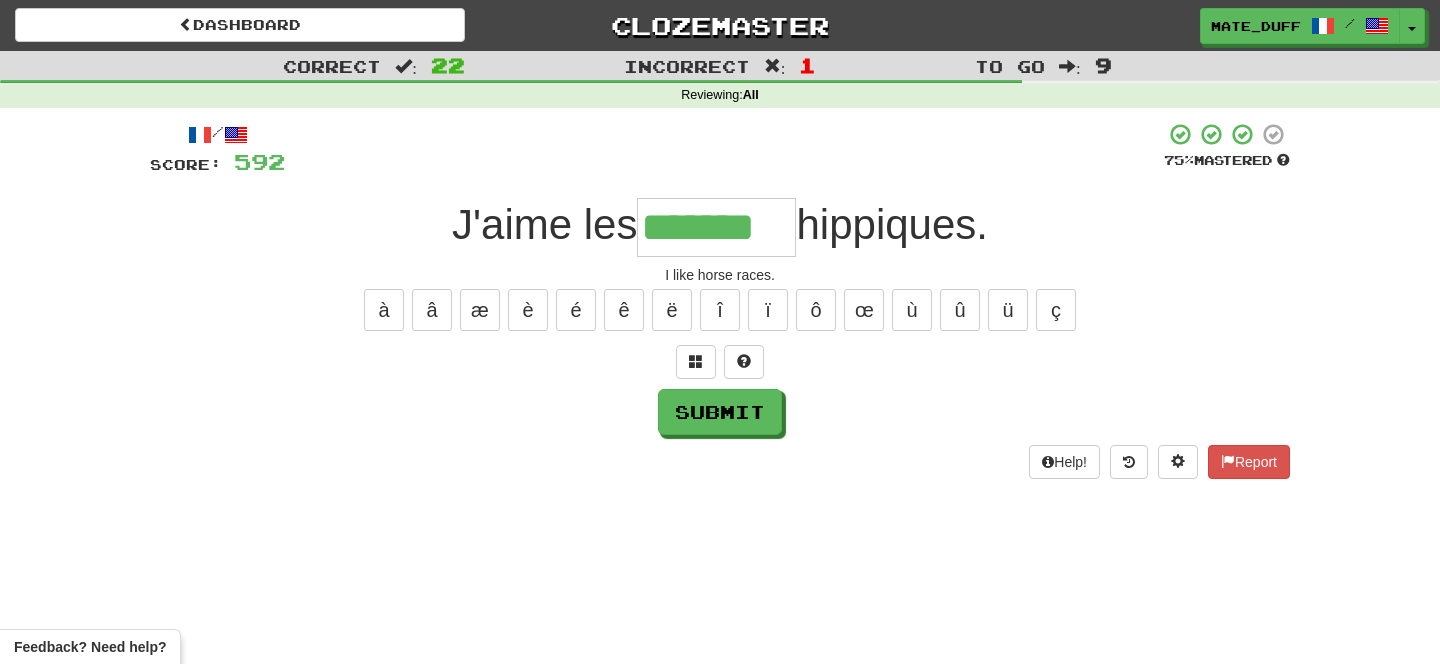 type on "*******" 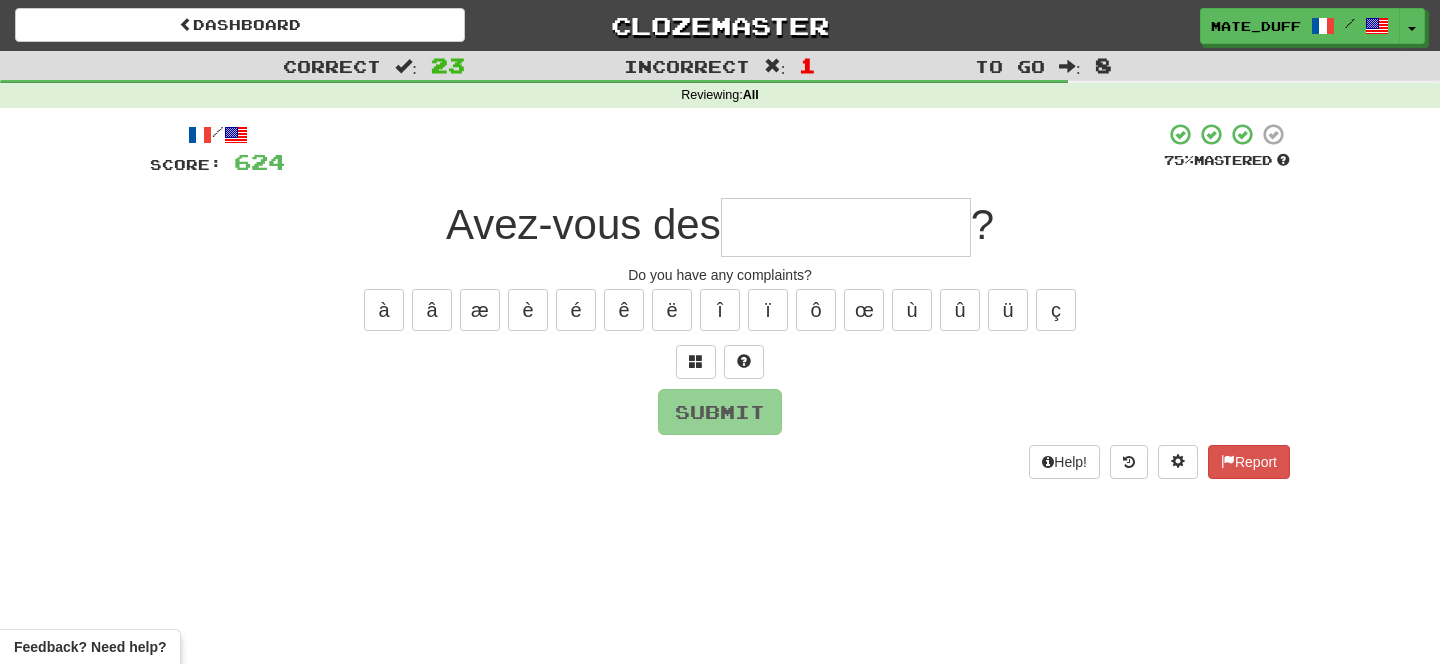 type on "*" 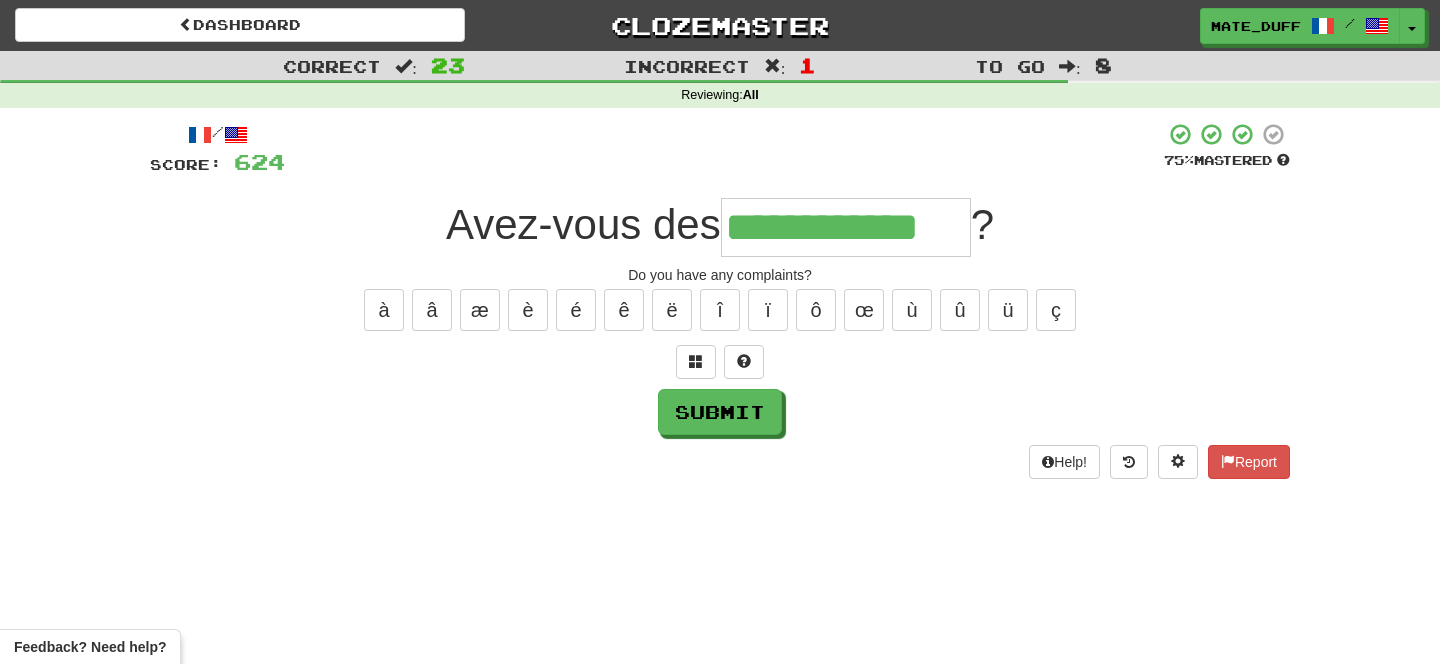 type on "**********" 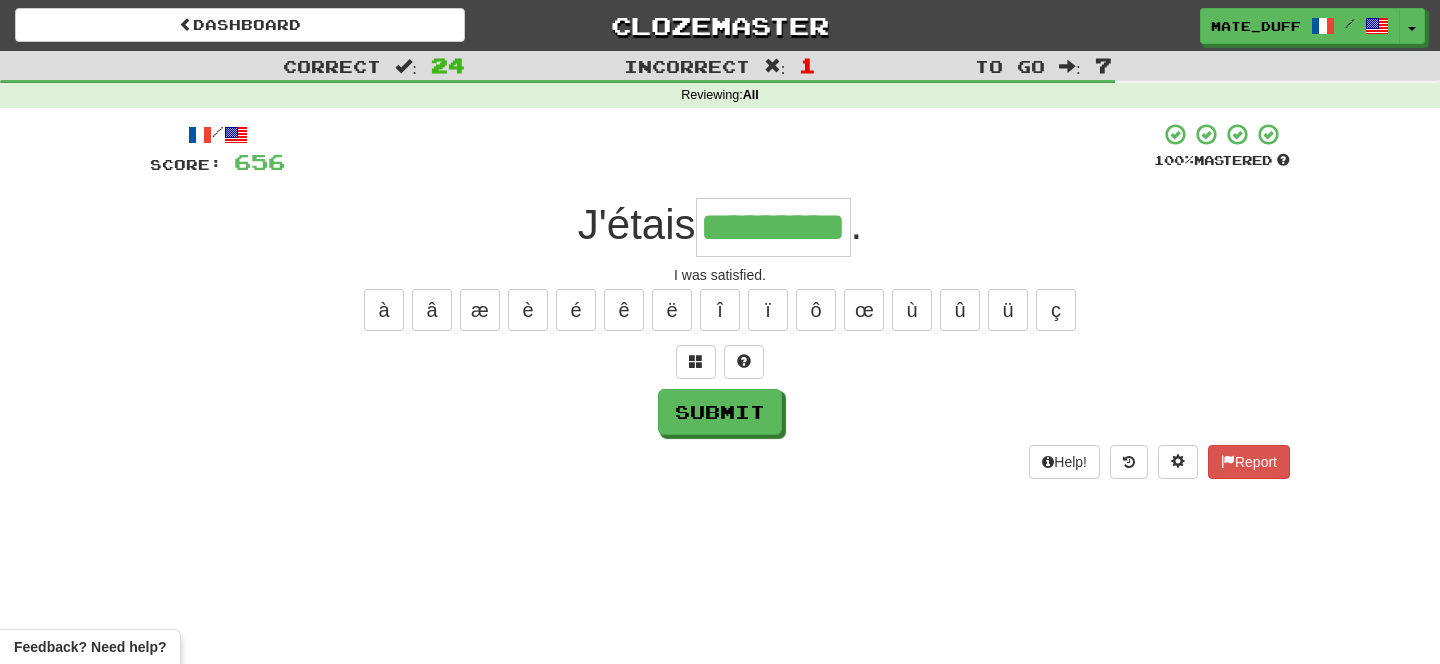 type on "*********" 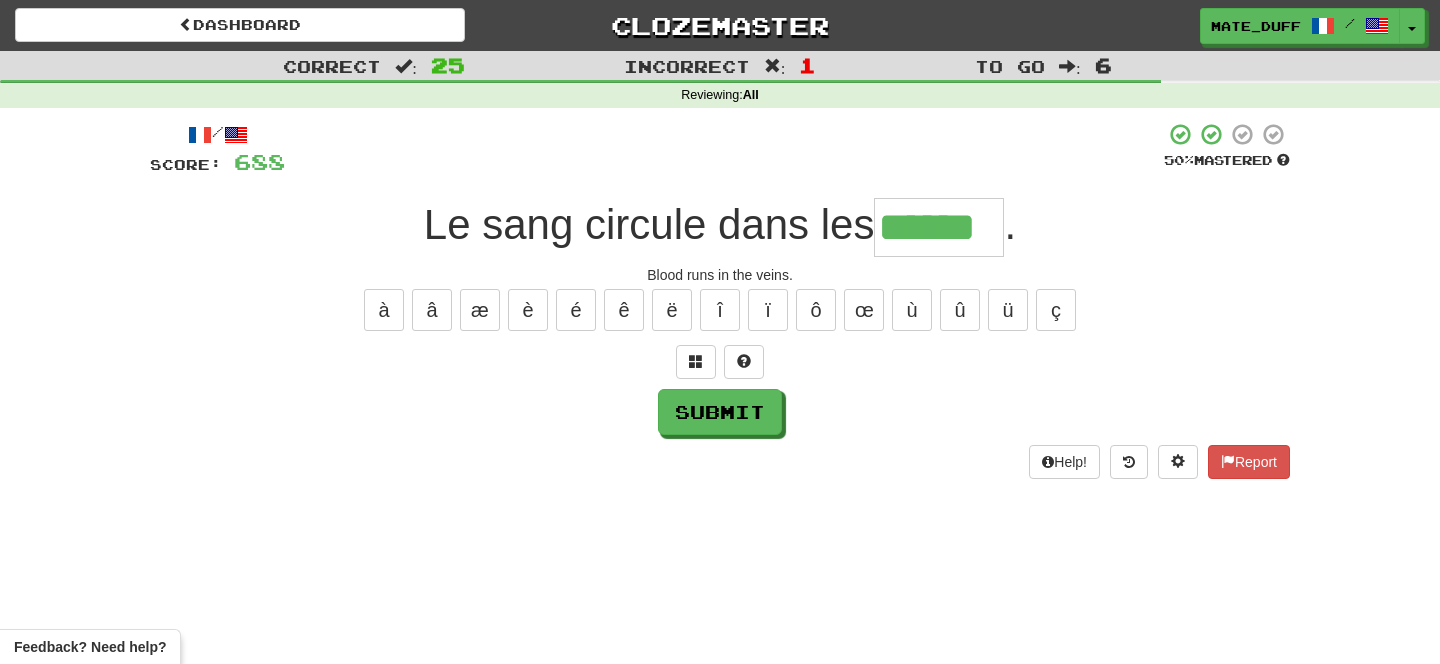 type on "******" 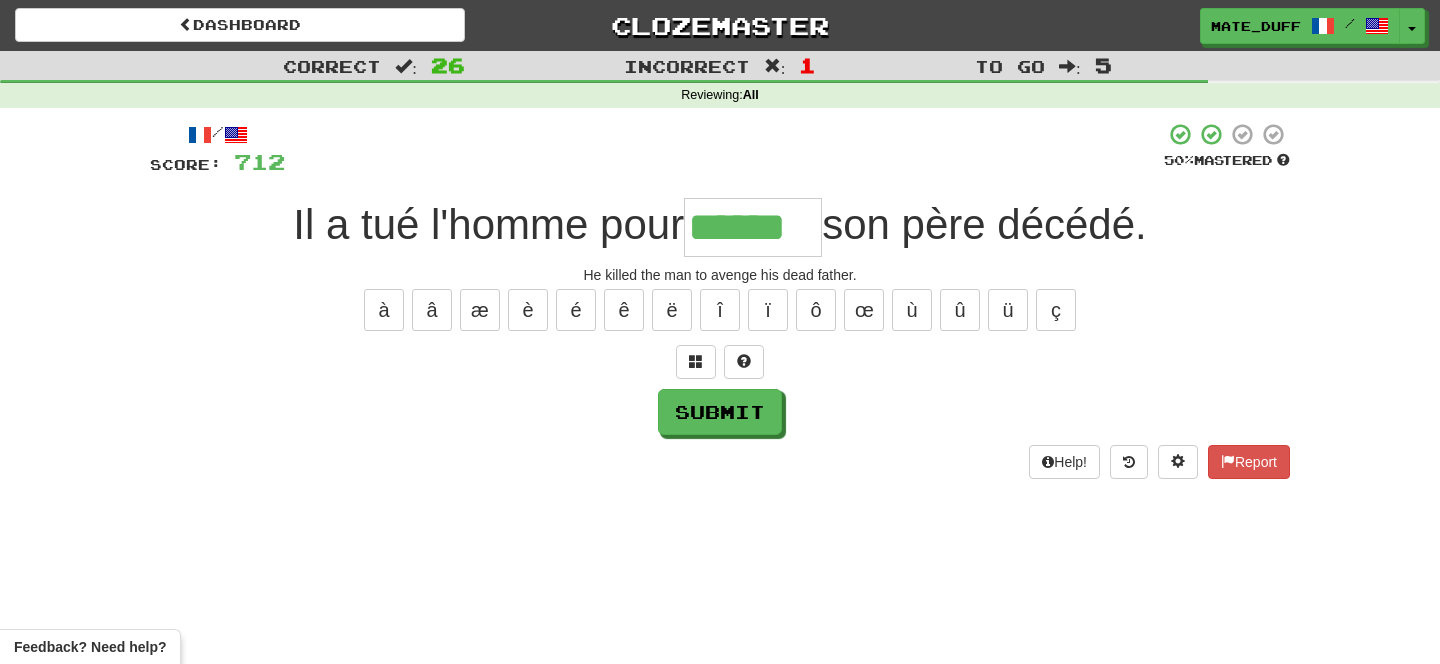 type on "******" 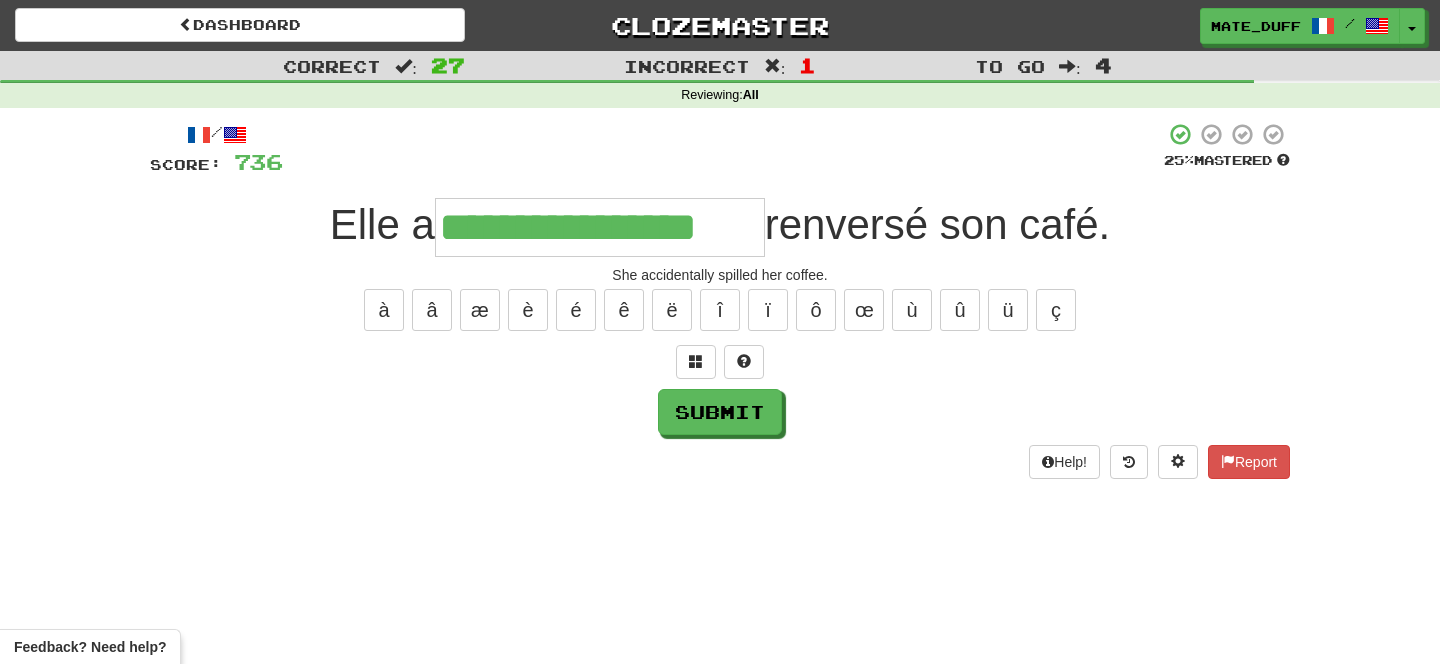 type on "**********" 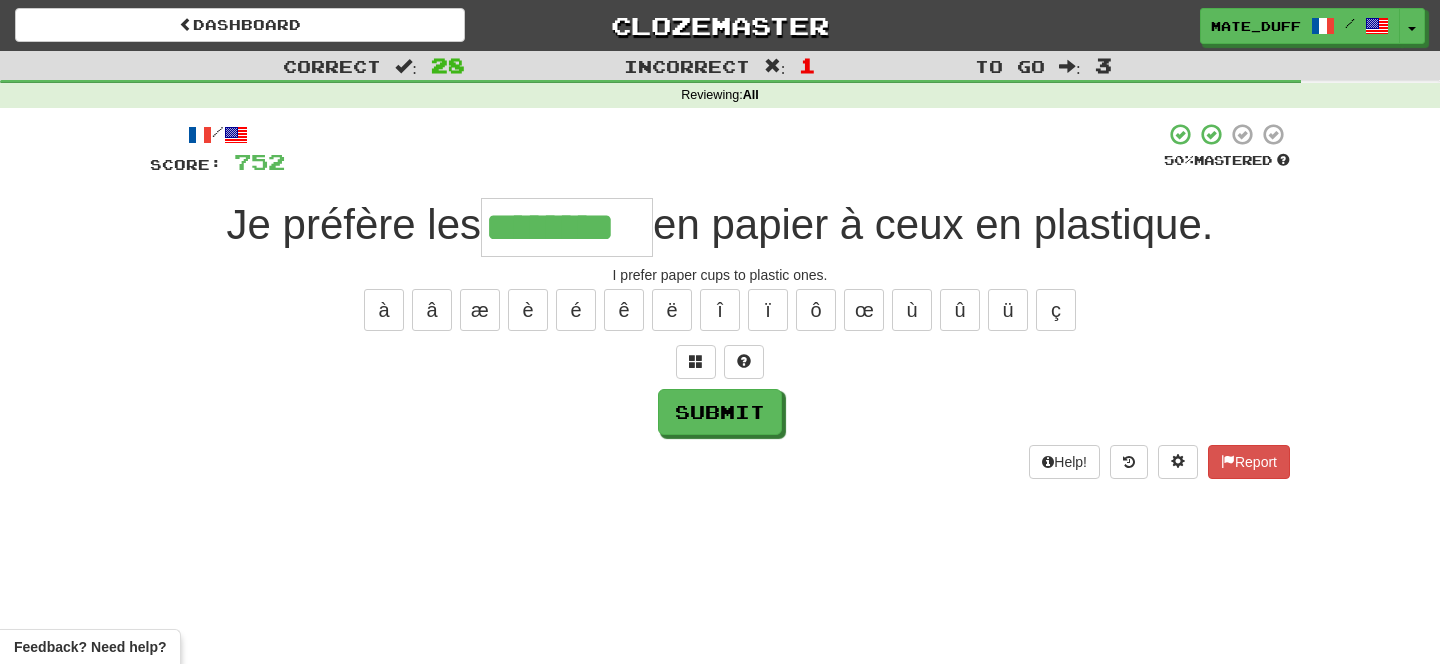 type on "********" 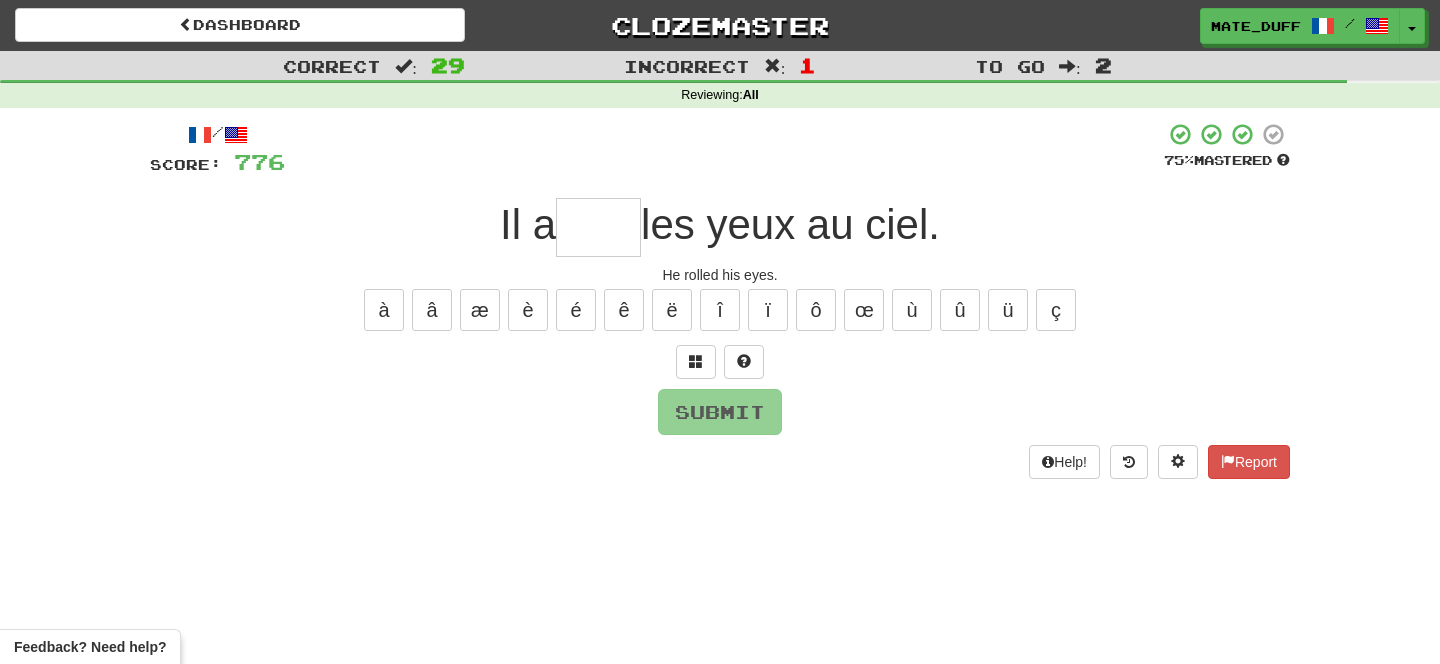 type on "*" 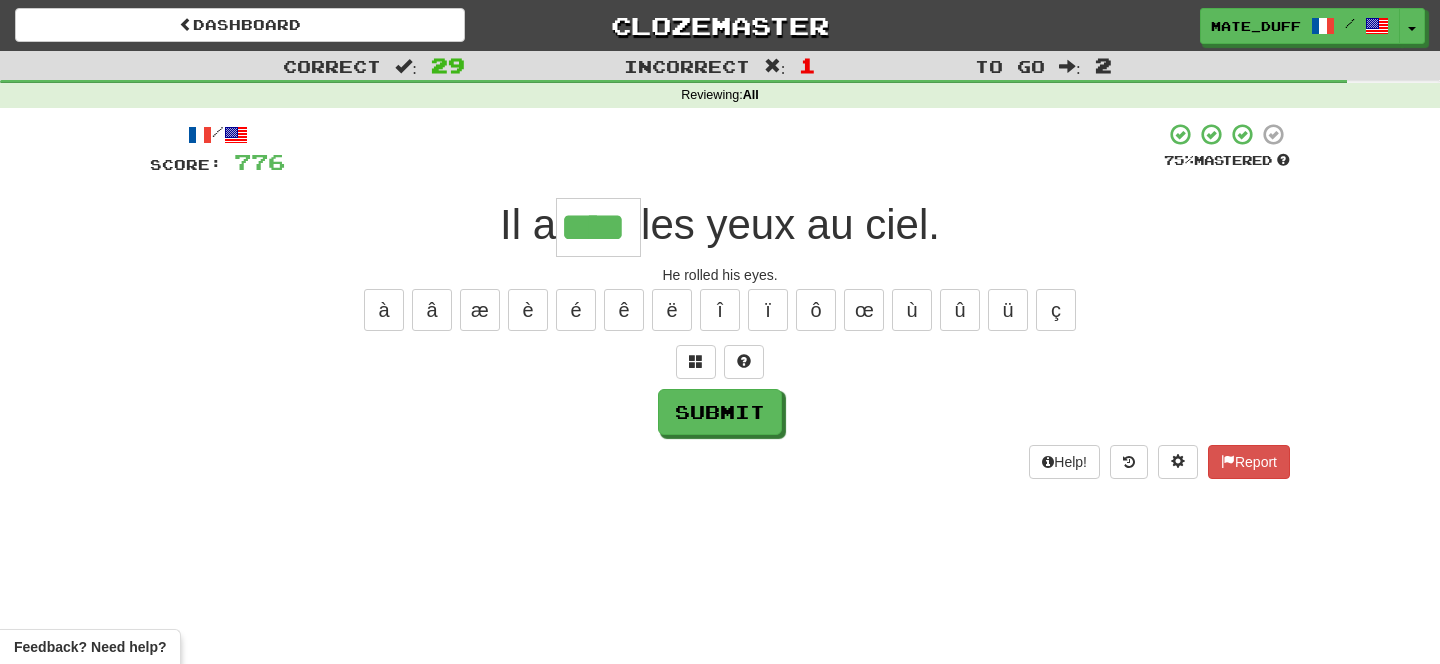 type on "****" 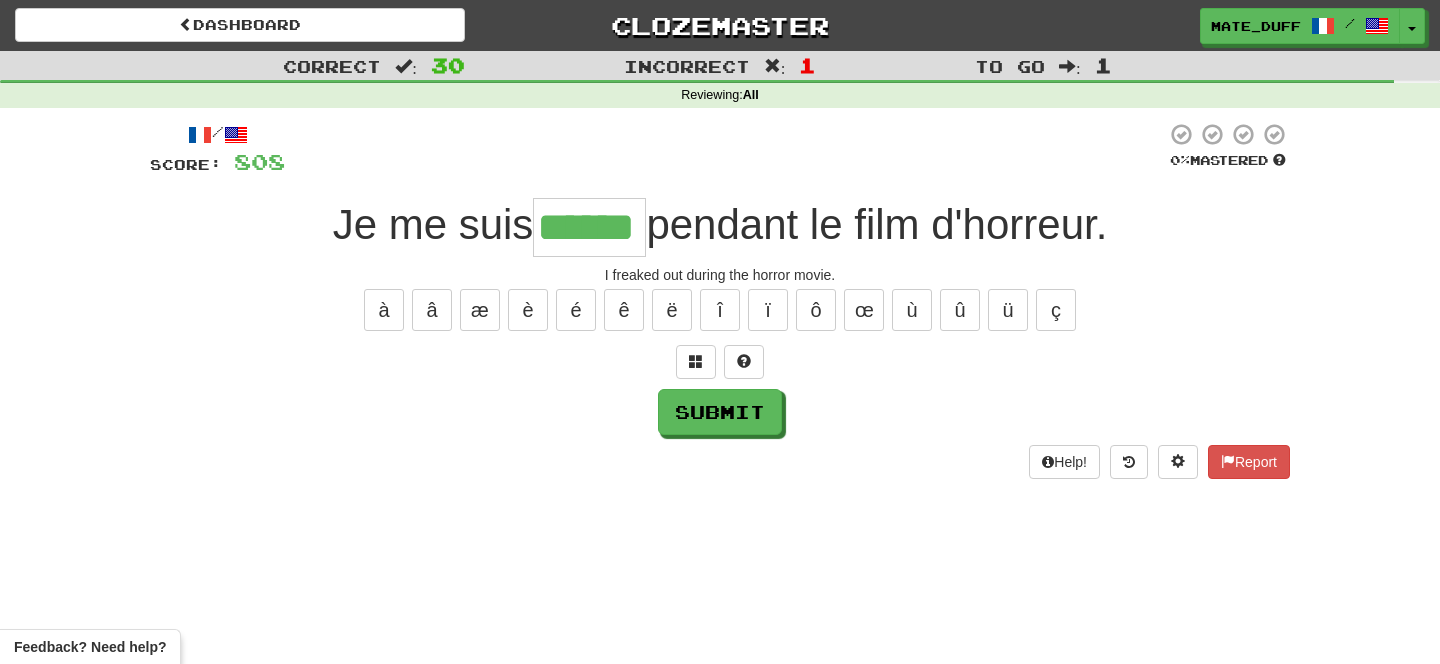 type on "******" 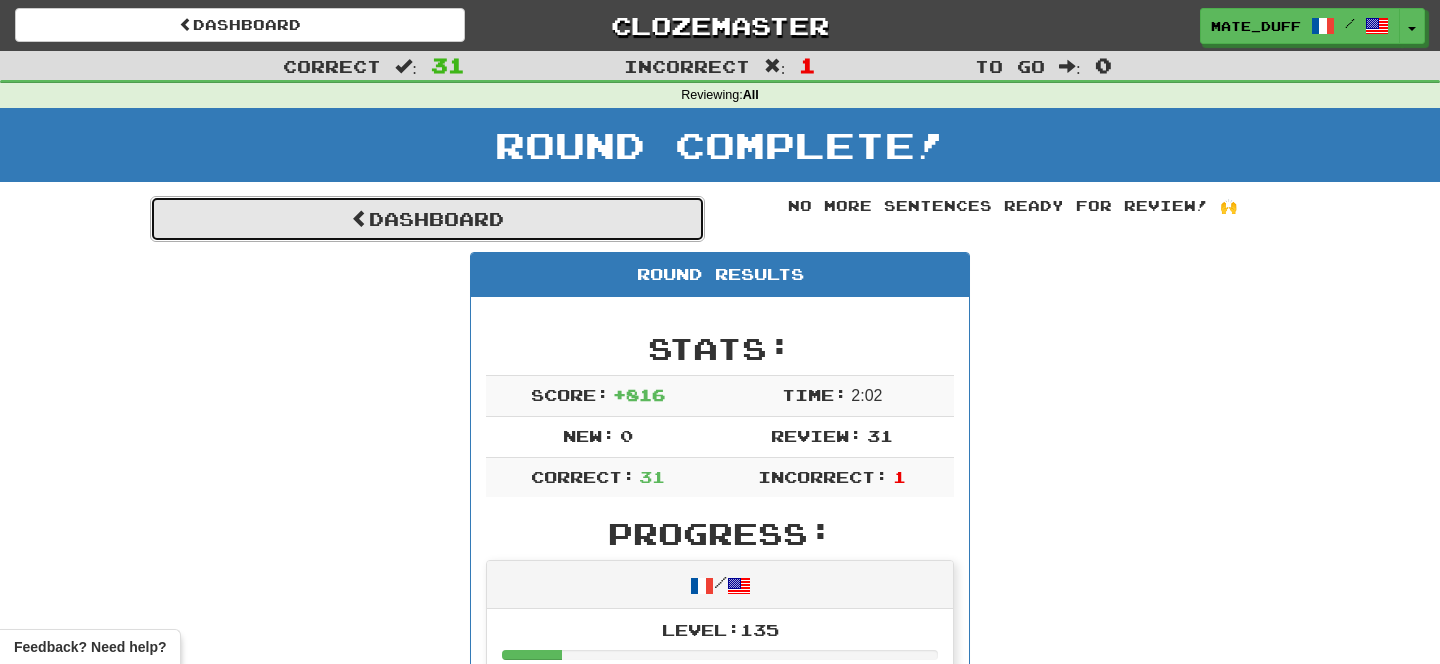 click on "Dashboard" at bounding box center (427, 219) 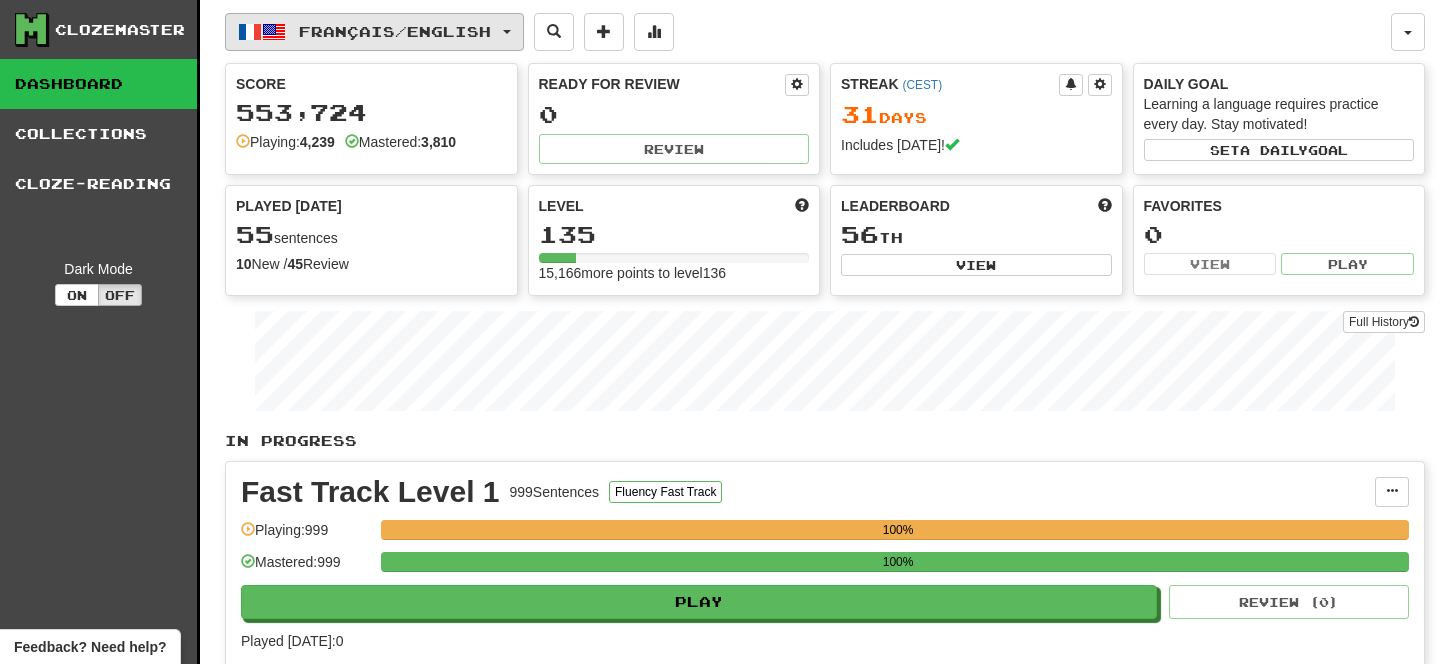 scroll, scrollTop: 0, scrollLeft: 0, axis: both 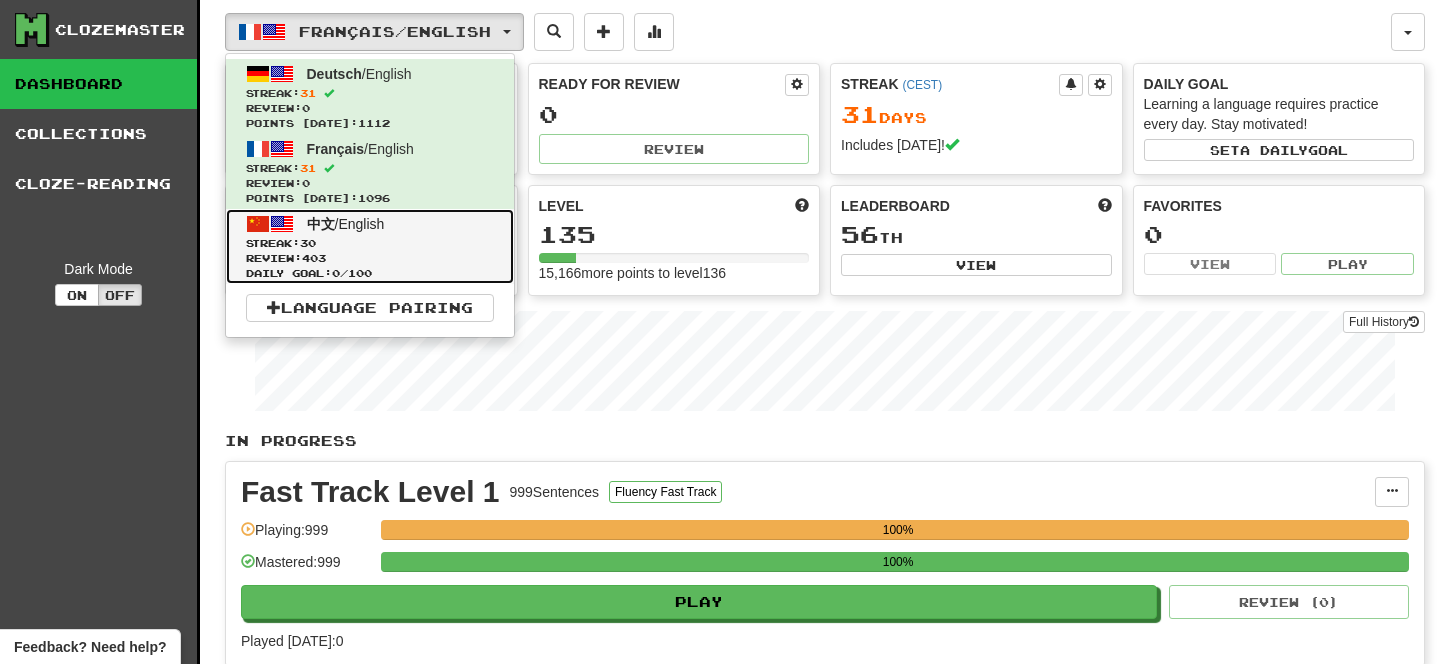 click on "中文  /  English Streak:  30   Review:  403 Daily Goal:  0  /  100" at bounding box center [370, 246] 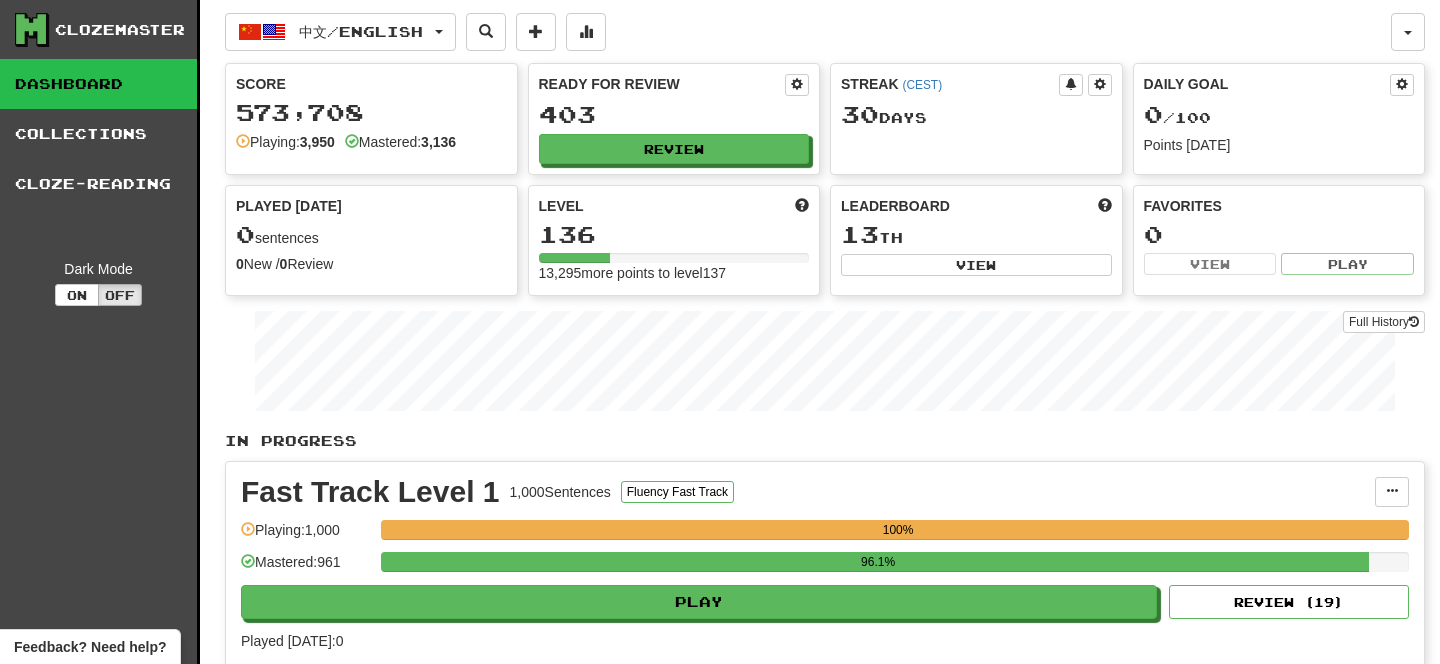 scroll, scrollTop: 0, scrollLeft: 0, axis: both 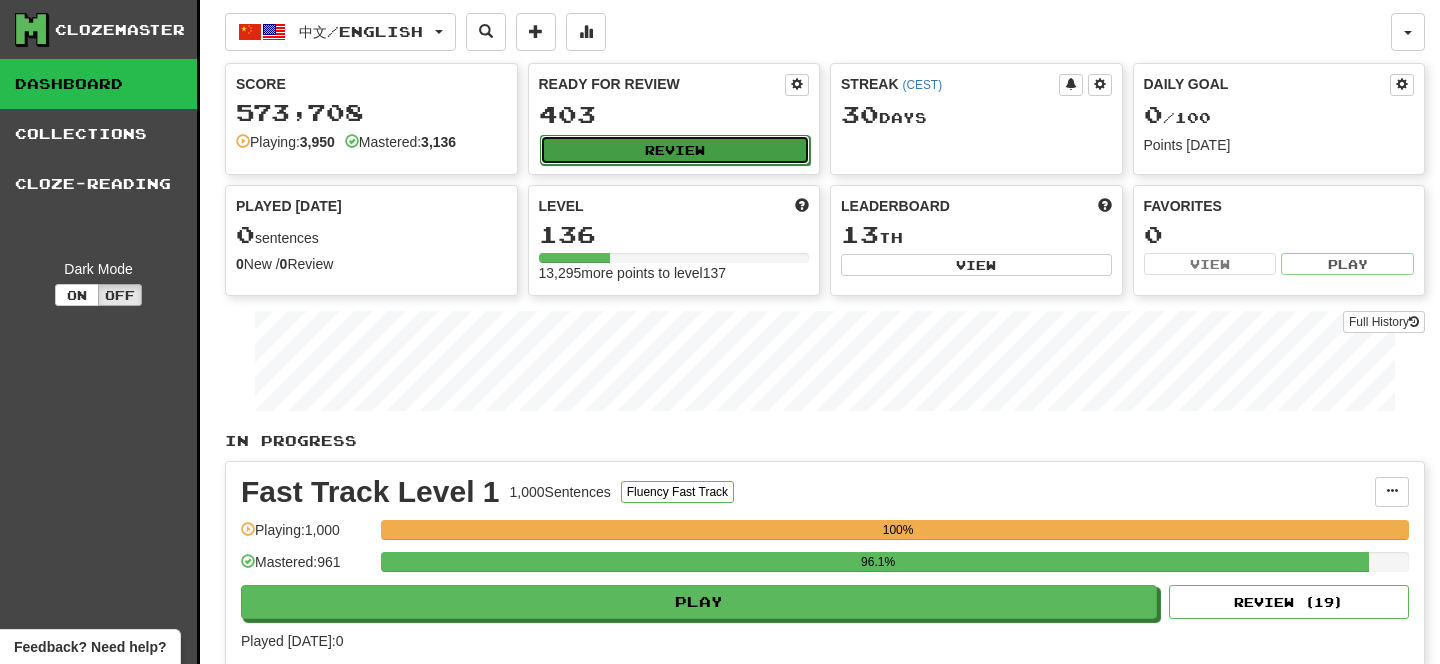click on "Review" at bounding box center [675, 150] 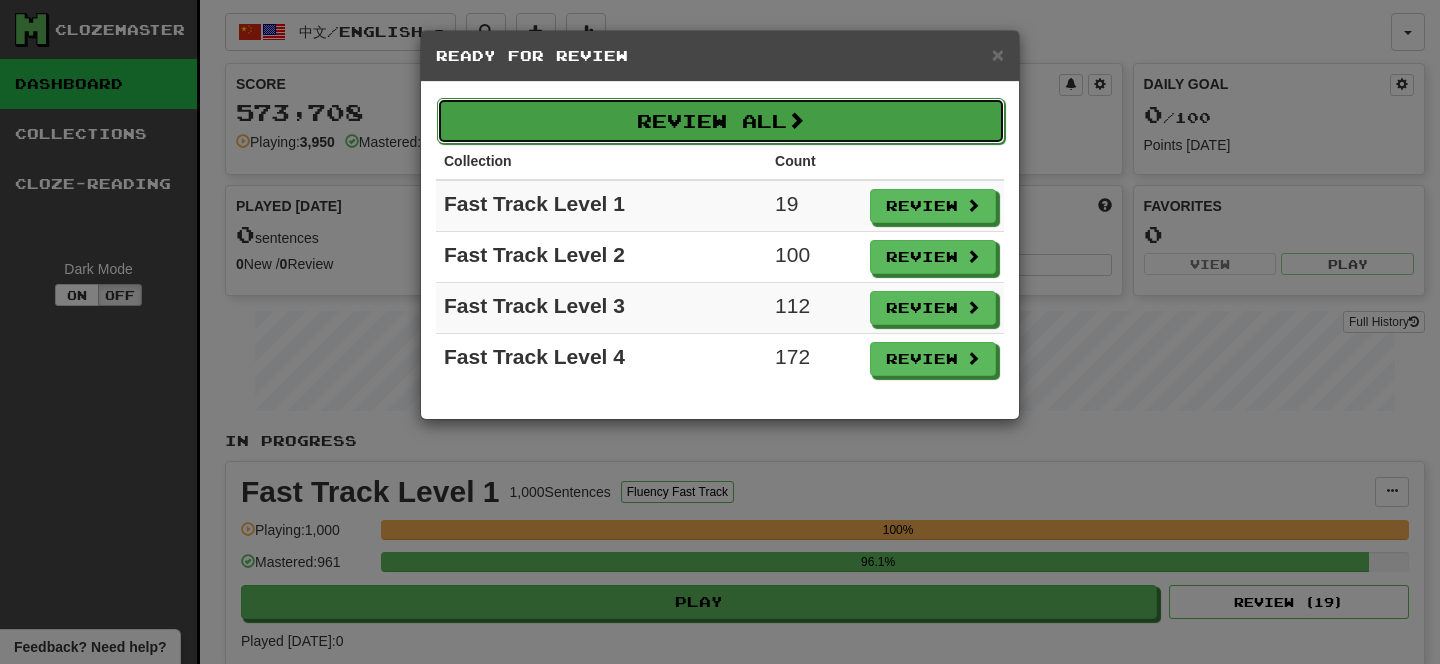 click on "Review All" at bounding box center [721, 121] 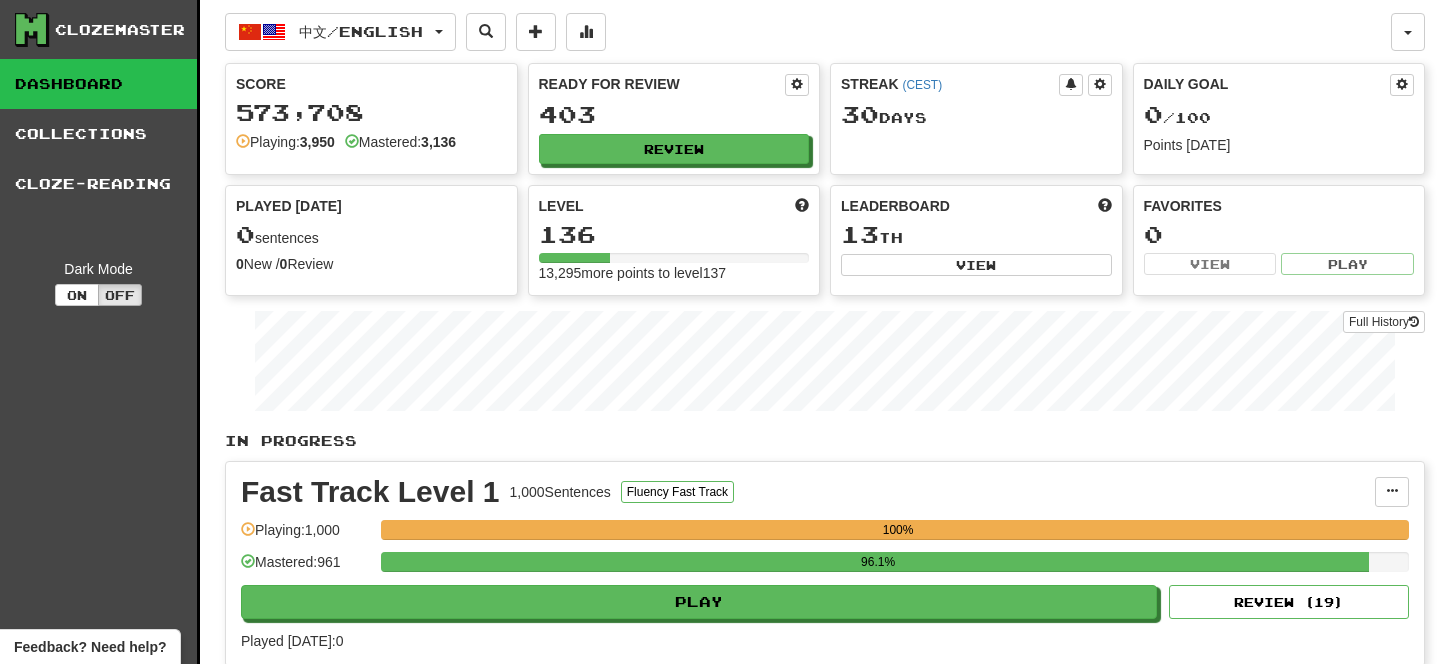 select on "**" 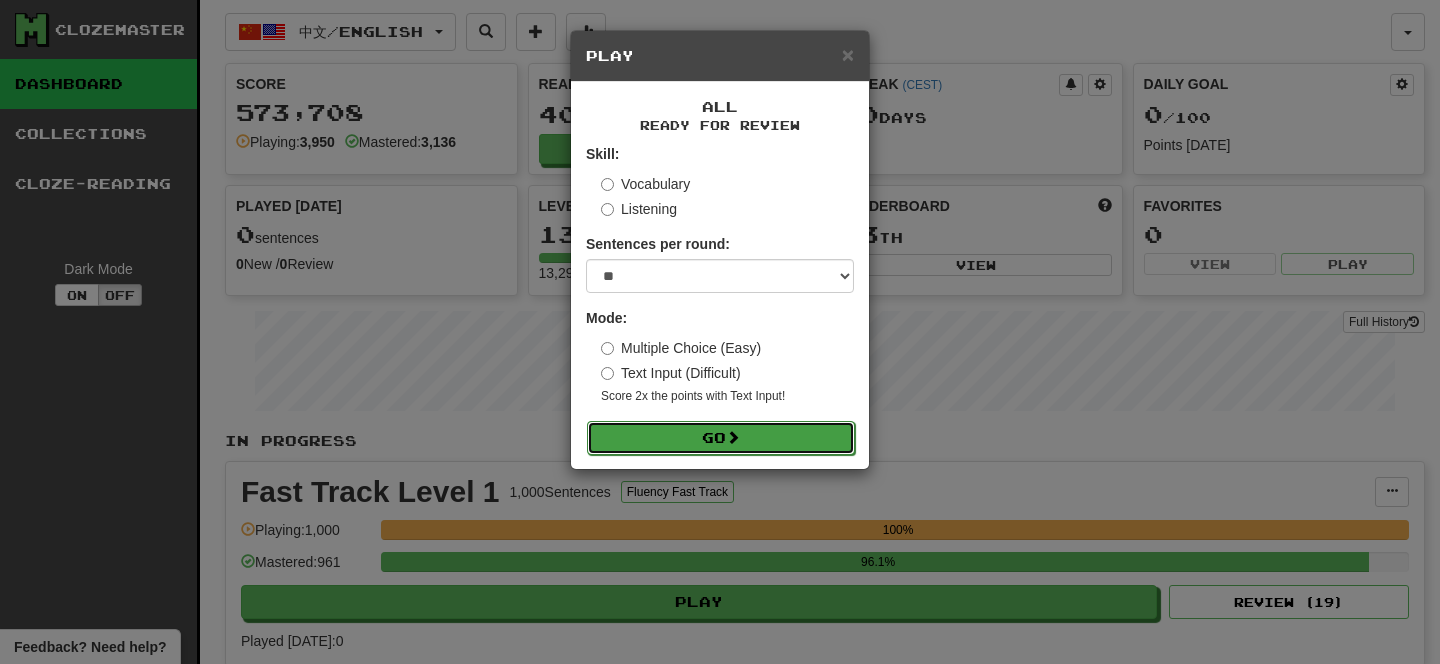 click on "Go" at bounding box center (721, 438) 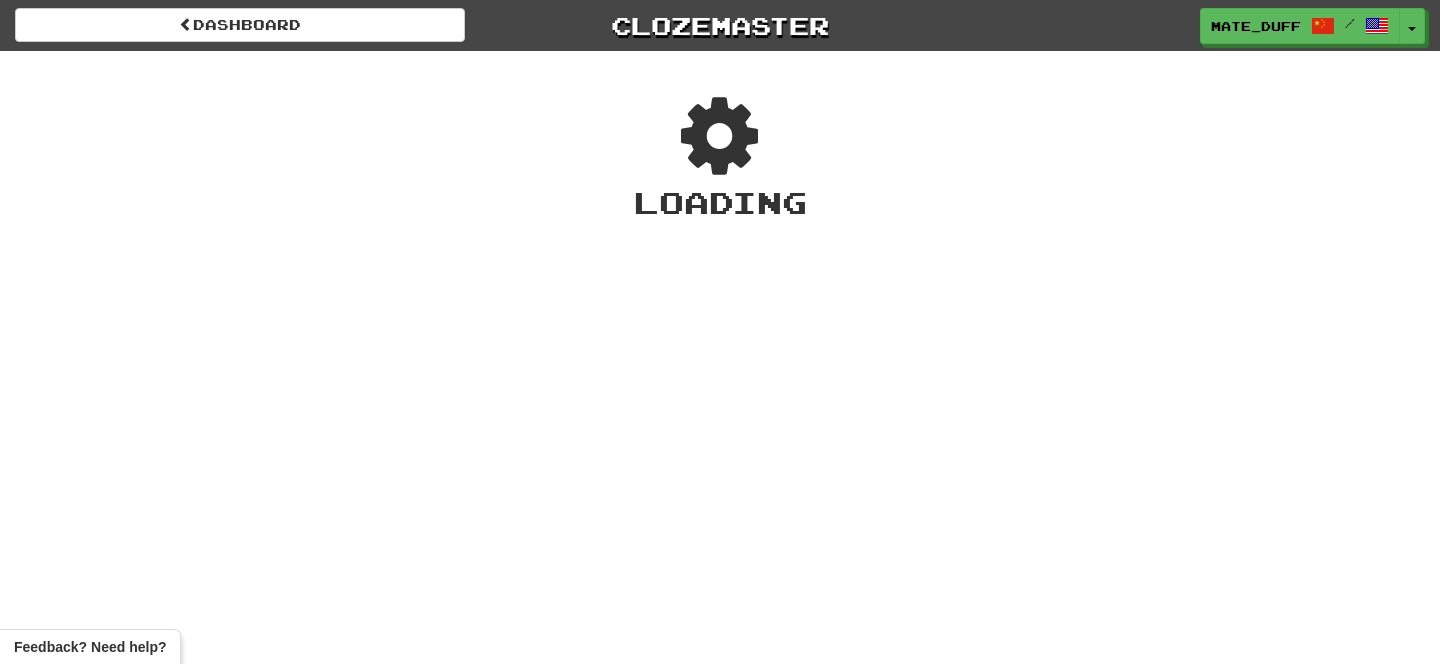 scroll, scrollTop: 0, scrollLeft: 0, axis: both 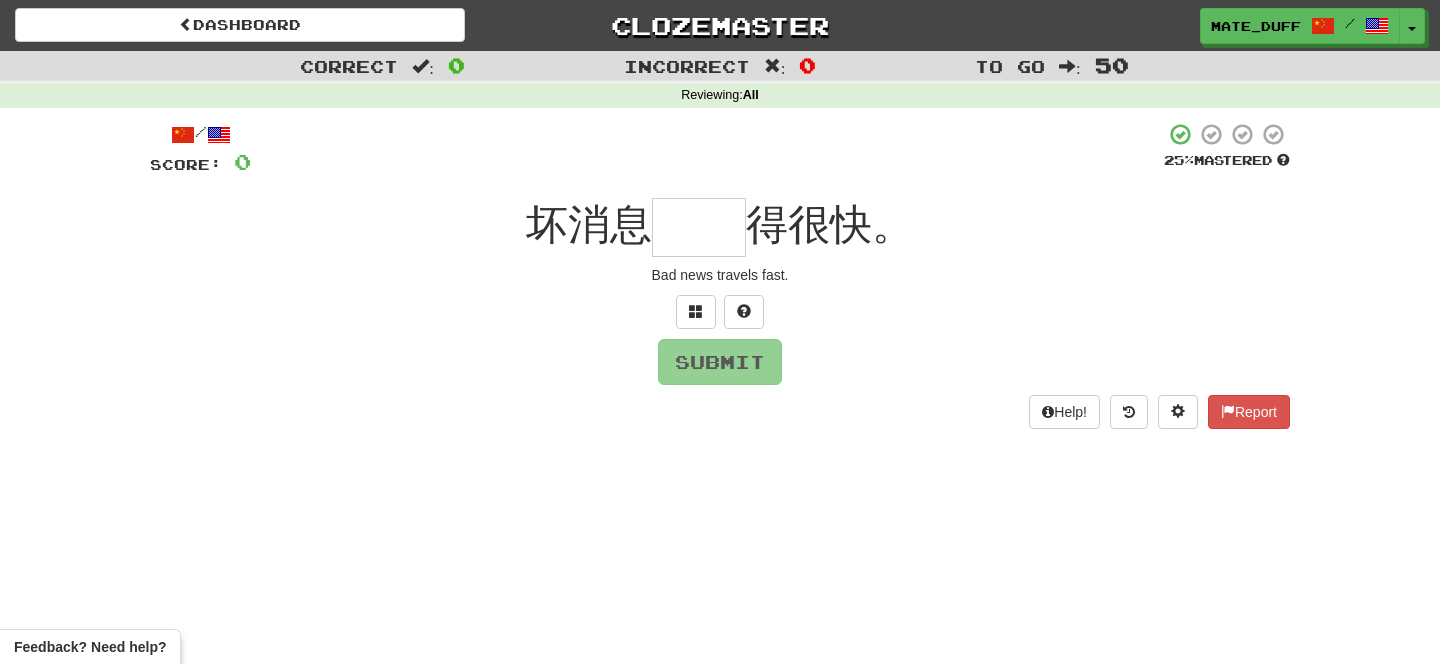 type on "*" 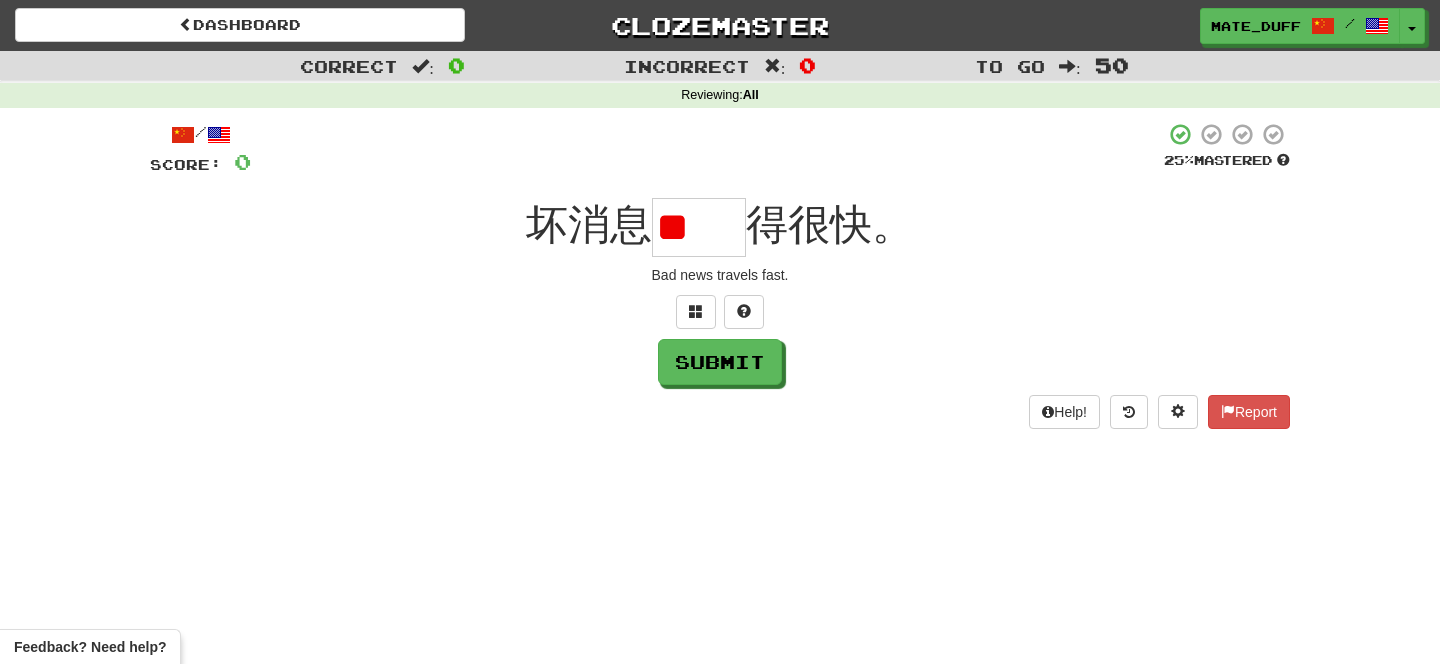scroll, scrollTop: 0, scrollLeft: 0, axis: both 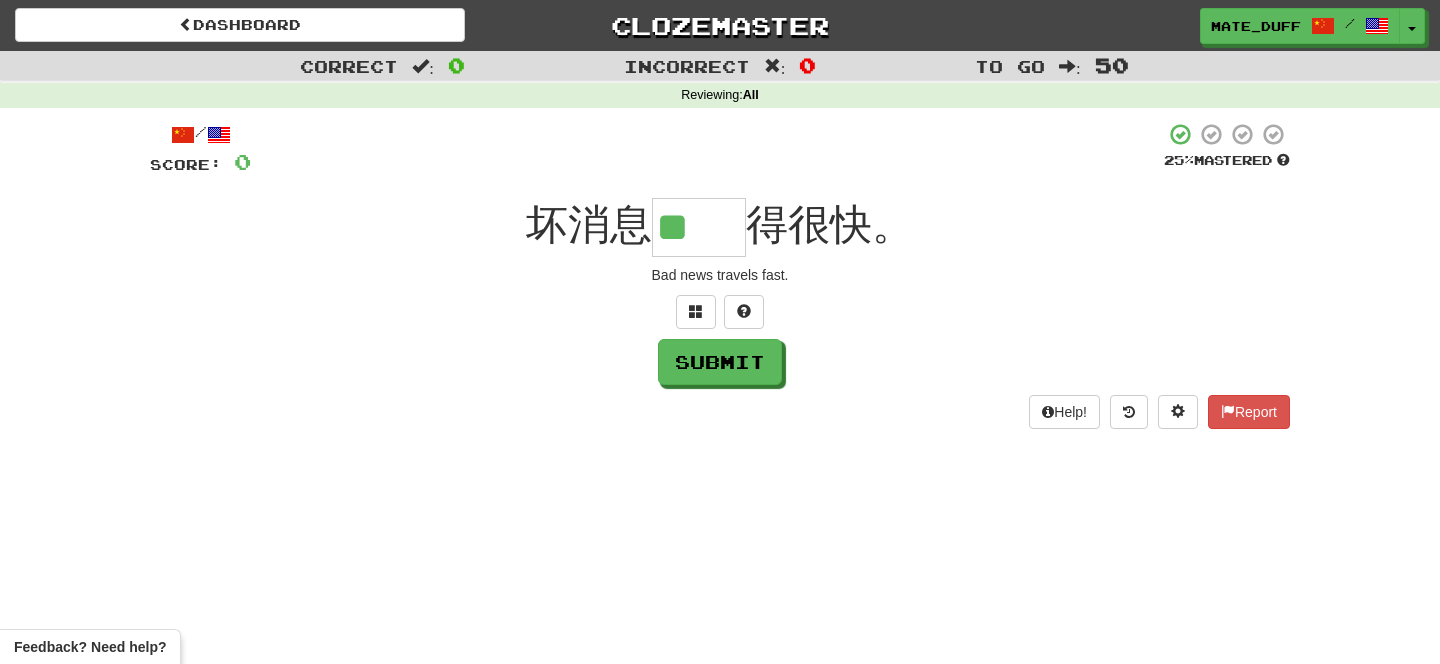 type on "**" 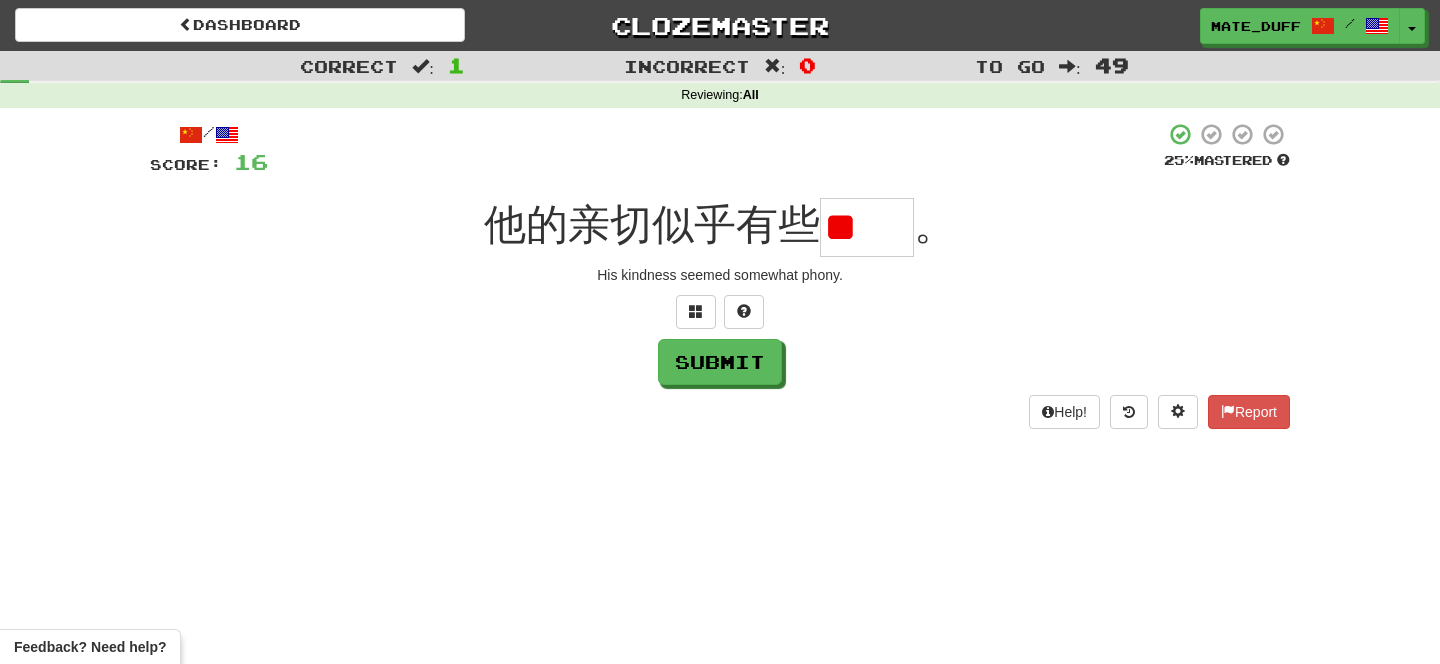 scroll, scrollTop: 0, scrollLeft: 0, axis: both 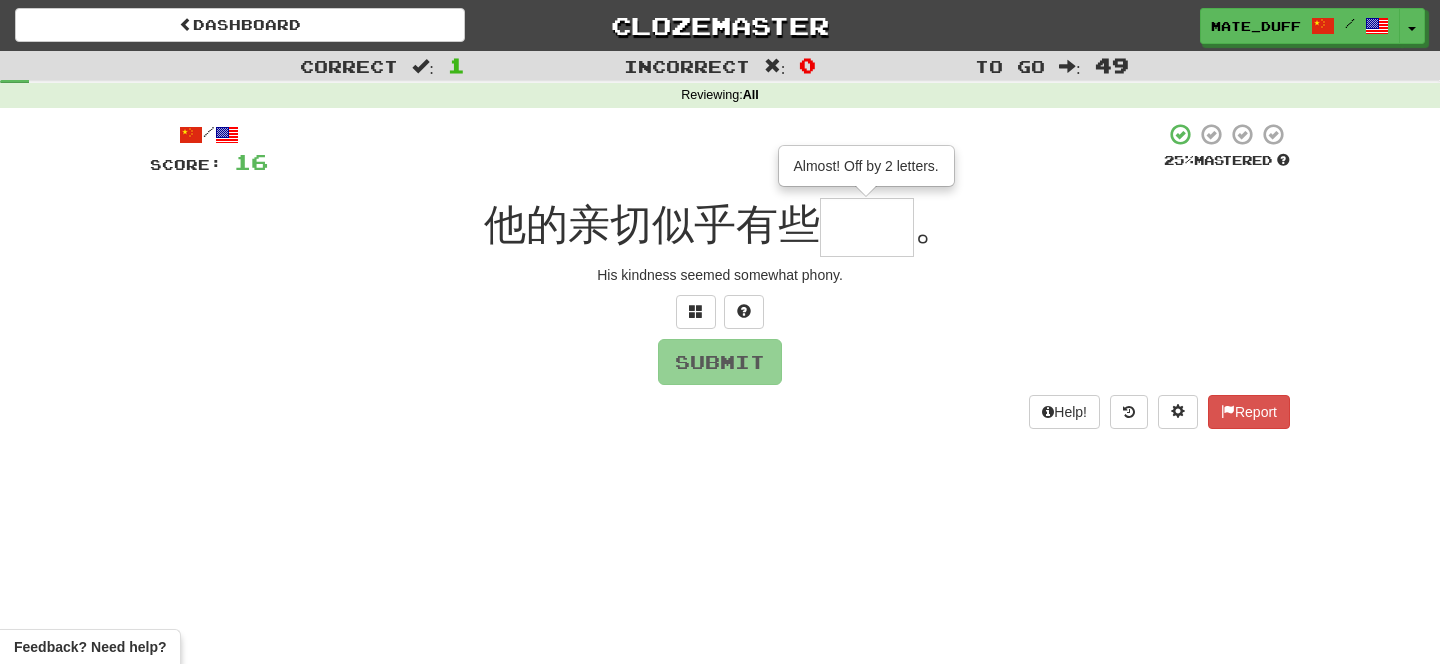 type on "**" 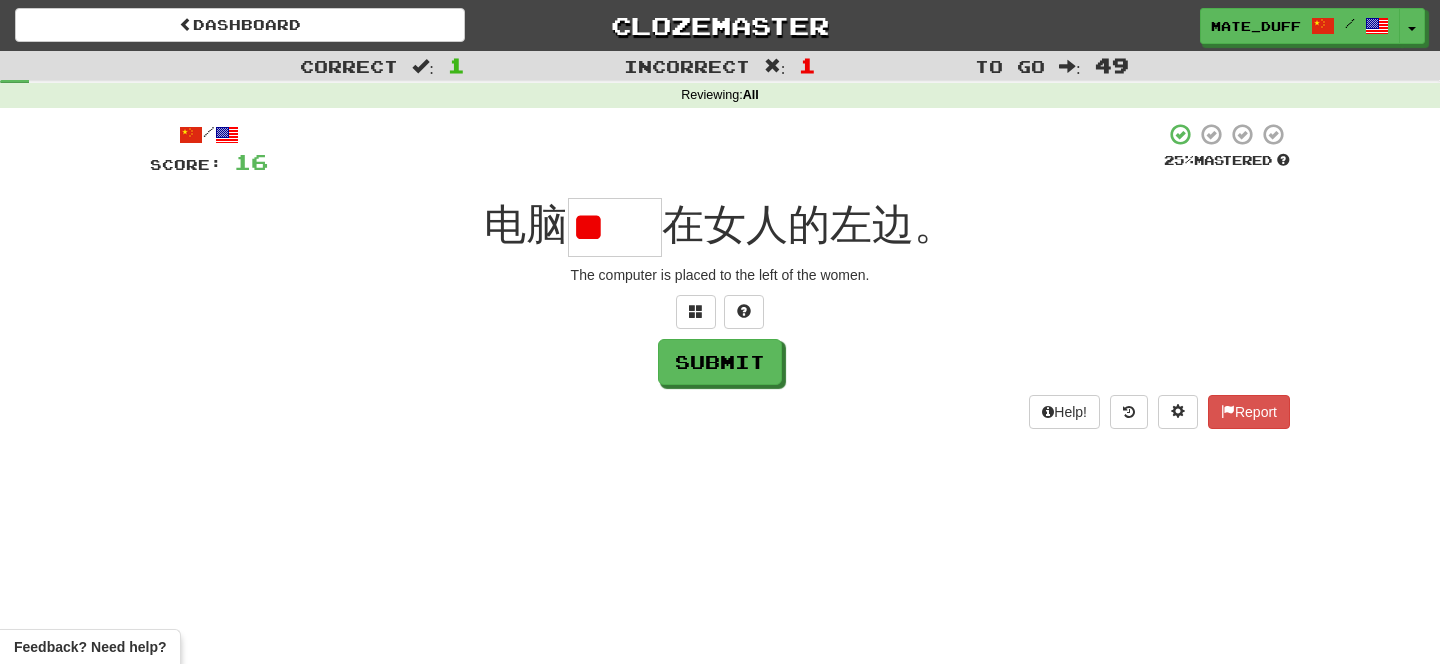 scroll, scrollTop: 0, scrollLeft: 0, axis: both 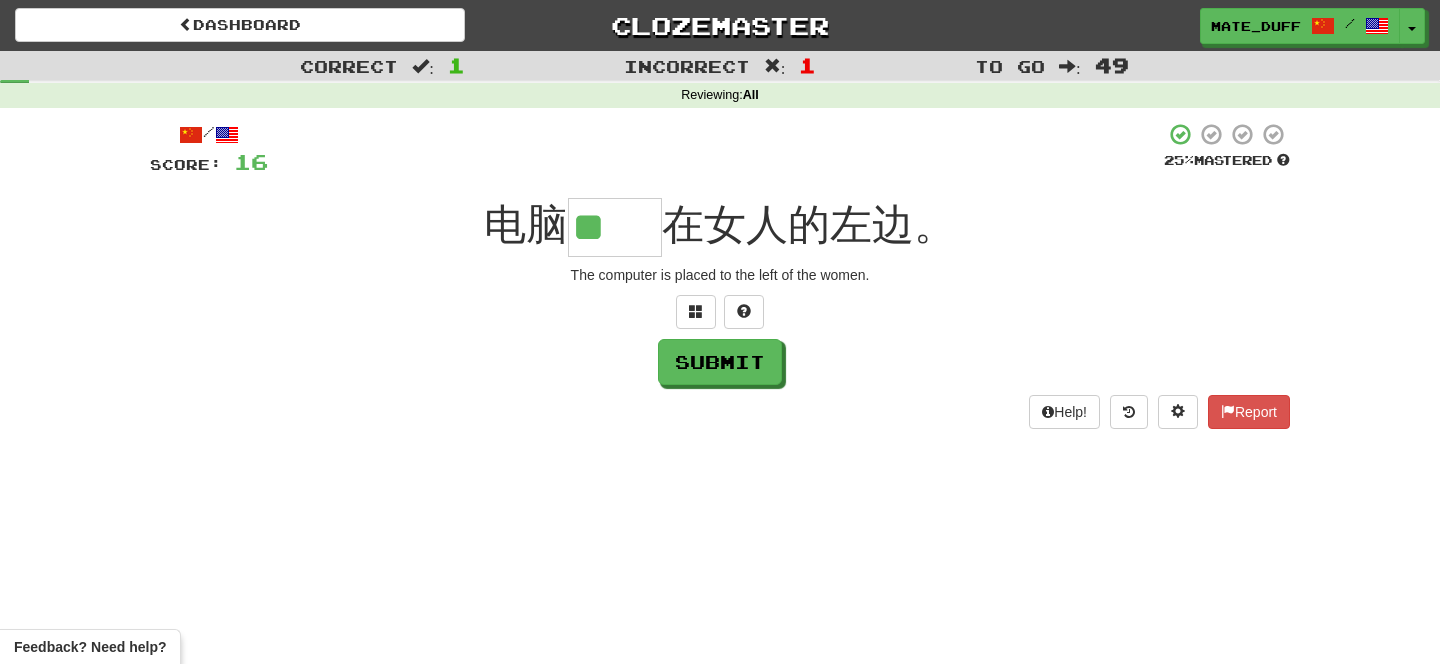 type on "**" 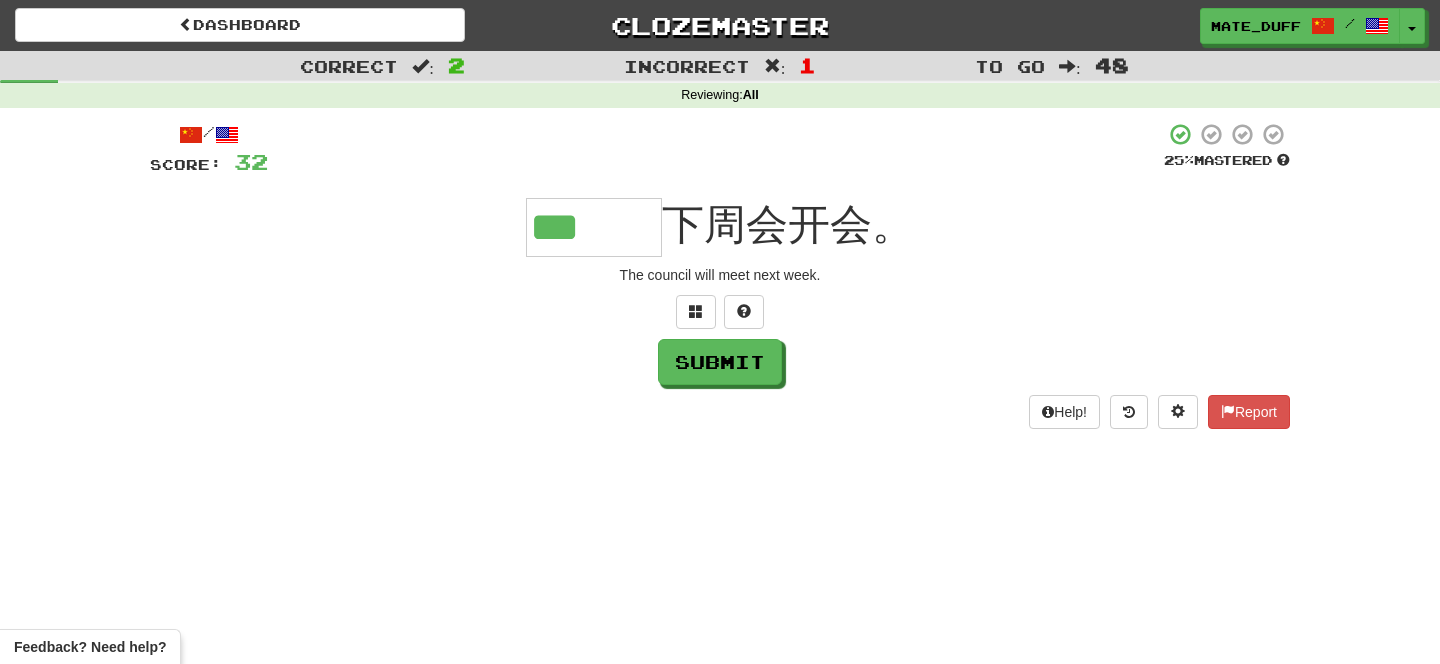 type on "***" 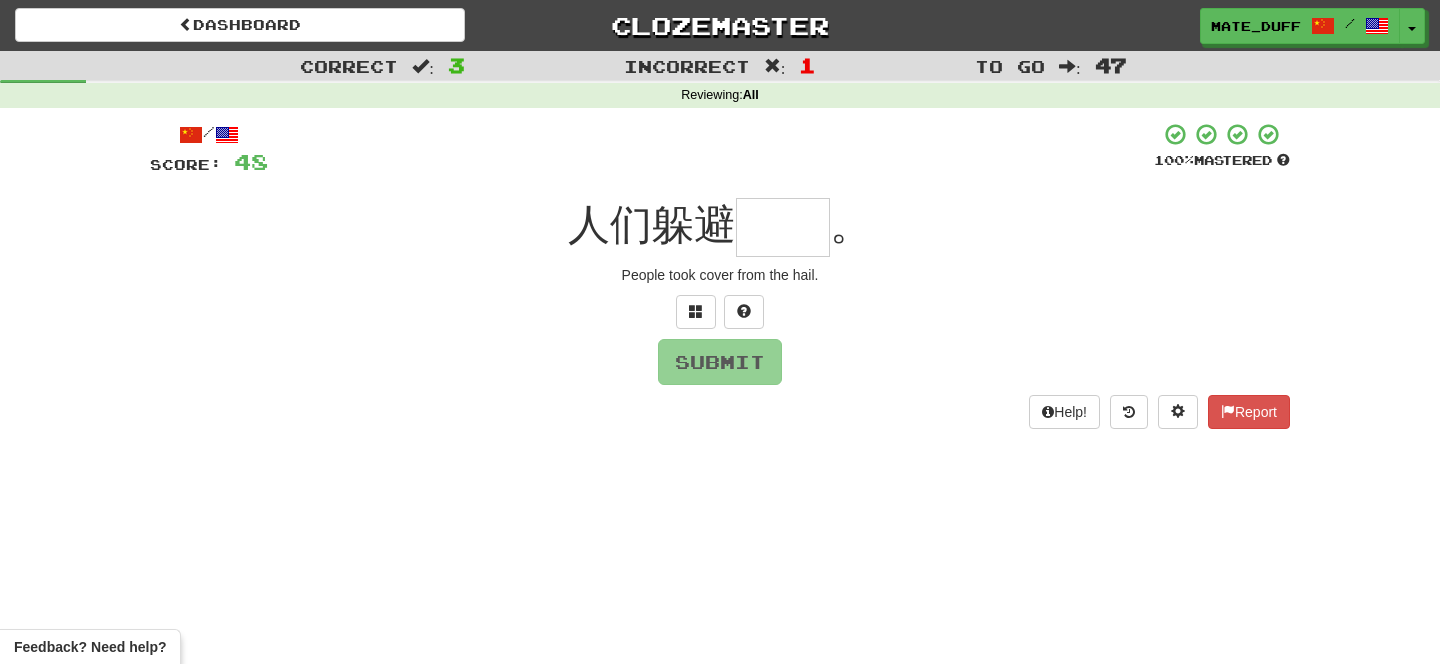 type on "**" 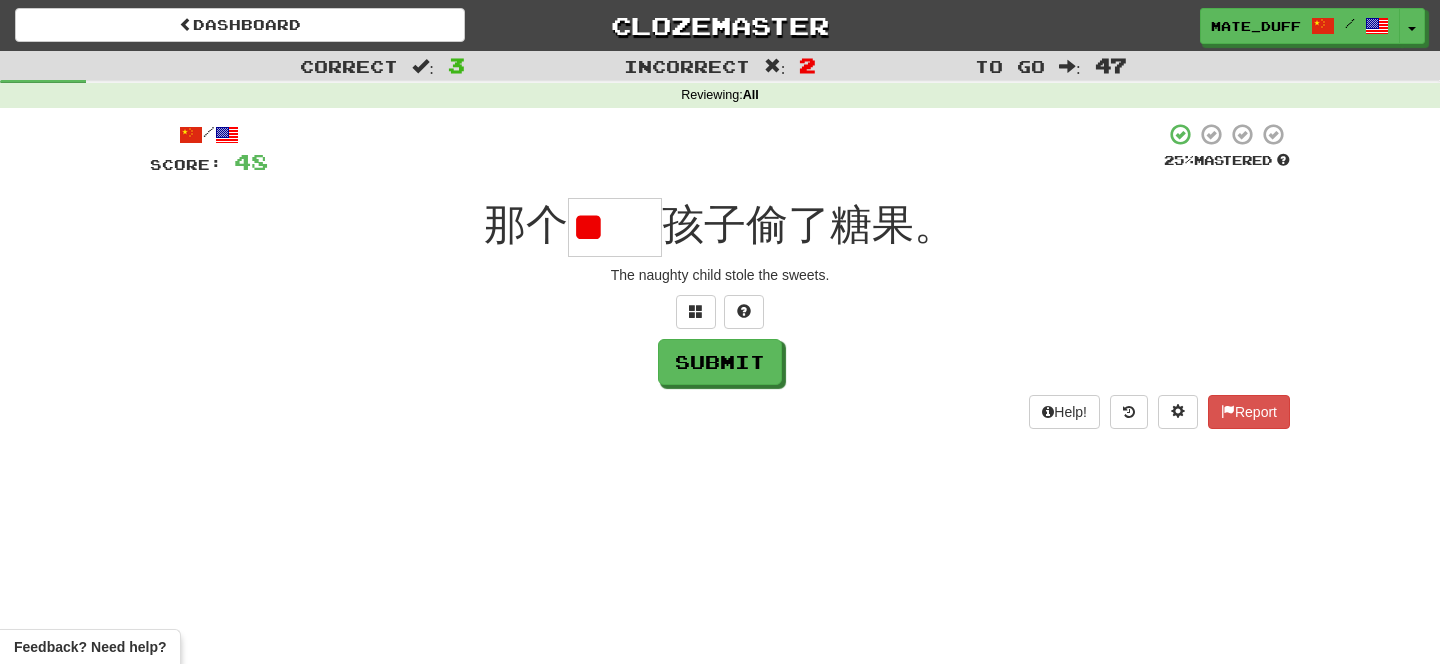 scroll, scrollTop: 0, scrollLeft: 0, axis: both 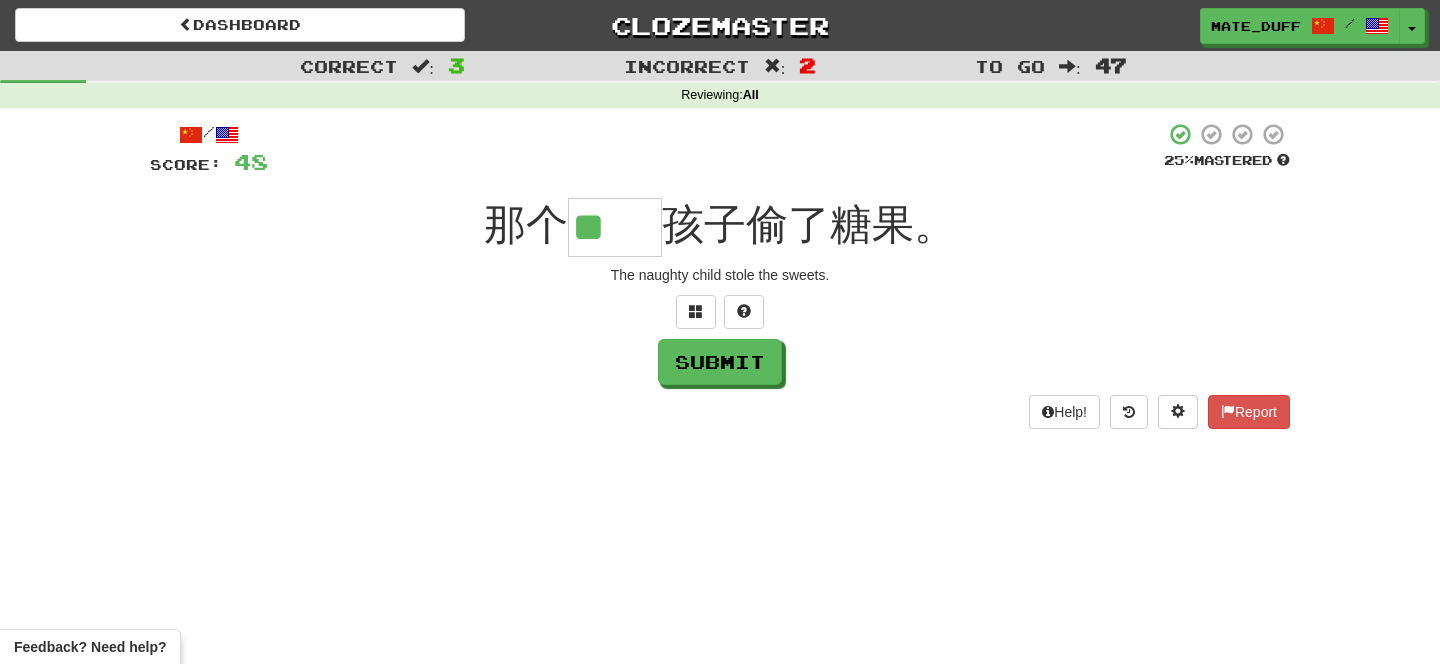 type on "**" 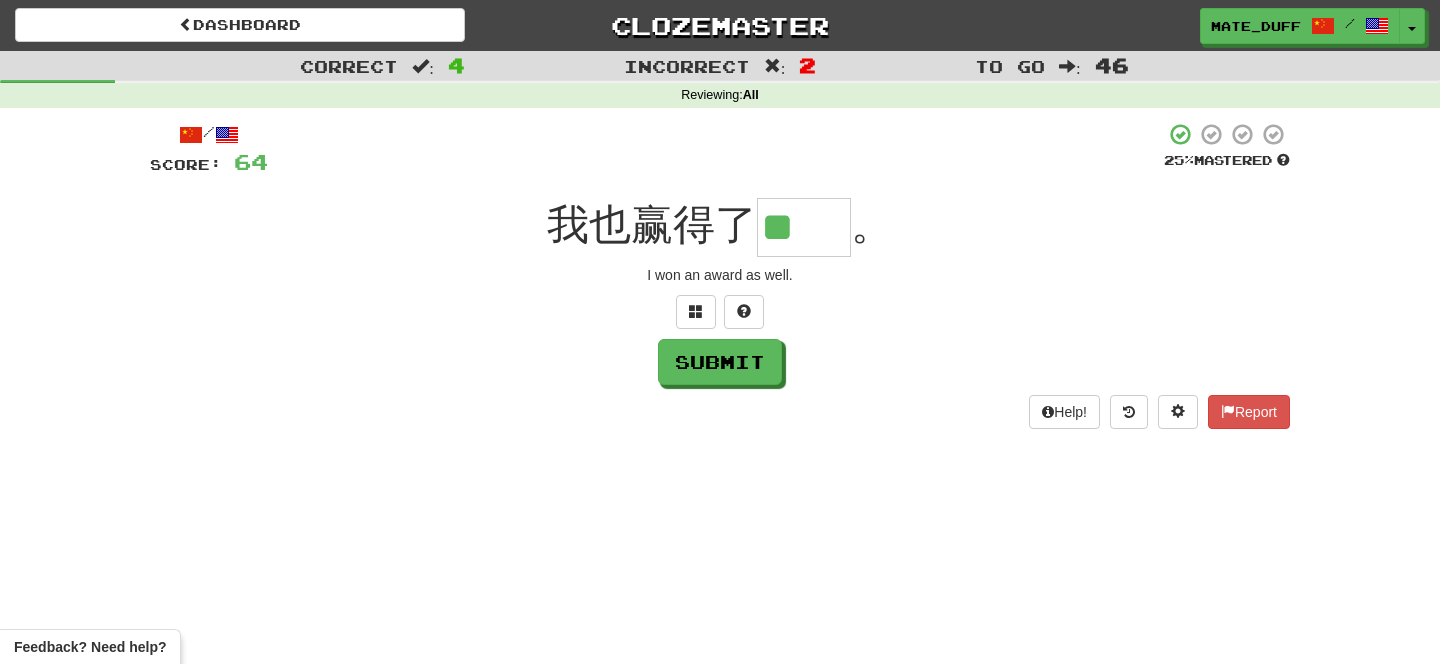 scroll, scrollTop: 0, scrollLeft: 0, axis: both 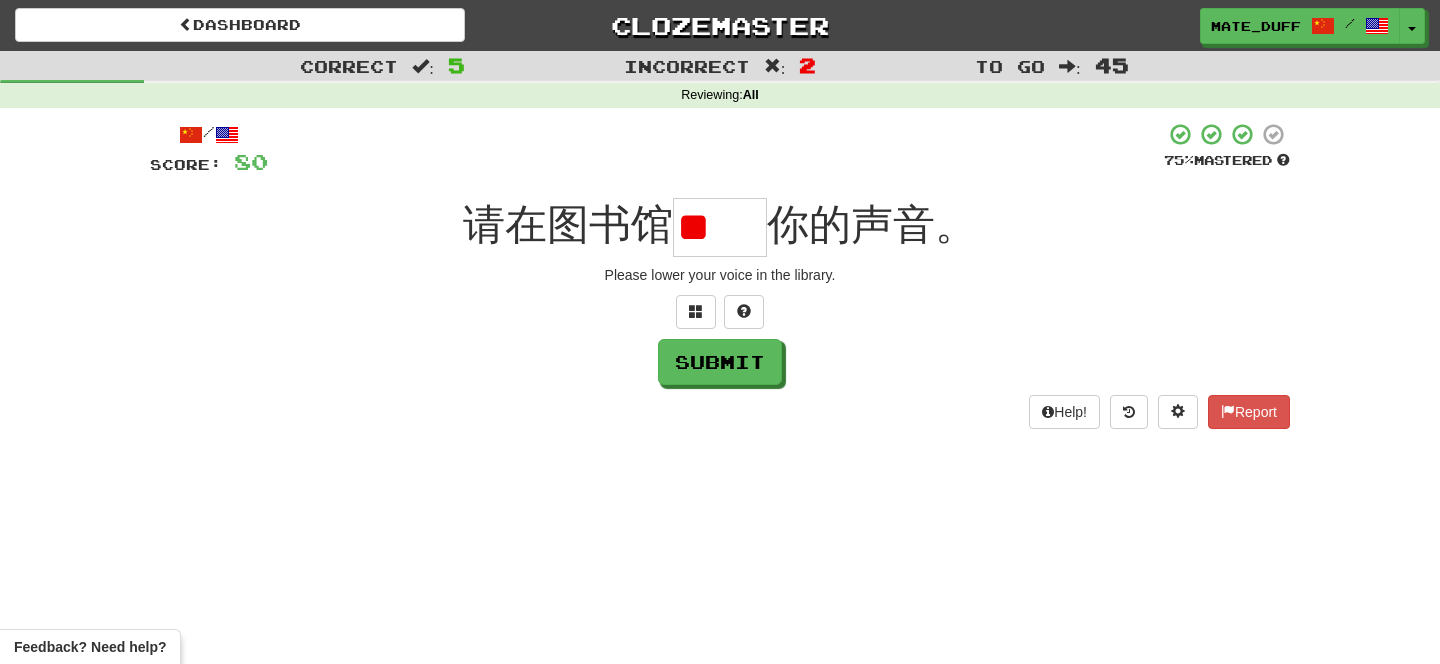 type on "*" 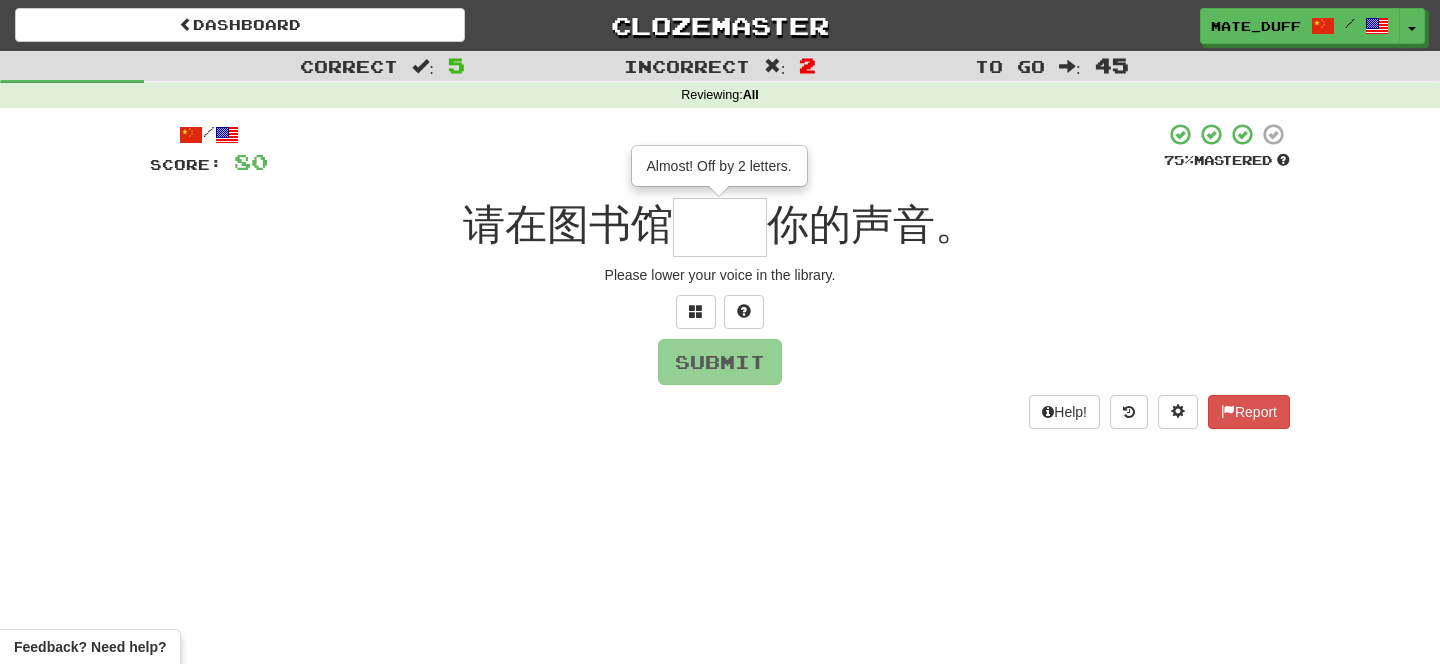 type on "**" 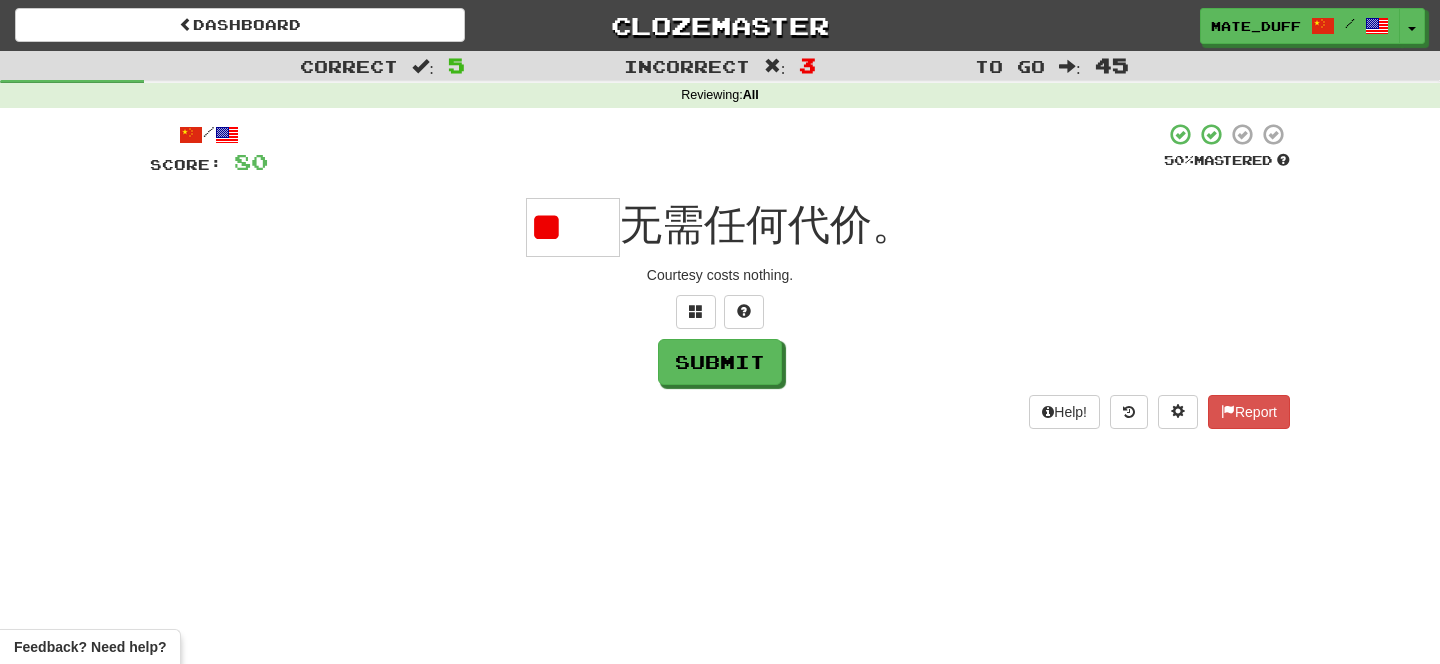 scroll, scrollTop: 0, scrollLeft: 0, axis: both 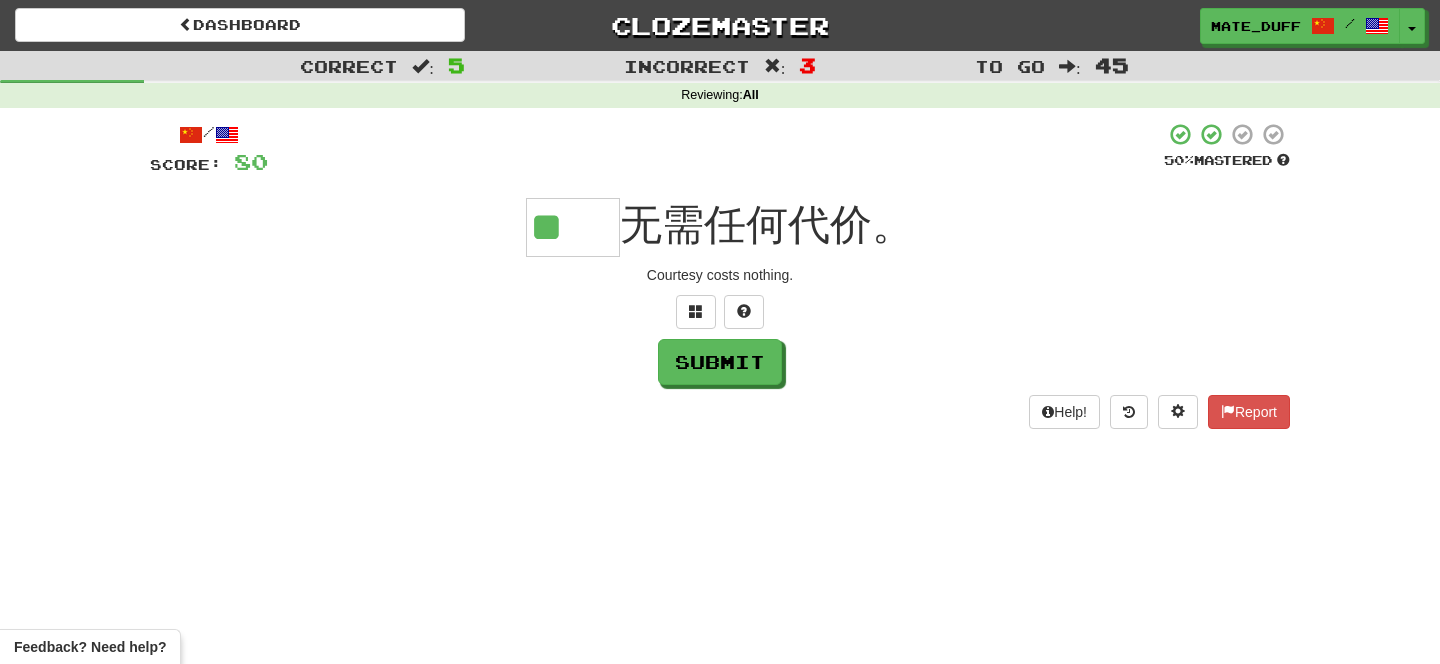 type on "**" 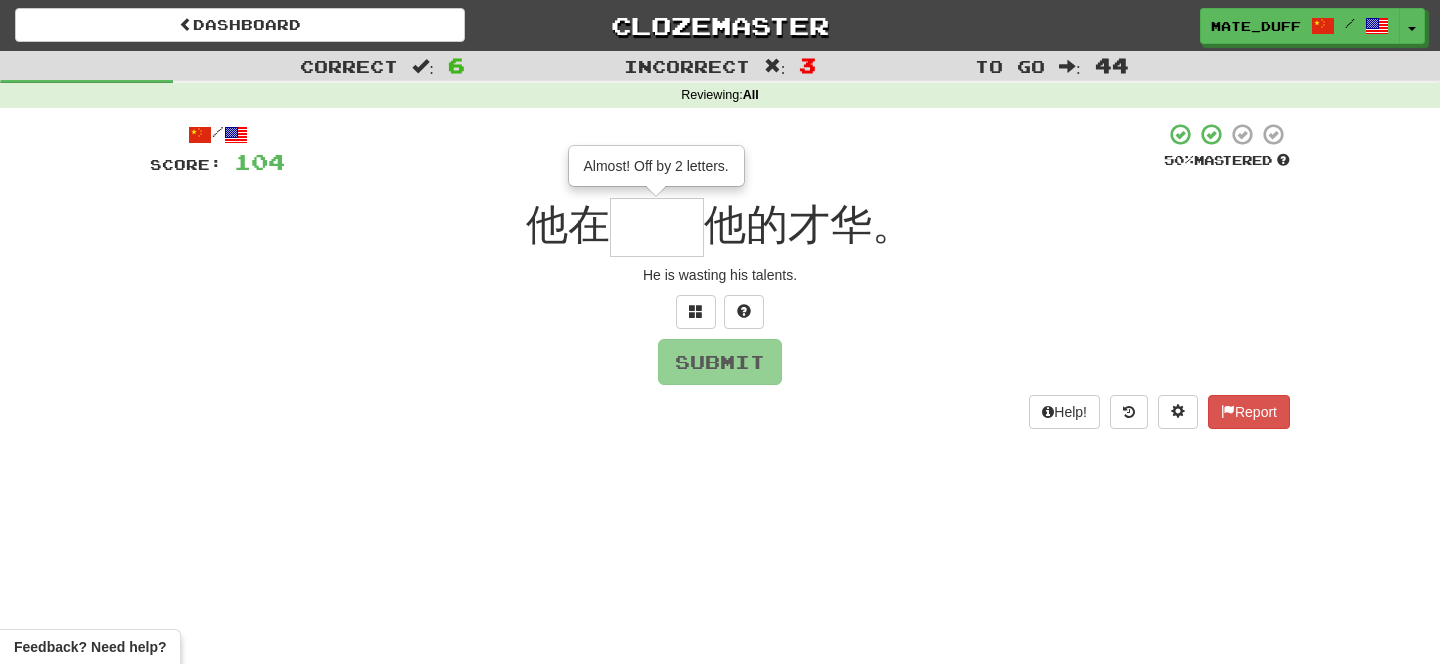 type on "**" 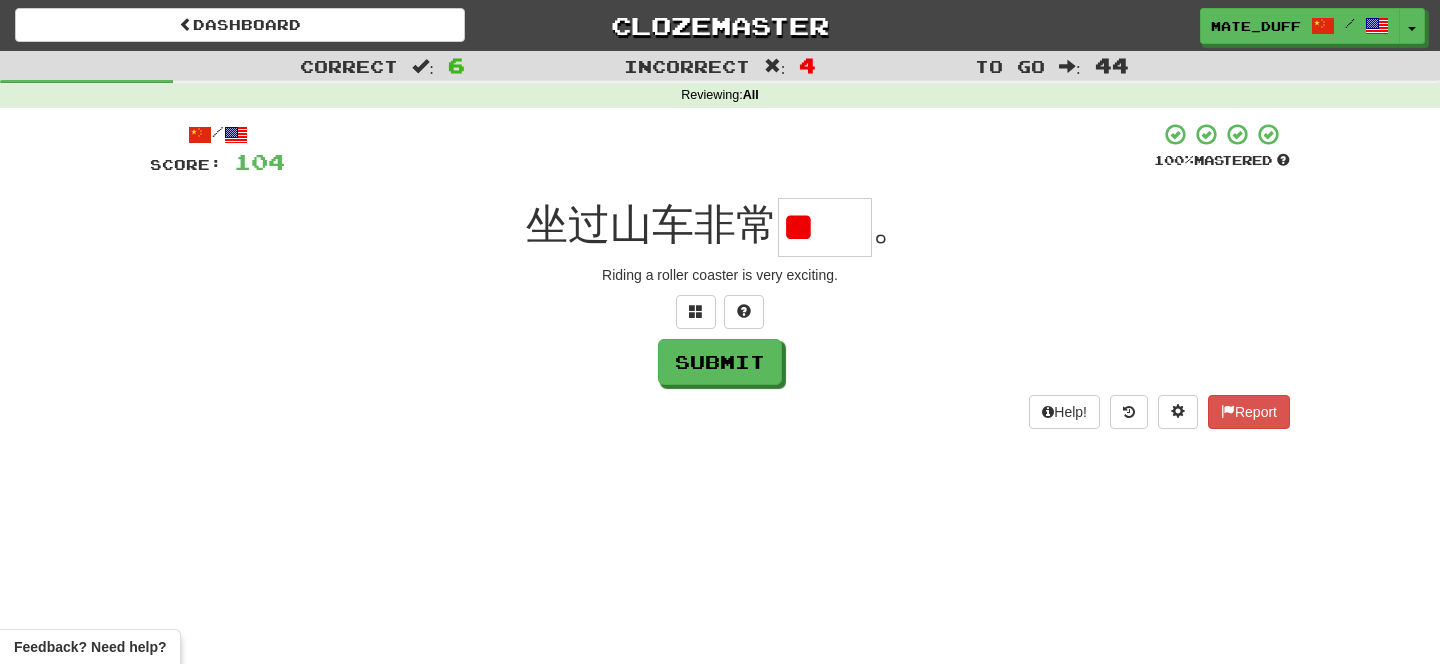 scroll, scrollTop: 0, scrollLeft: 0, axis: both 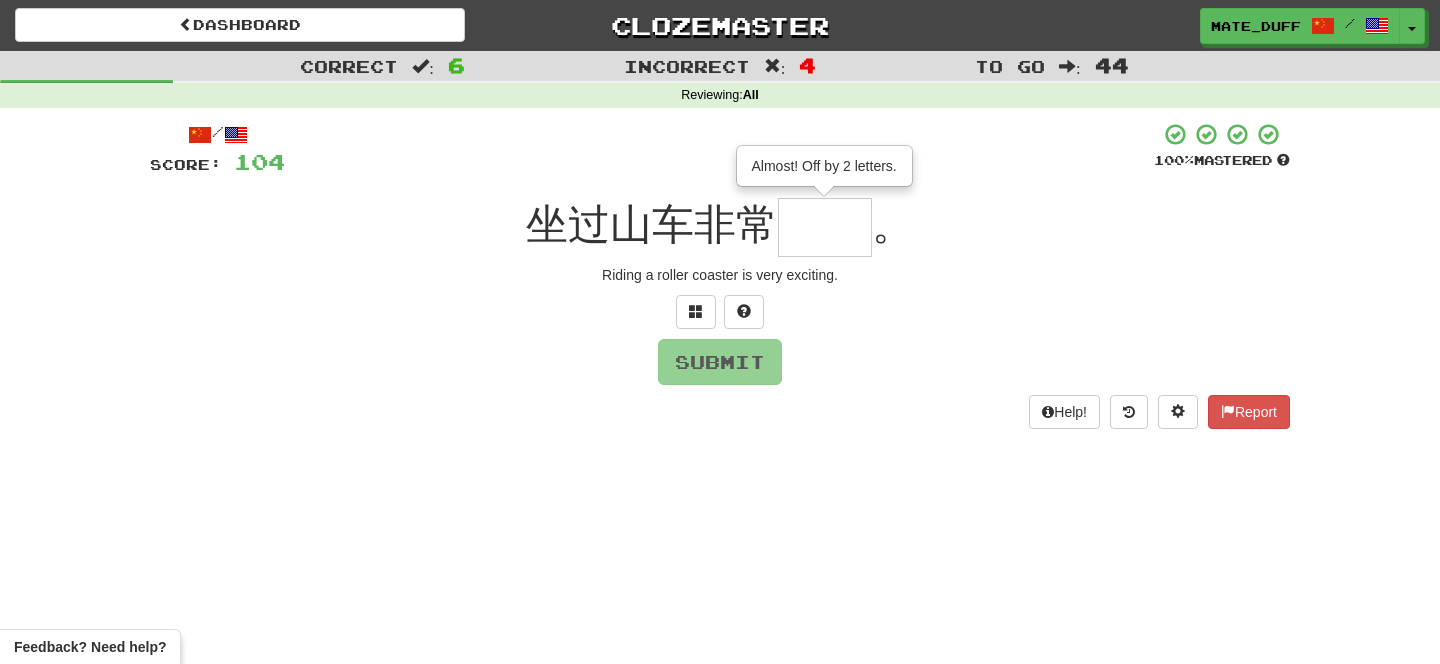 type on "**" 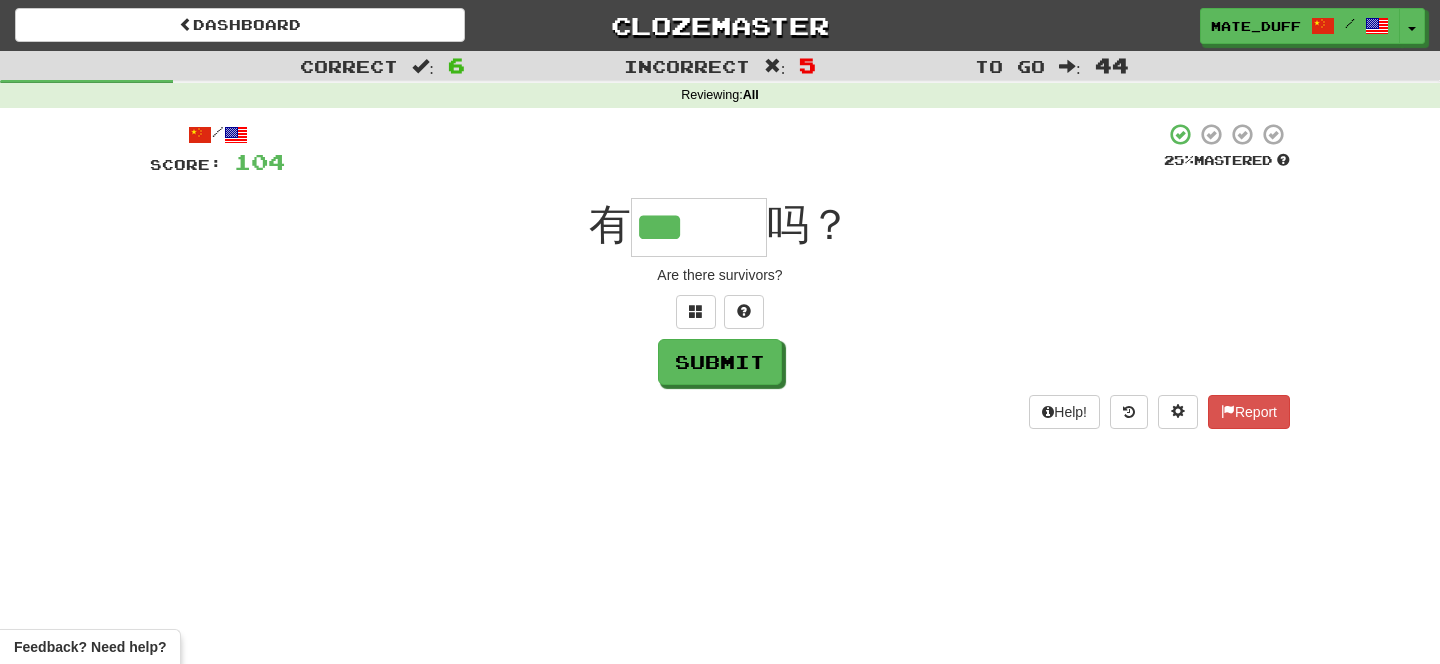 type on "***" 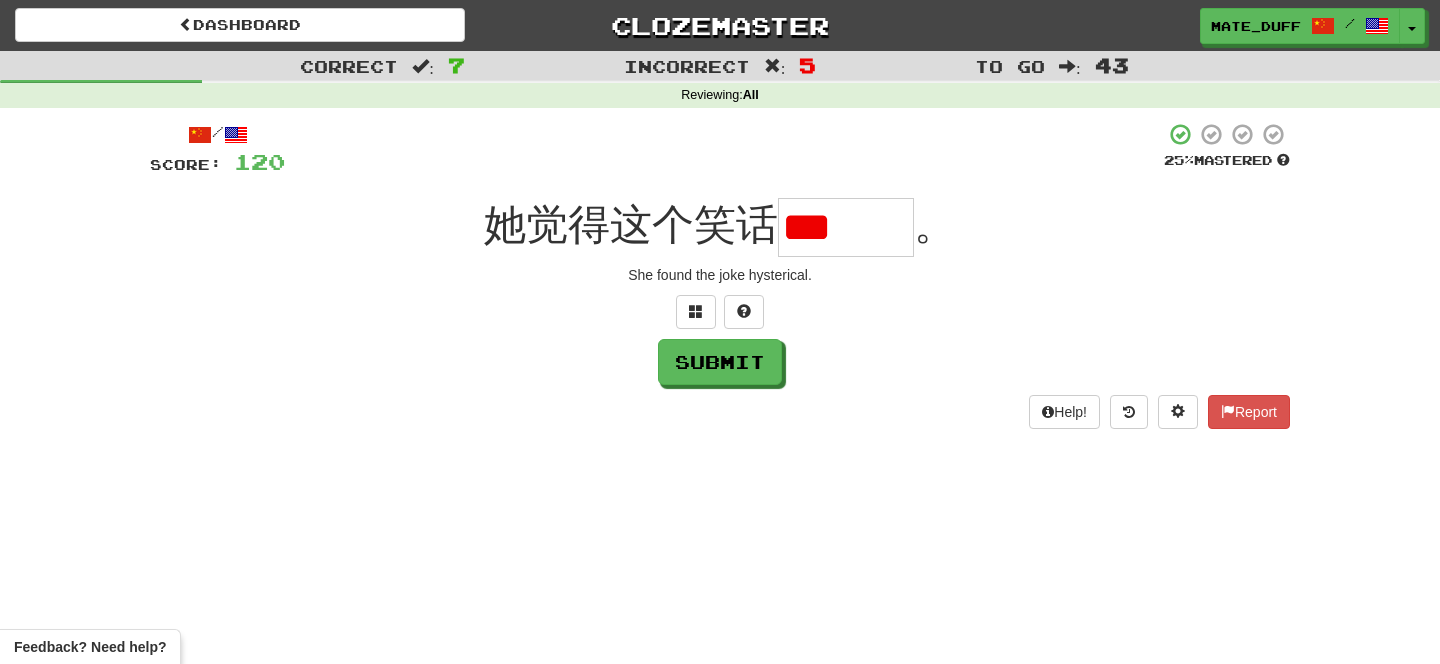type on "*" 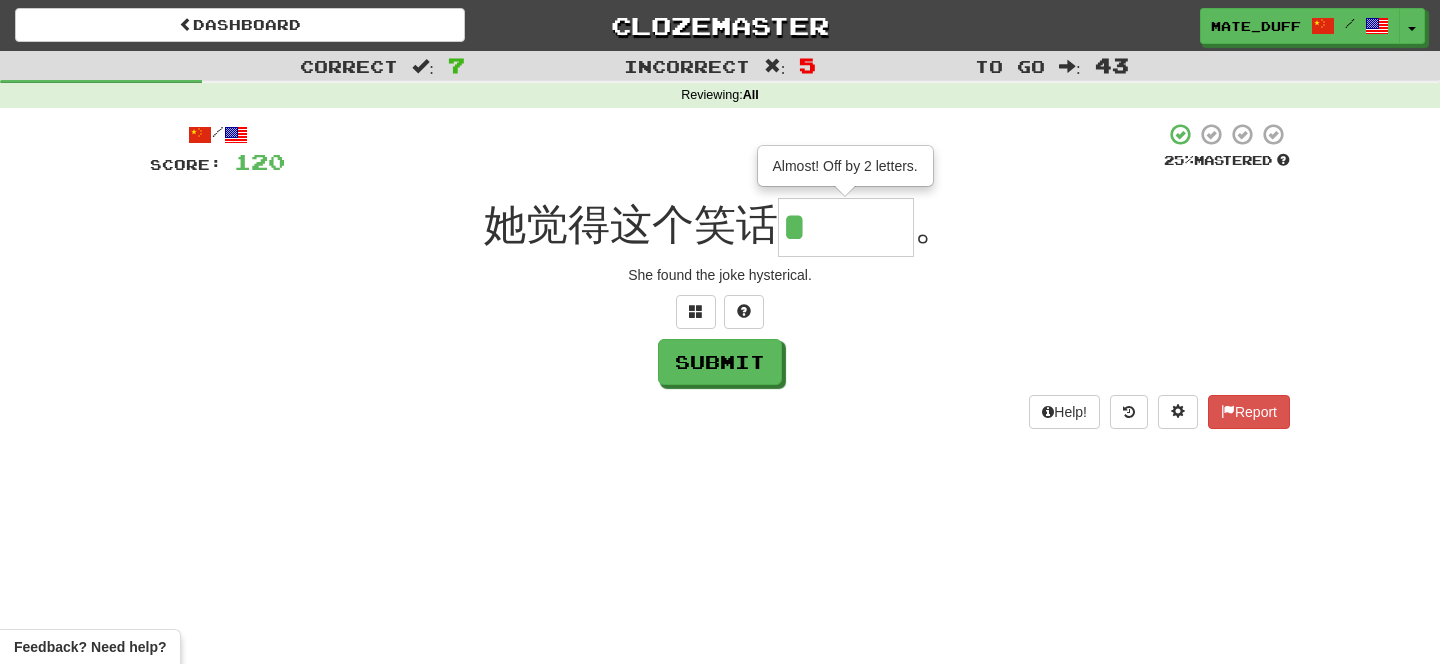 type on "***" 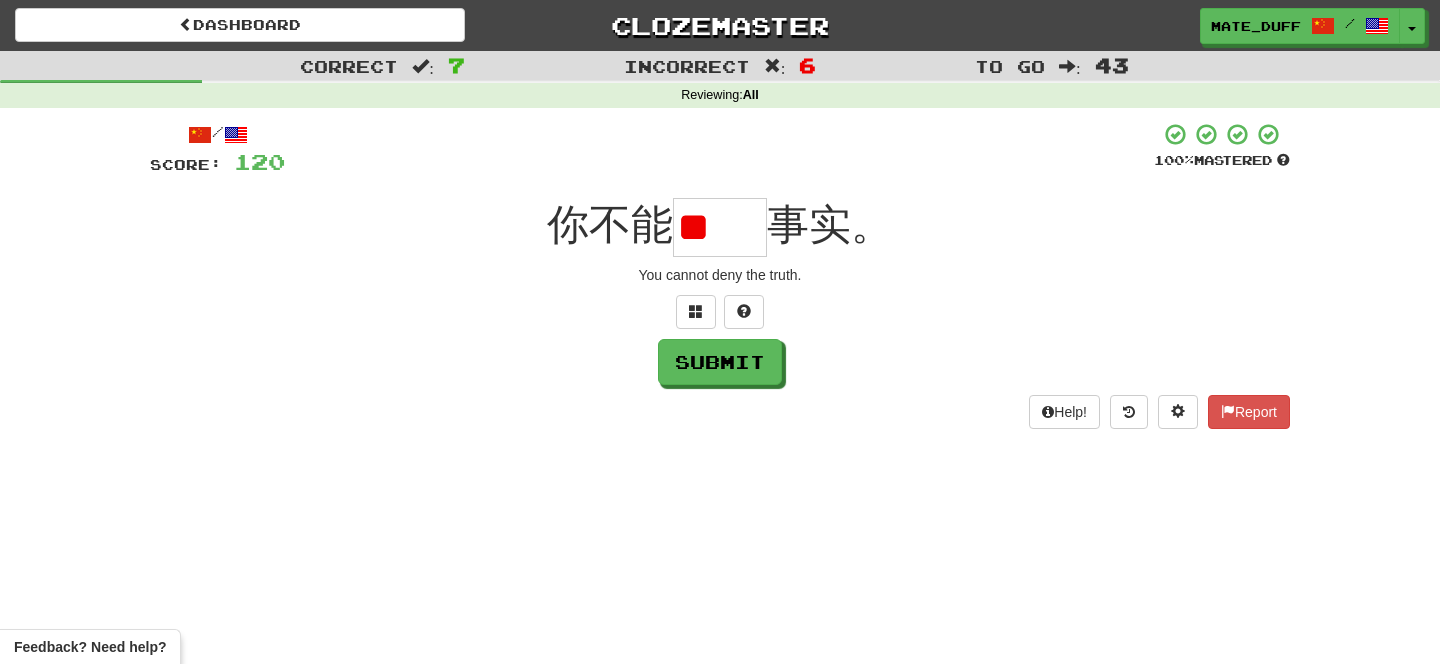 scroll, scrollTop: 0, scrollLeft: 0, axis: both 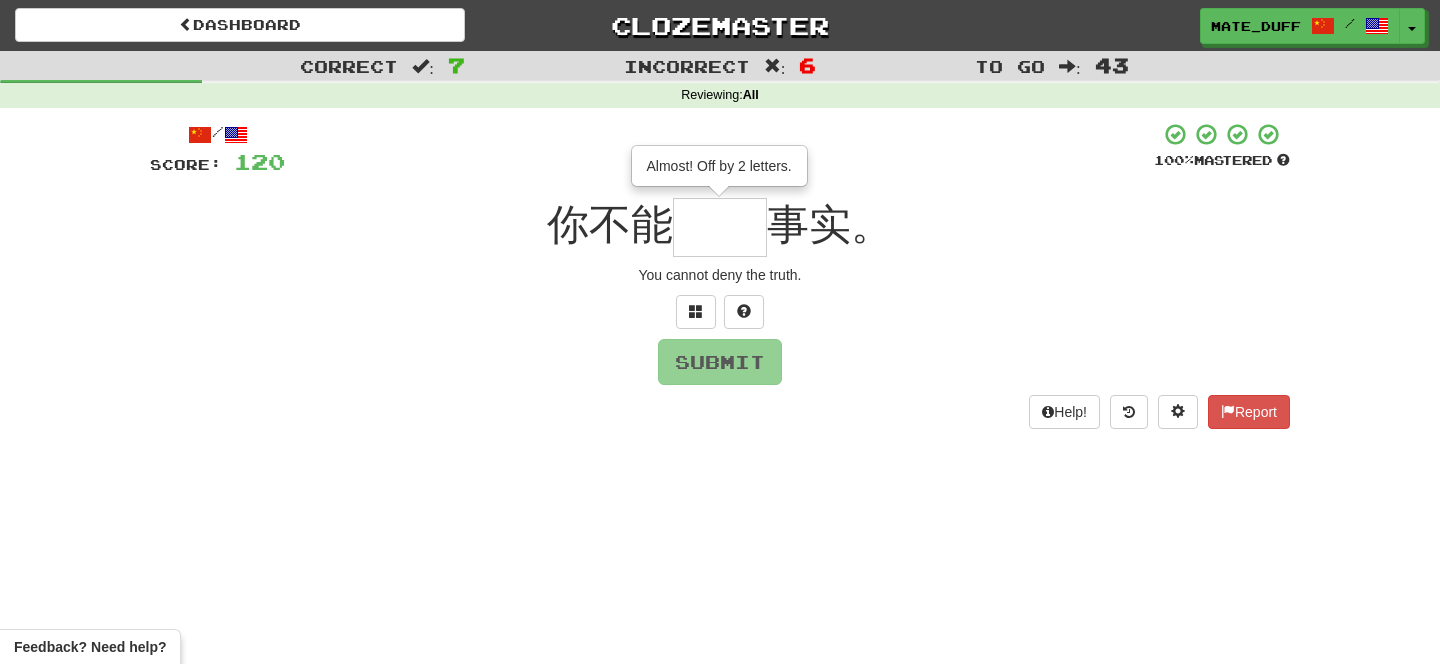 type on "**" 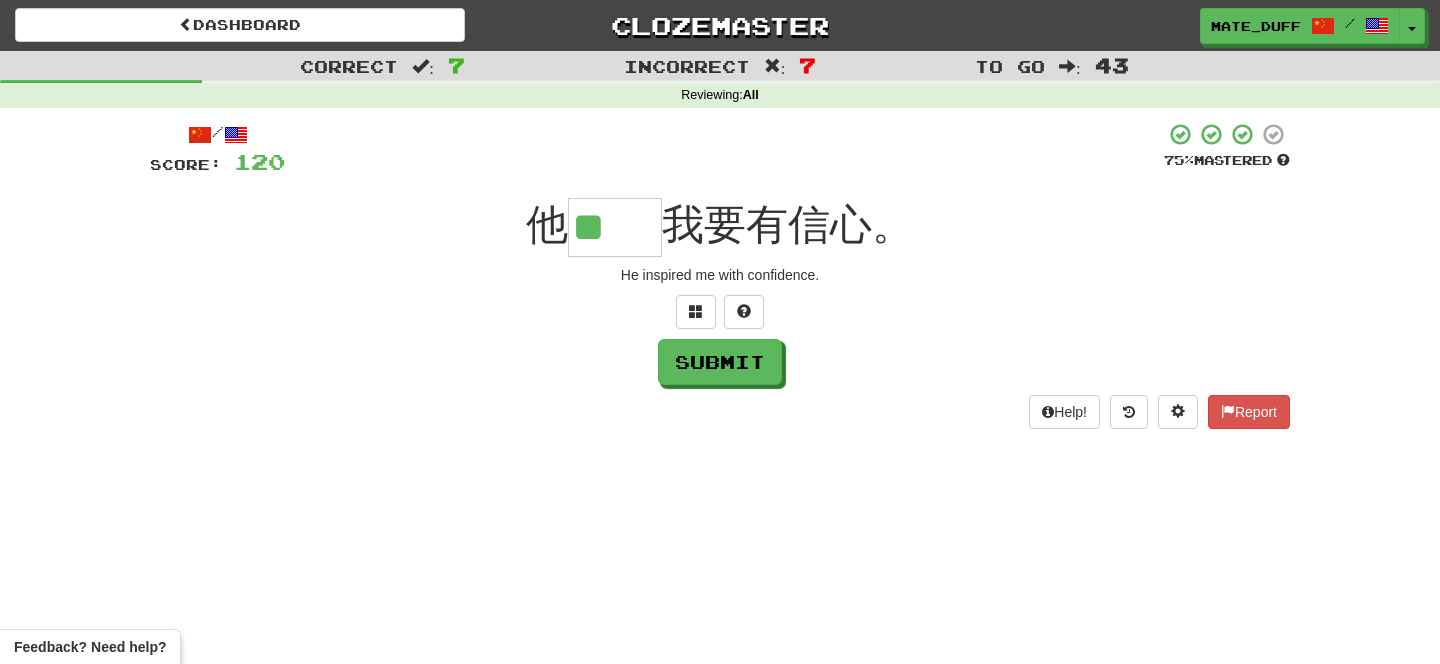 type on "**" 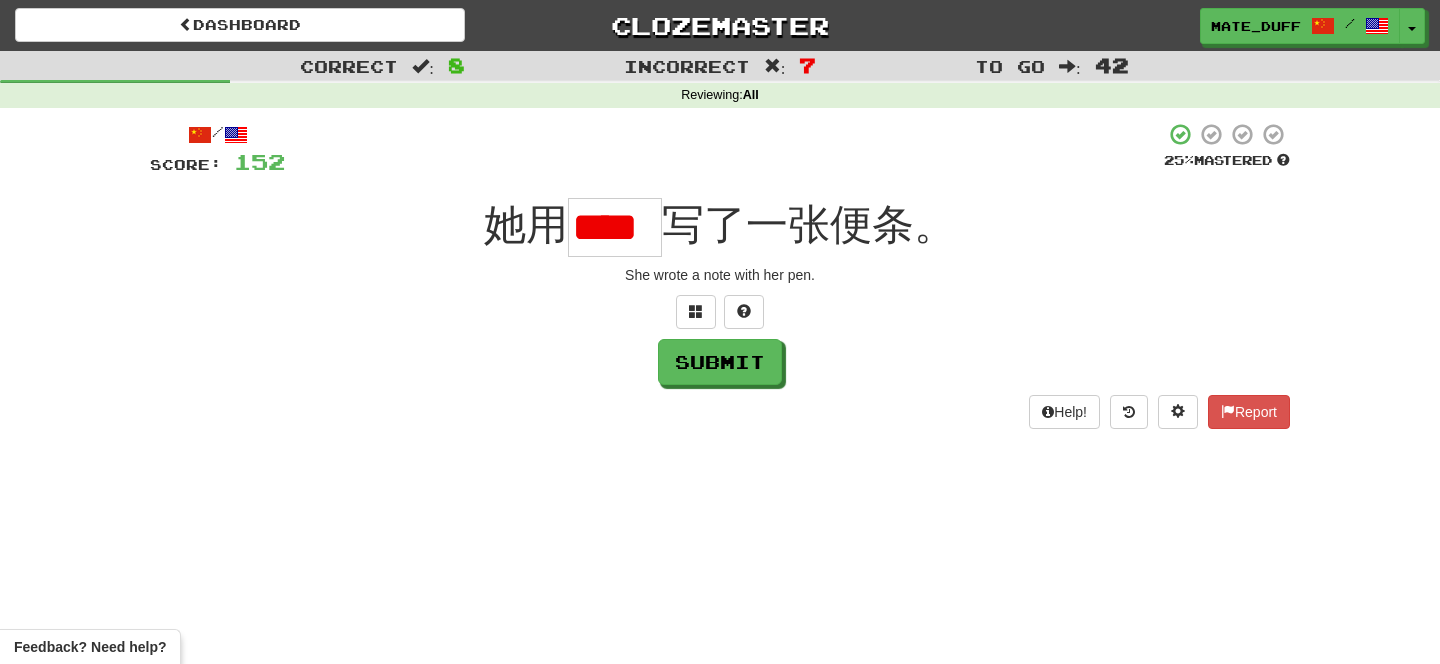 scroll, scrollTop: 0, scrollLeft: 0, axis: both 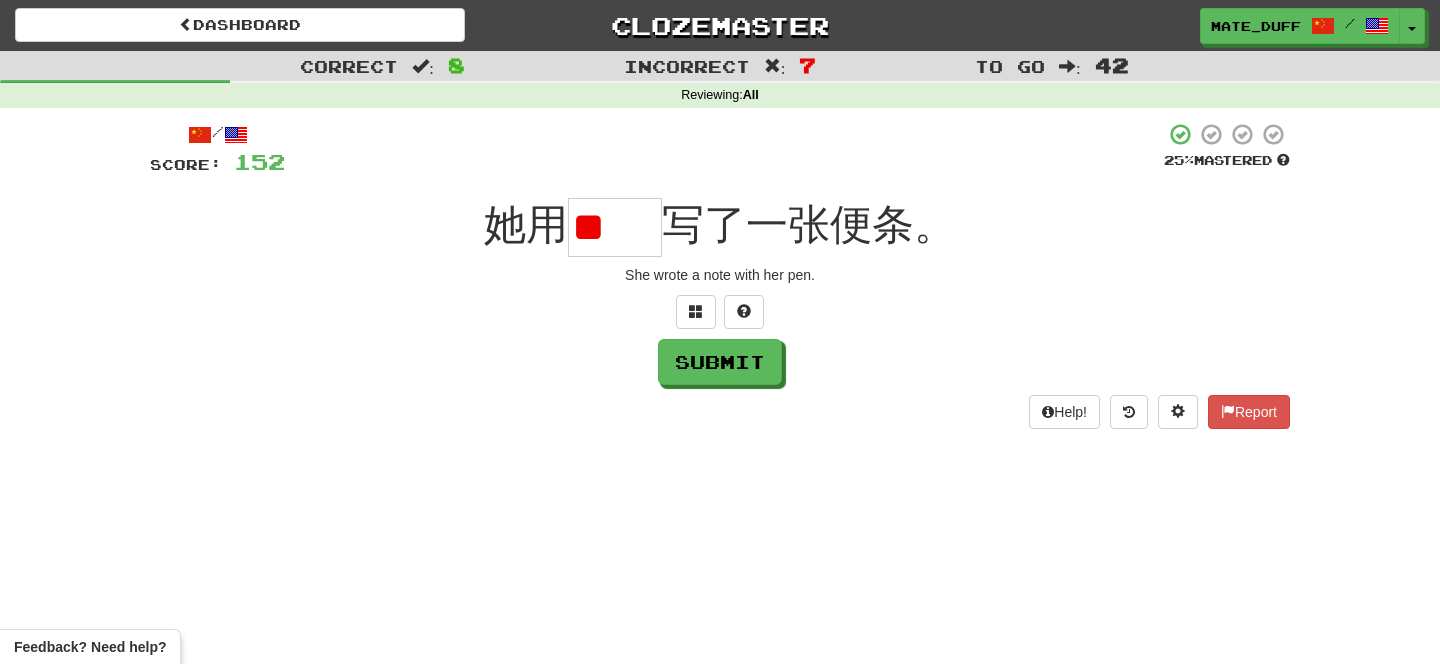 type on "*" 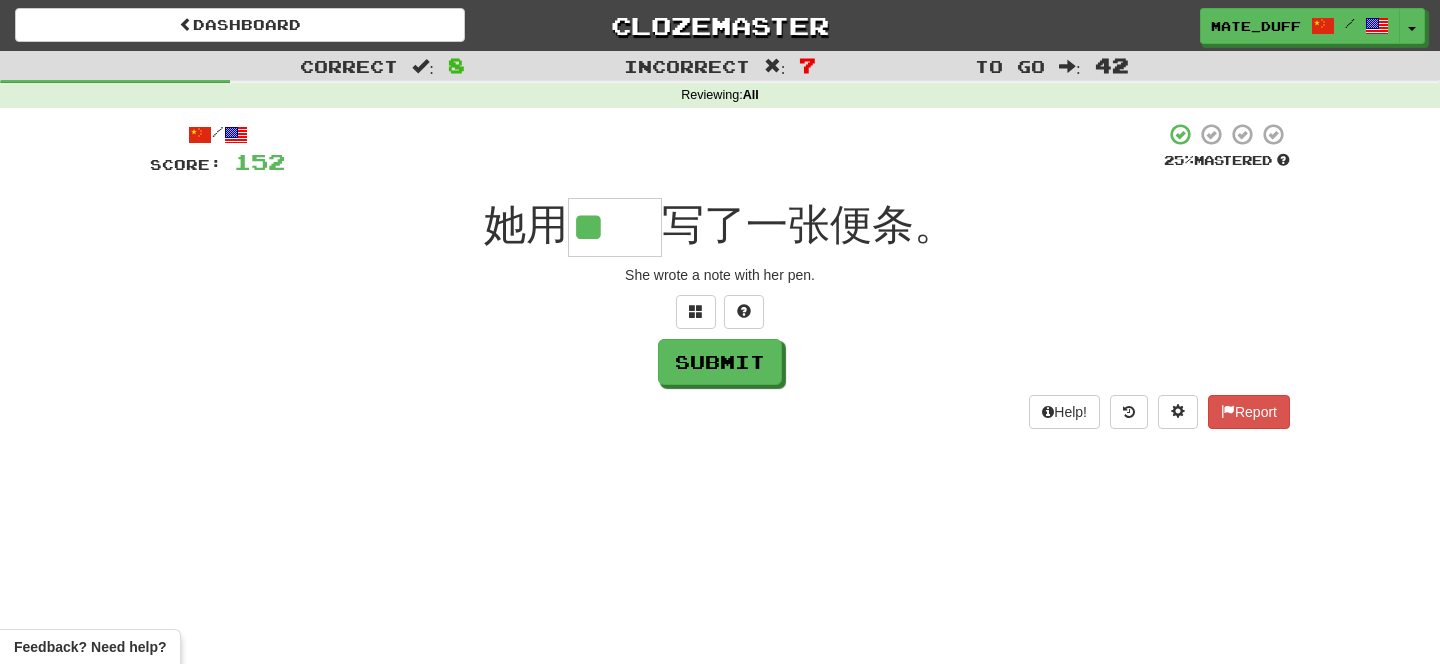 type on "**" 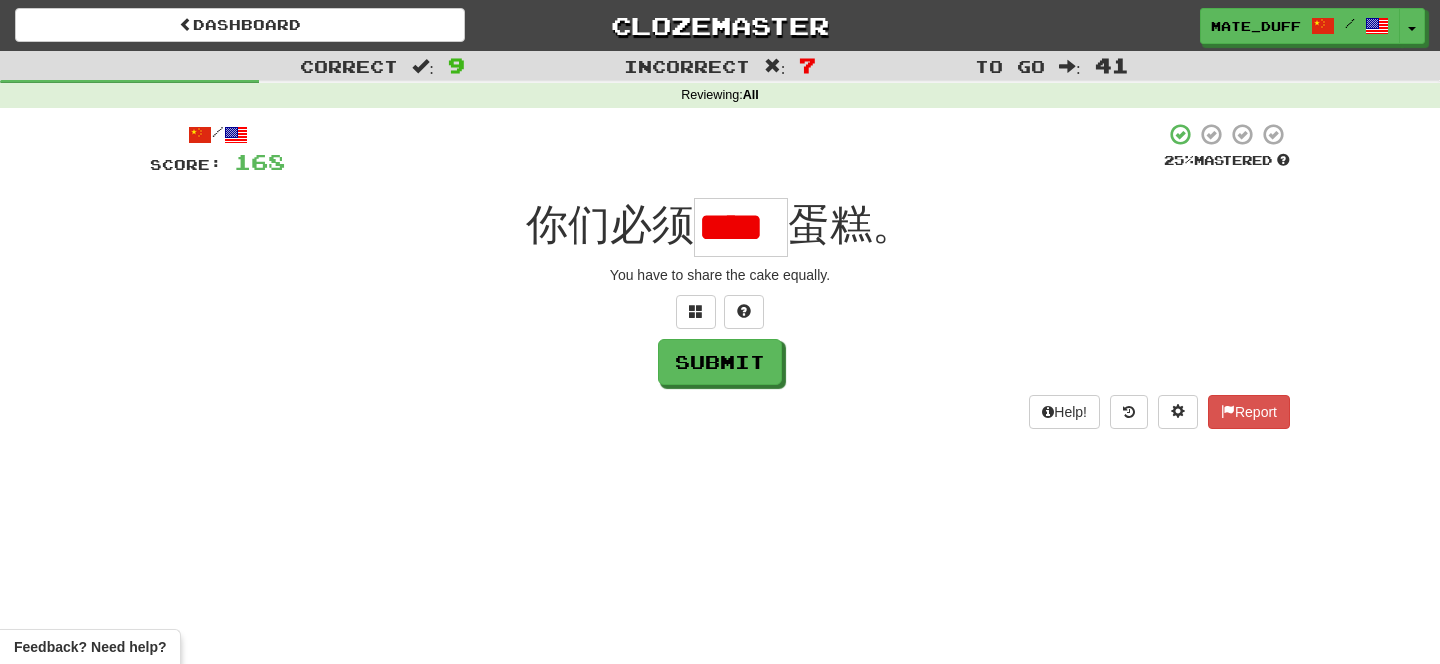 type on "*" 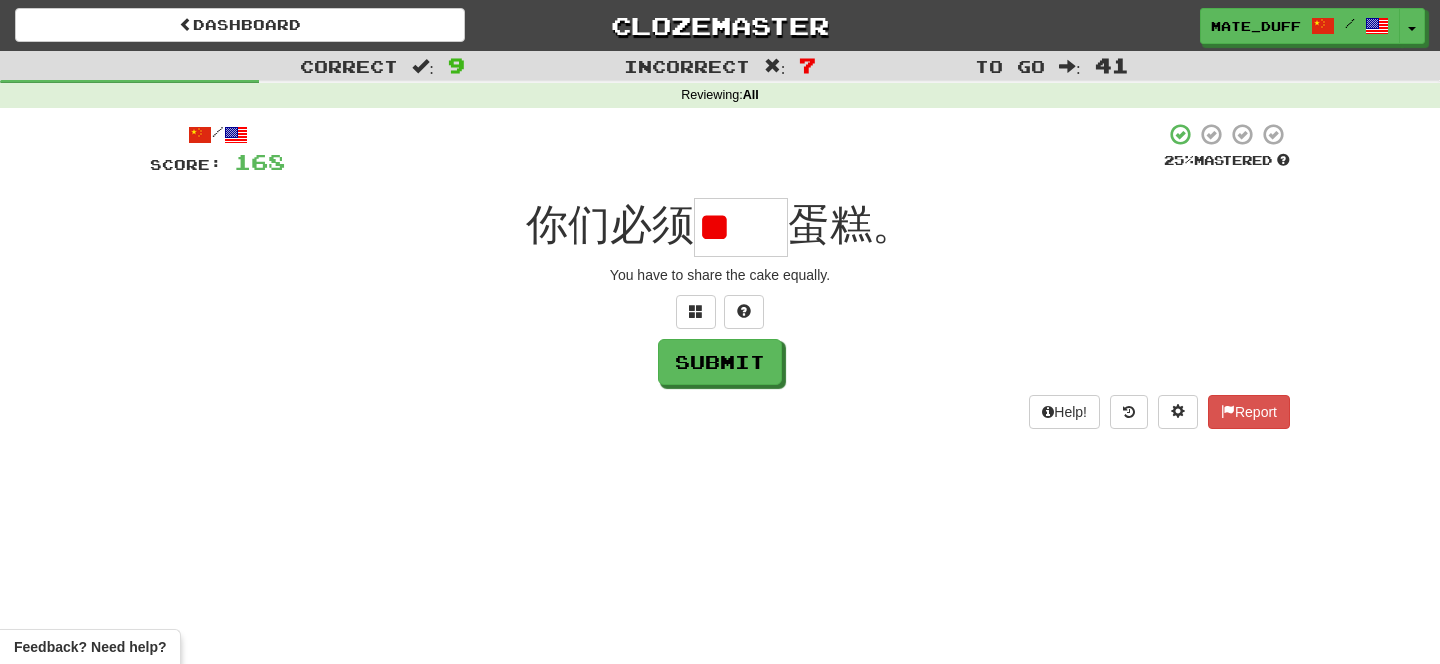 scroll, scrollTop: 0, scrollLeft: 0, axis: both 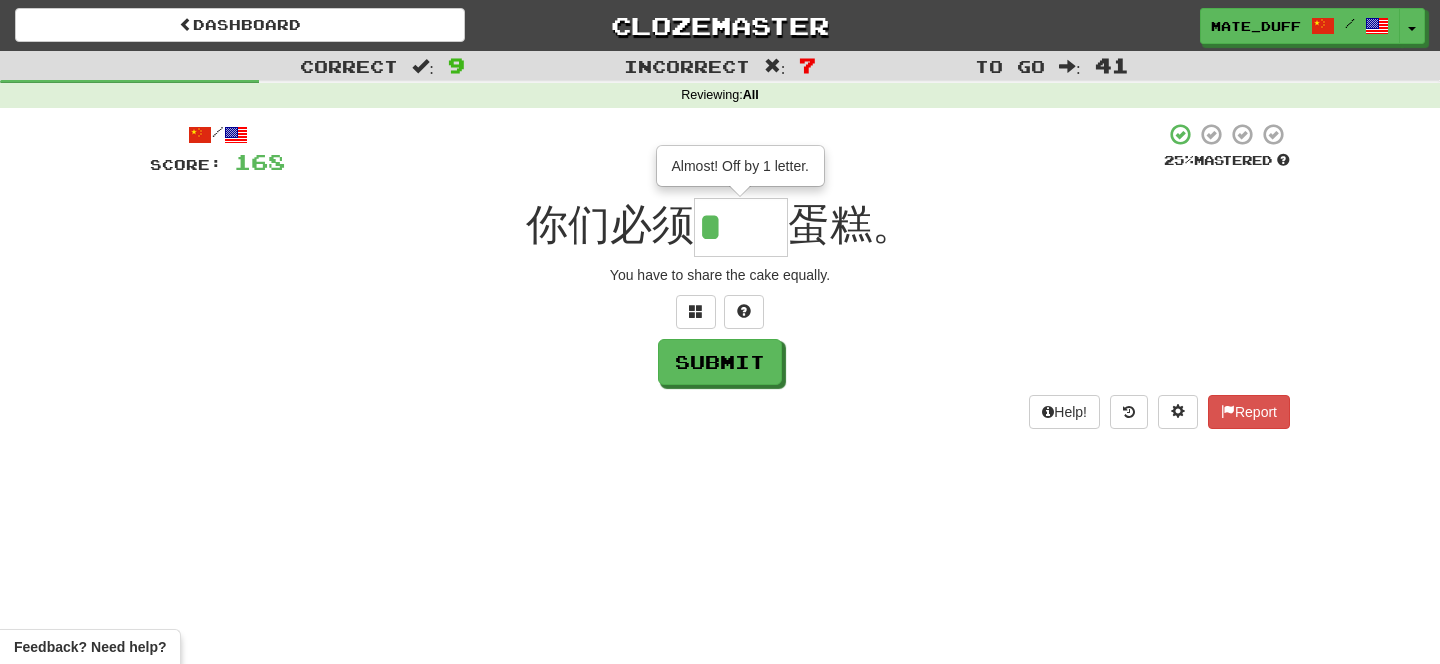 type on "**" 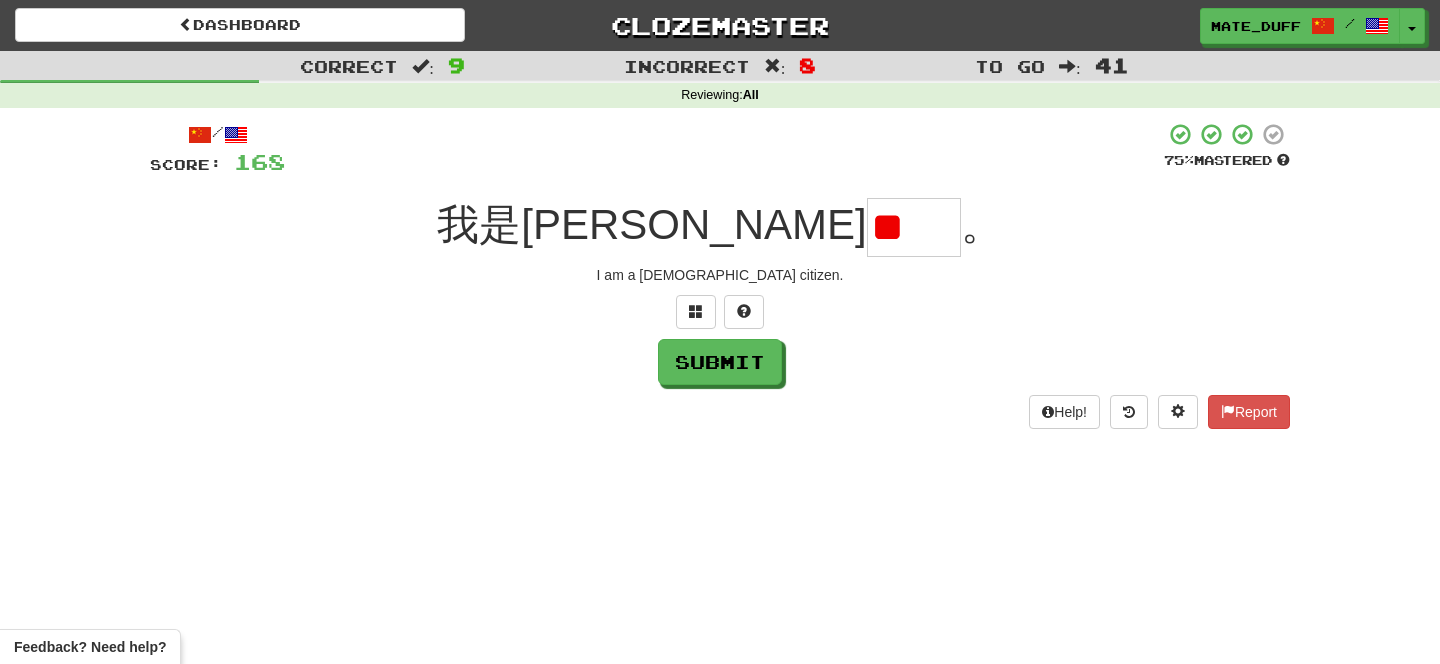 scroll, scrollTop: 0, scrollLeft: 0, axis: both 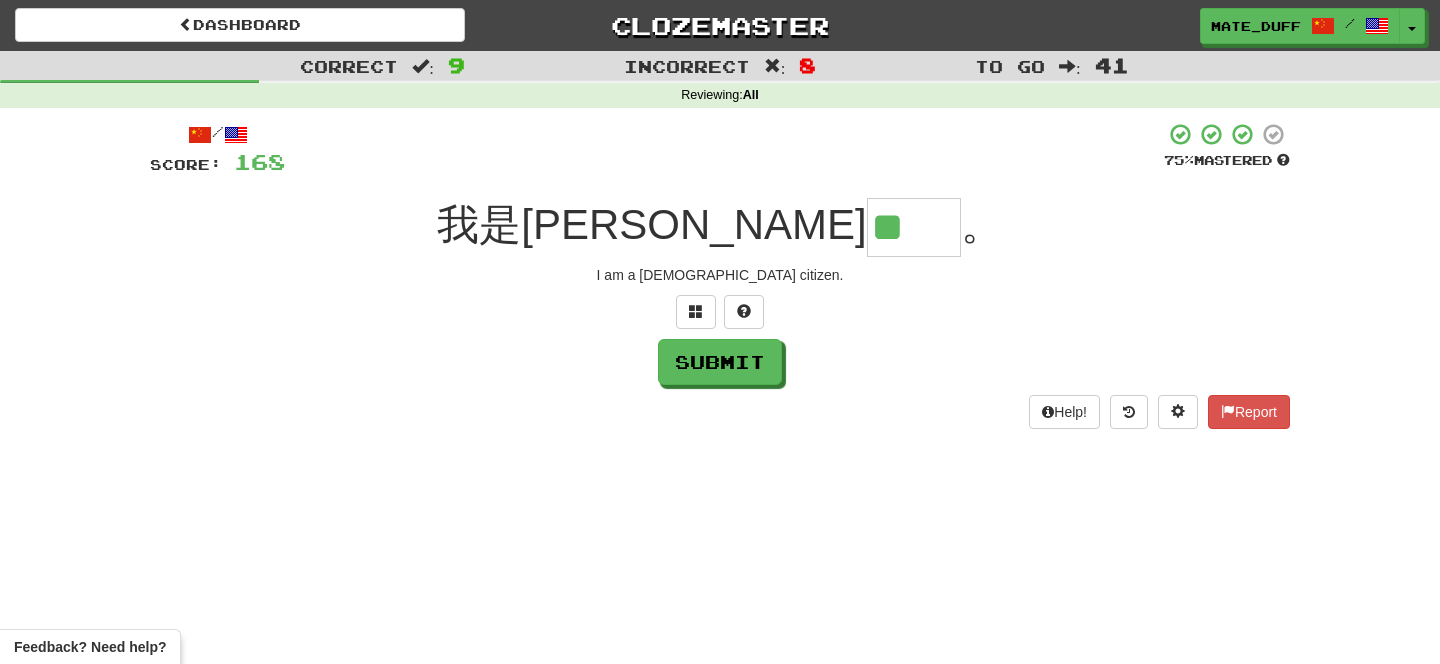 type on "**" 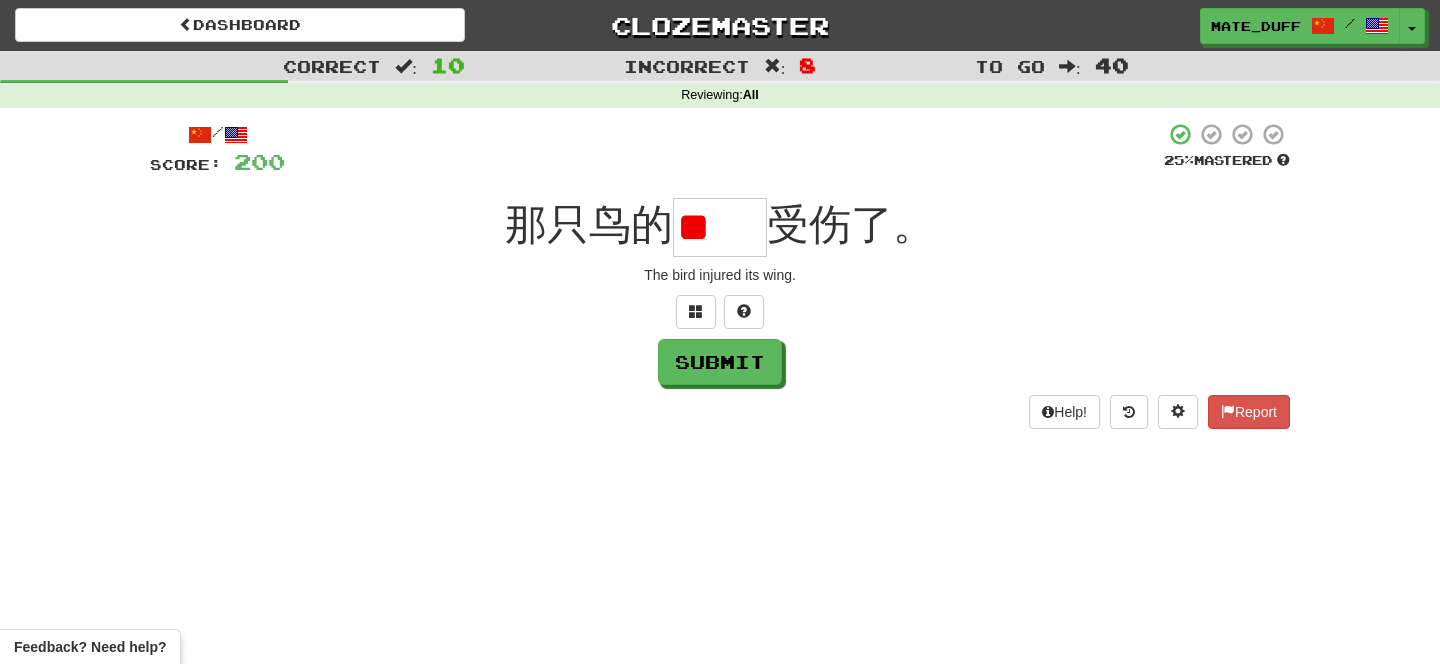 scroll, scrollTop: 0, scrollLeft: 0, axis: both 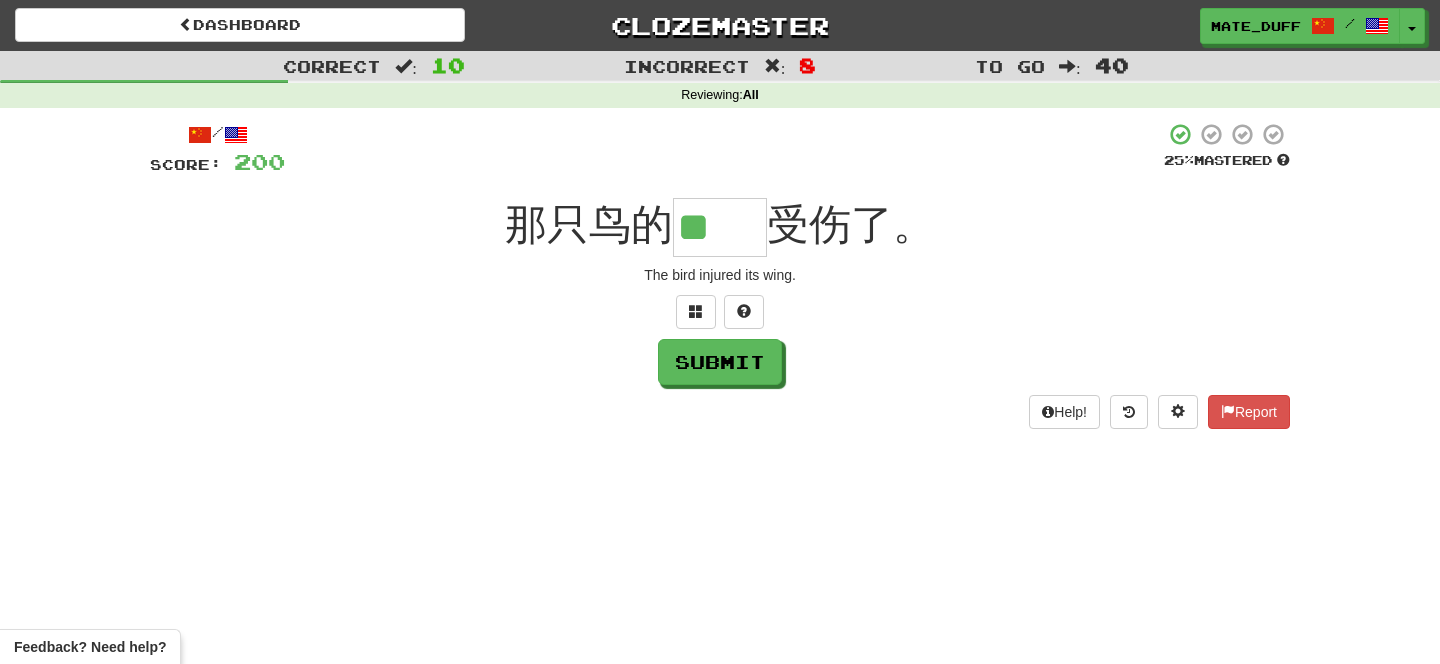 type on "**" 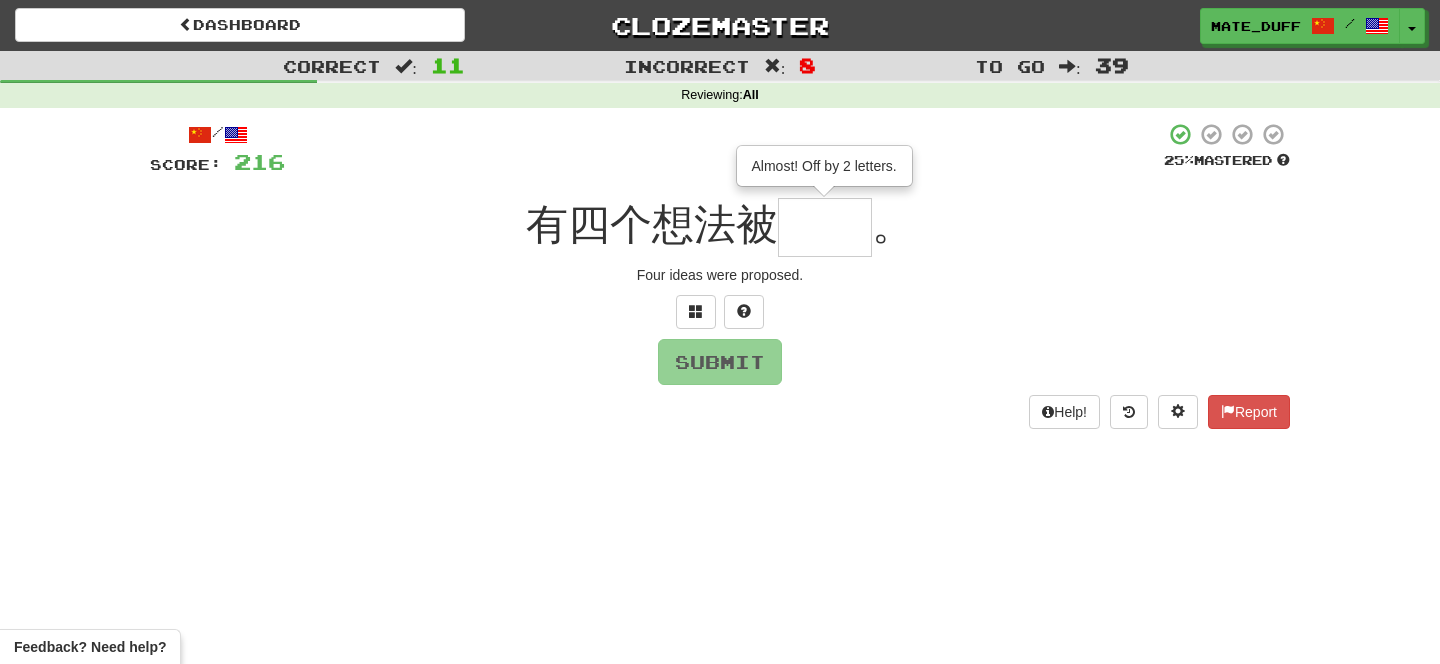 type on "**" 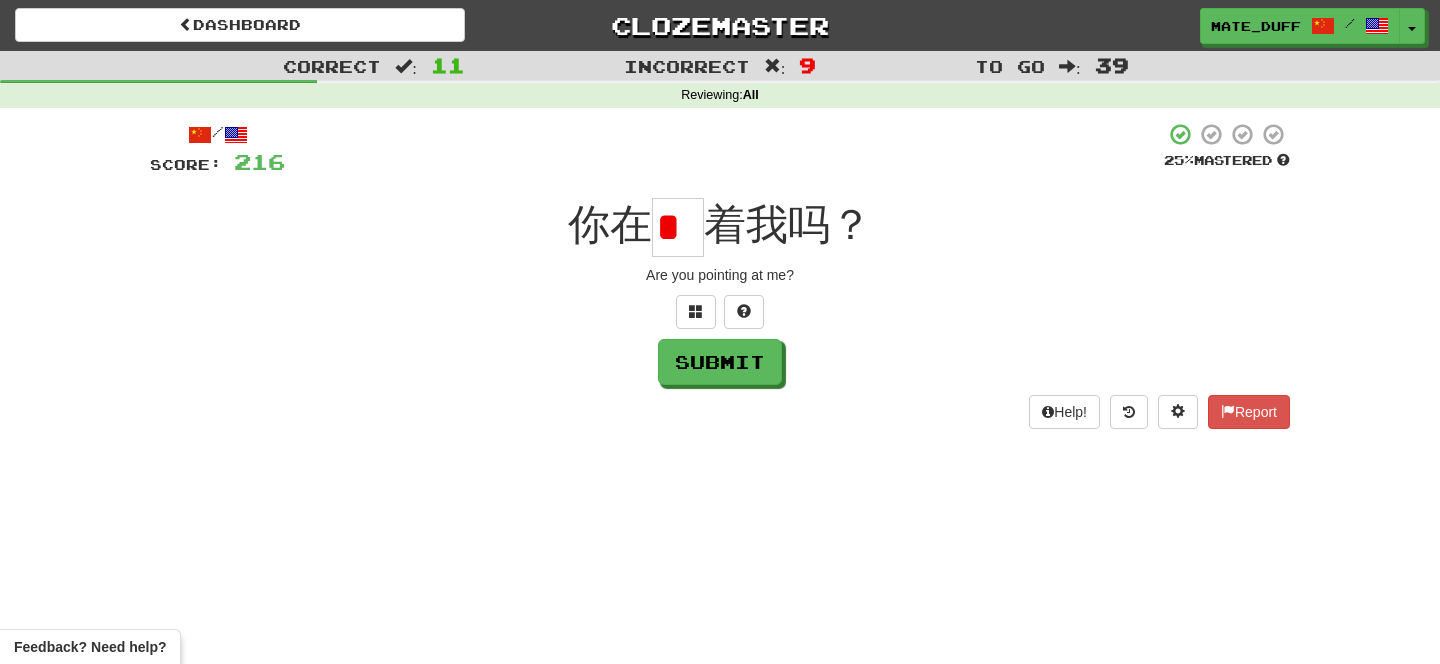 scroll, scrollTop: 0, scrollLeft: 0, axis: both 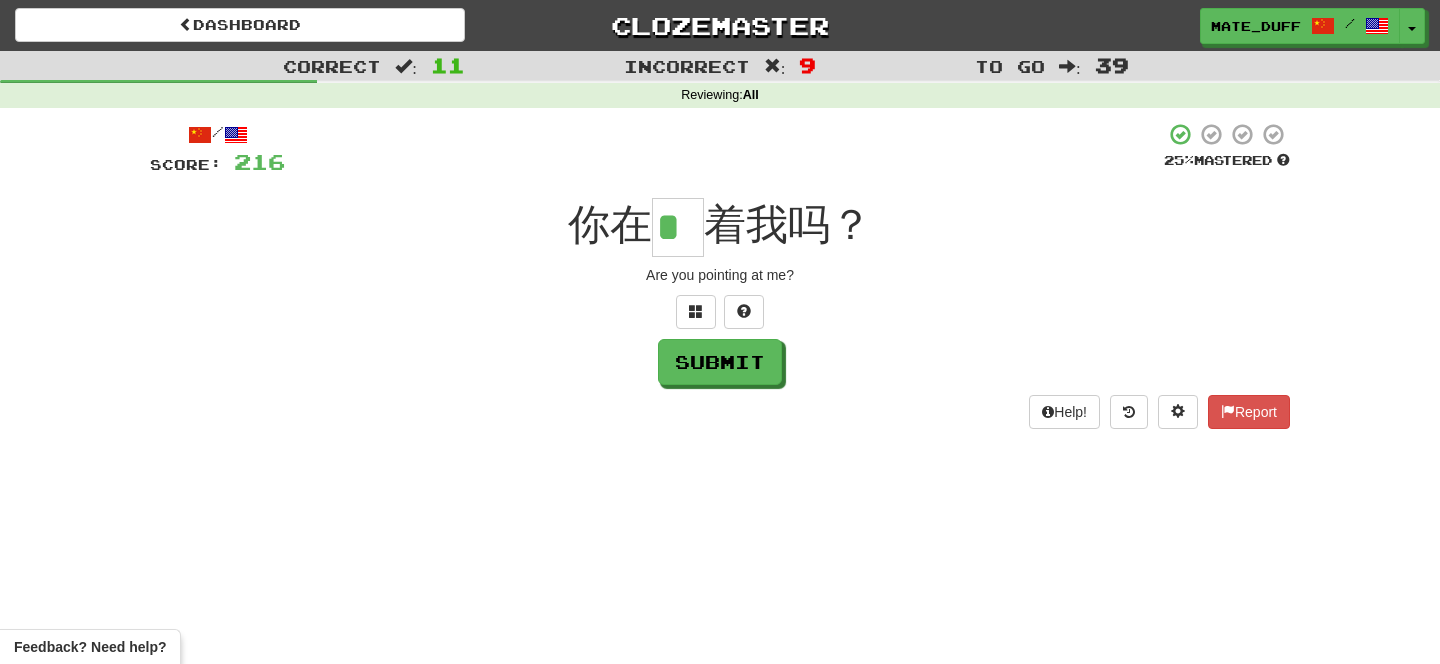 type on "*" 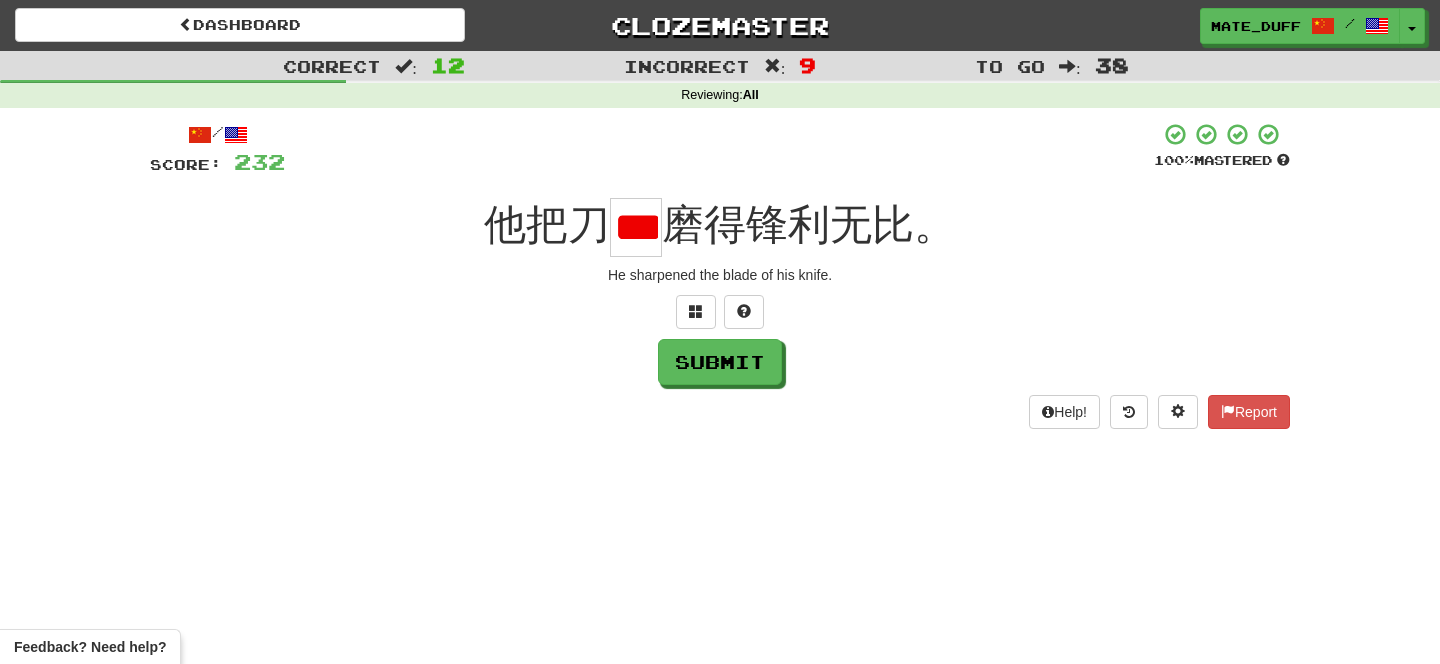 scroll, scrollTop: 0, scrollLeft: 38, axis: horizontal 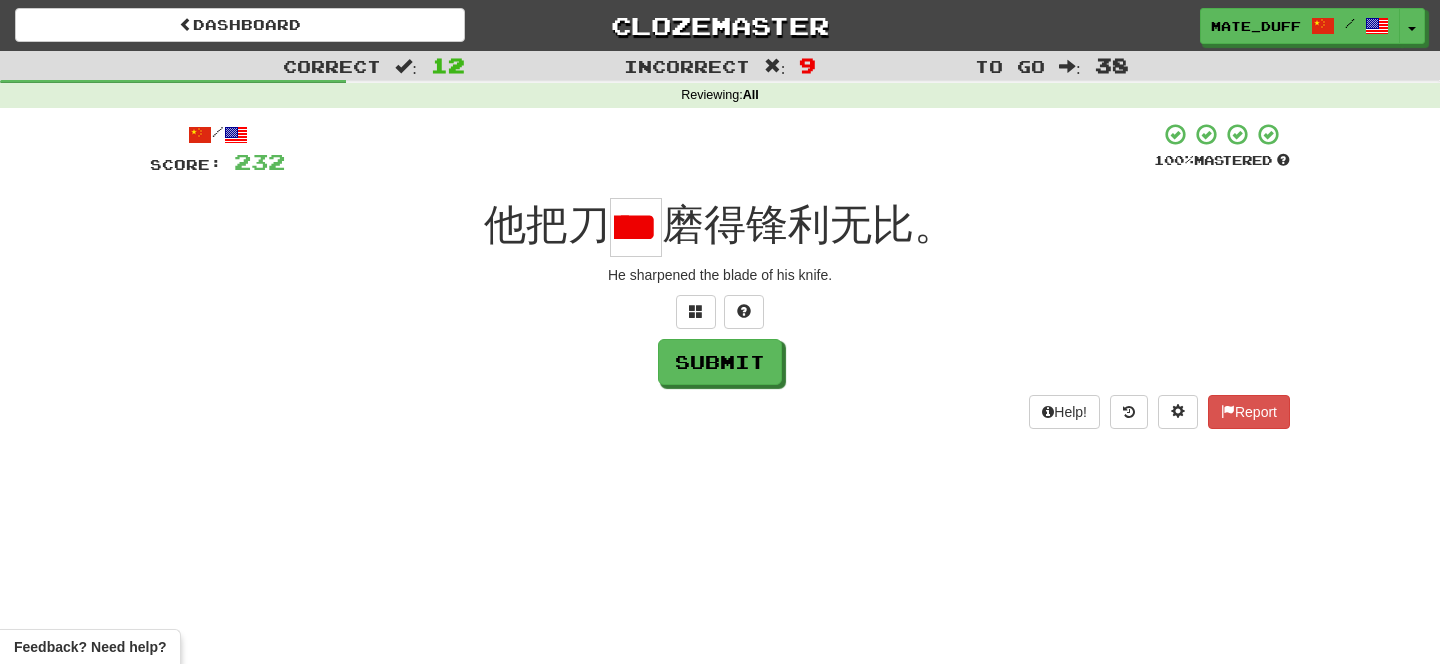 type on "*" 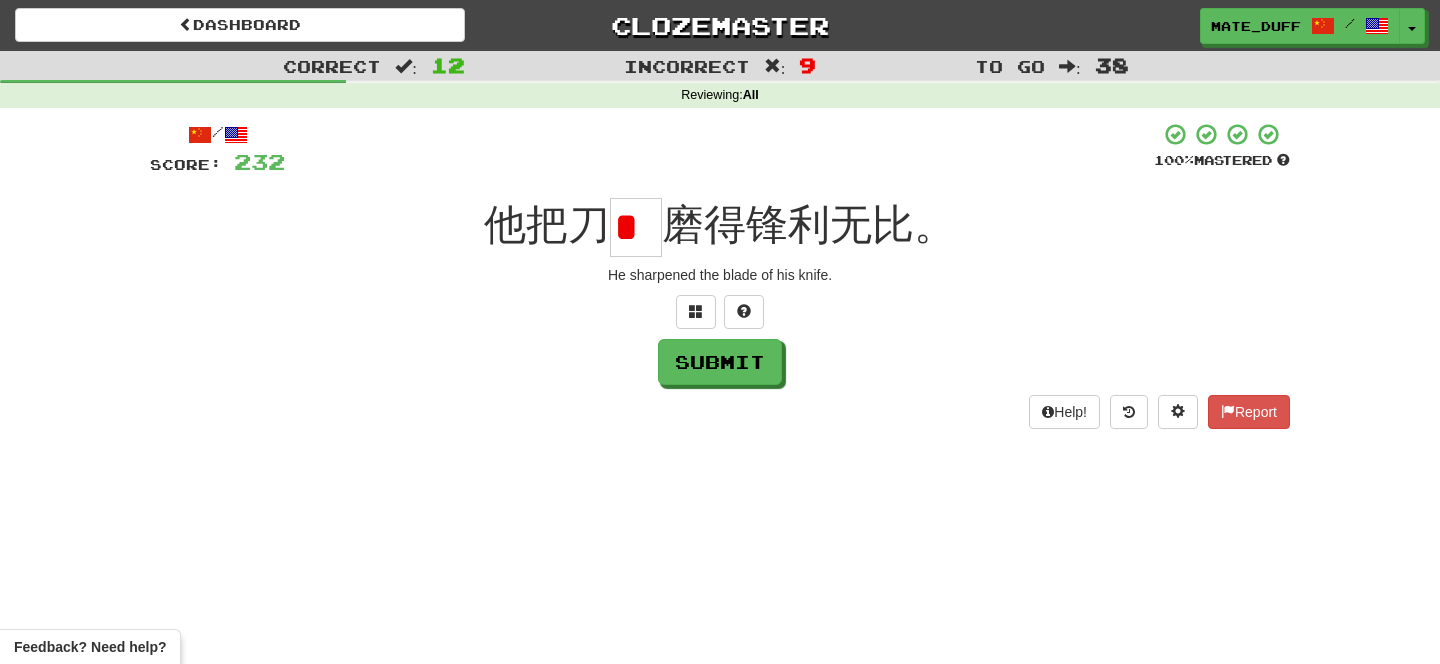 scroll, scrollTop: 0, scrollLeft: 0, axis: both 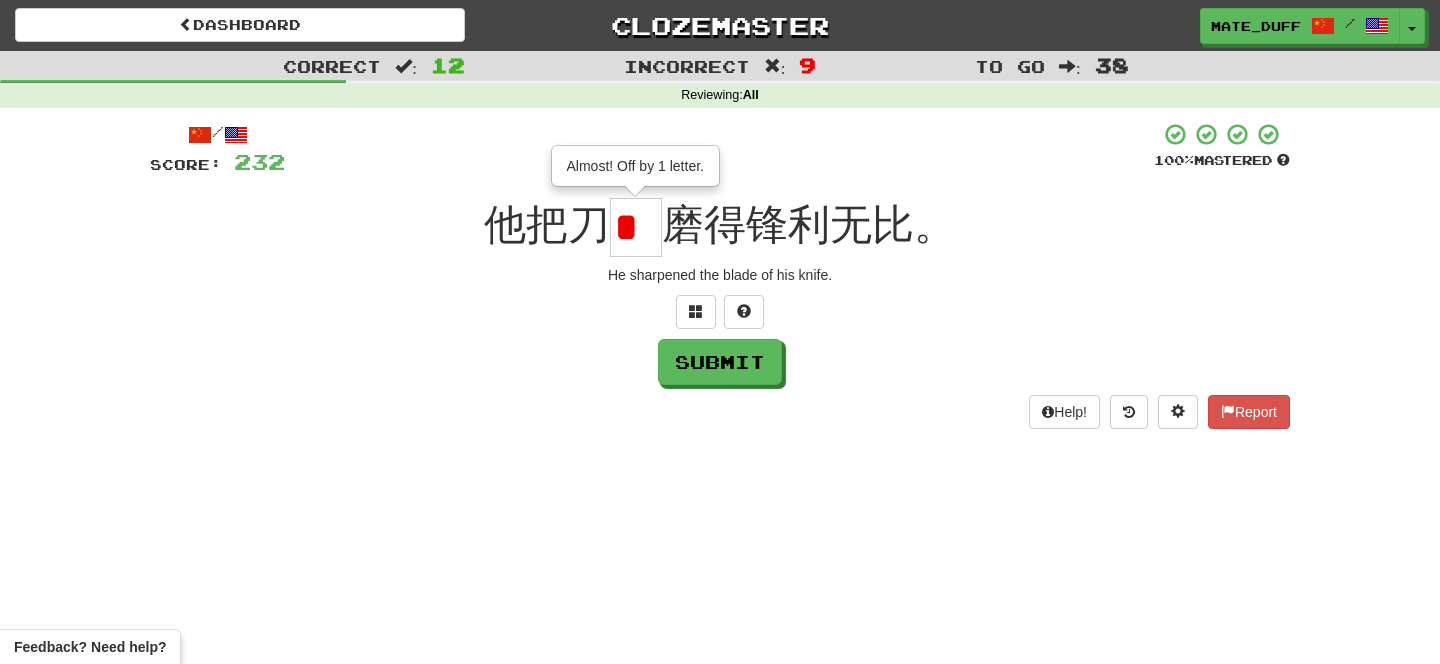 type on "*" 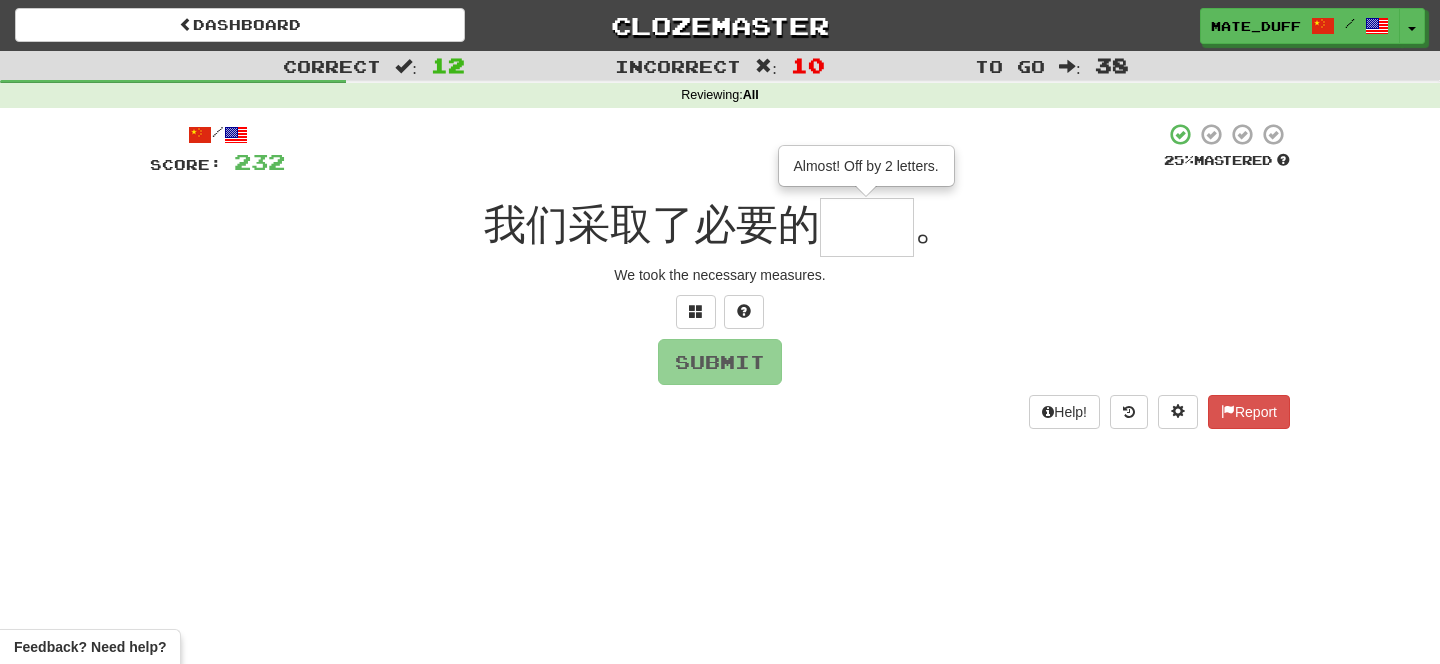 type on "**" 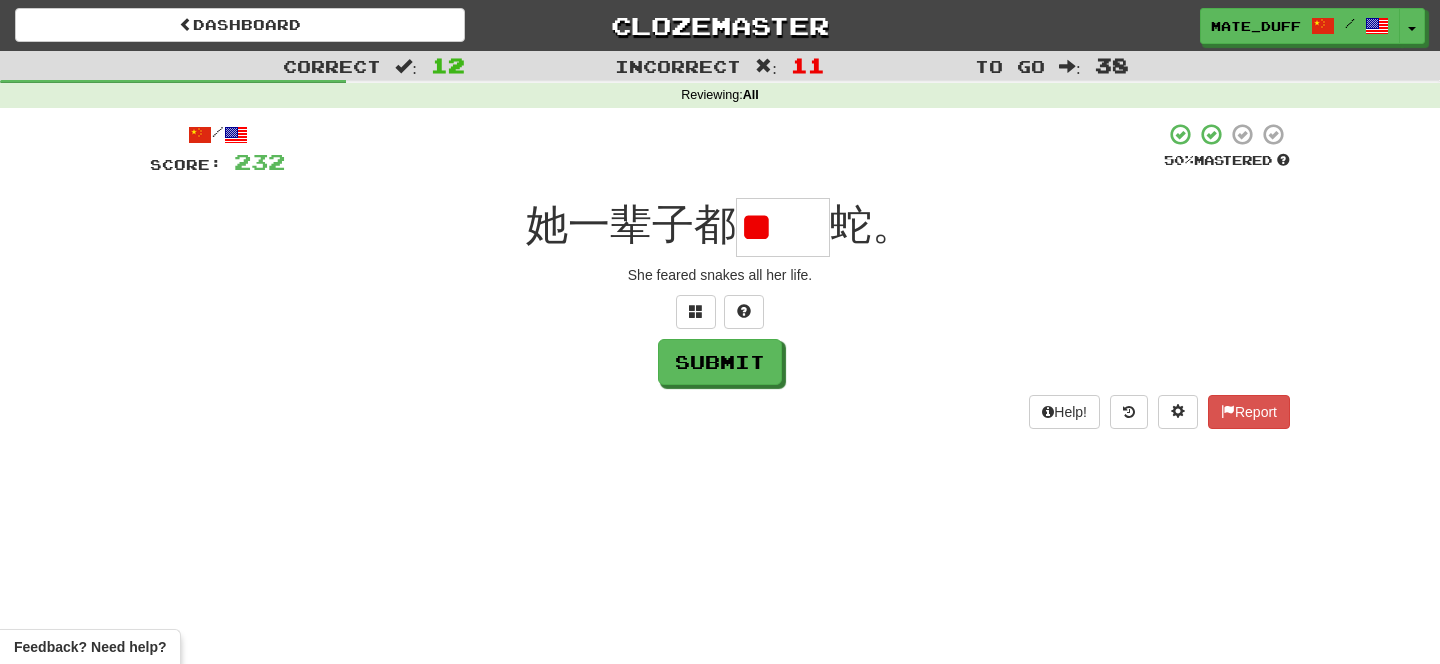 scroll, scrollTop: 0, scrollLeft: 0, axis: both 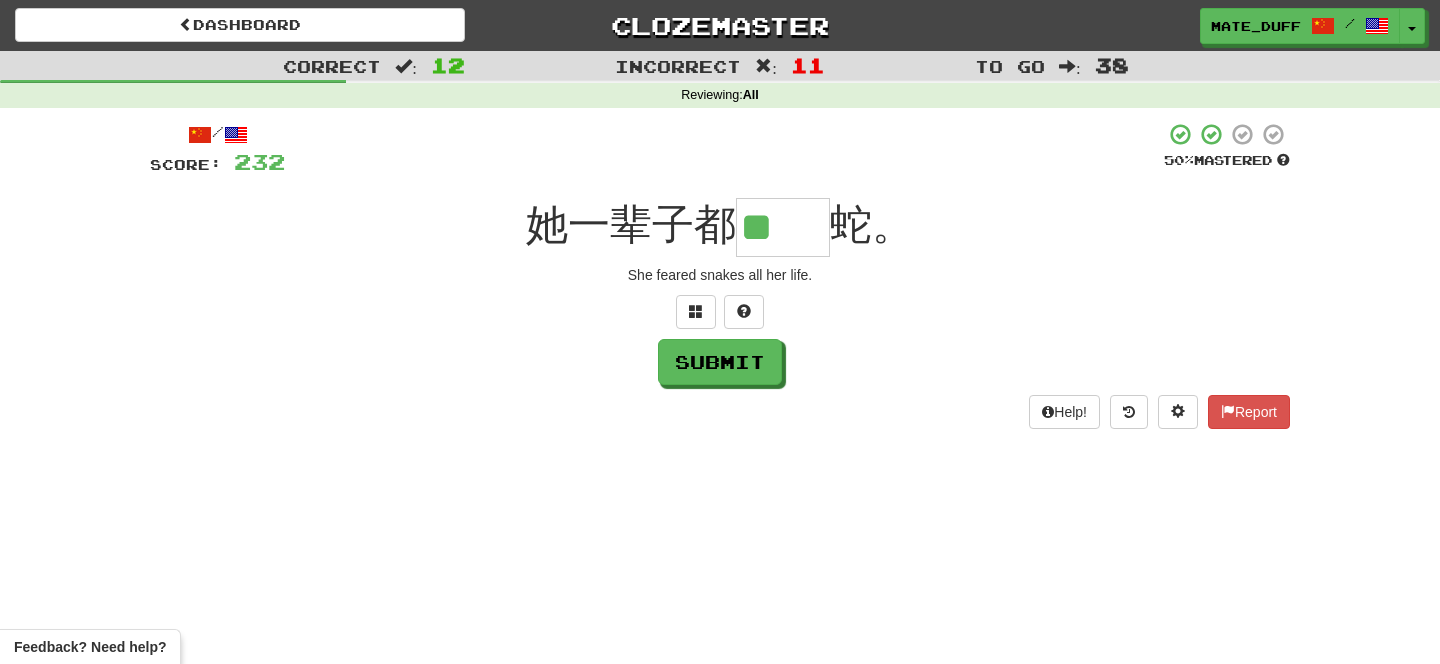 type on "**" 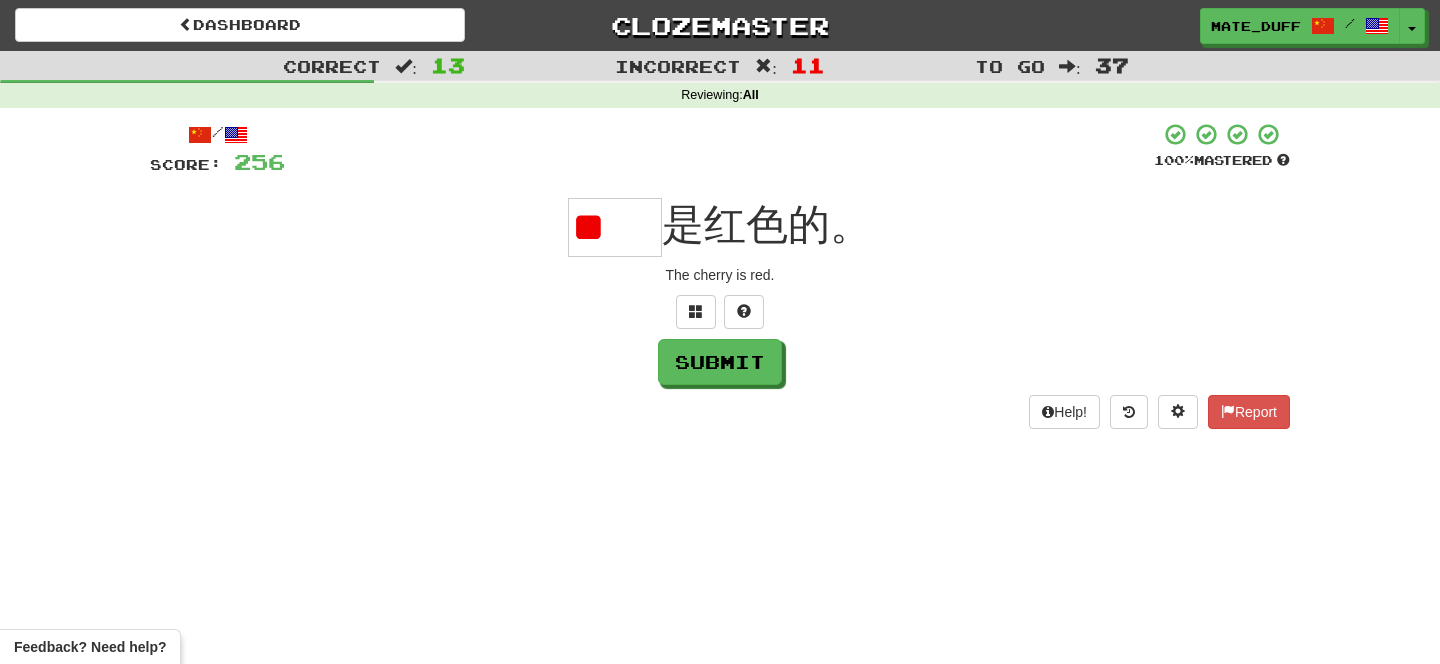 type on "*" 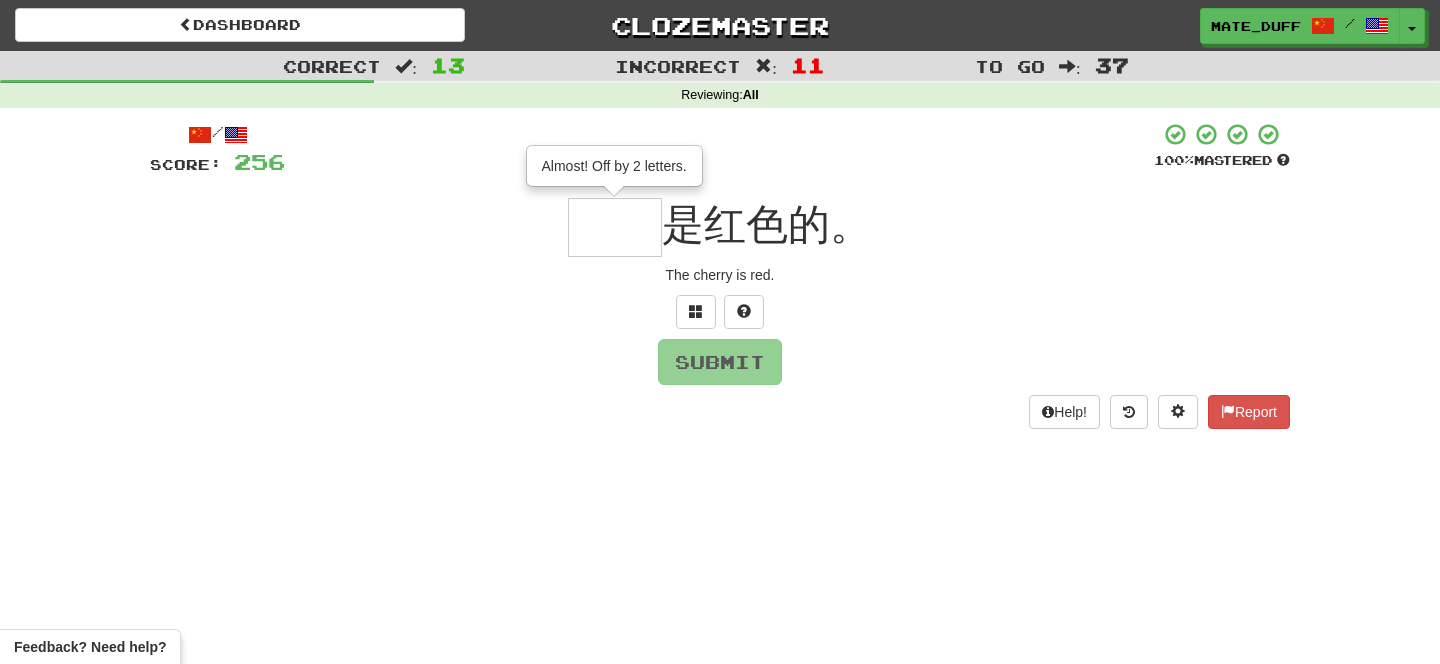 type on "**" 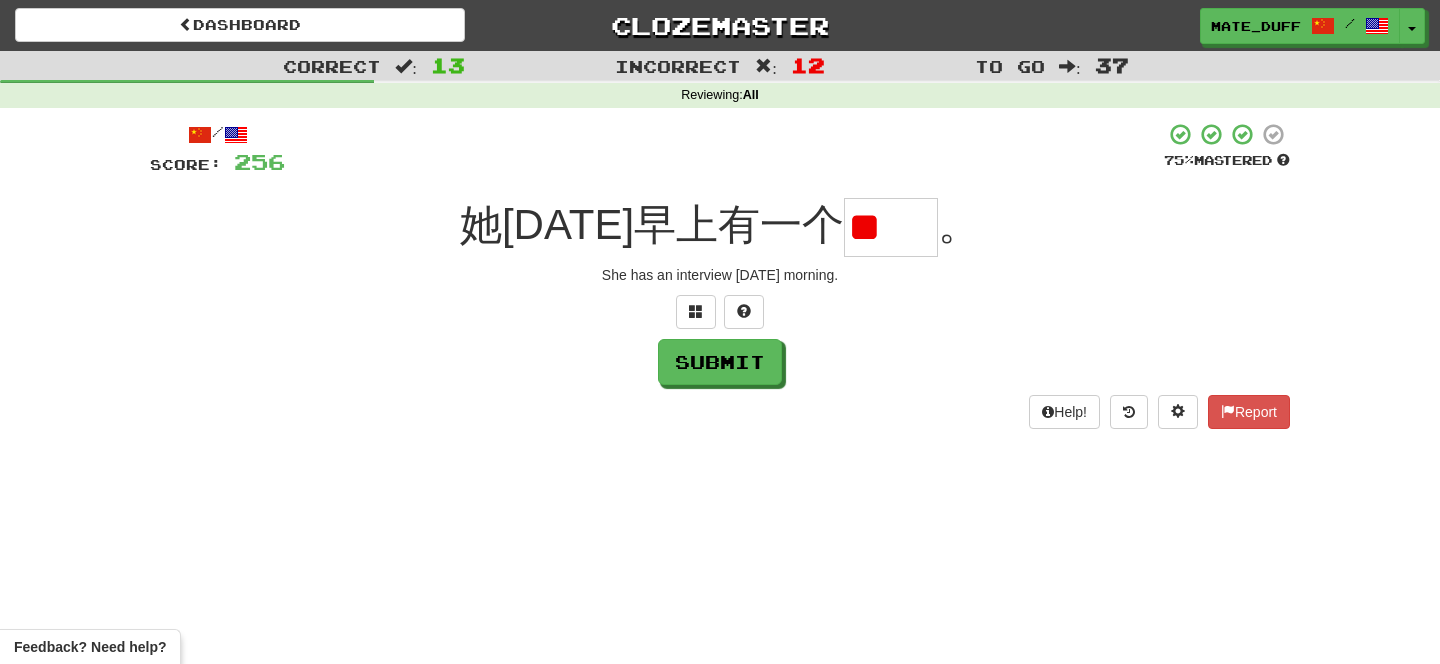 scroll, scrollTop: 0, scrollLeft: 0, axis: both 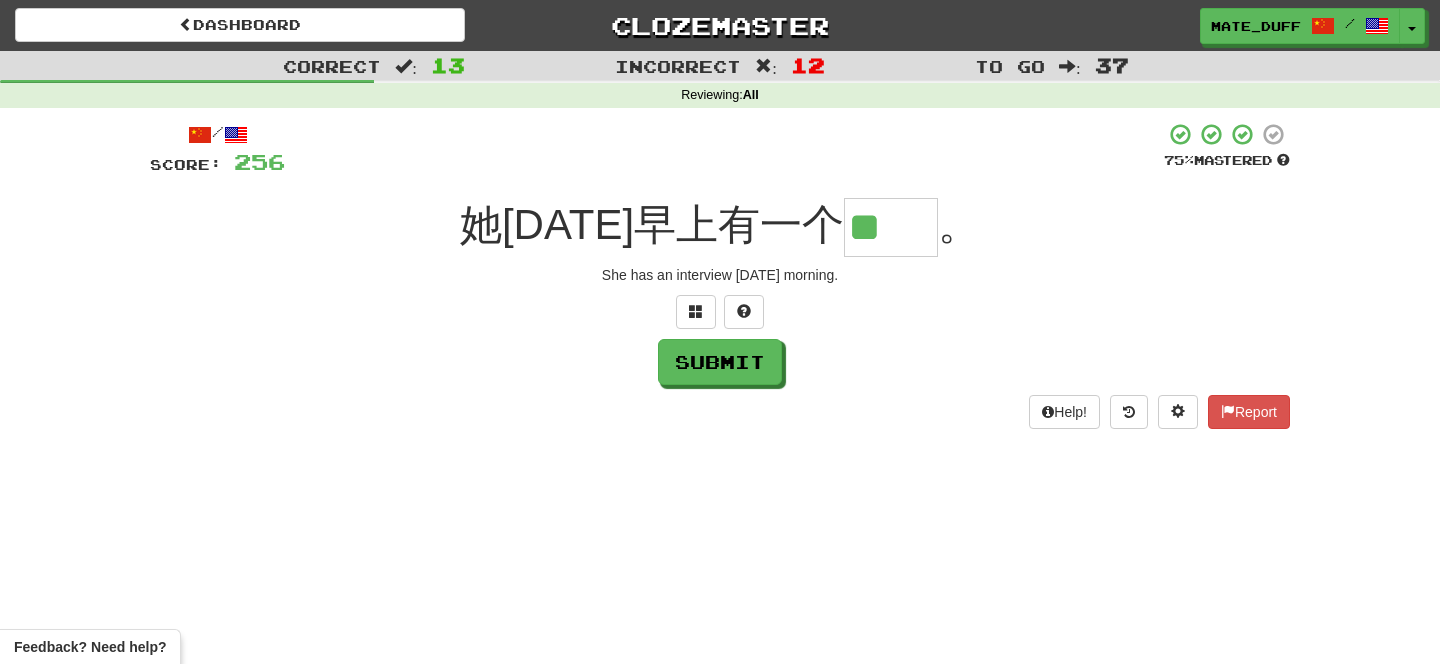 type on "**" 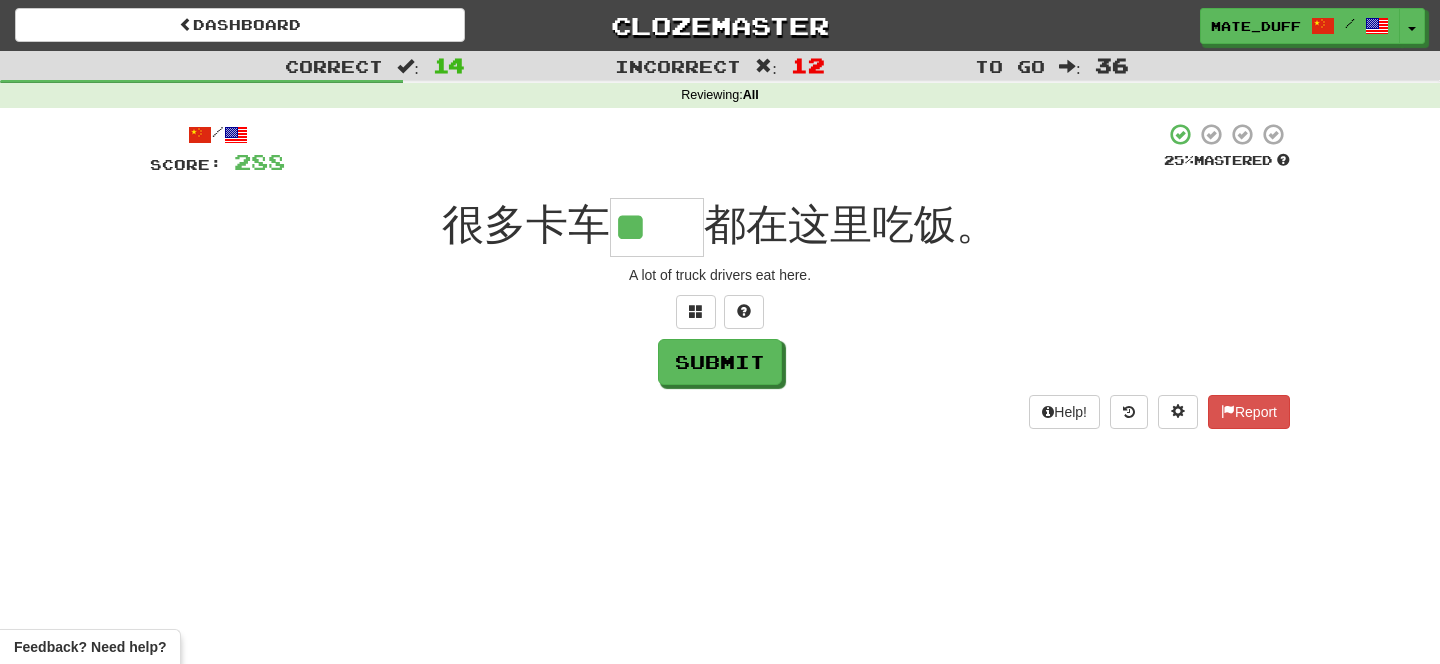 type on "**" 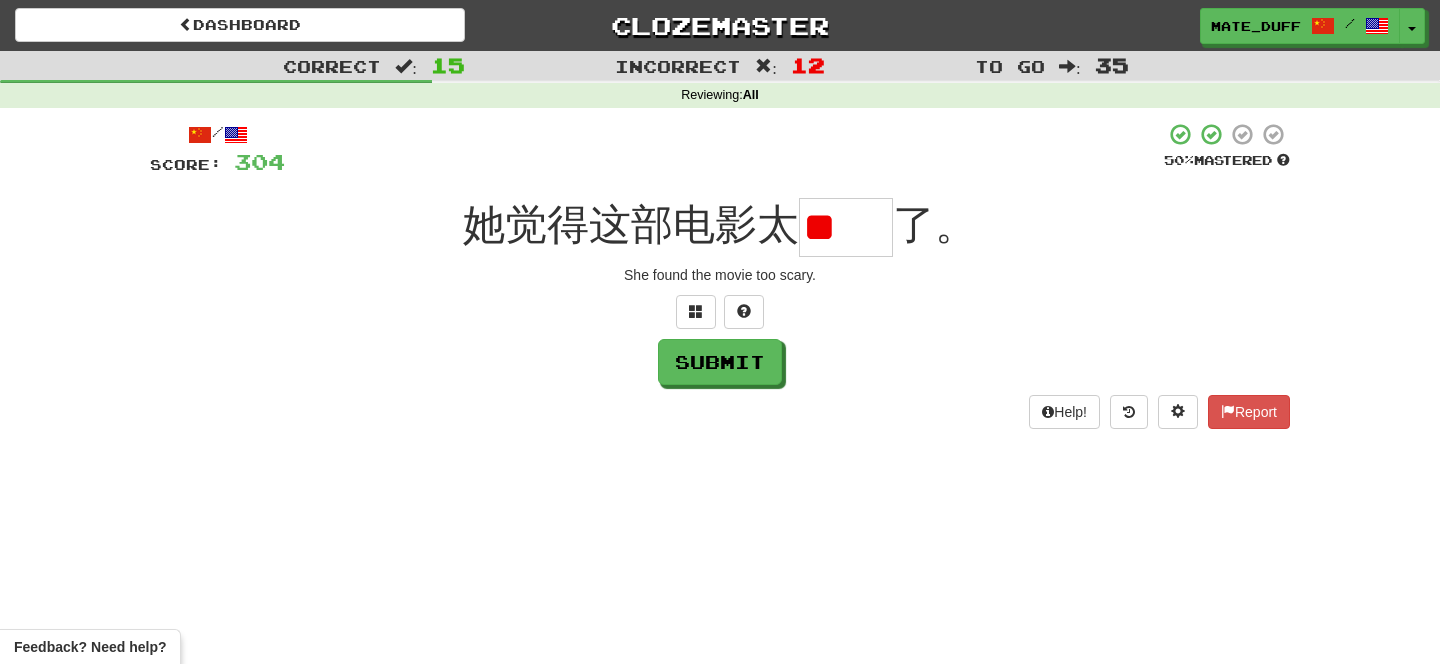 scroll, scrollTop: 0, scrollLeft: 0, axis: both 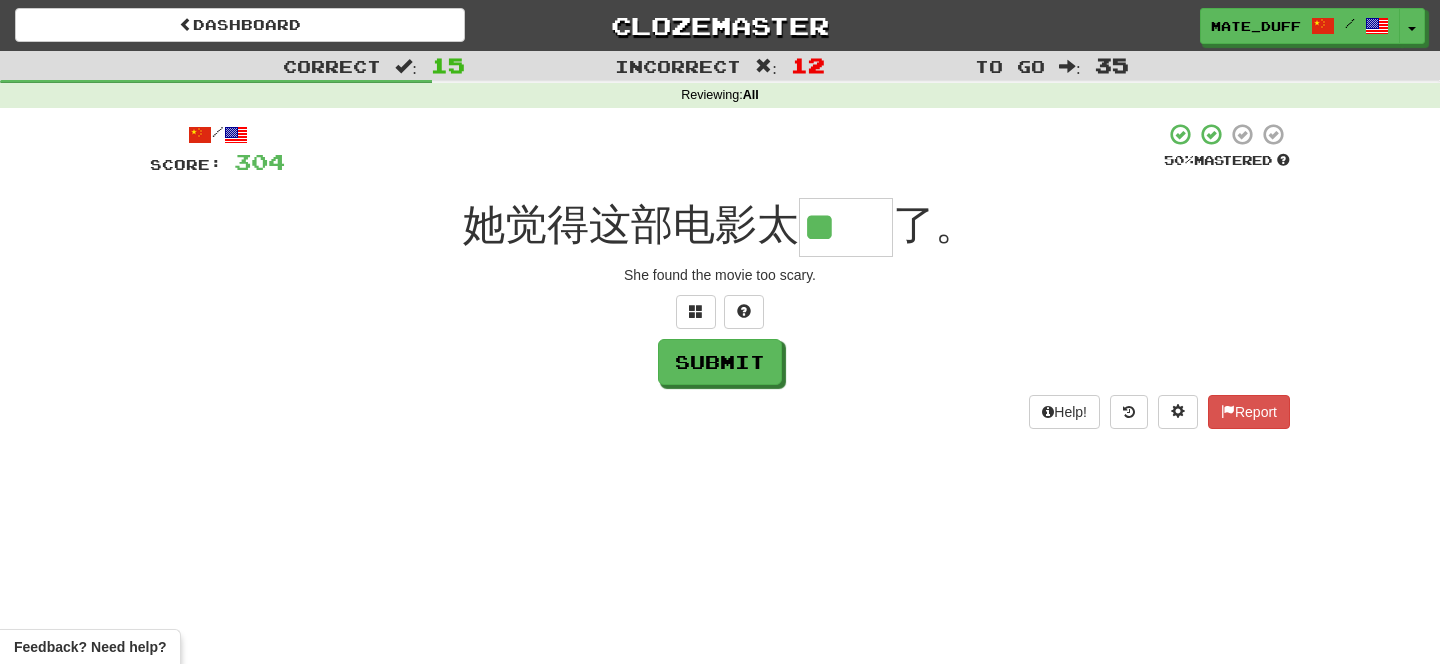 type on "**" 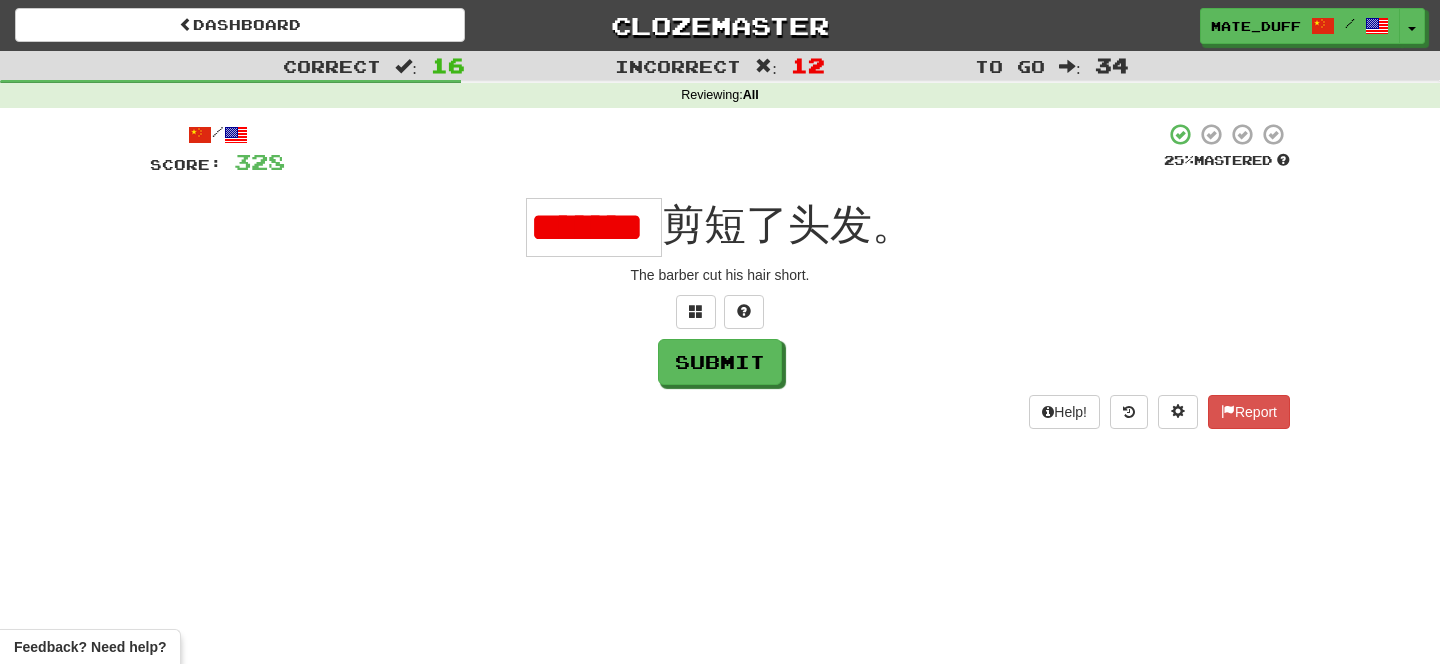 scroll, scrollTop: 0, scrollLeft: 0, axis: both 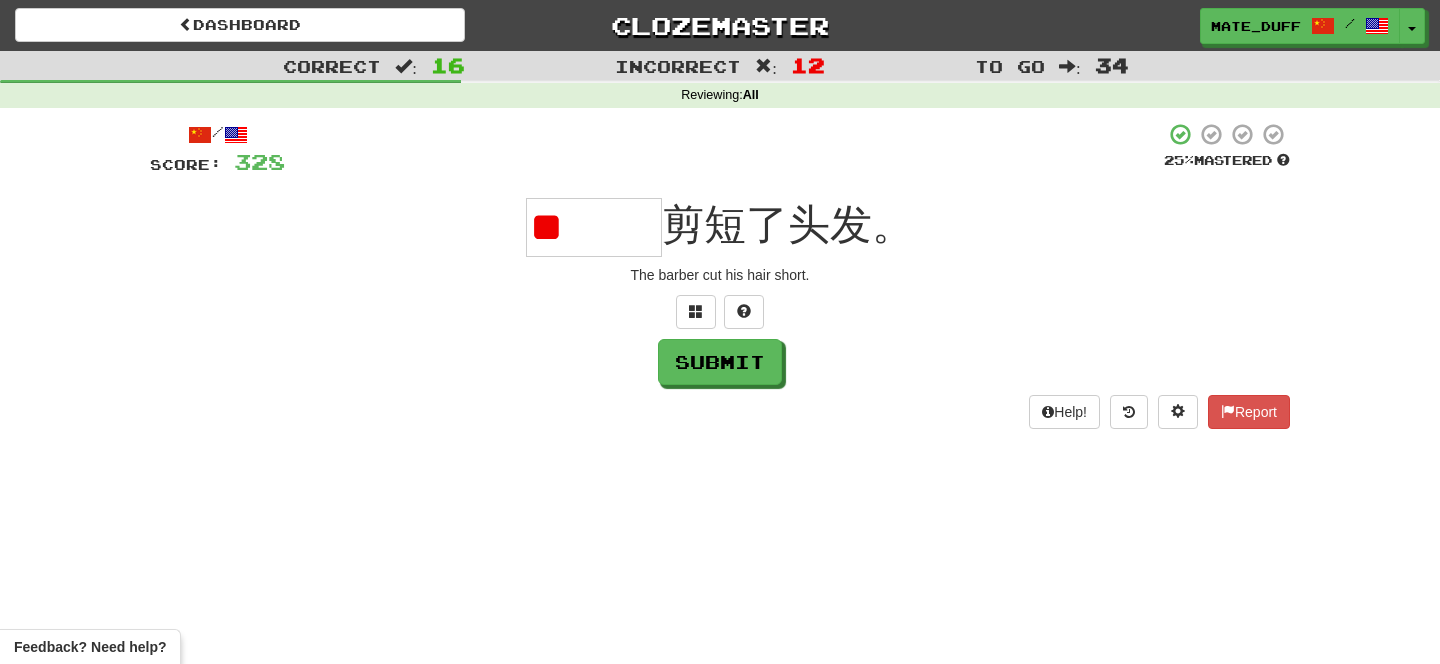 type on "*" 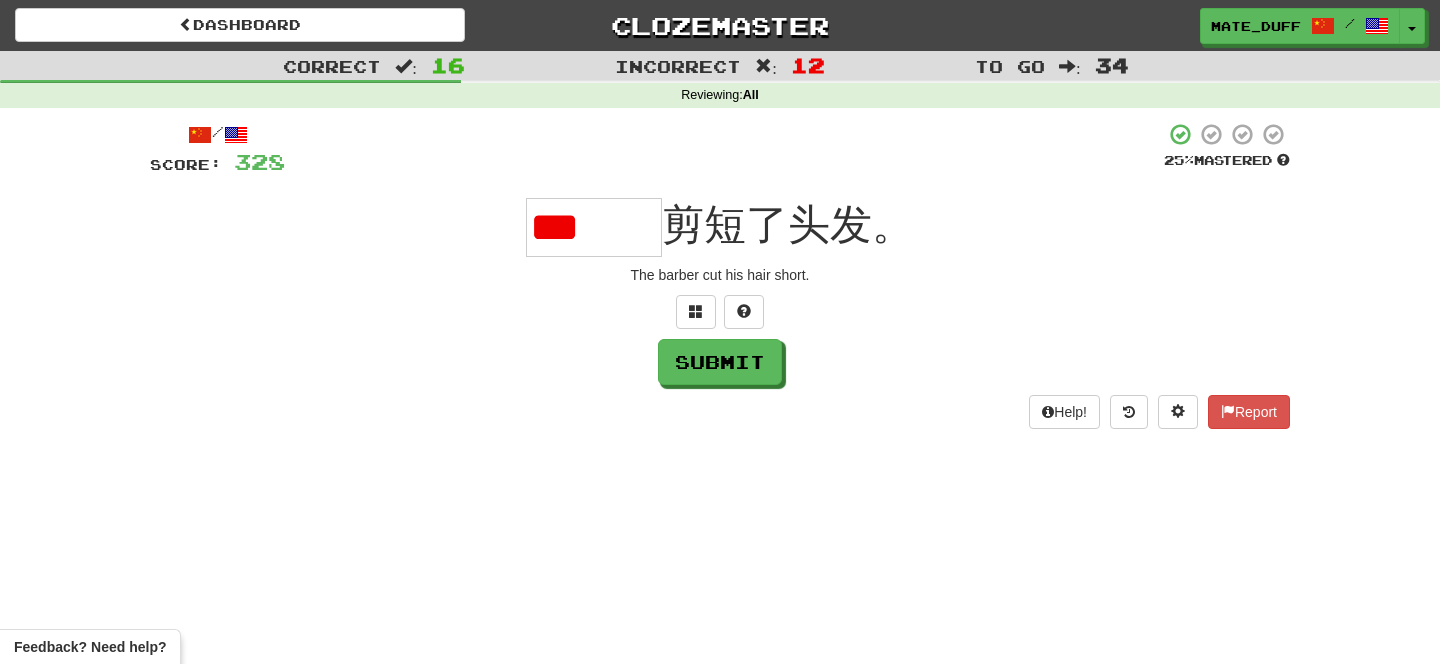 scroll, scrollTop: 0, scrollLeft: 0, axis: both 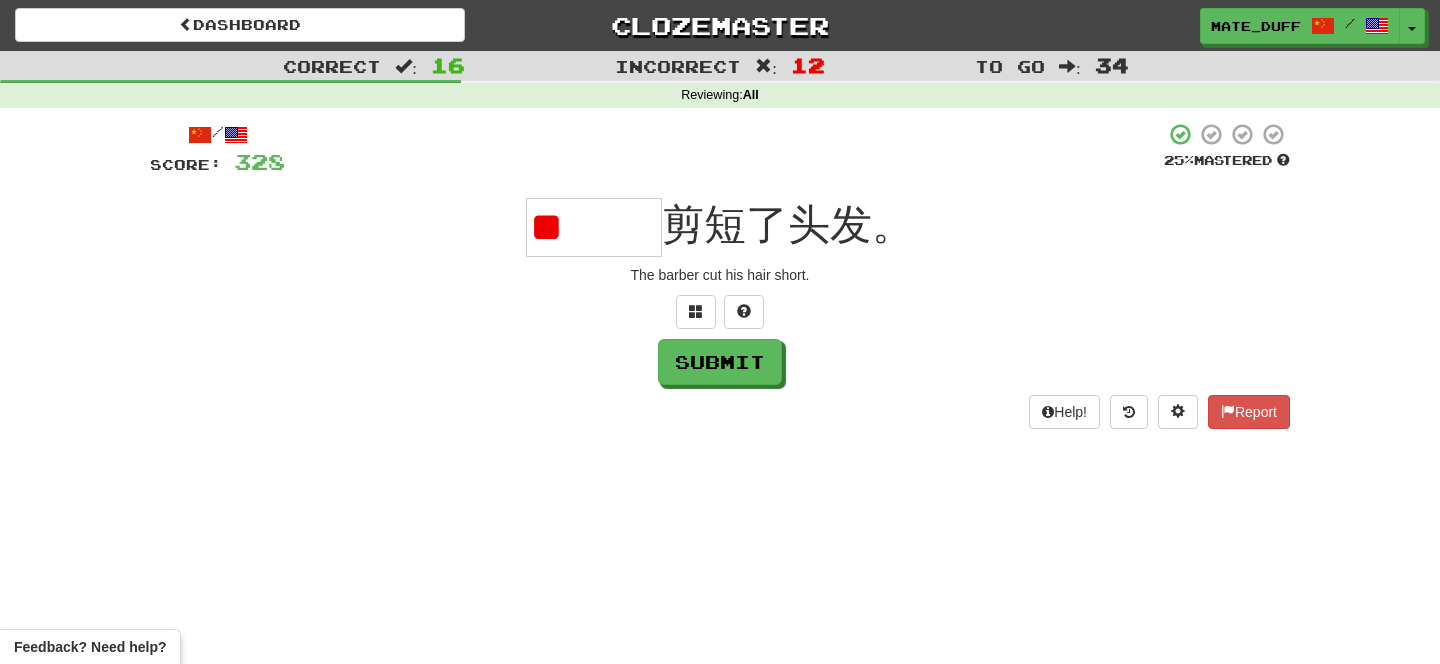 type on "*" 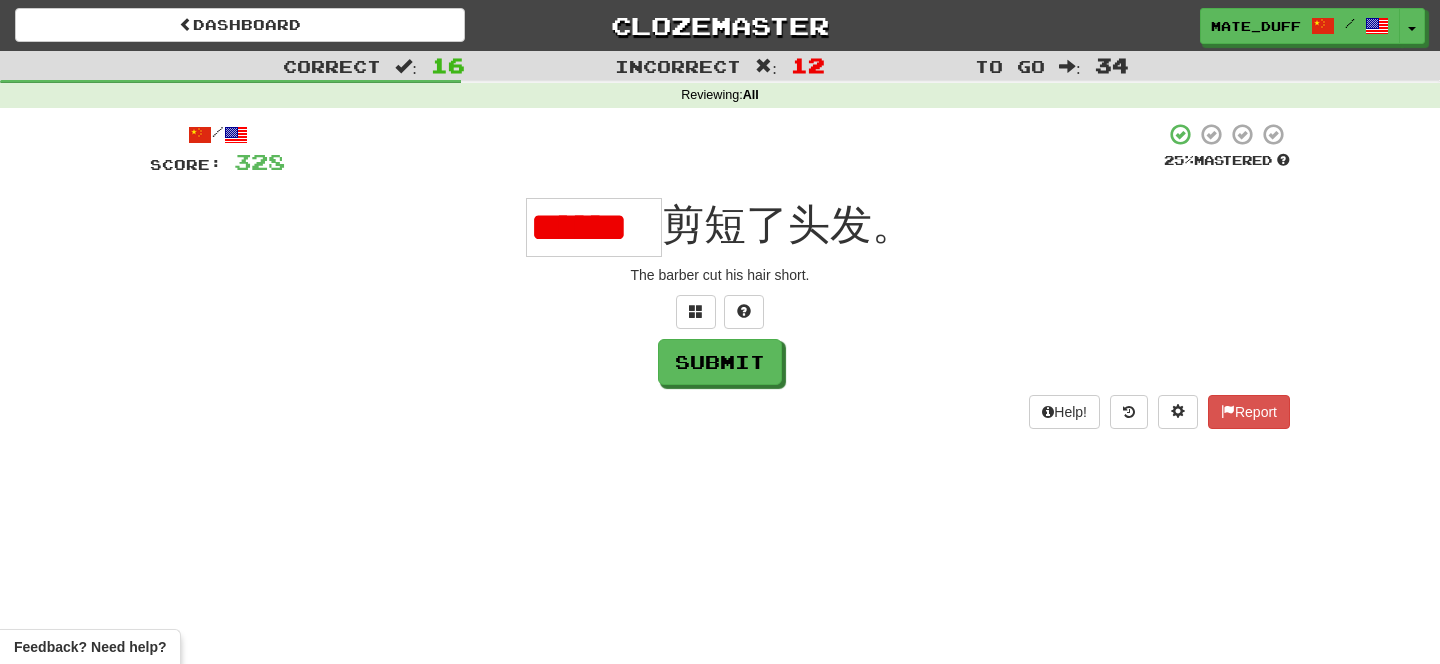 scroll, scrollTop: 0, scrollLeft: 0, axis: both 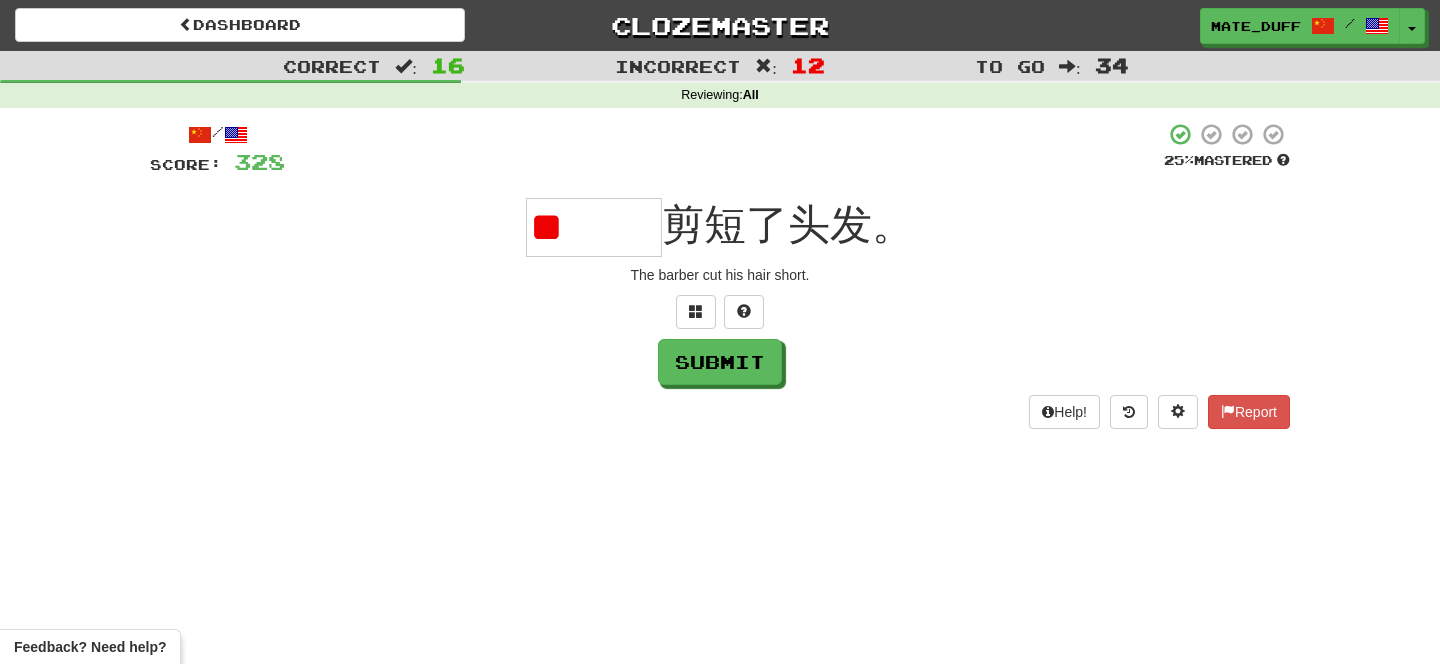 type on "*" 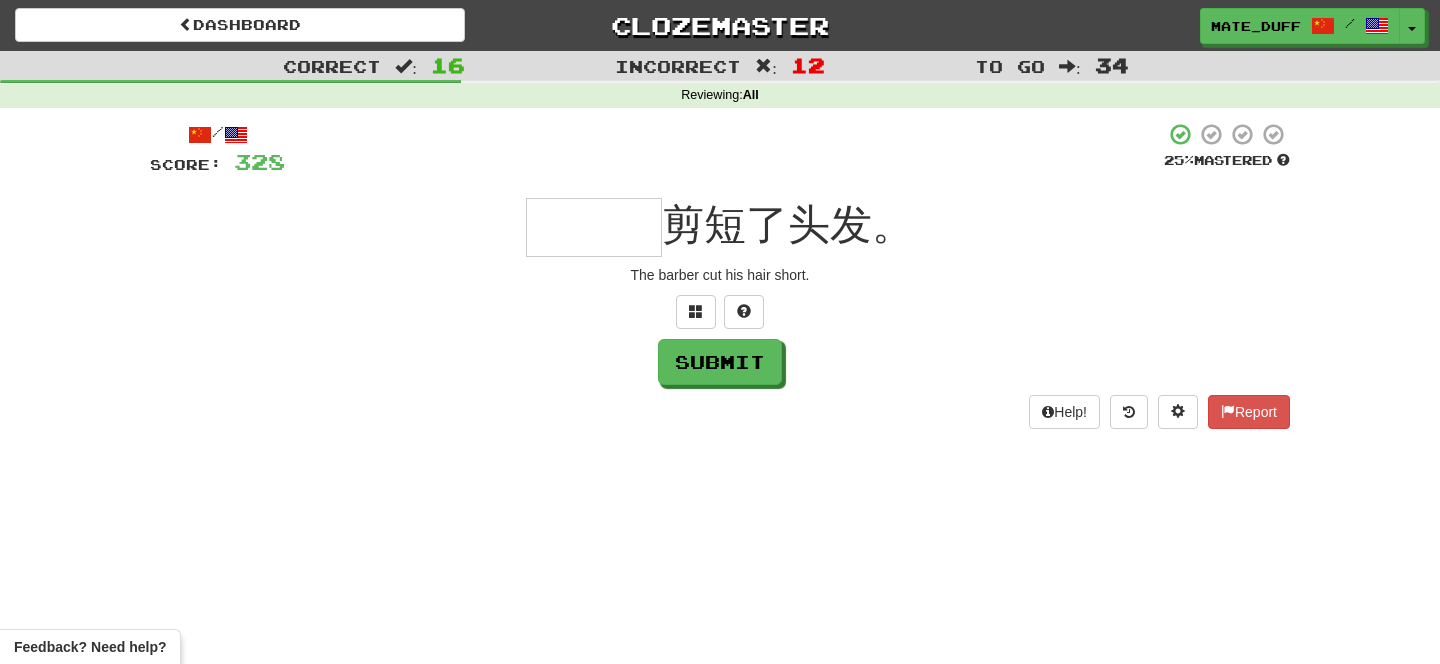 type on "***" 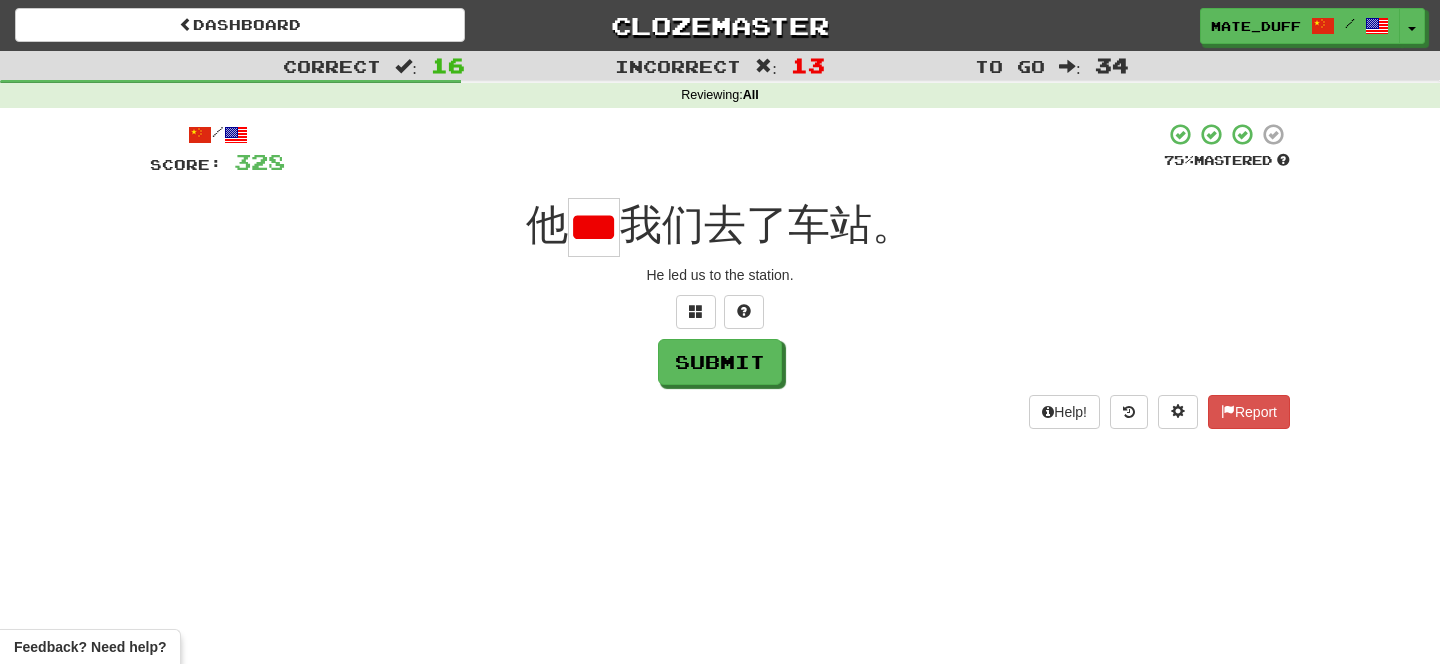 scroll, scrollTop: 0, scrollLeft: 27, axis: horizontal 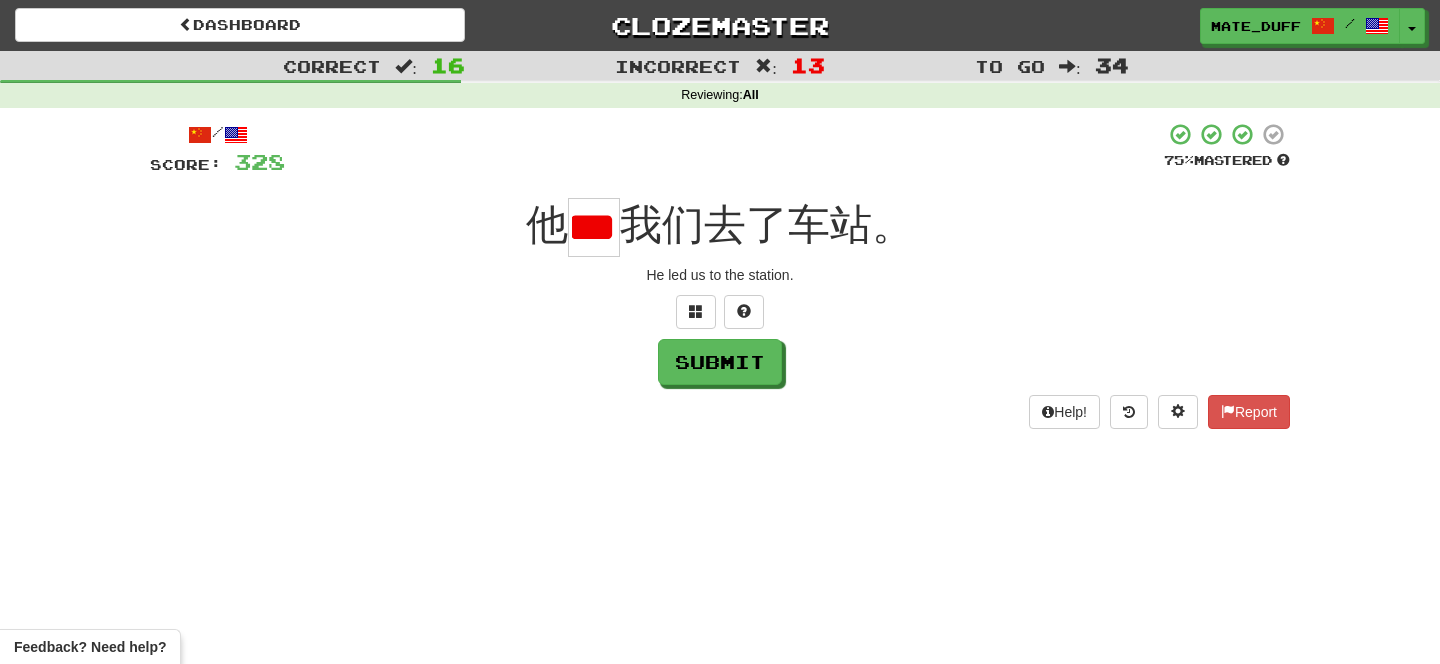 type on "*" 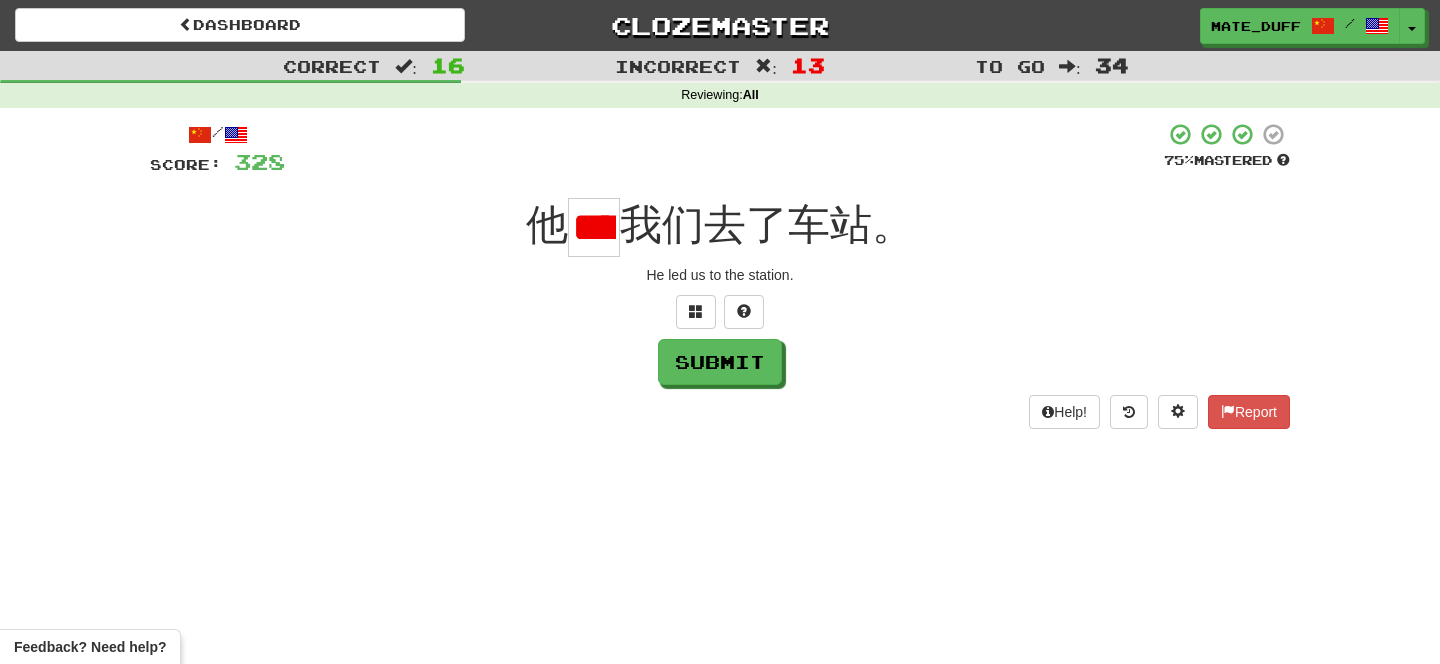 scroll, scrollTop: 0, scrollLeft: 22, axis: horizontal 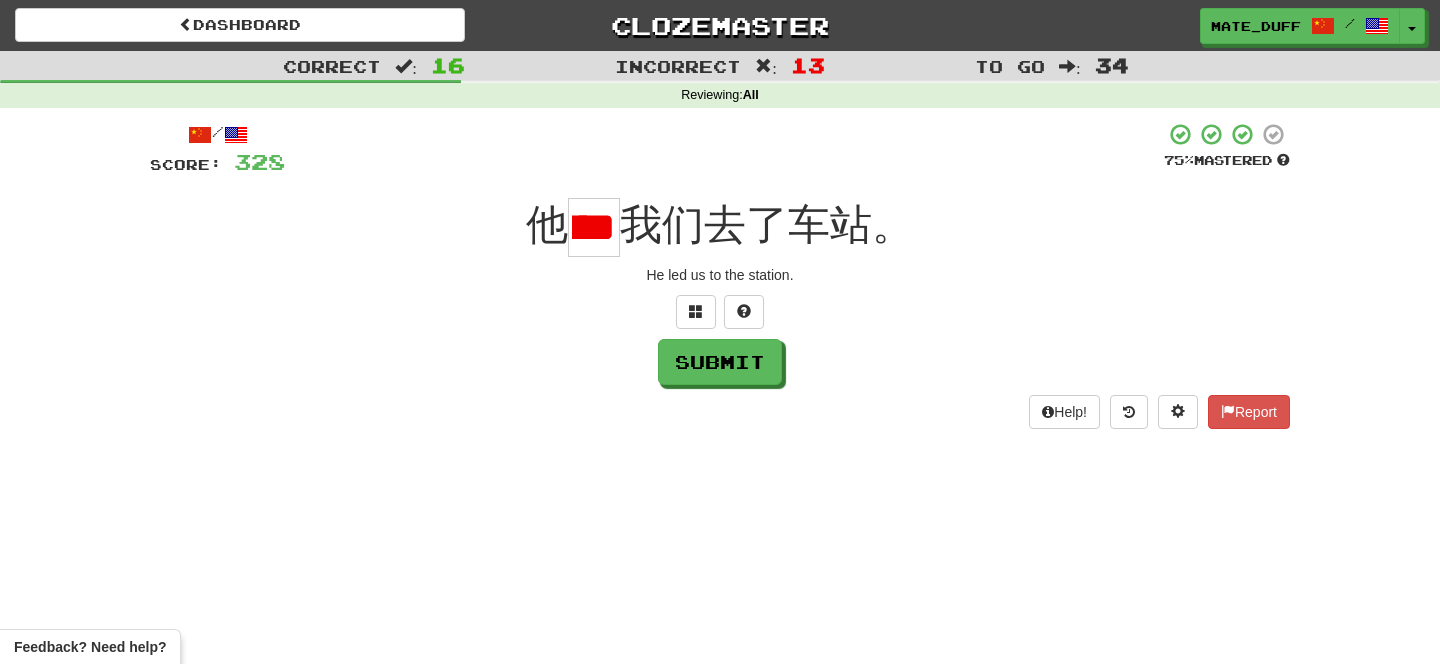 type on "*" 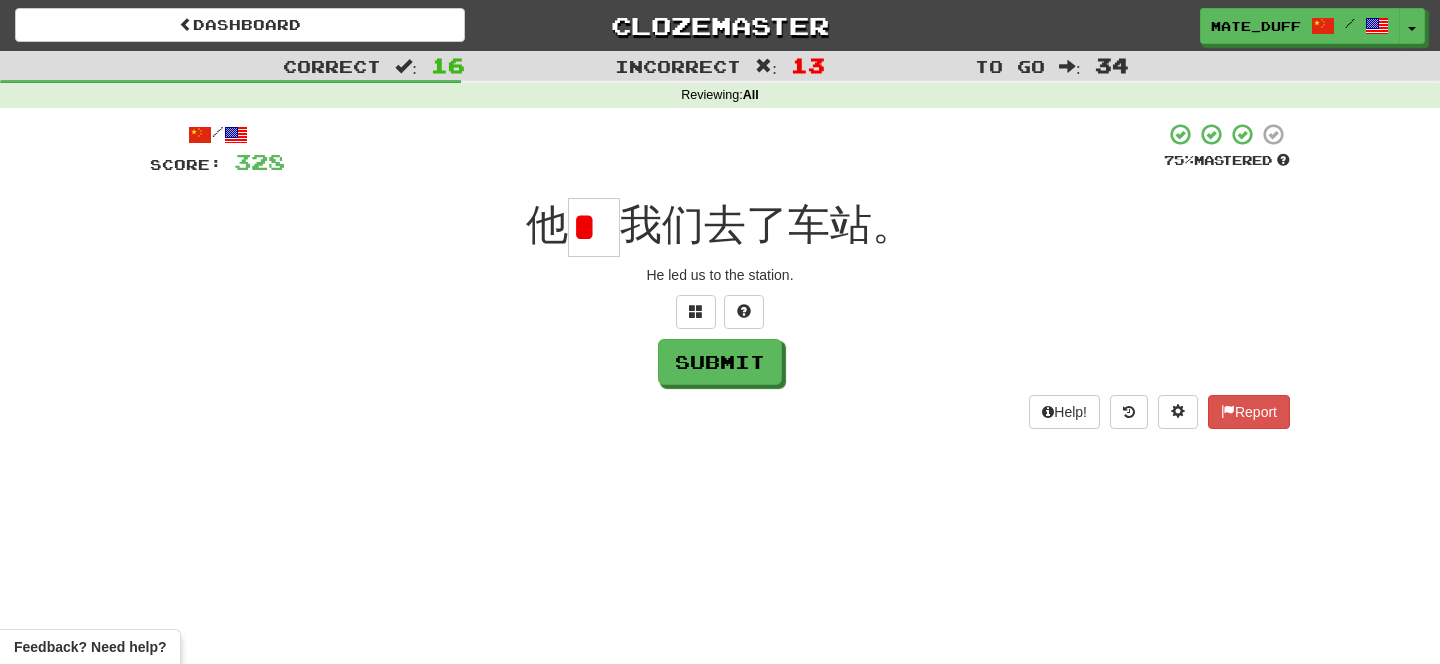 scroll, scrollTop: 0, scrollLeft: 0, axis: both 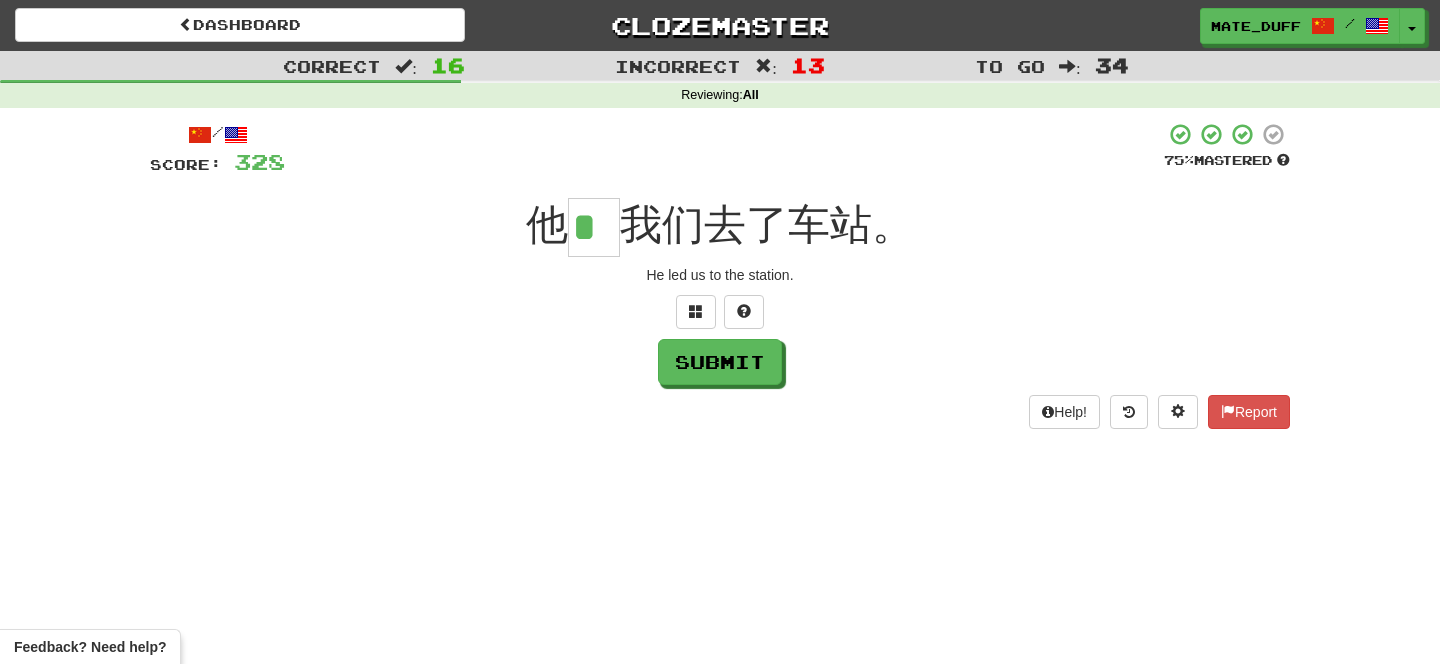 type on "*" 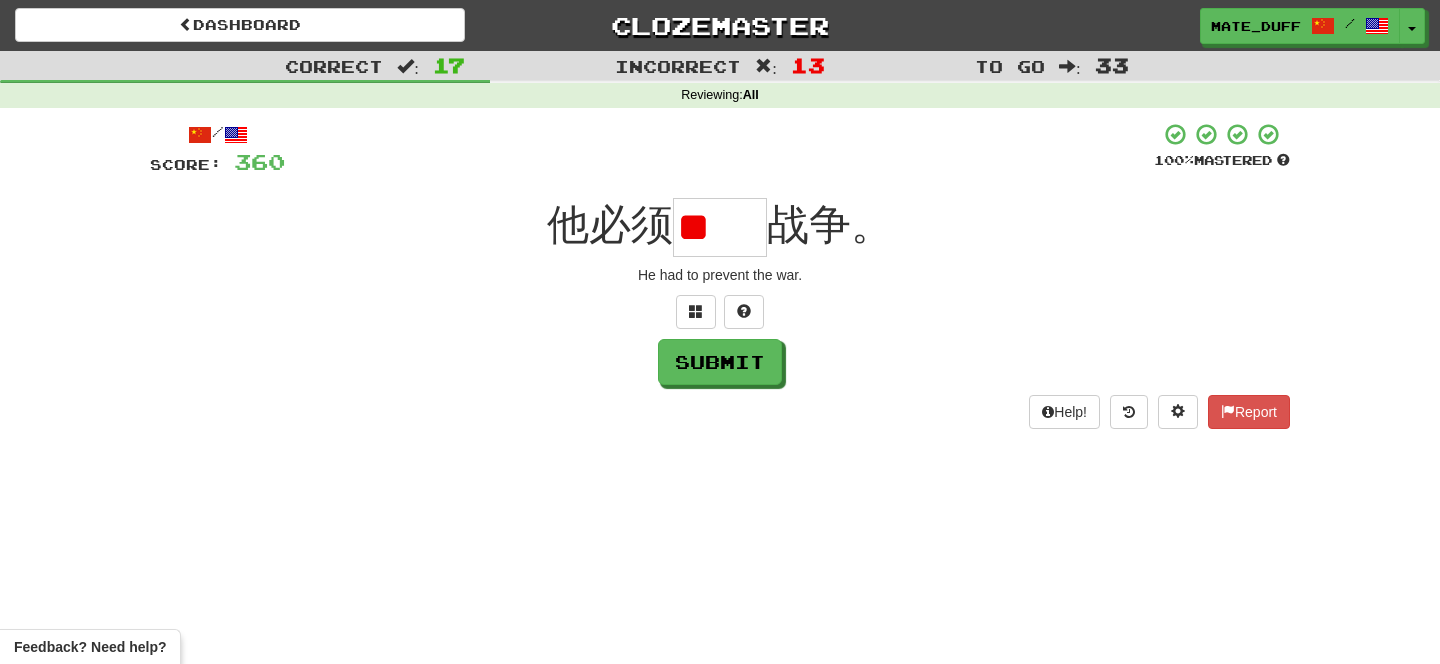 scroll, scrollTop: 0, scrollLeft: 0, axis: both 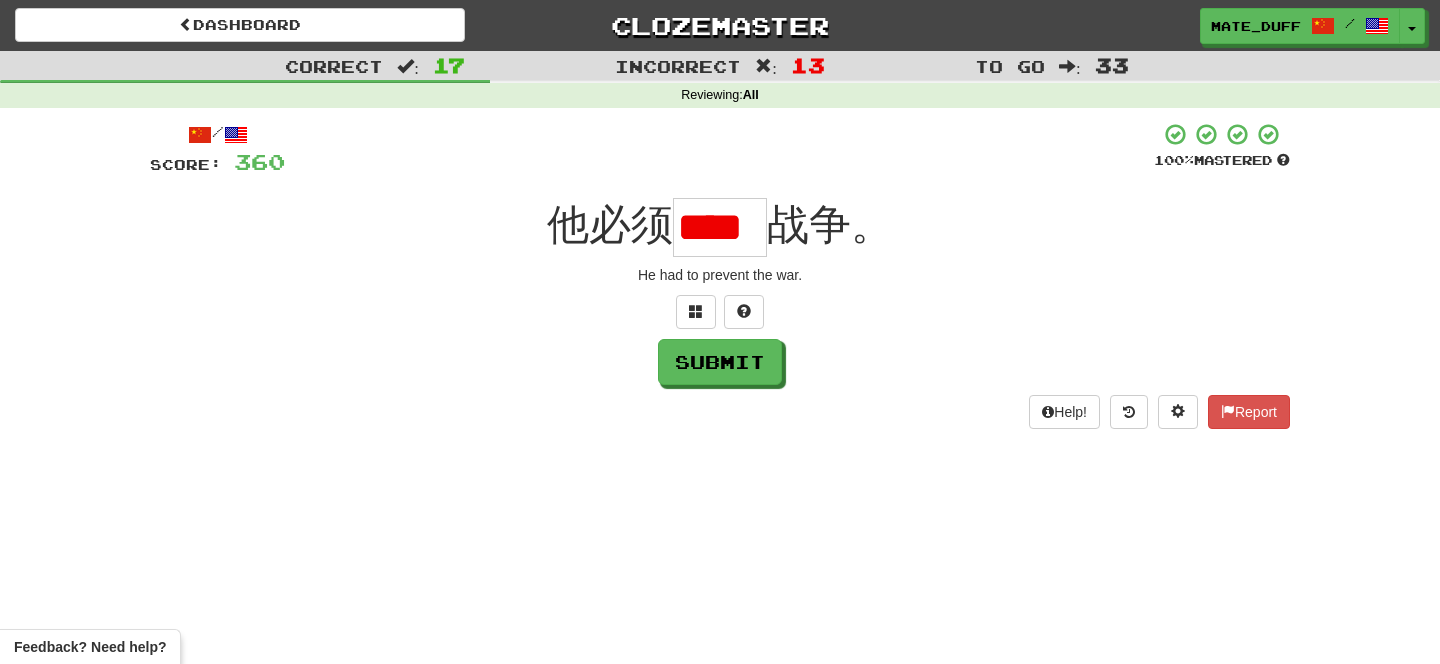type on "*" 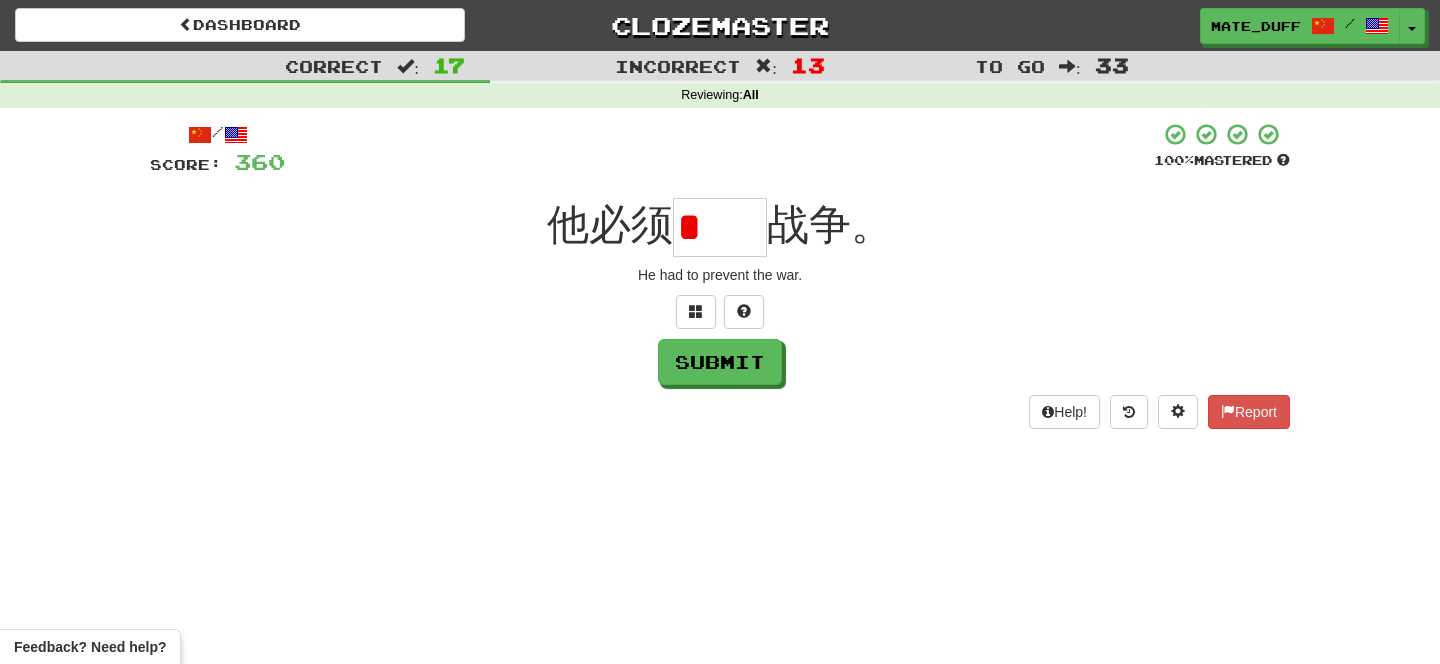 scroll, scrollTop: 0, scrollLeft: 0, axis: both 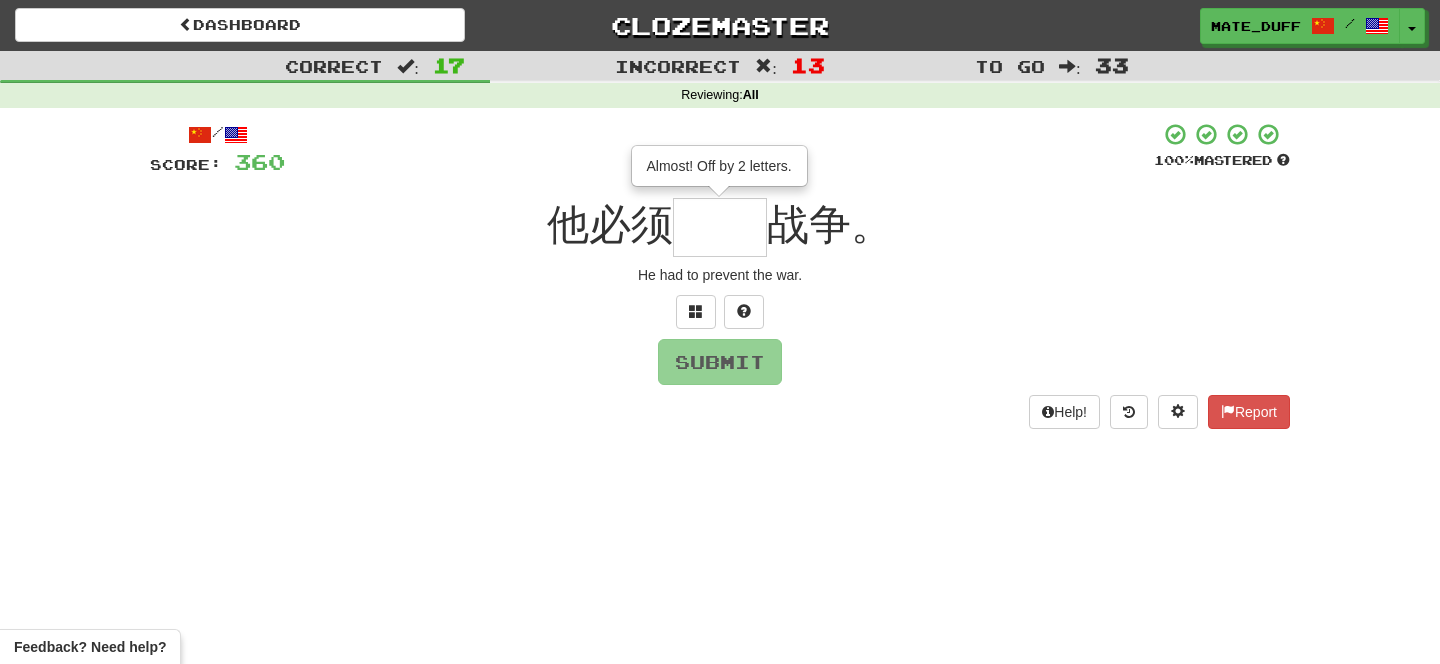 type on "**" 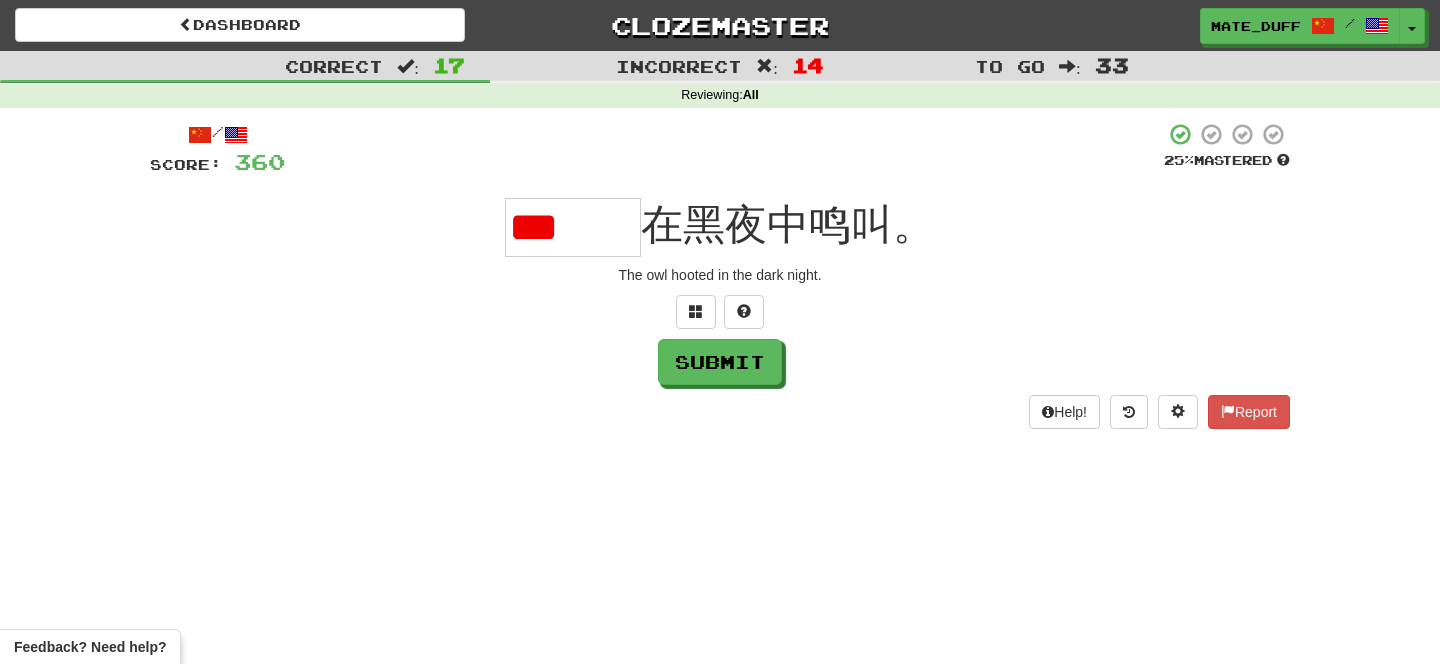 scroll, scrollTop: 0, scrollLeft: 0, axis: both 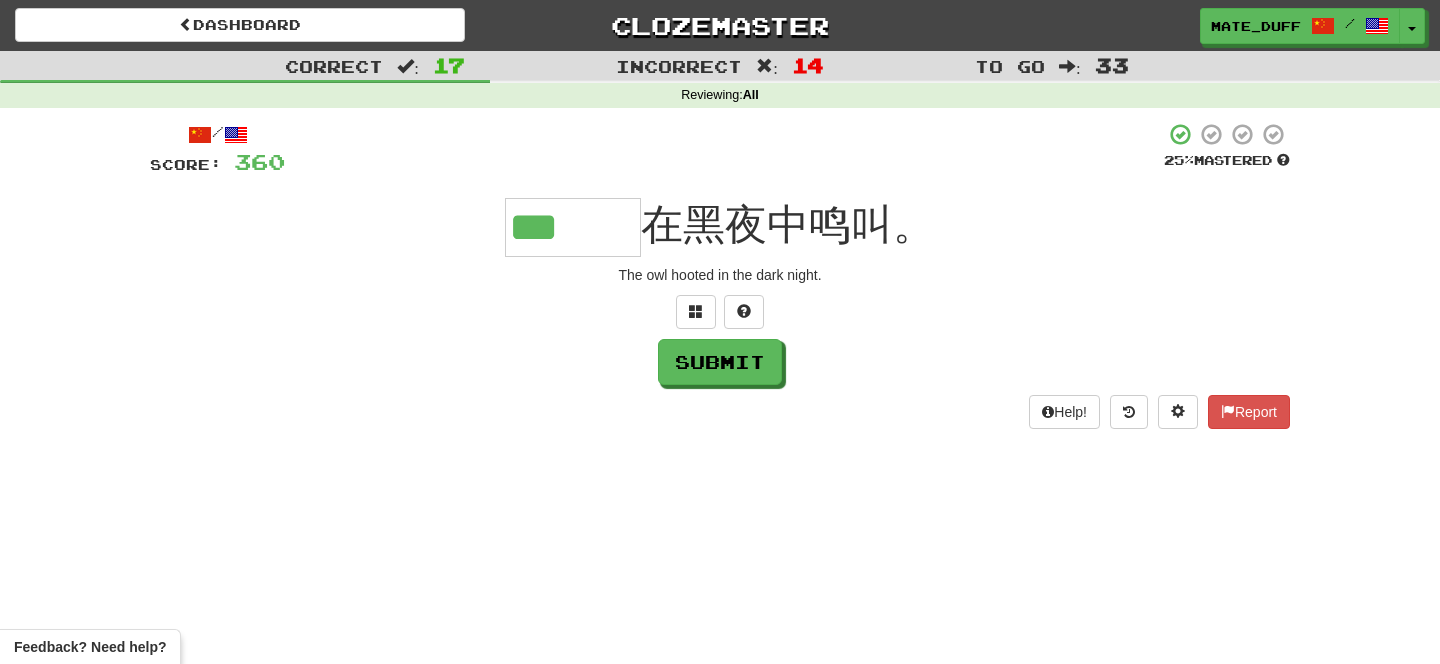 type on "***" 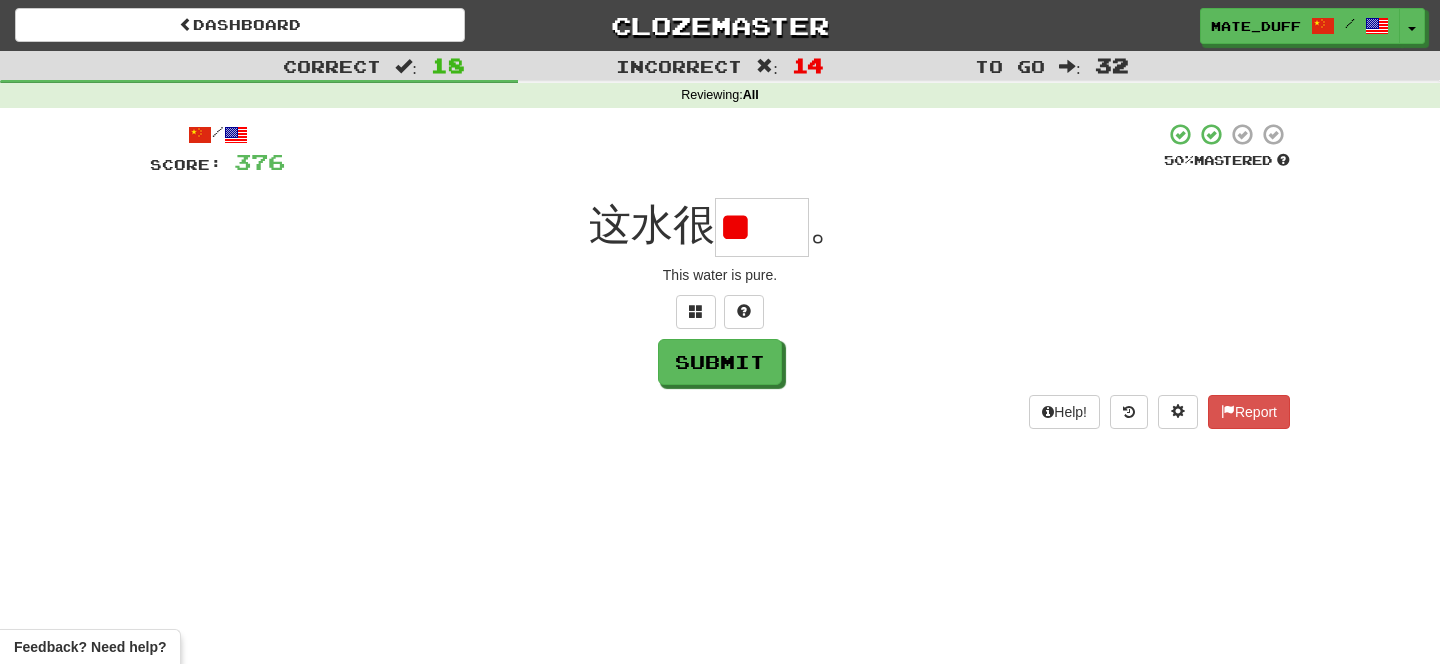scroll, scrollTop: 0, scrollLeft: 0, axis: both 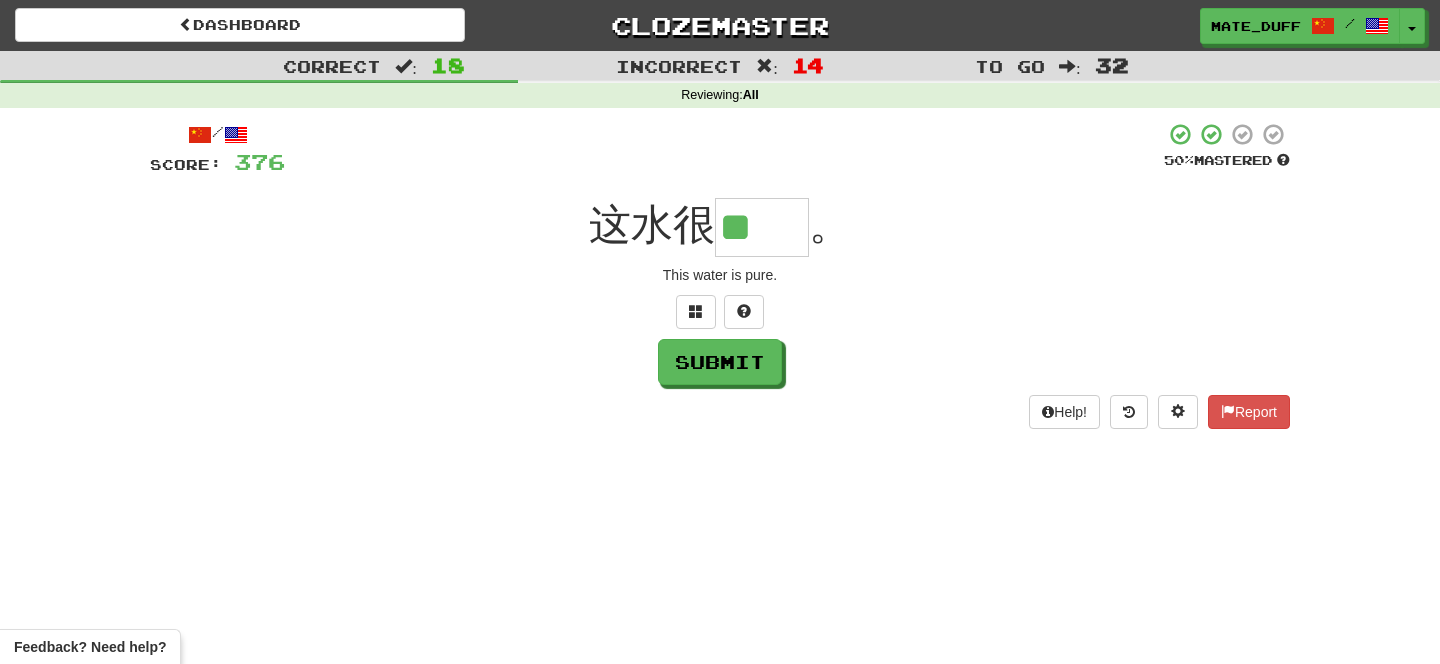 type on "**" 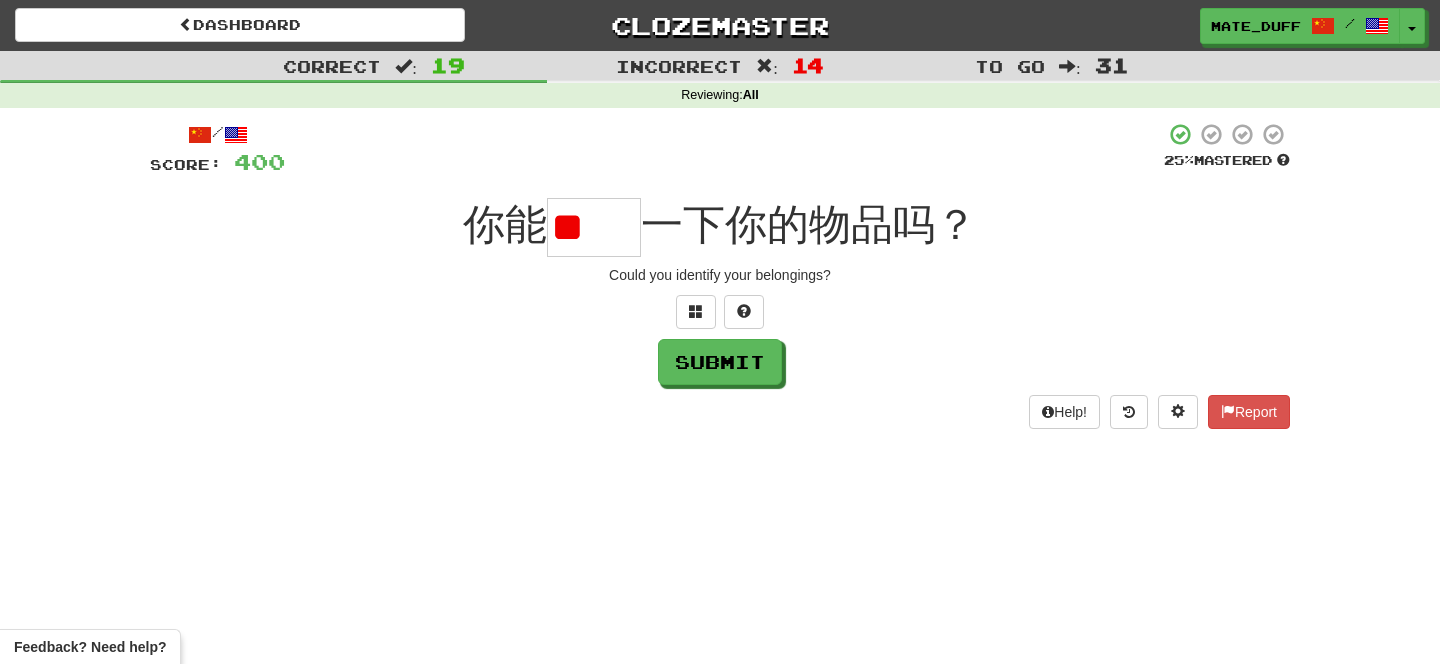 type on "*" 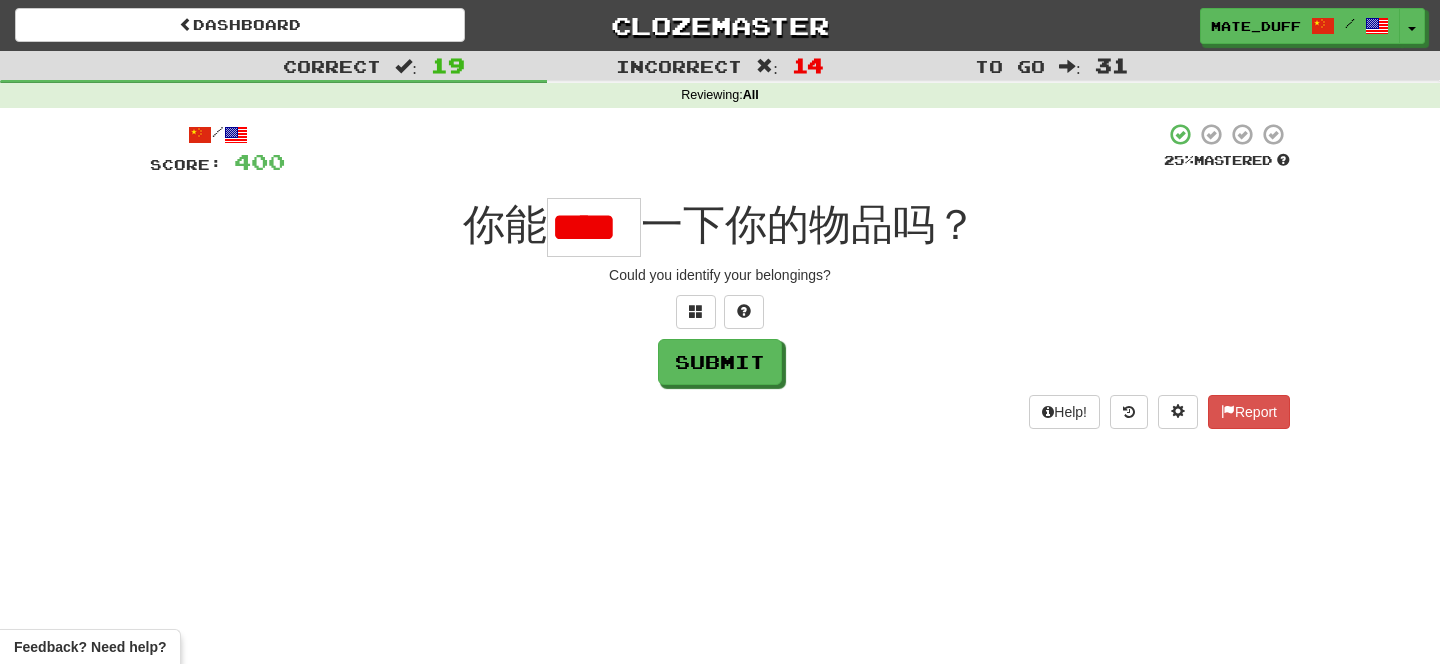 type on "*" 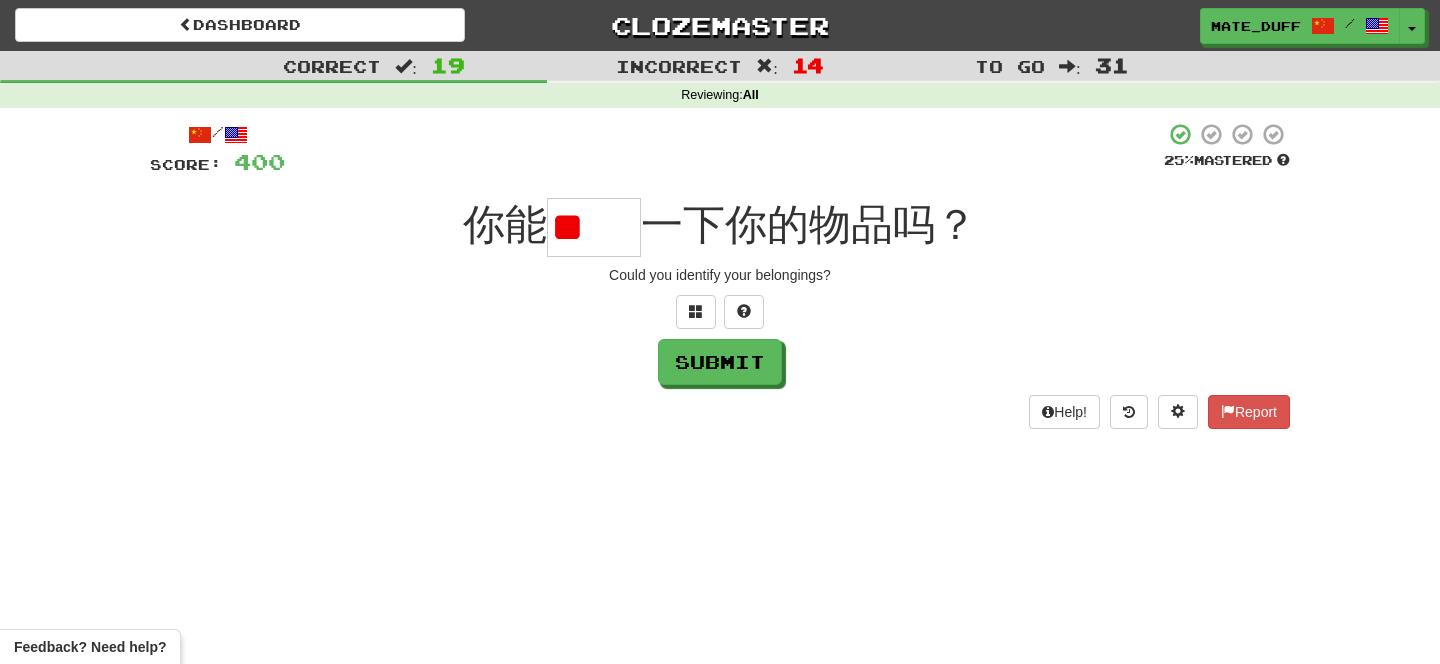 type on "*" 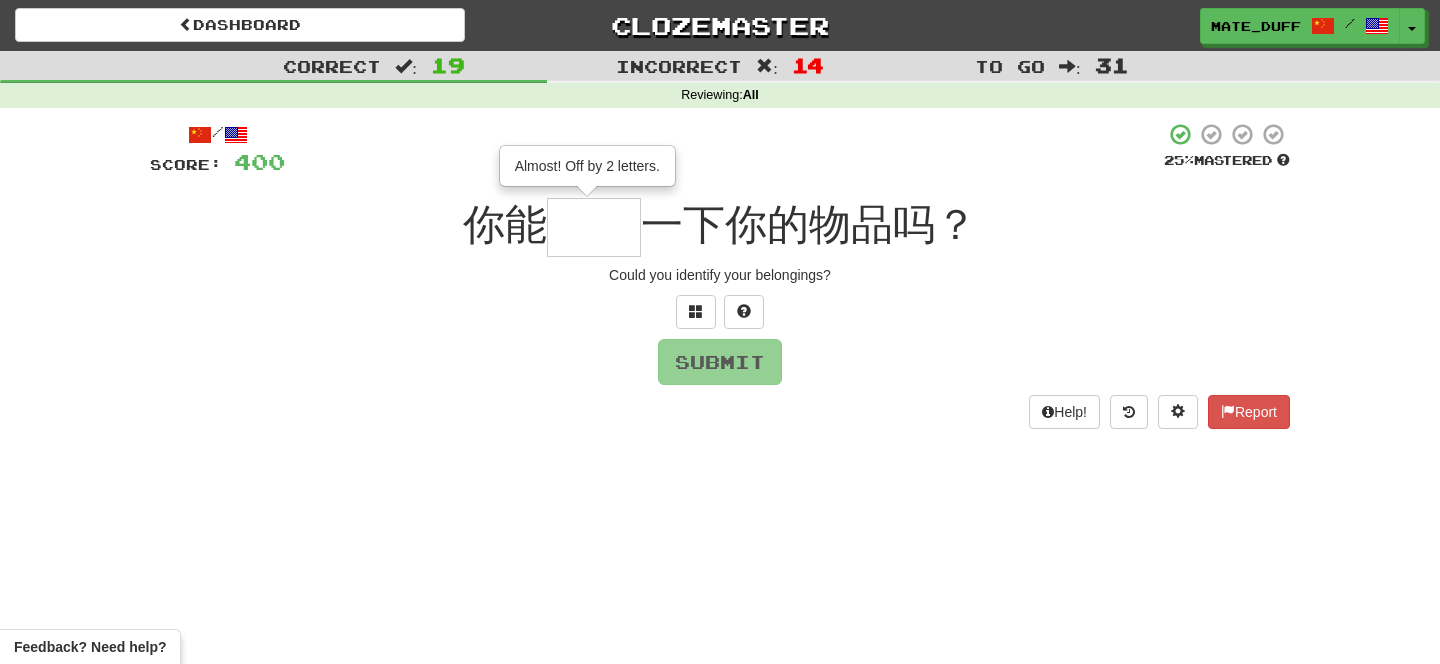 type on "**" 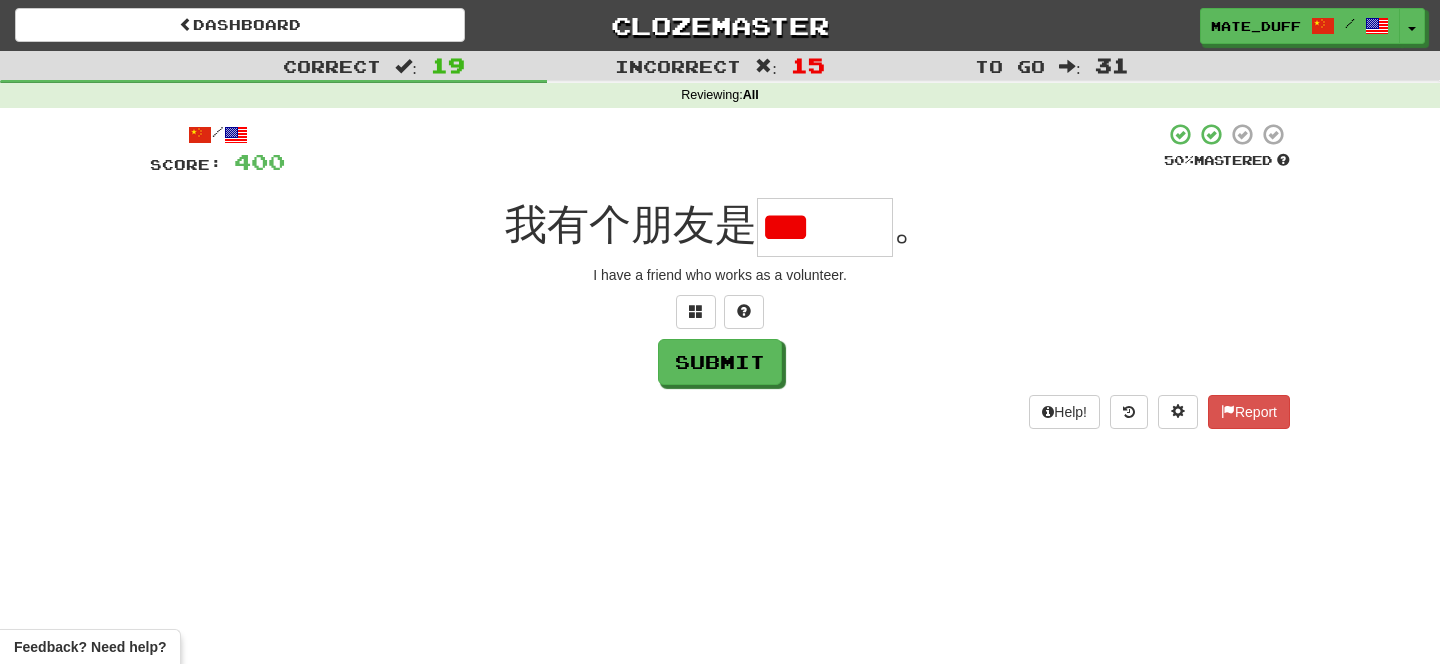 type on "*" 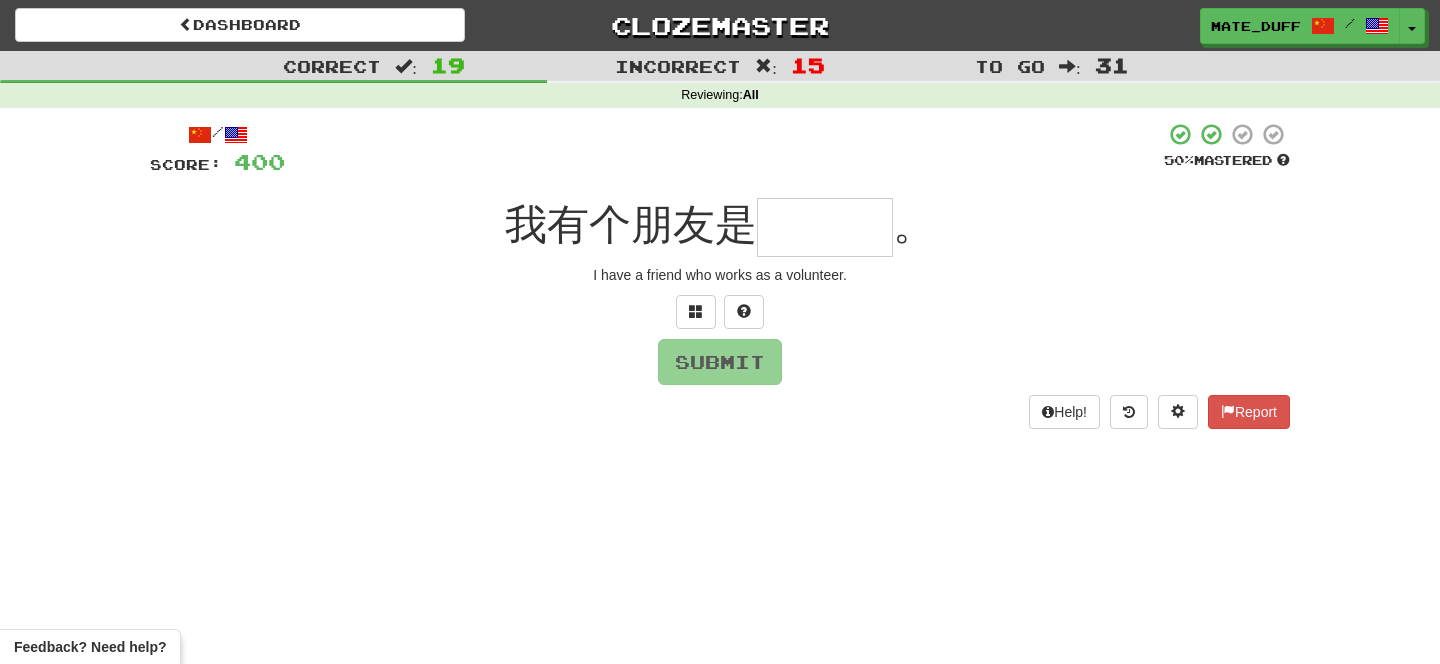 type on "***" 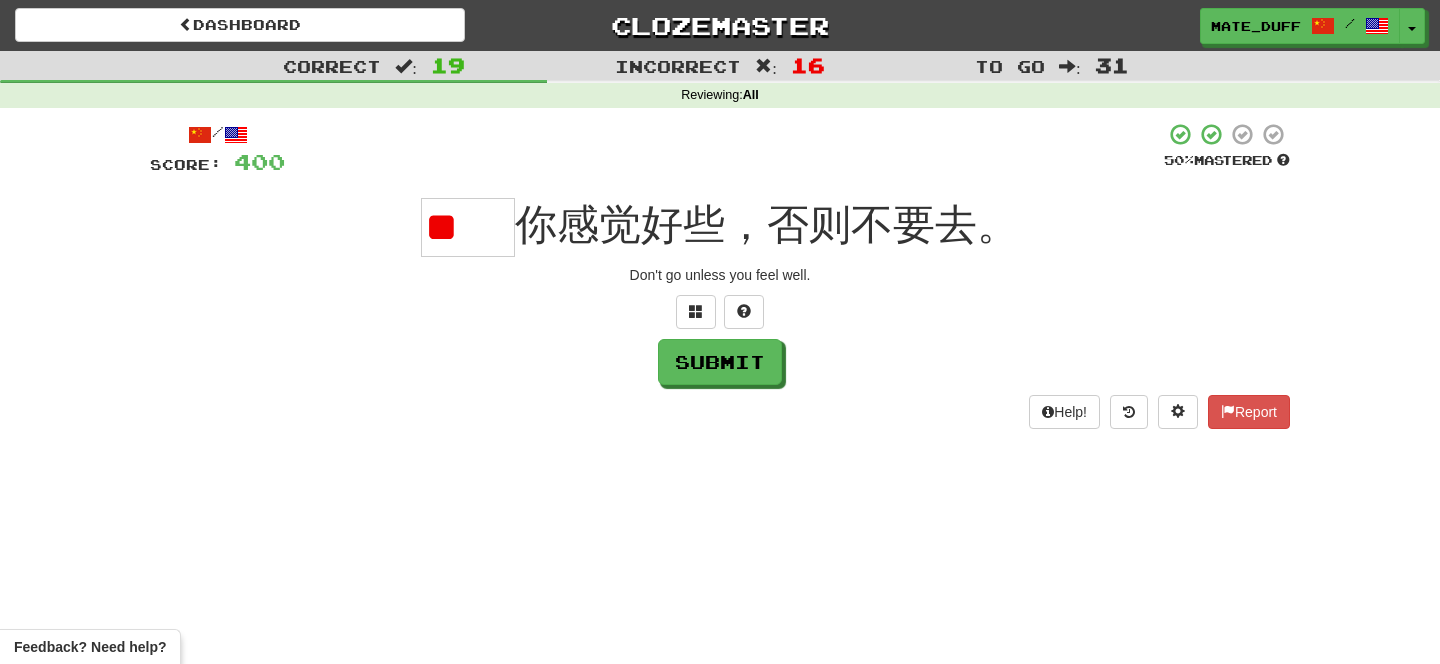 scroll, scrollTop: 0, scrollLeft: 0, axis: both 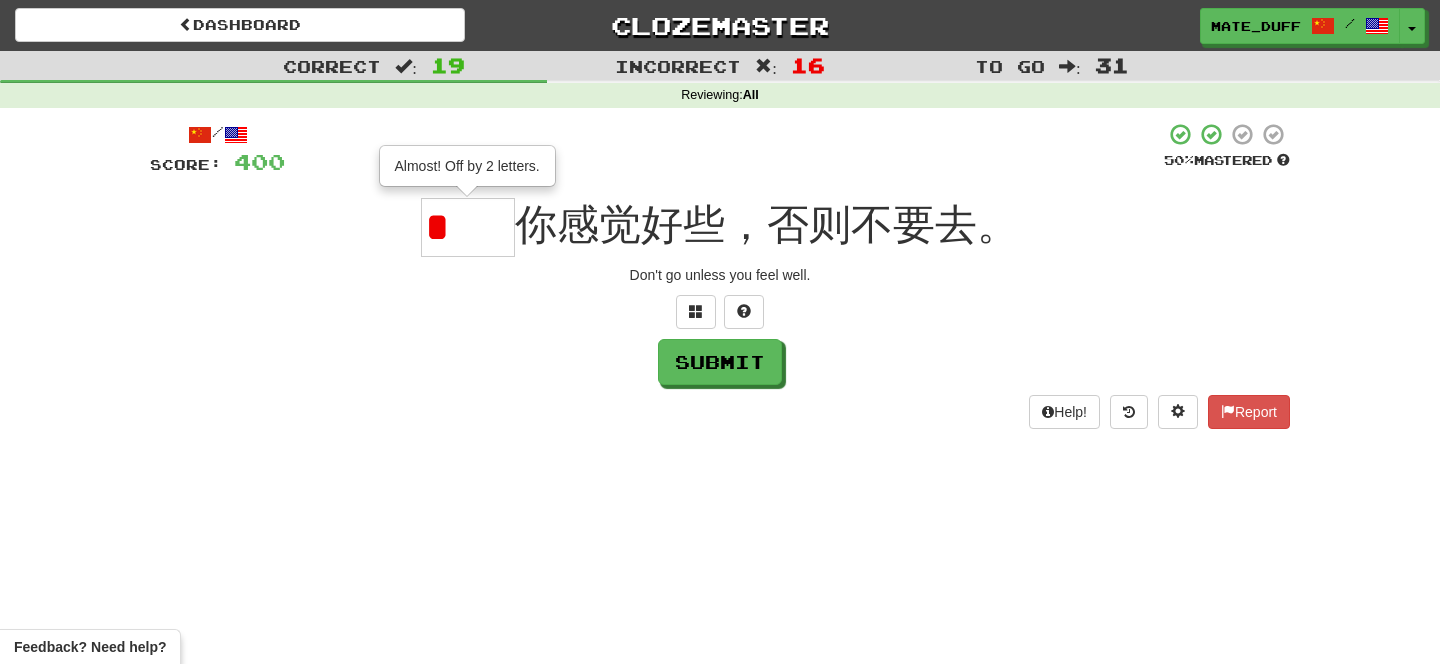type on "**" 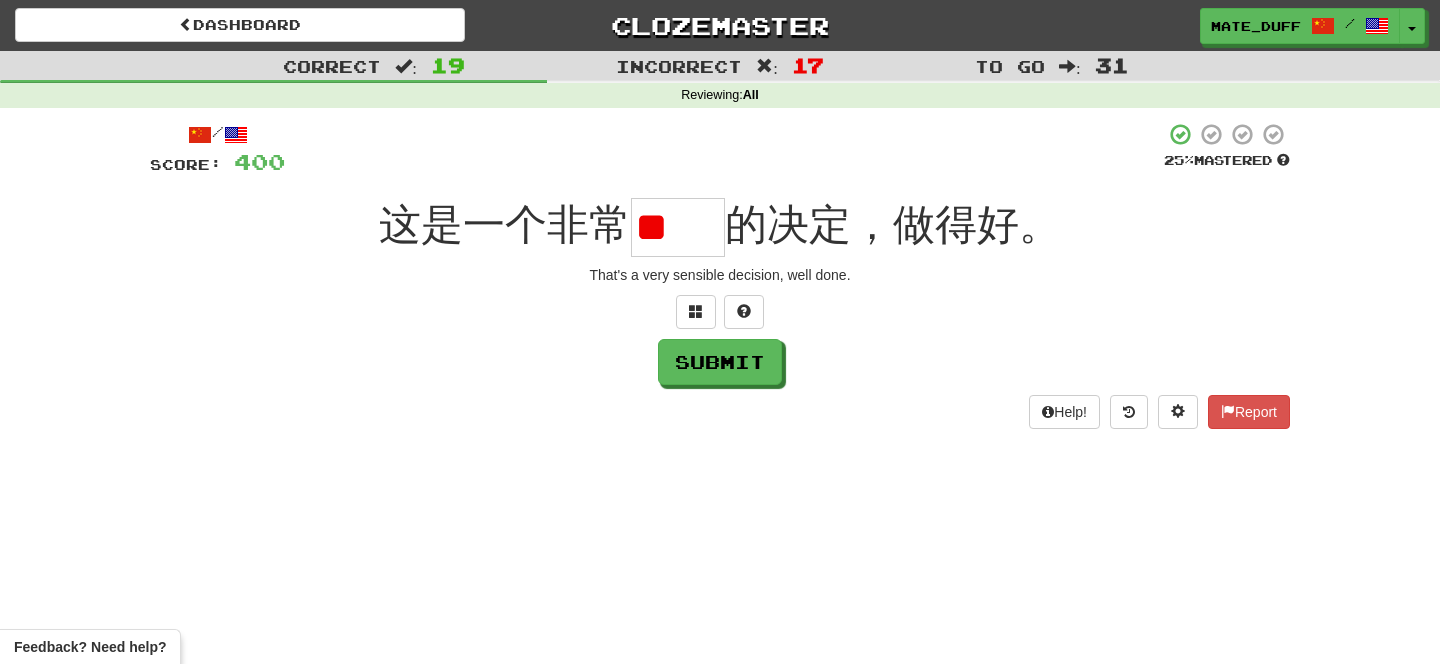 scroll, scrollTop: 0, scrollLeft: 0, axis: both 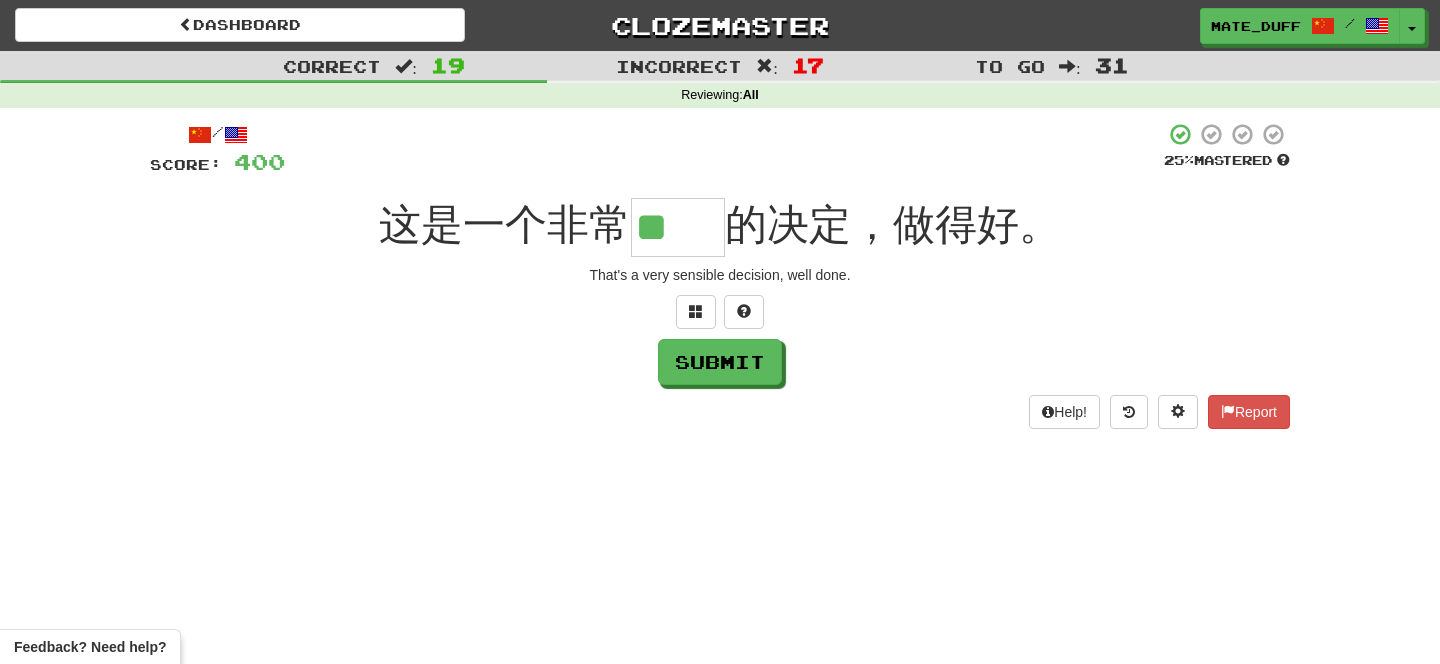 type on "**" 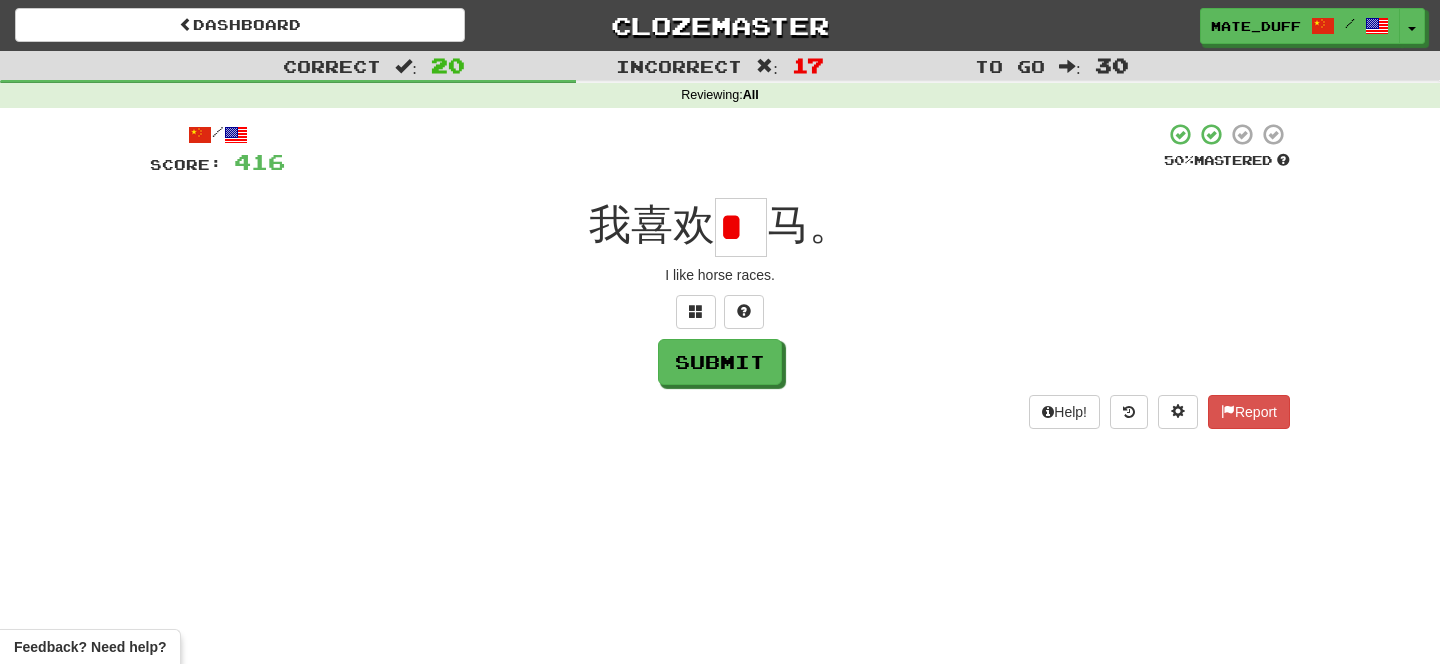 scroll, scrollTop: 0, scrollLeft: 0, axis: both 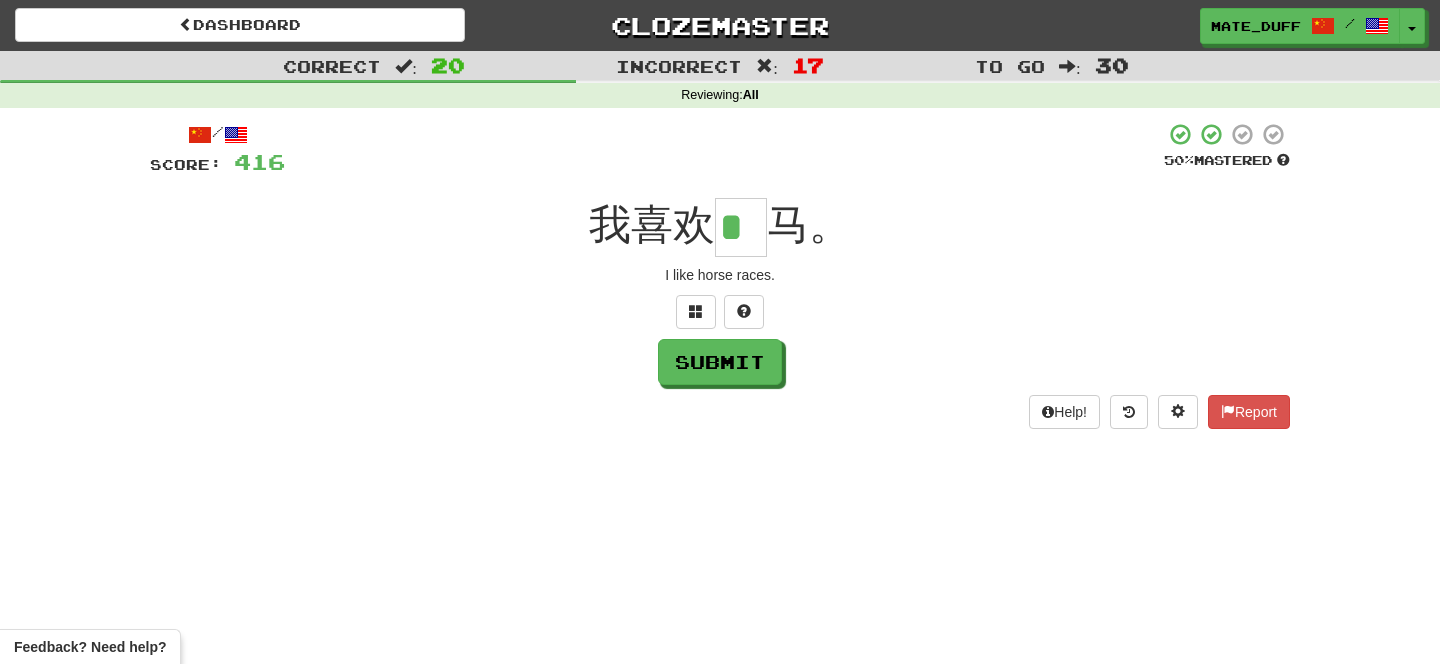 type on "*" 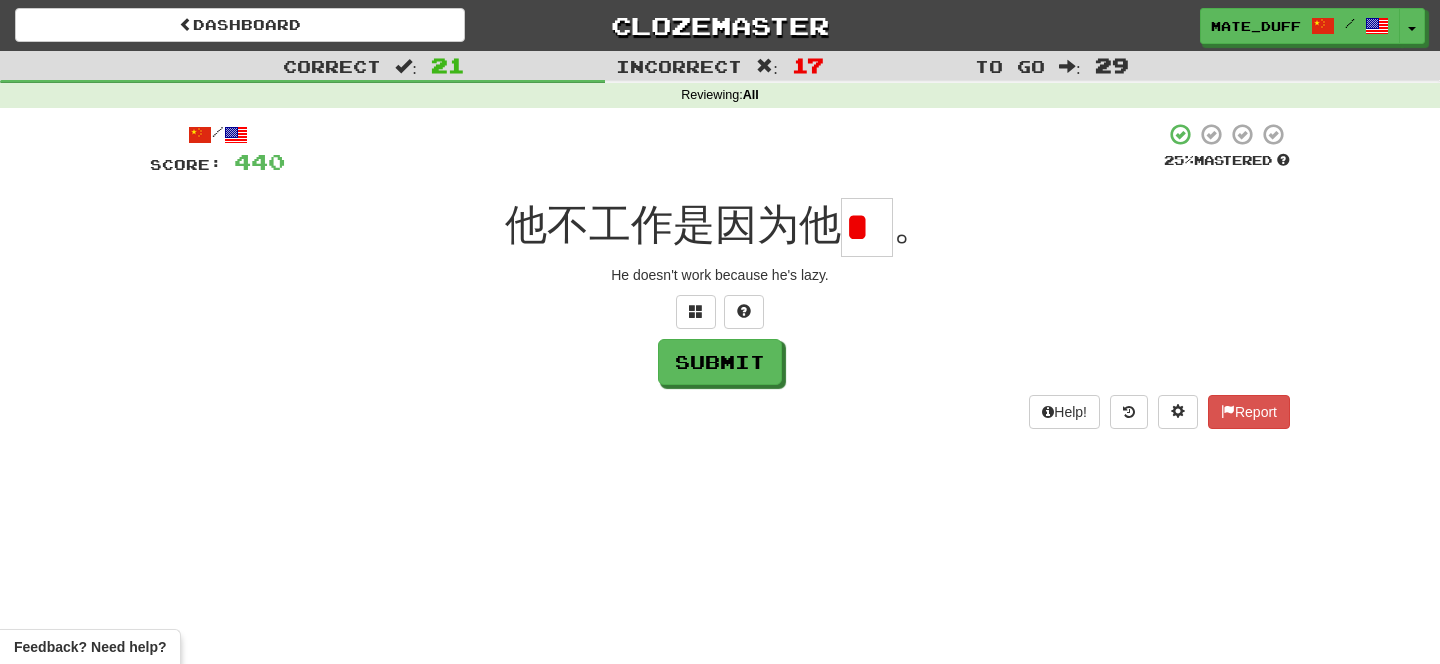 scroll, scrollTop: 0, scrollLeft: 0, axis: both 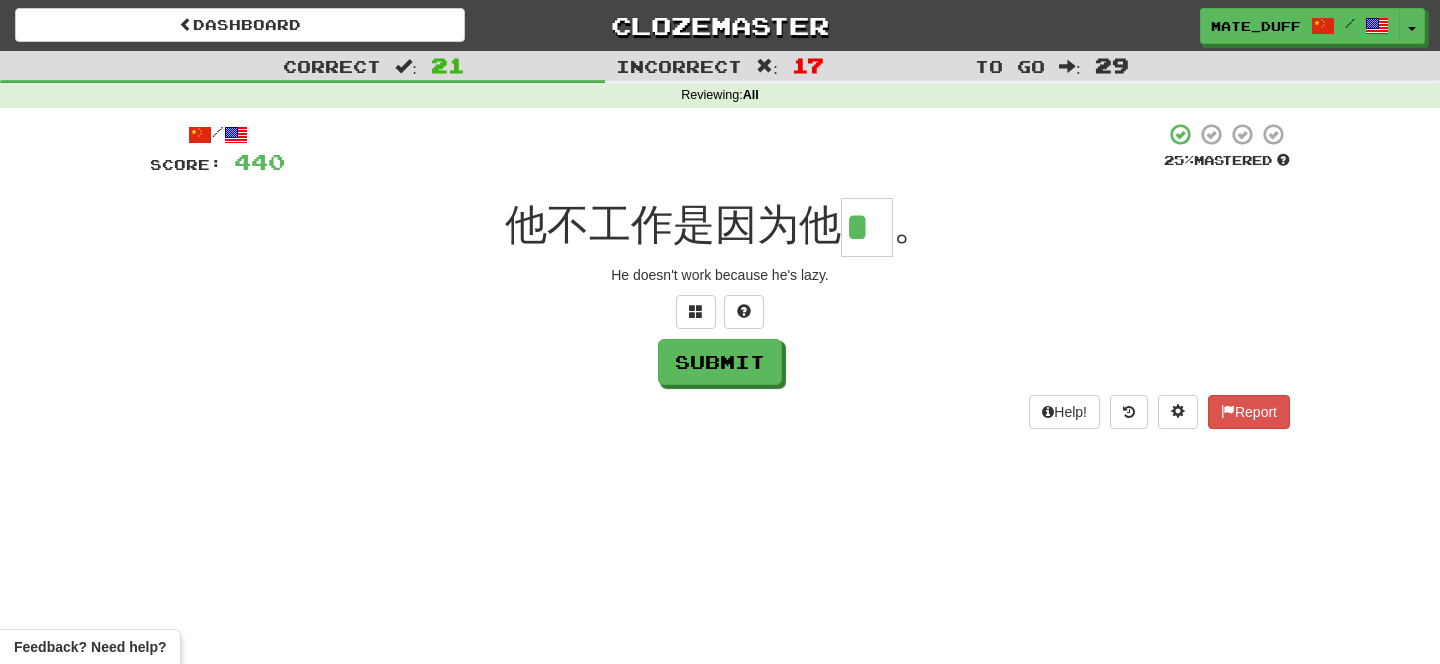 type on "*" 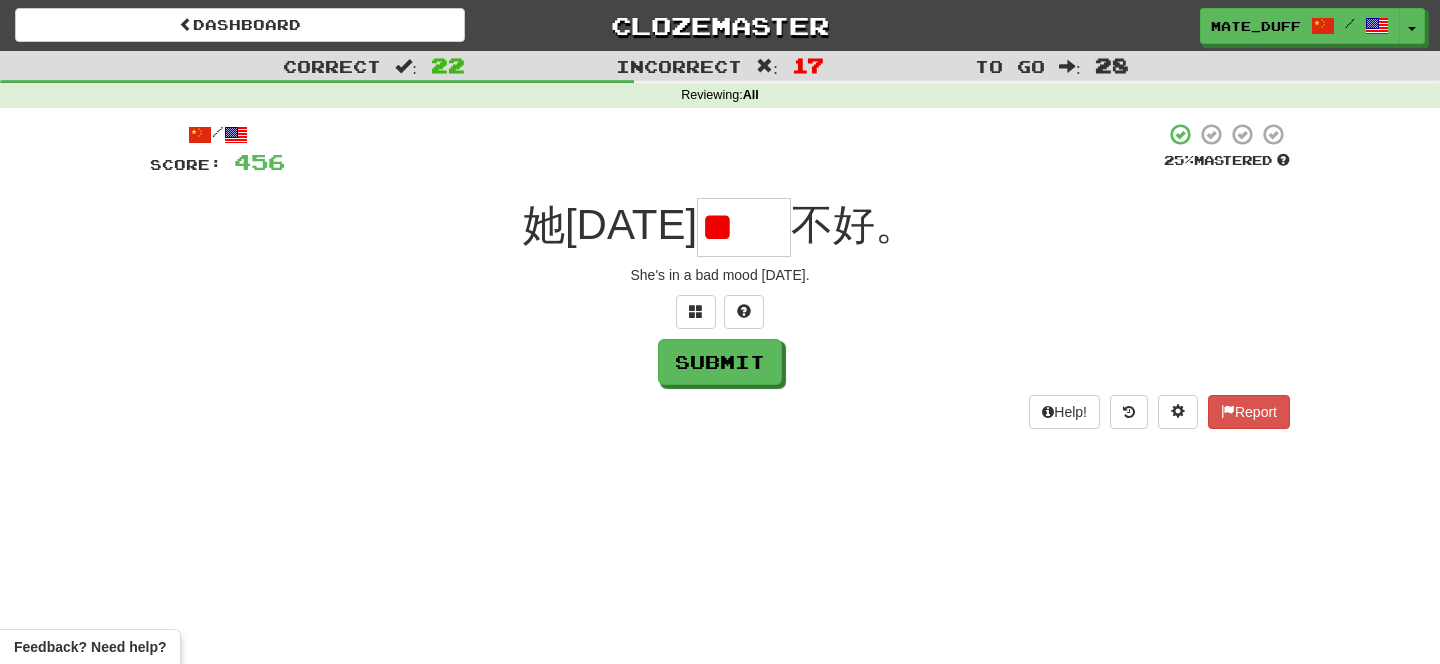 scroll, scrollTop: 0, scrollLeft: 0, axis: both 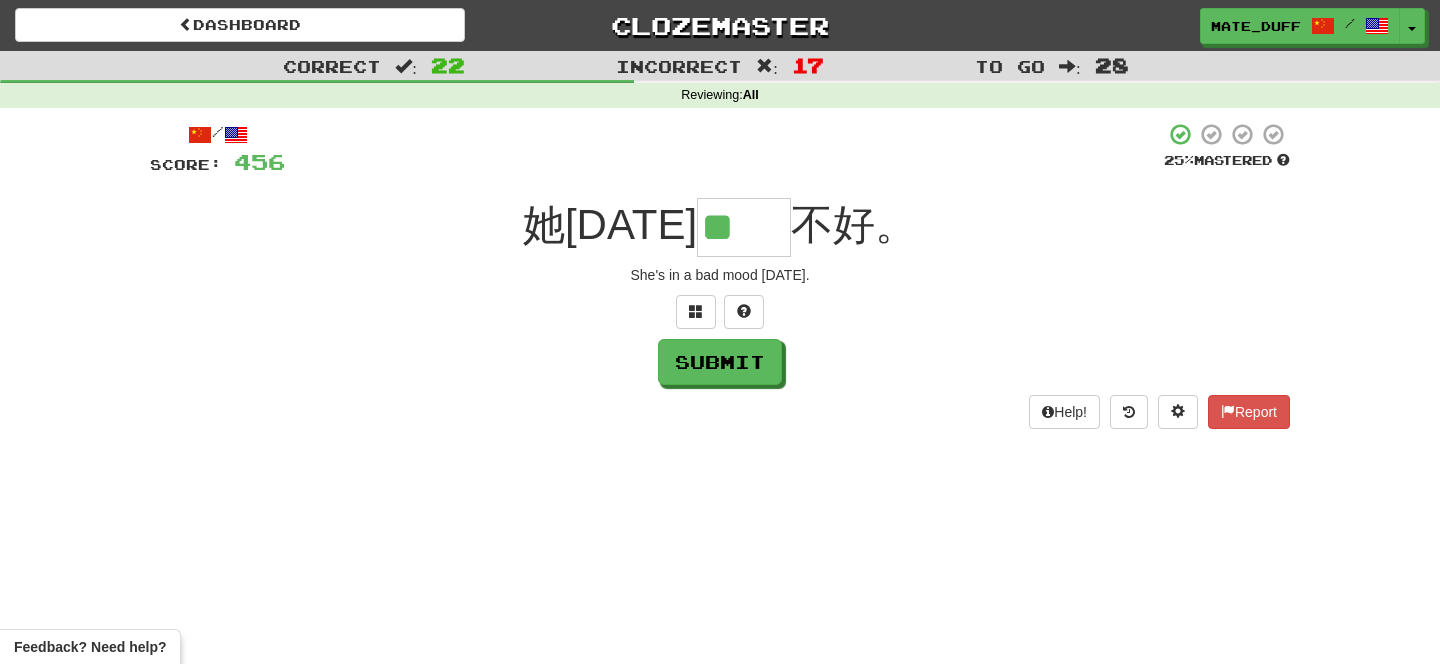 type on "**" 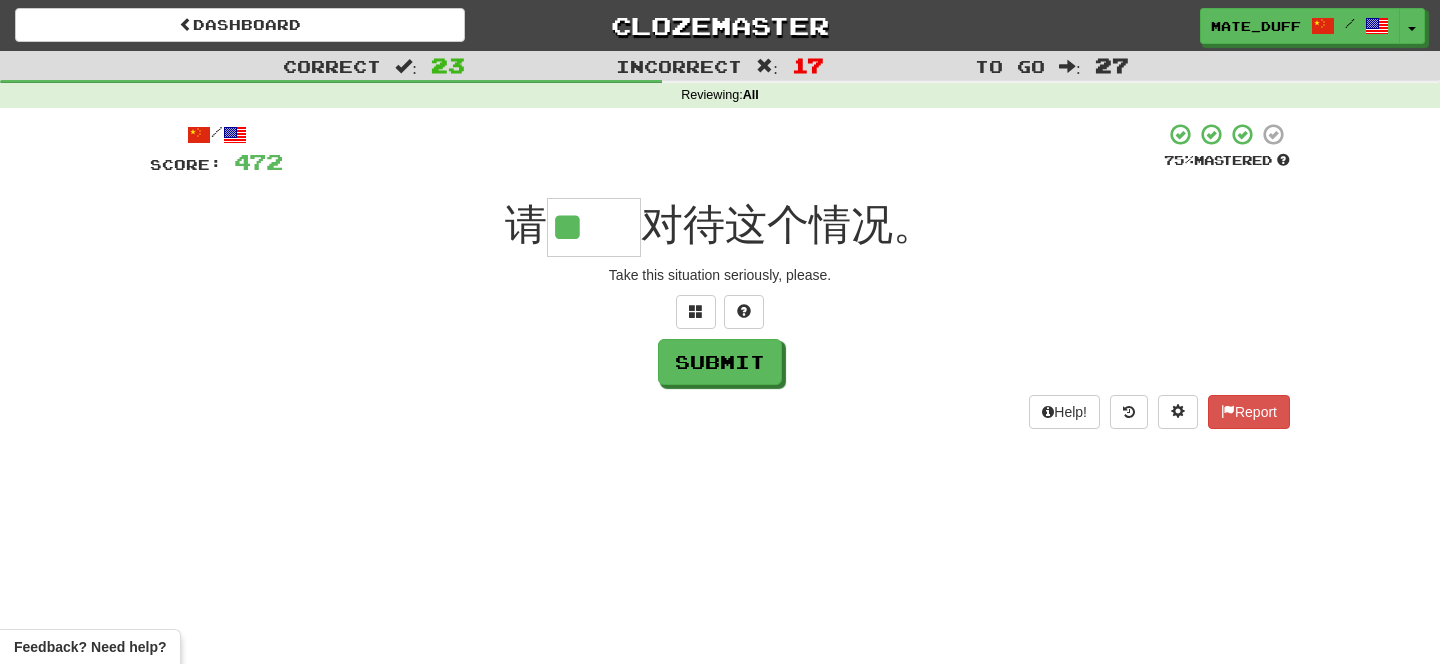 scroll, scrollTop: 0, scrollLeft: 0, axis: both 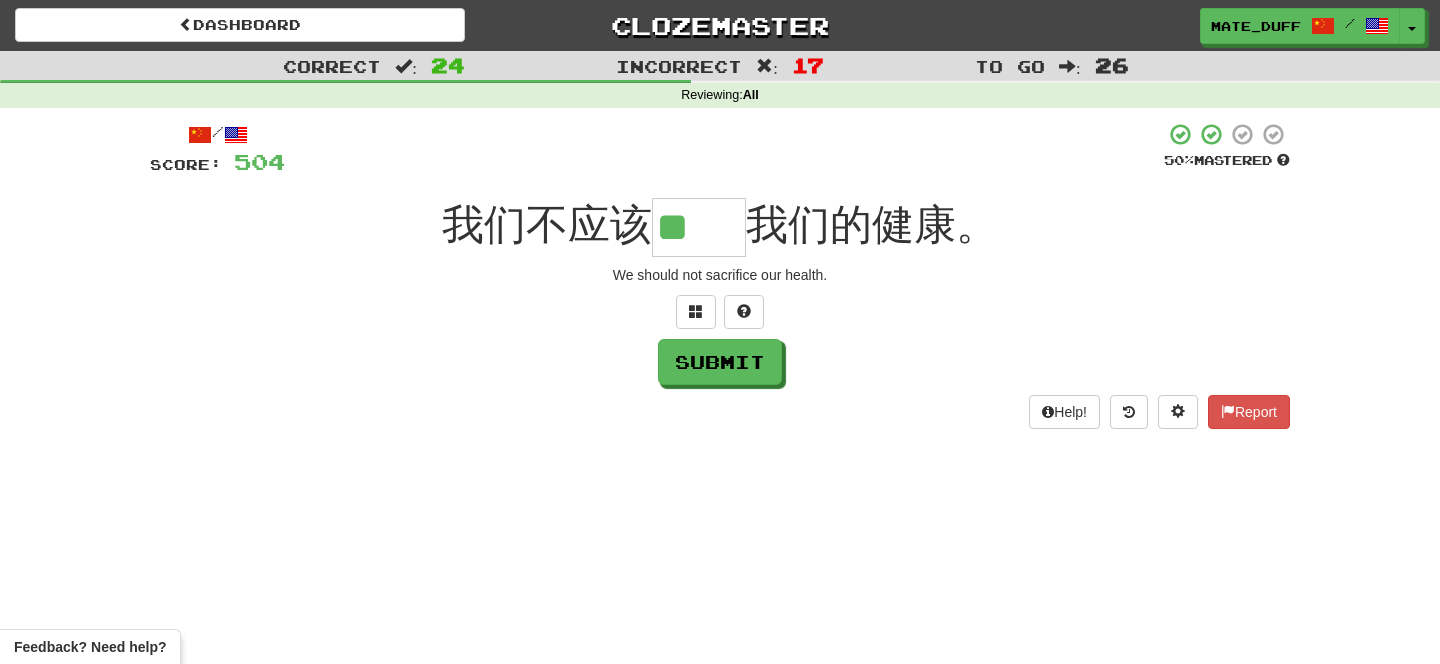type on "**" 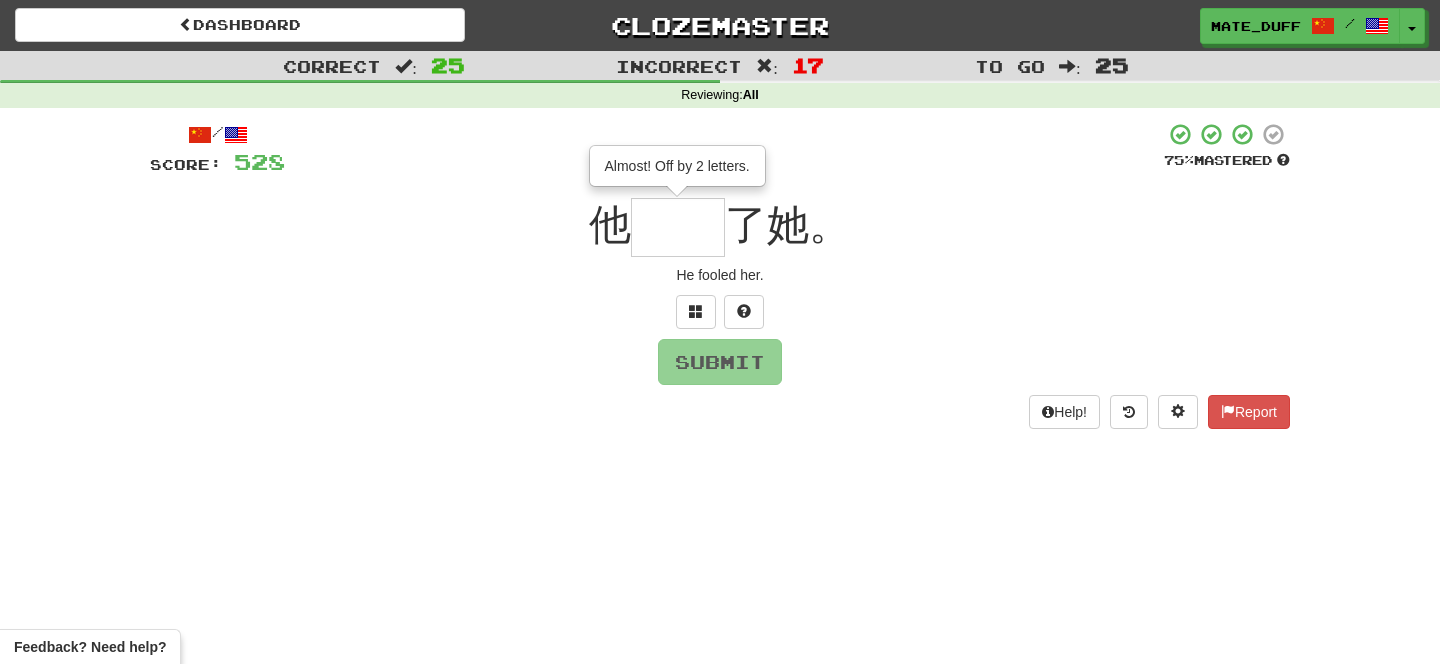 type on "**" 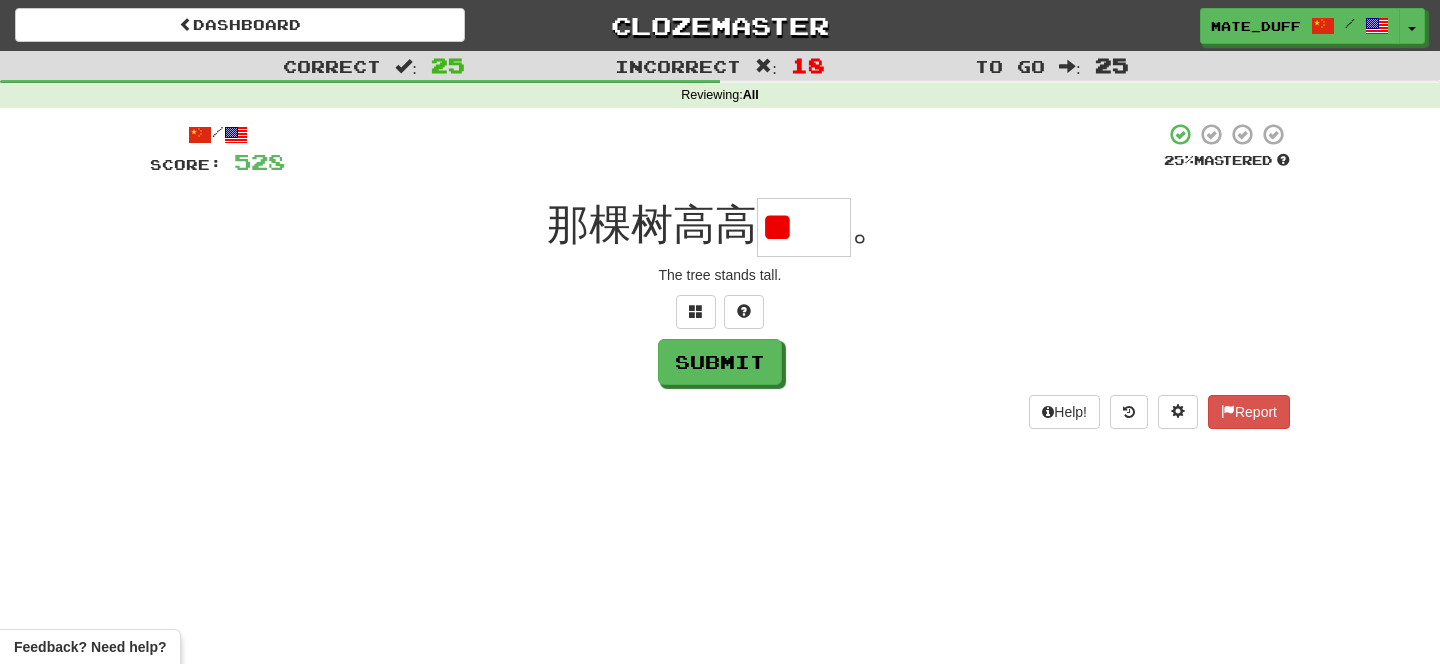 scroll, scrollTop: 0, scrollLeft: 0, axis: both 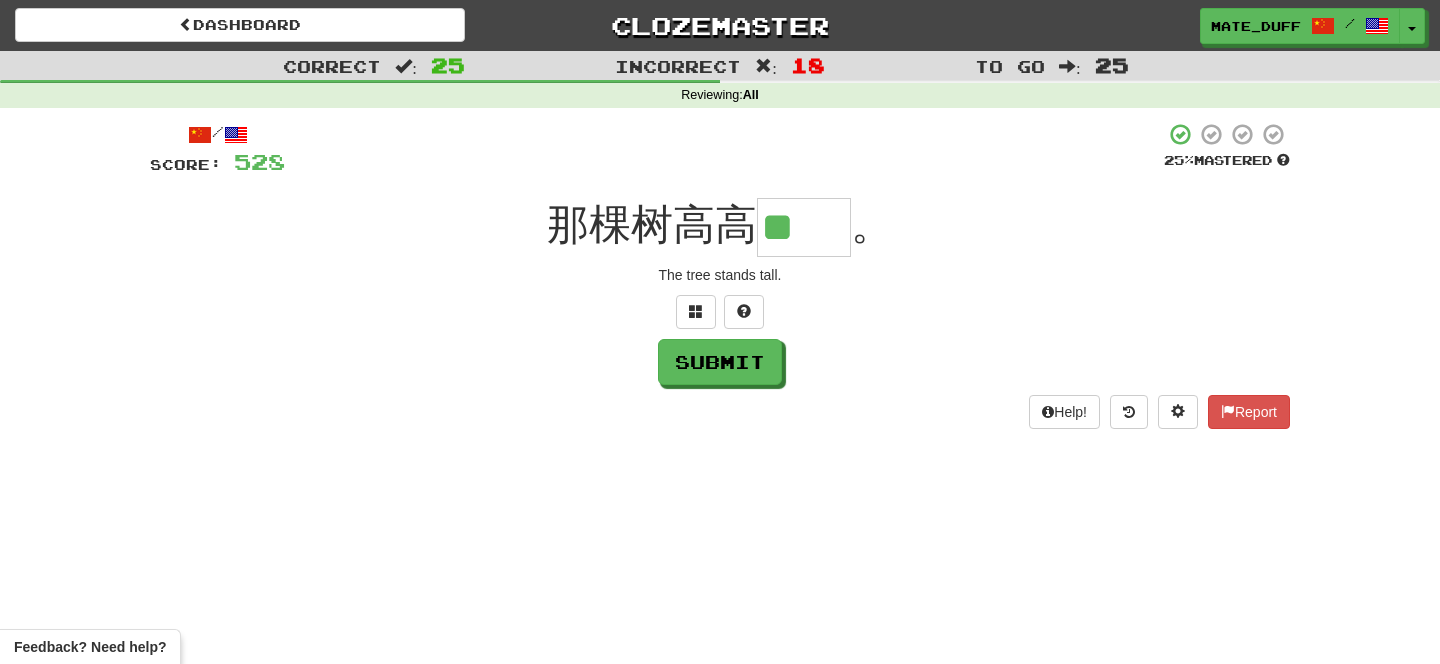 type on "**" 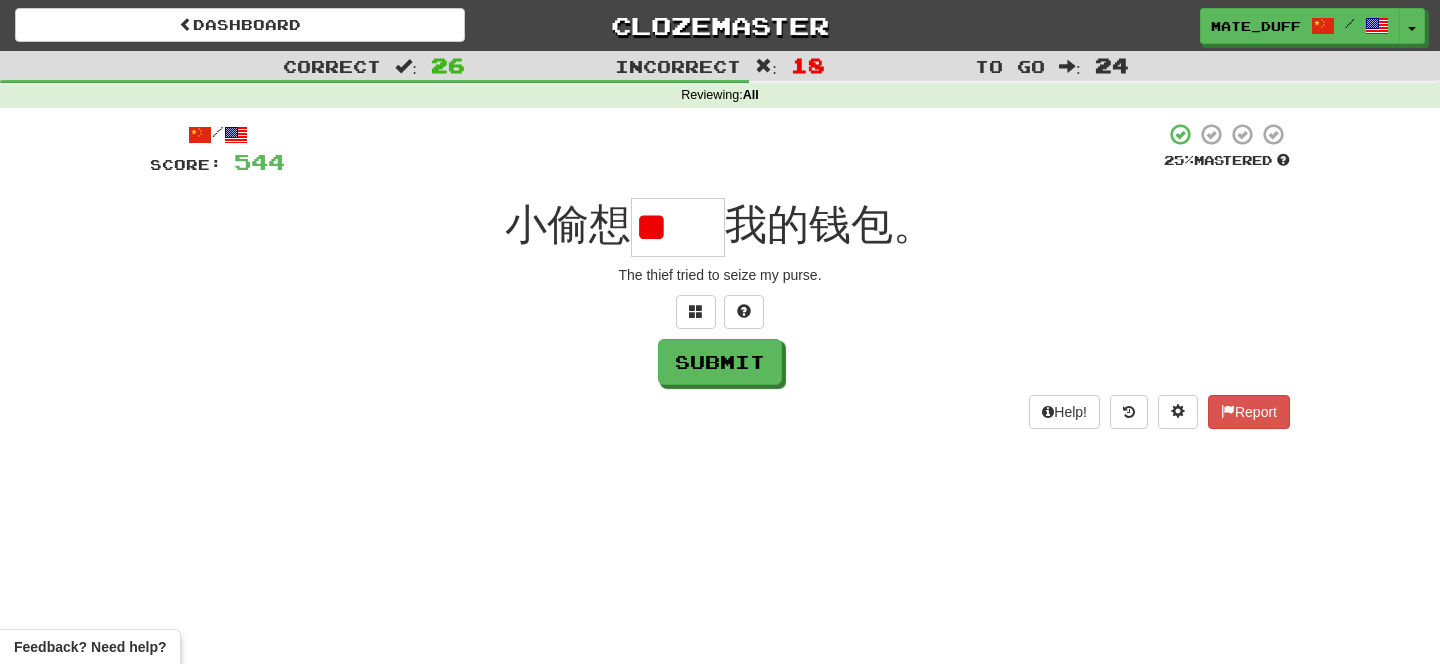 scroll, scrollTop: 0, scrollLeft: 0, axis: both 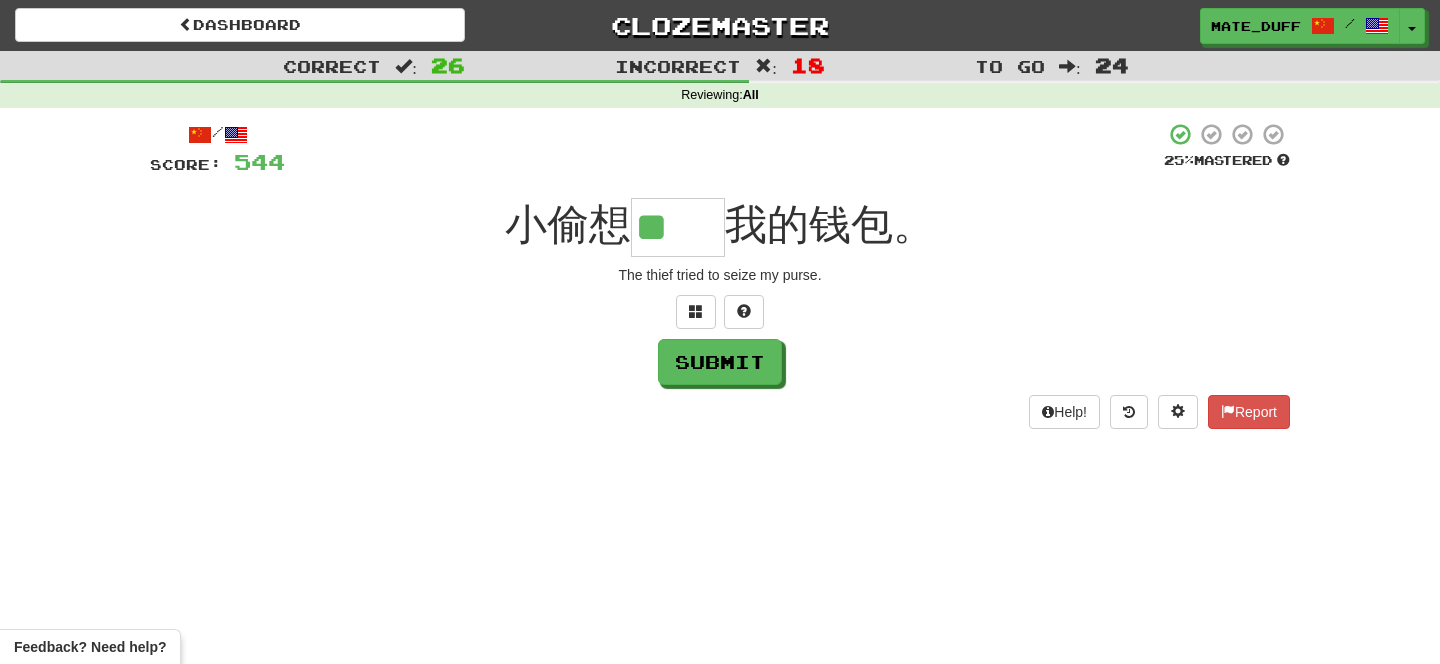 type on "**" 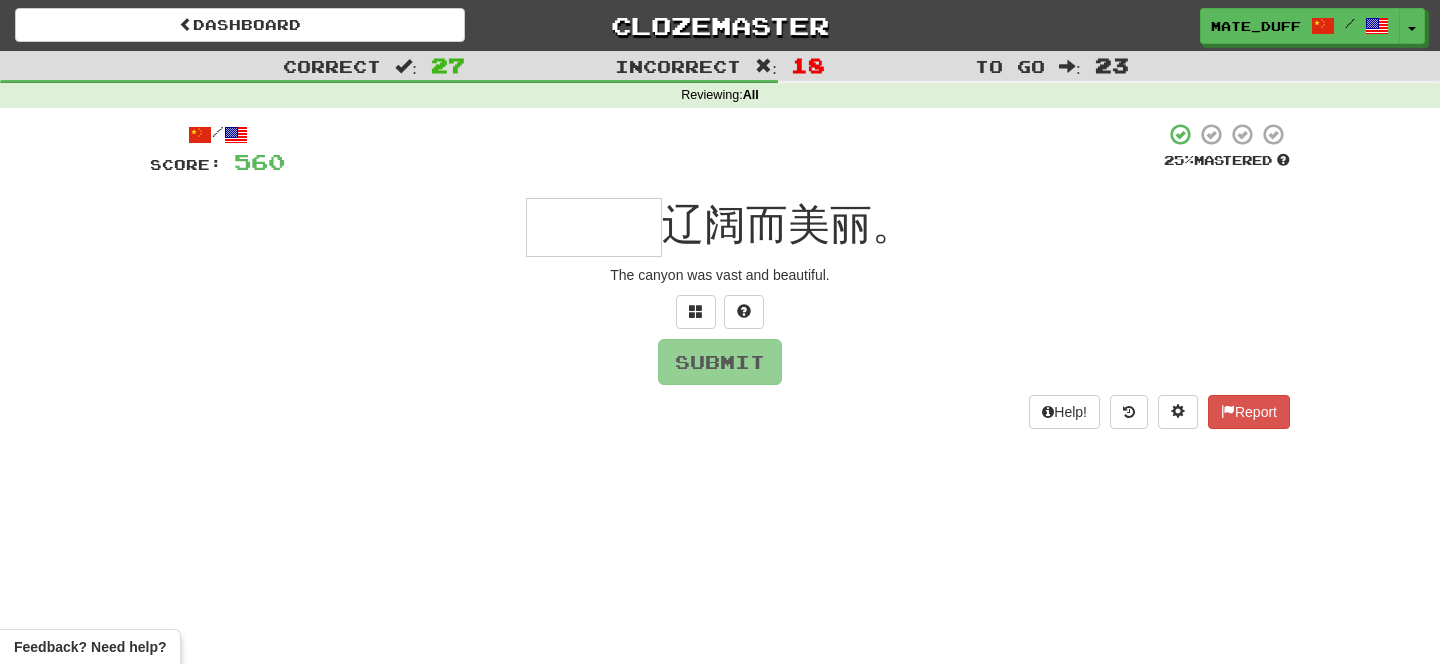 type on "***" 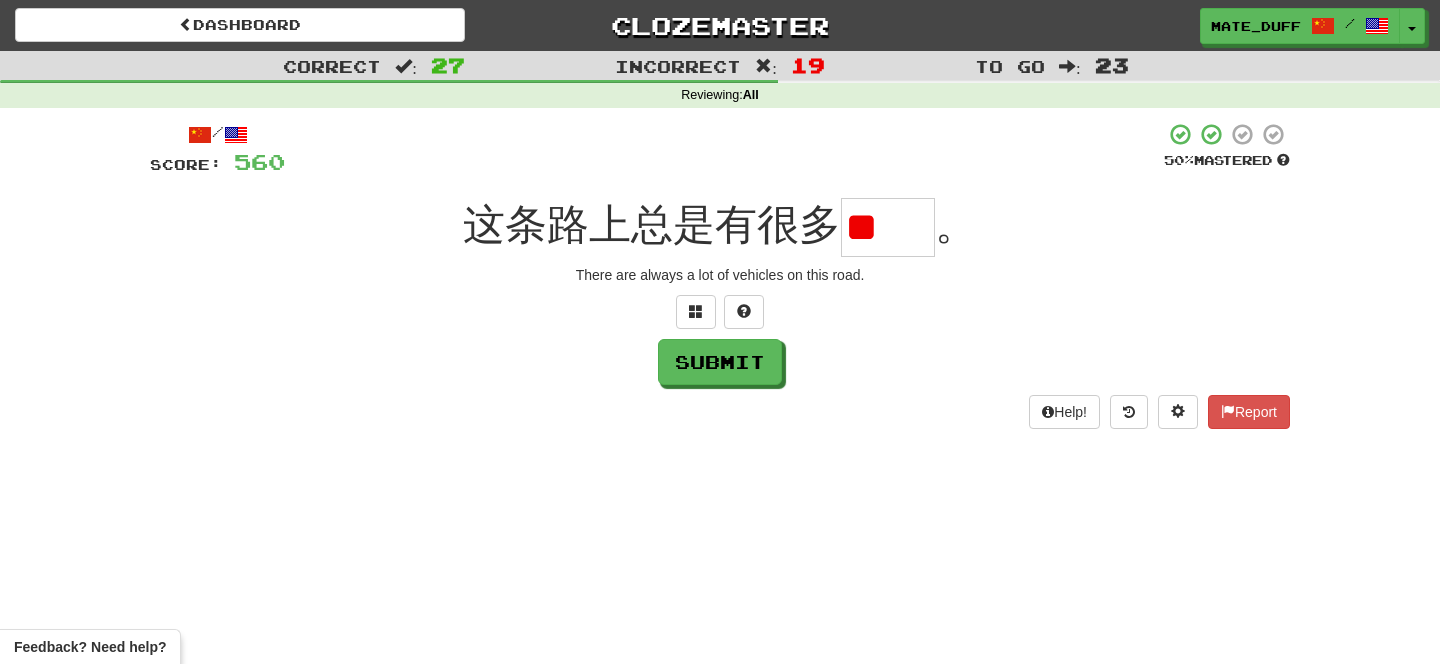 scroll, scrollTop: 0, scrollLeft: 0, axis: both 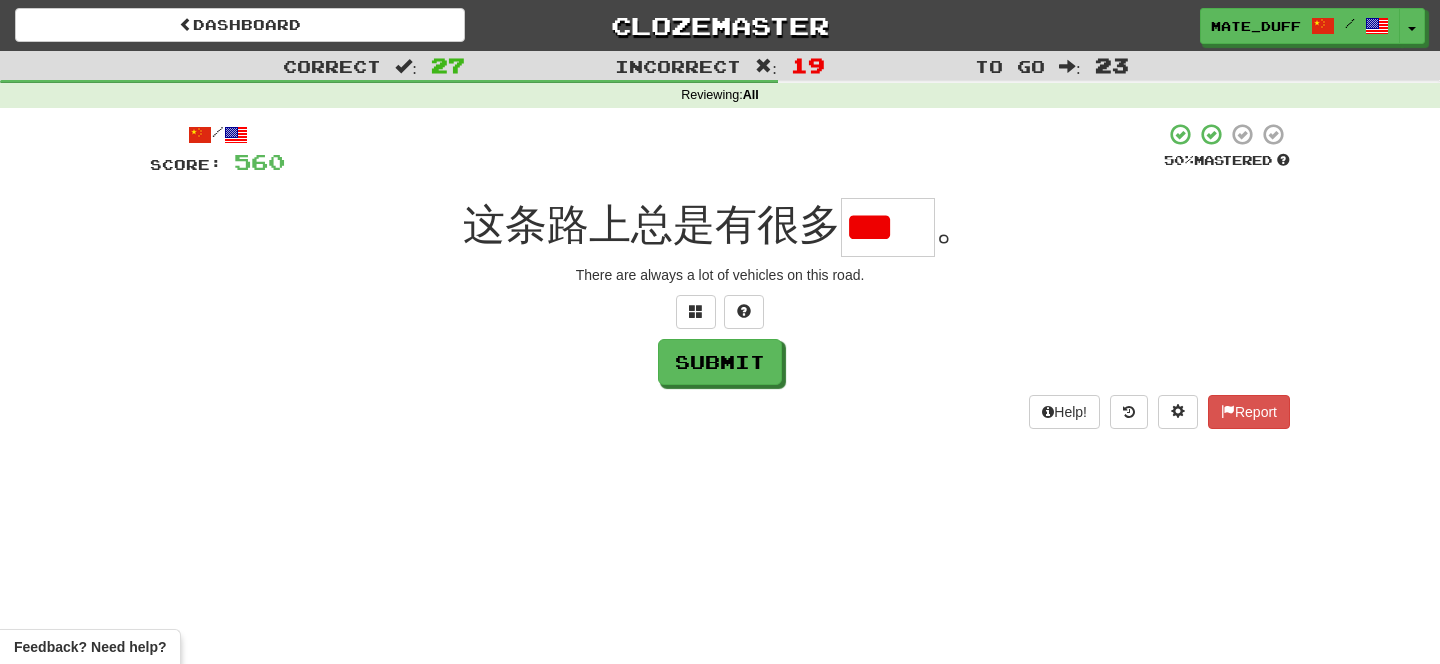 type on "*" 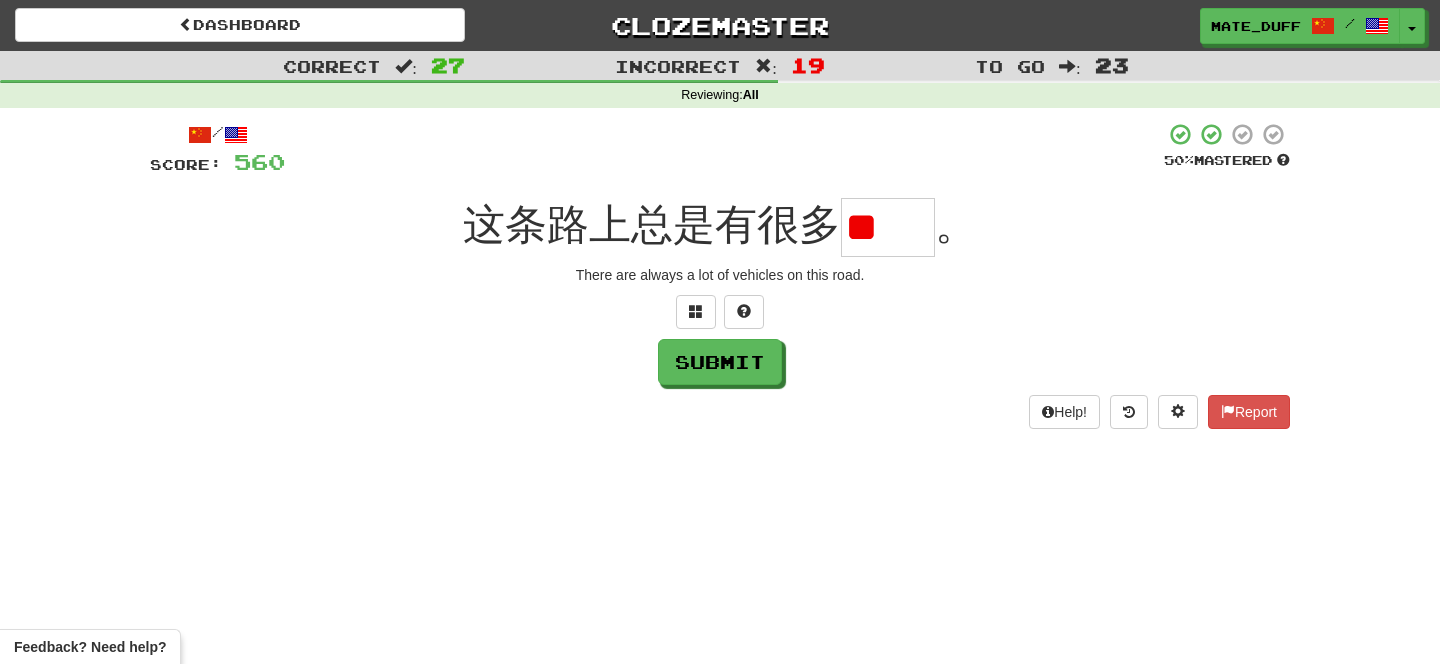 scroll, scrollTop: 0, scrollLeft: 0, axis: both 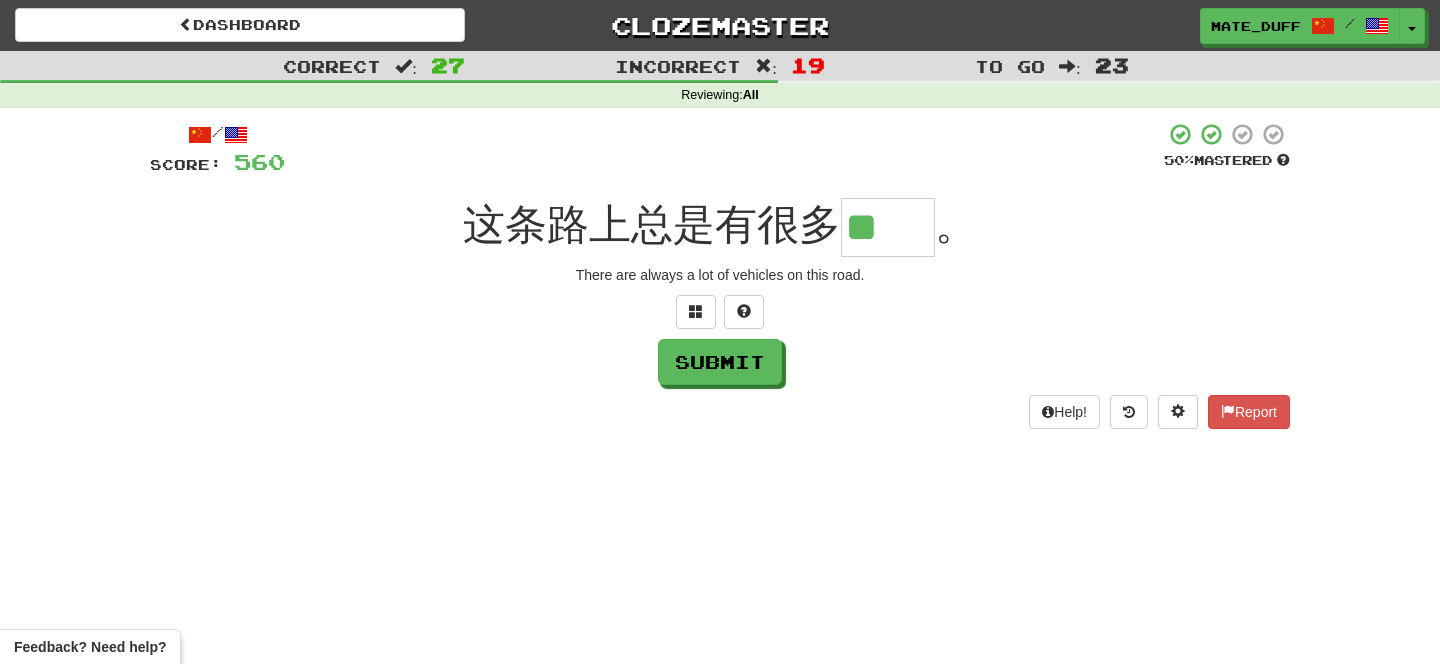 type on "**" 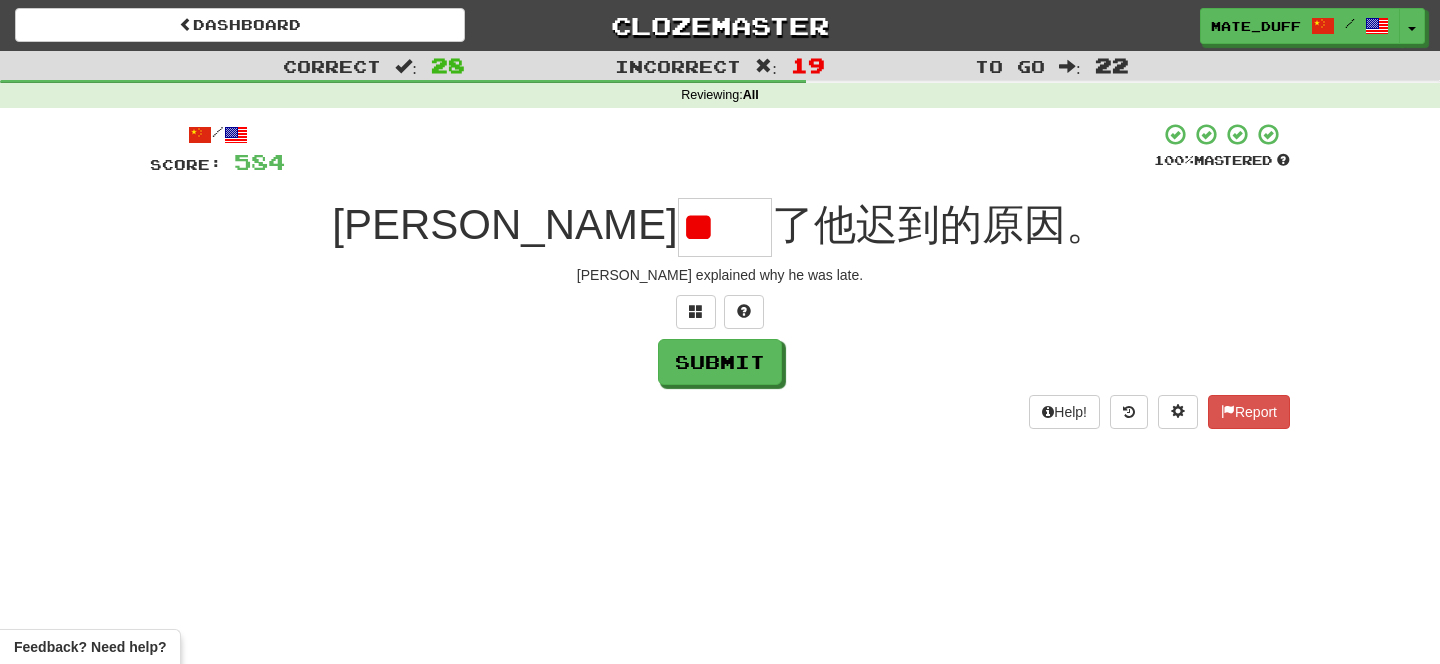 scroll, scrollTop: 0, scrollLeft: 0, axis: both 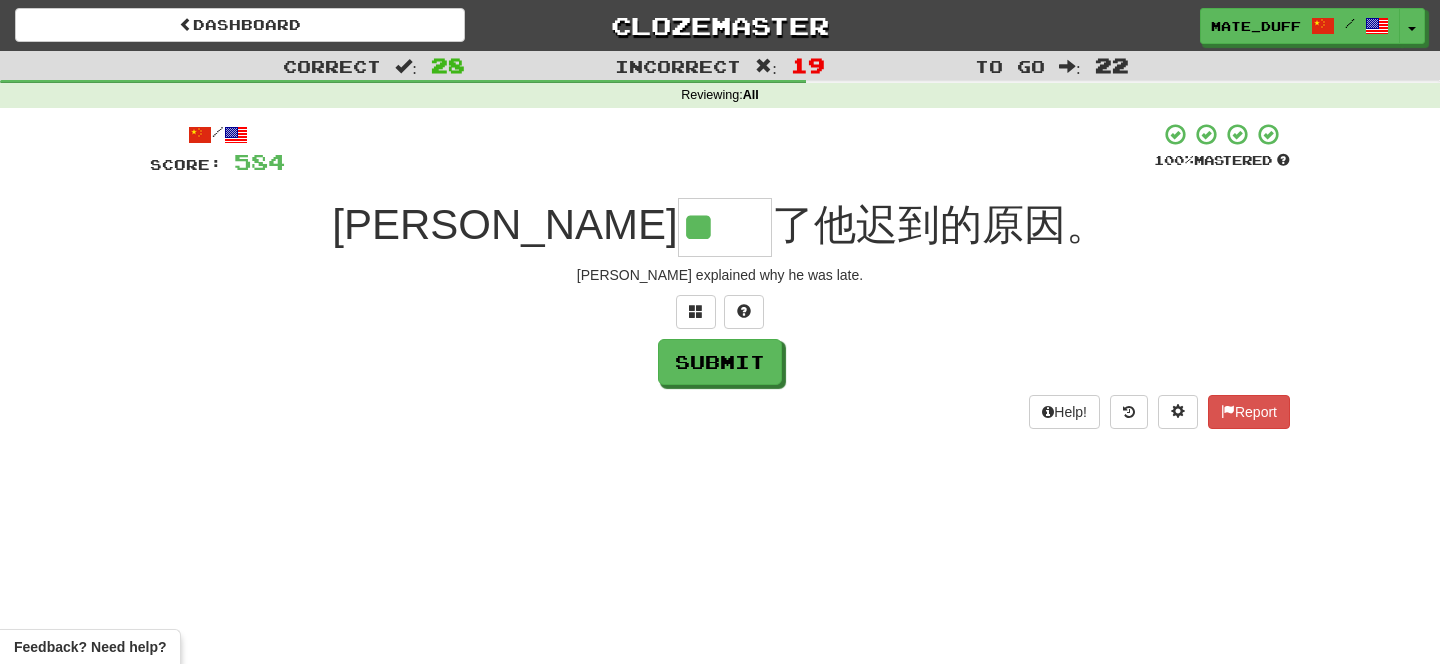 type on "**" 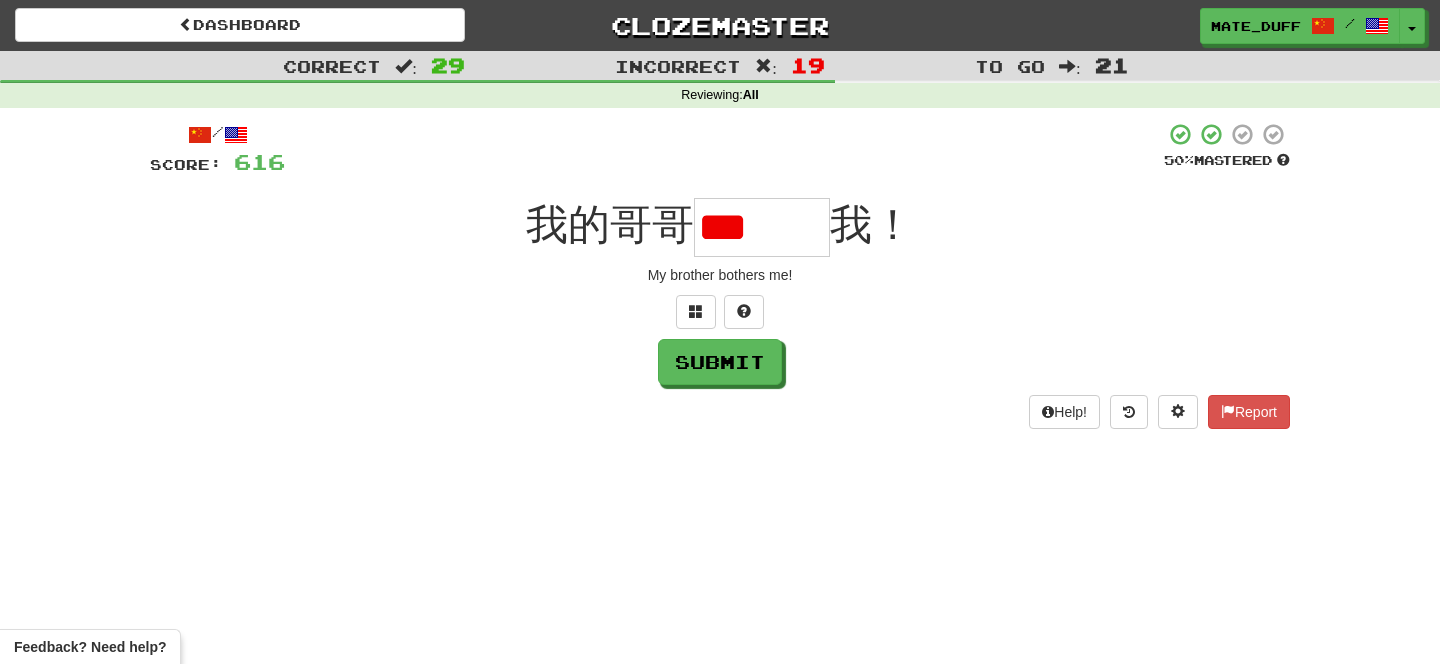 scroll, scrollTop: 0, scrollLeft: 0, axis: both 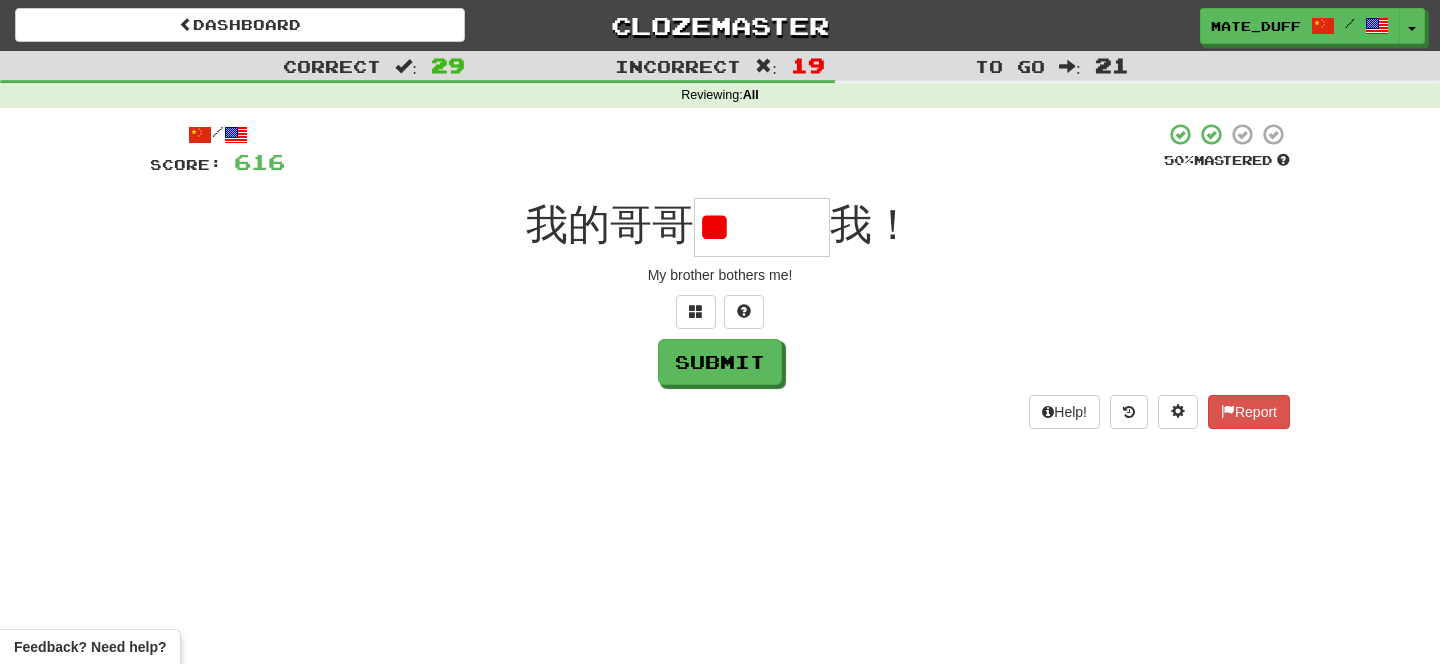 type on "*" 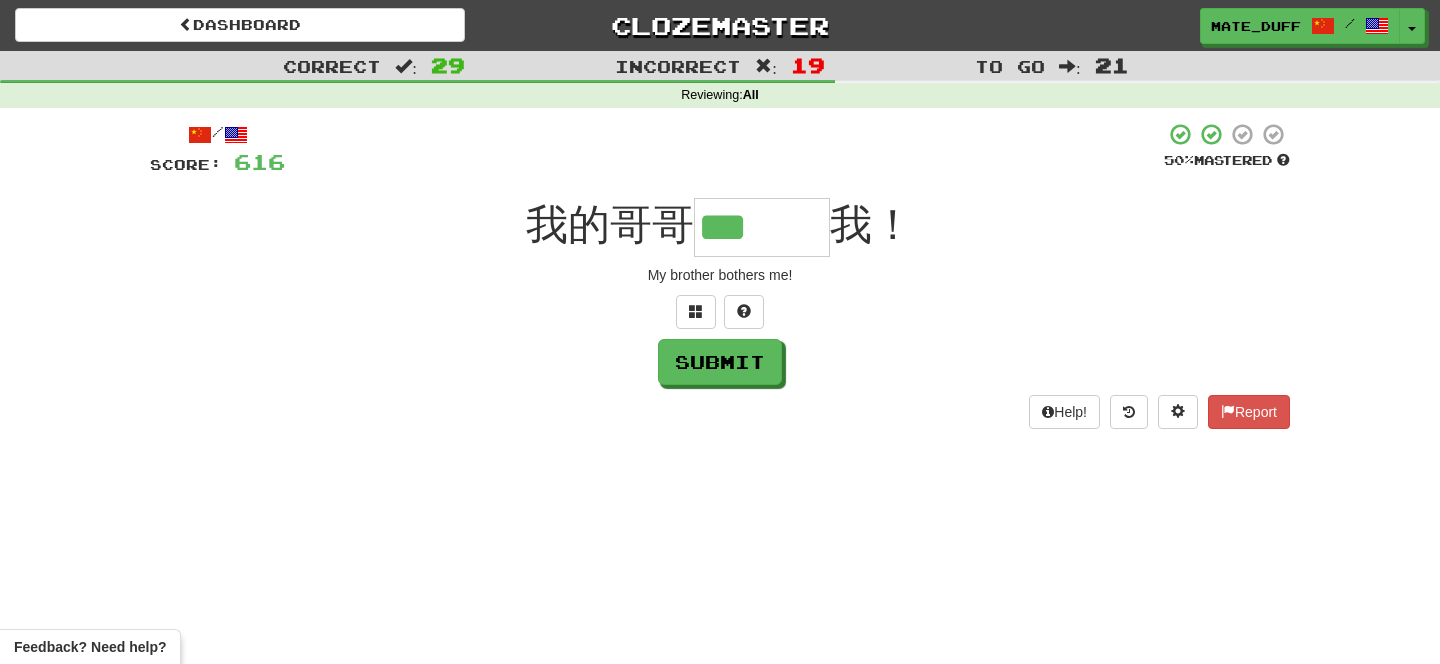 type on "***" 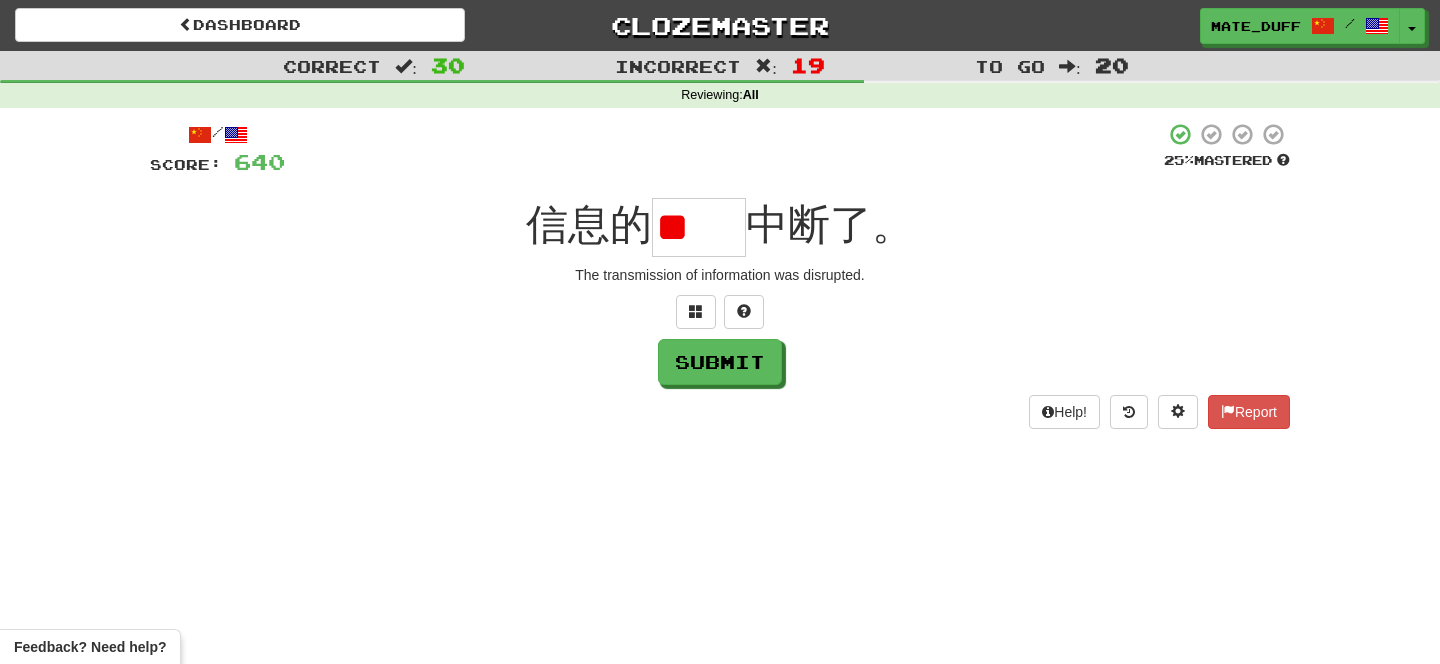 scroll, scrollTop: 0, scrollLeft: 0, axis: both 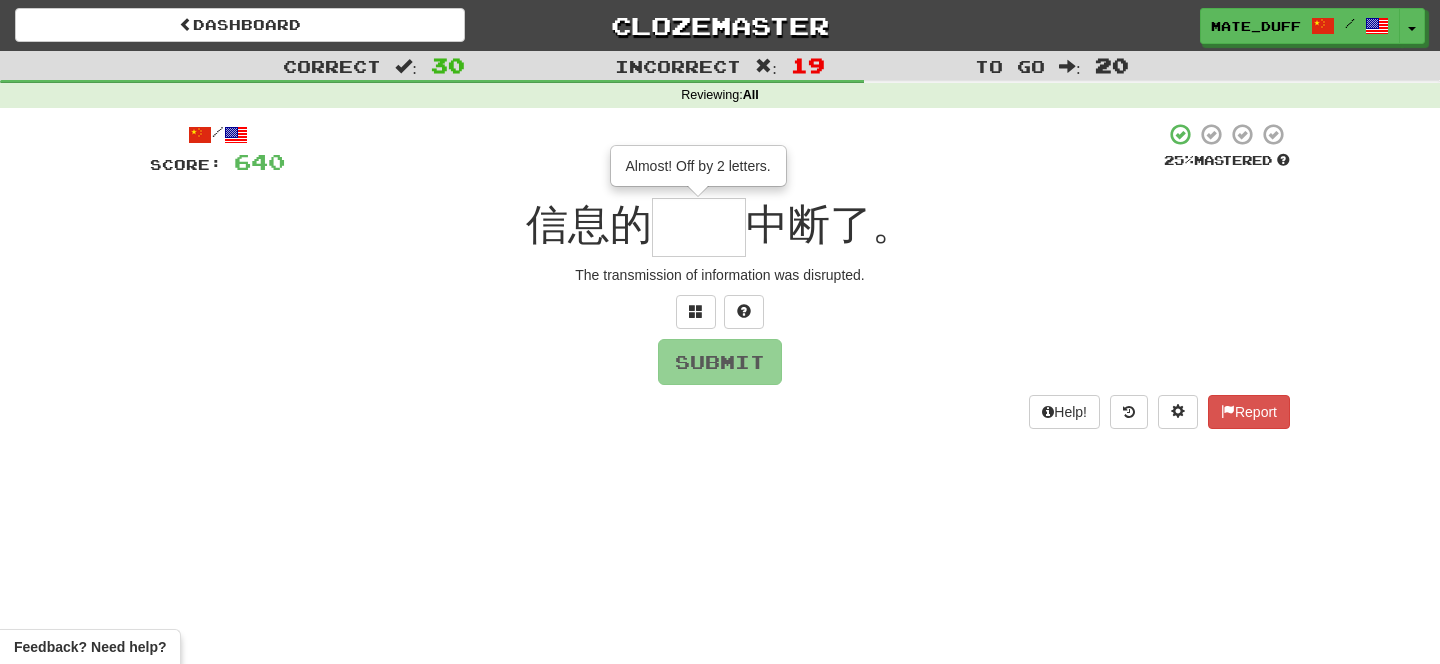 type on "**" 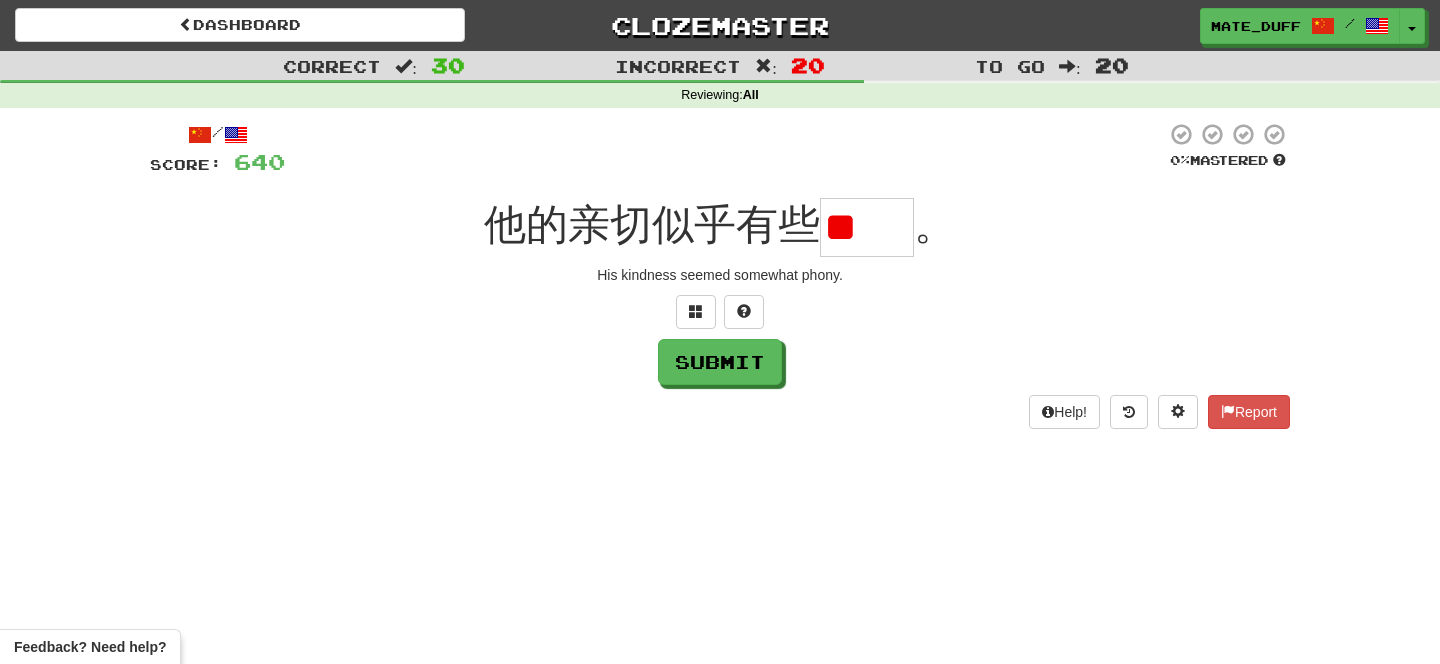 scroll, scrollTop: 0, scrollLeft: 0, axis: both 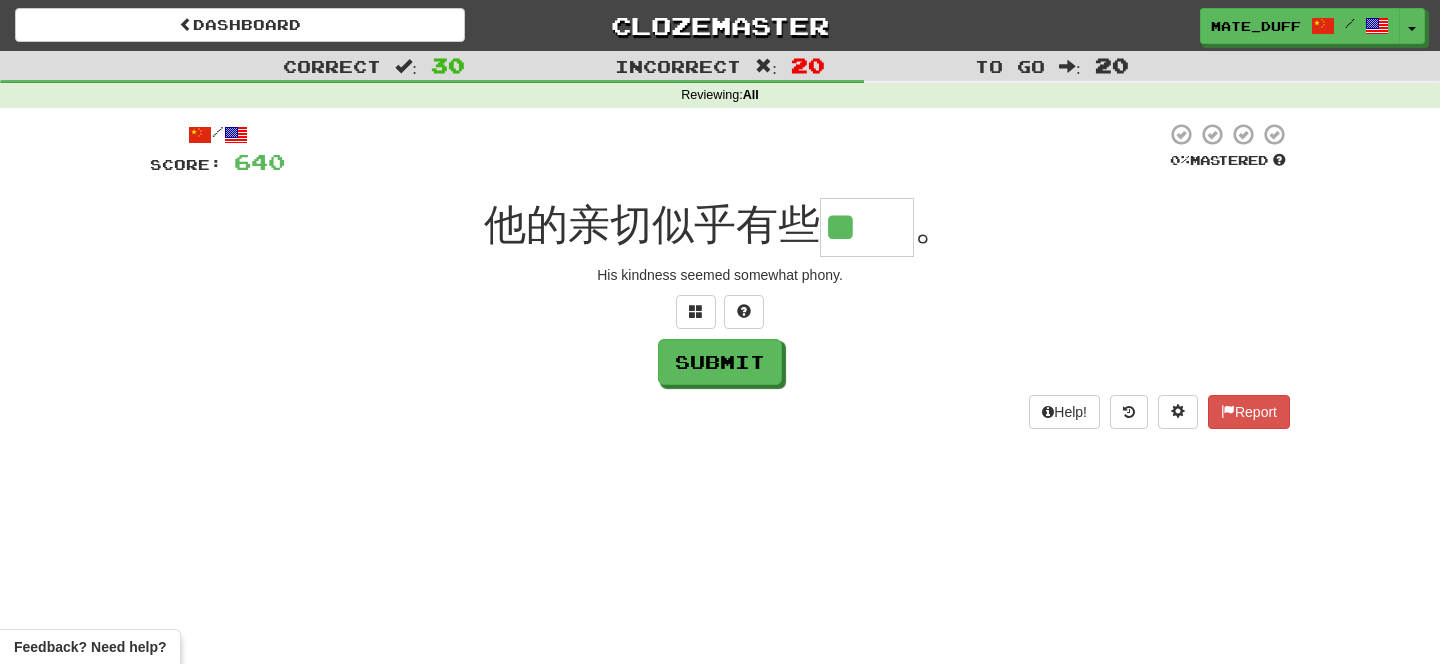 type on "**" 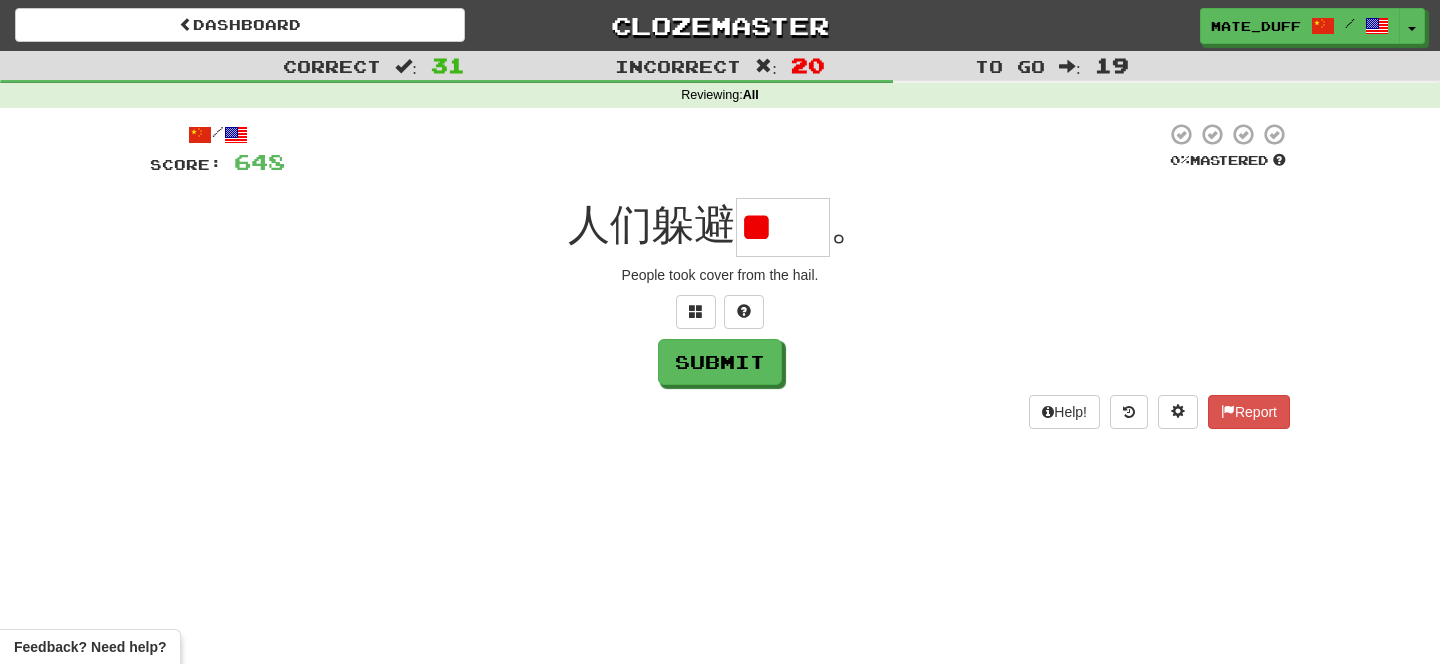 scroll, scrollTop: 0, scrollLeft: 0, axis: both 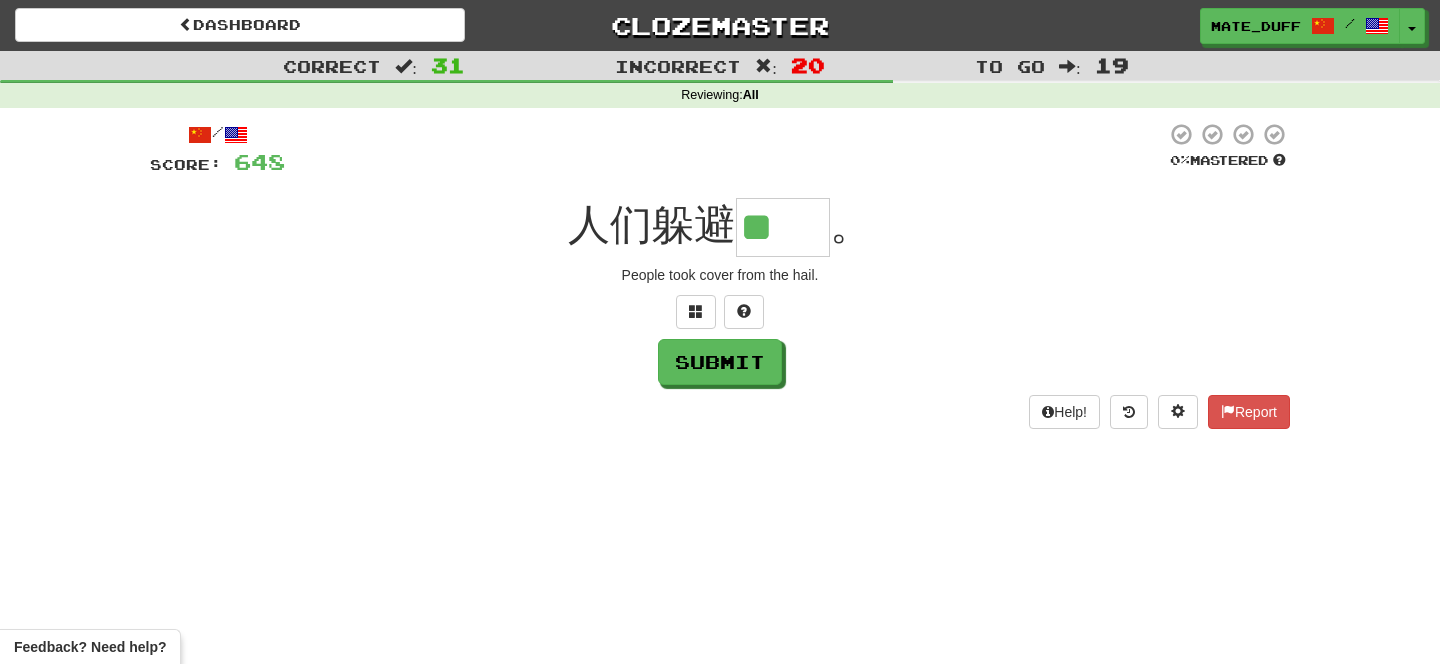 type on "**" 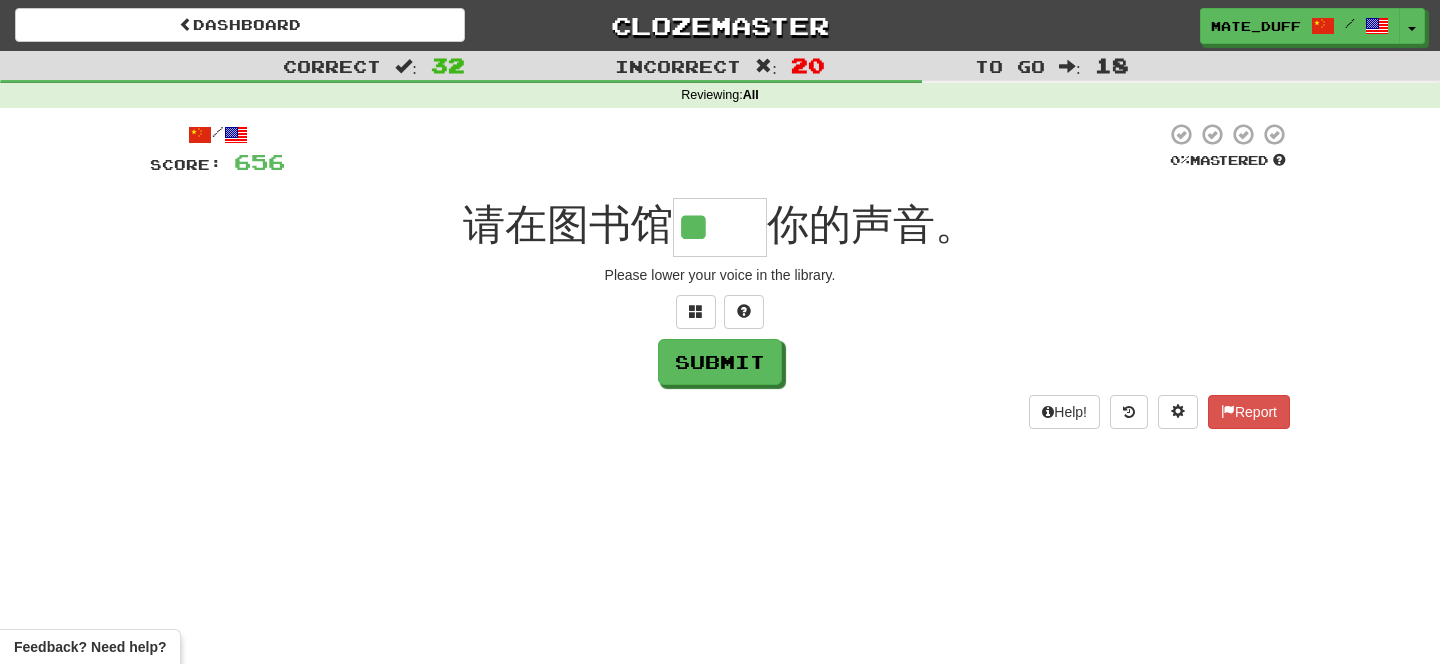 scroll, scrollTop: 0, scrollLeft: 0, axis: both 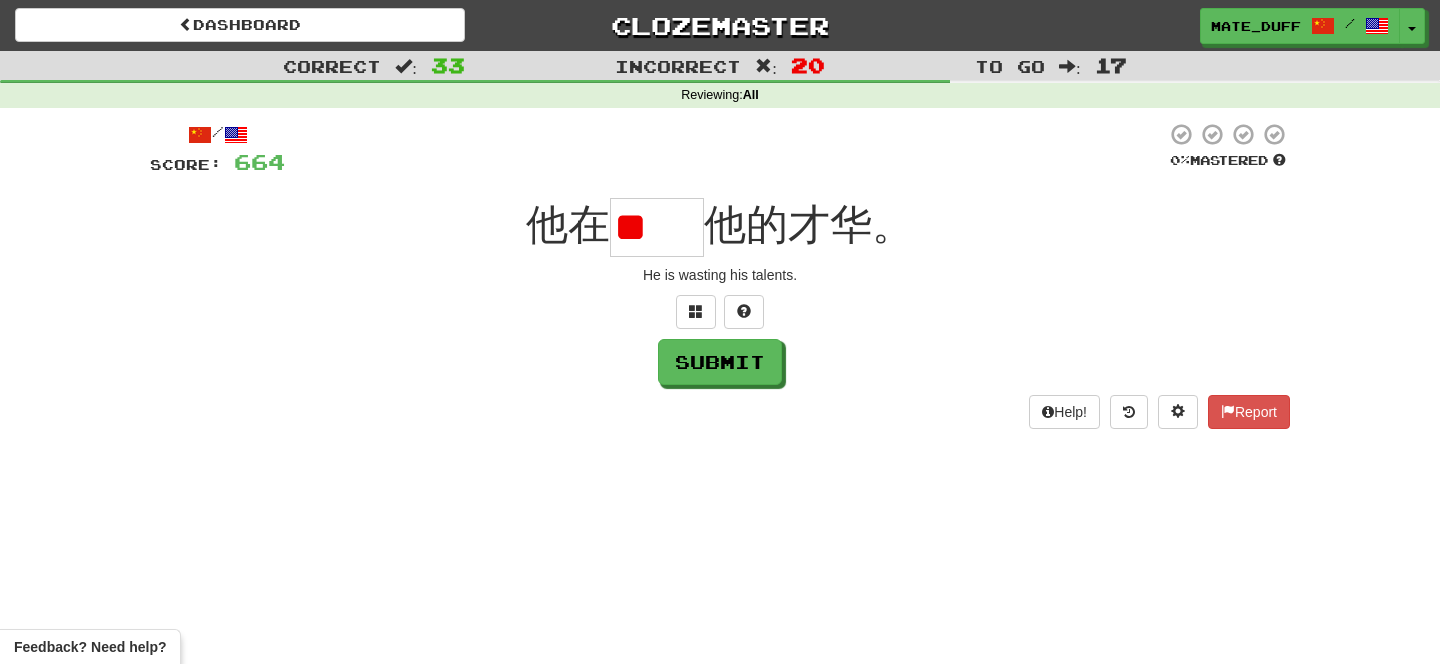 type on "*" 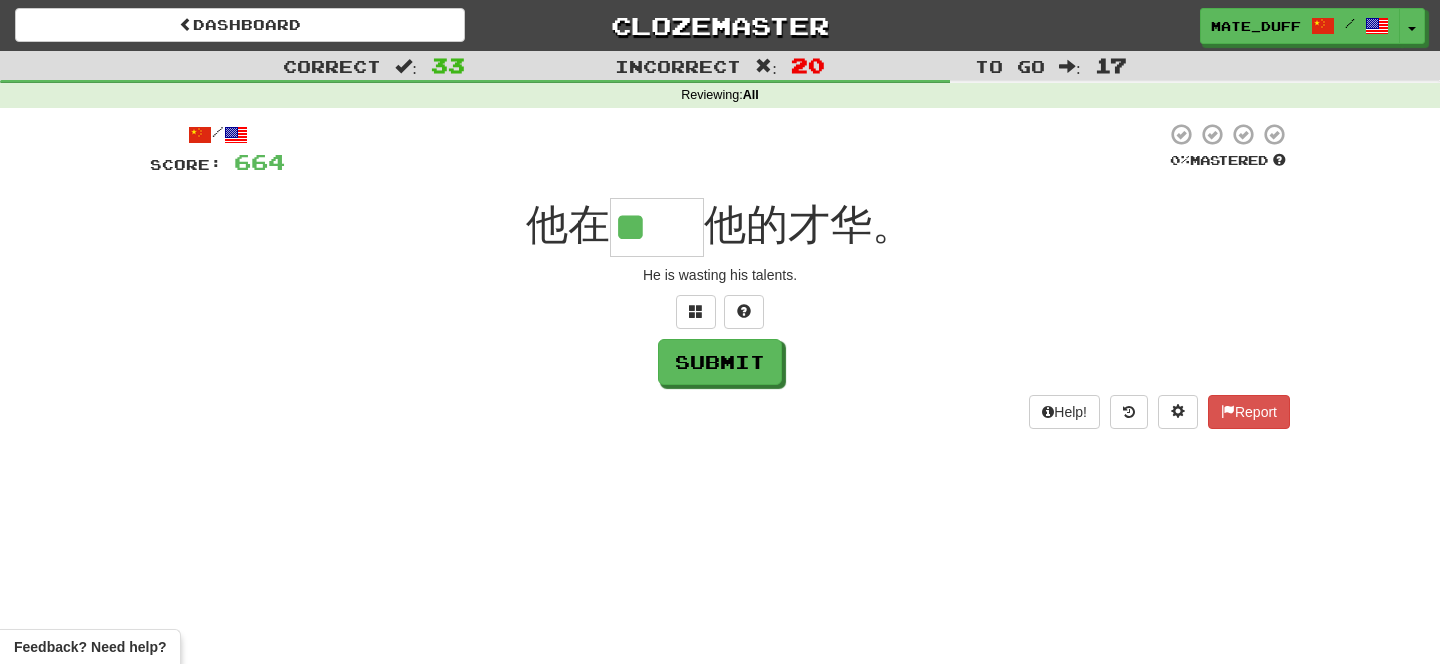 type on "**" 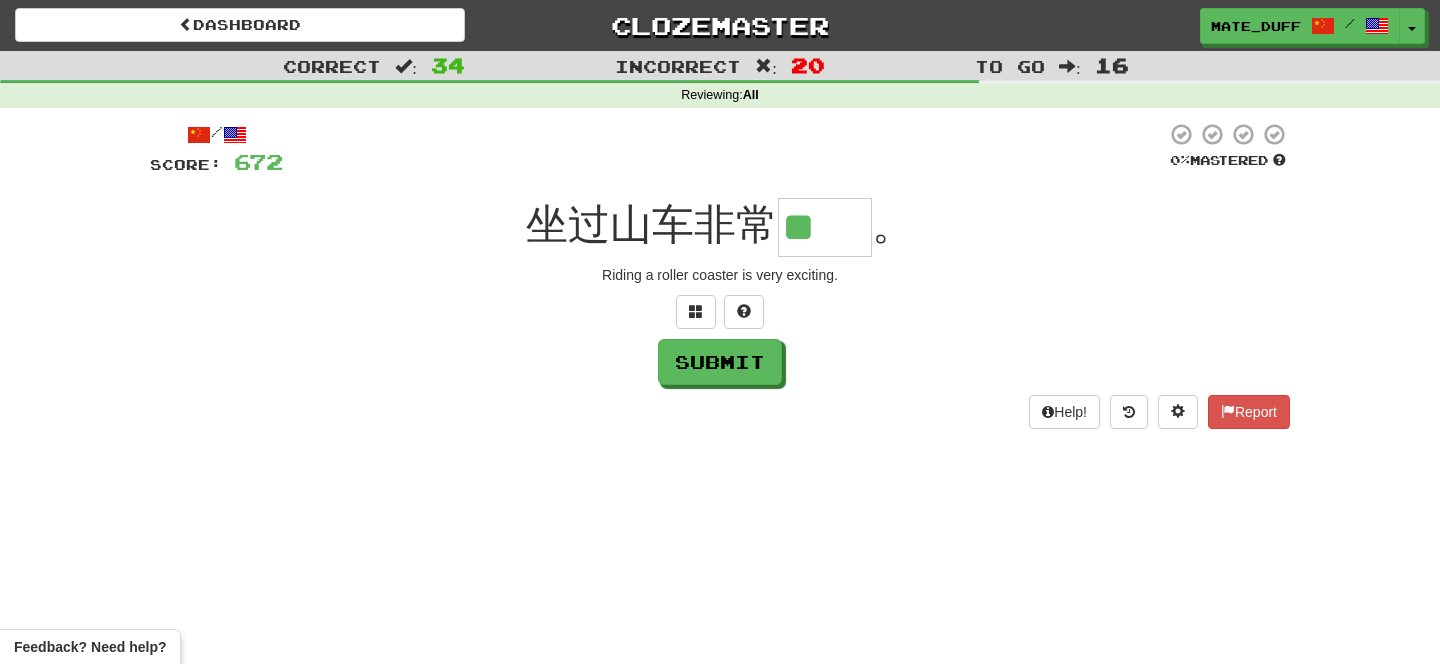 type on "**" 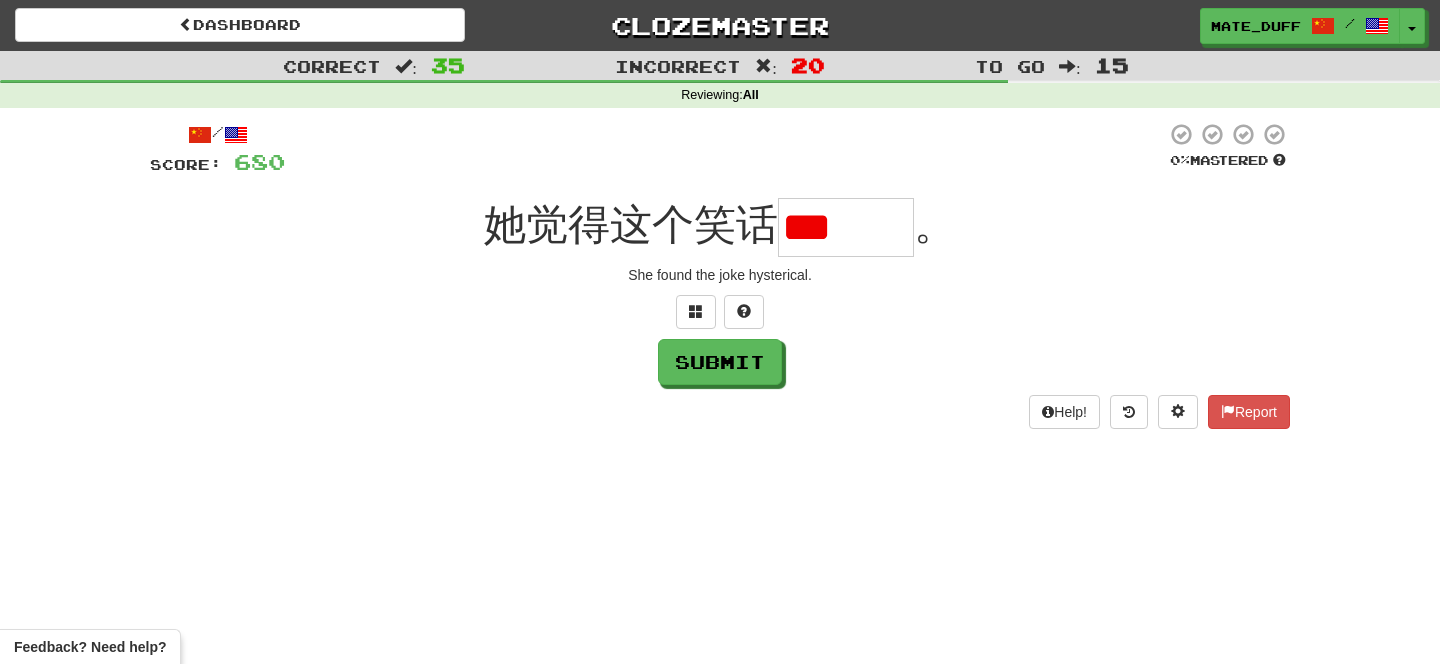 scroll, scrollTop: 0, scrollLeft: 0, axis: both 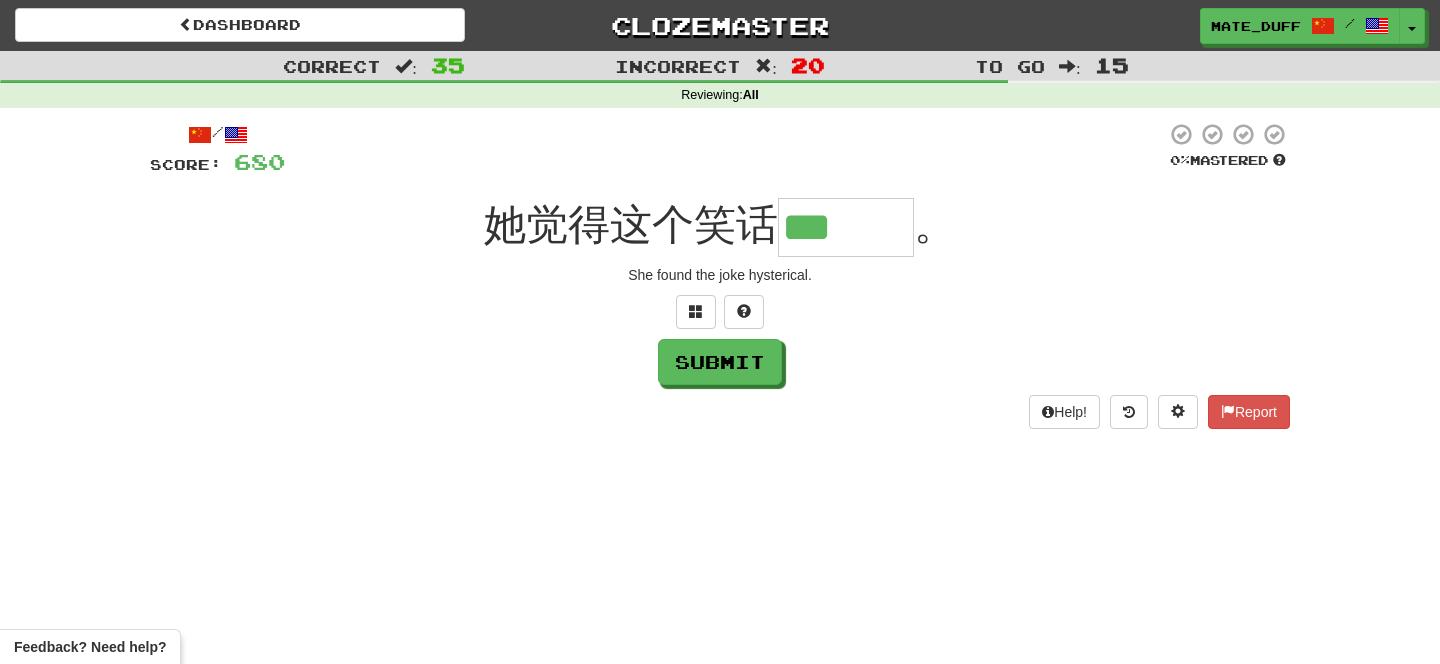 type on "***" 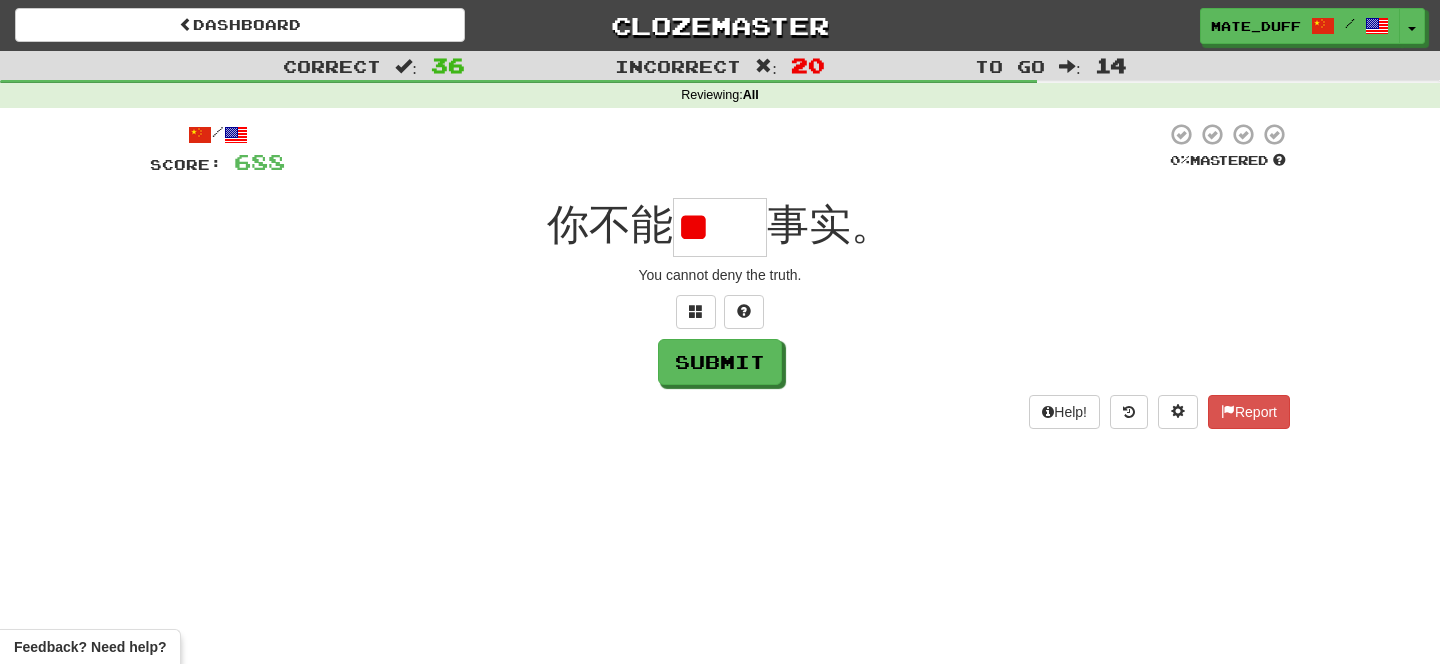 scroll, scrollTop: 0, scrollLeft: 0, axis: both 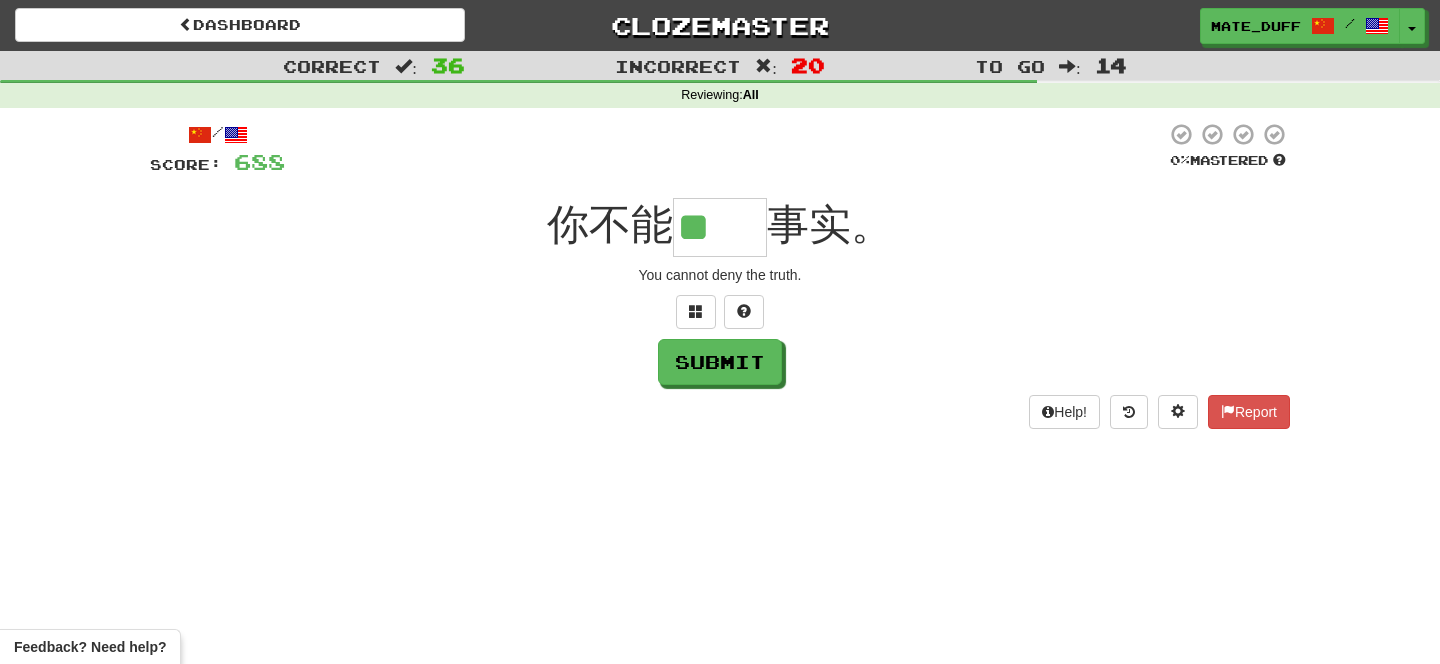 type on "**" 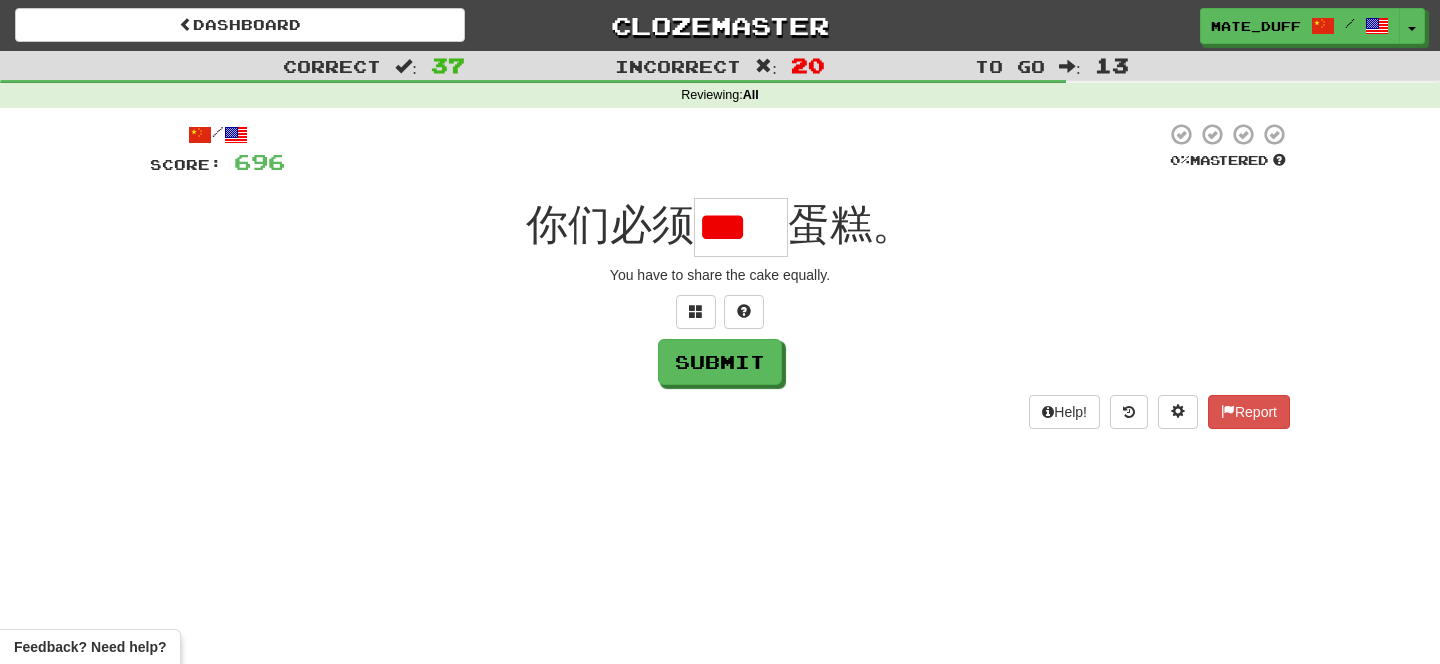 type on "*" 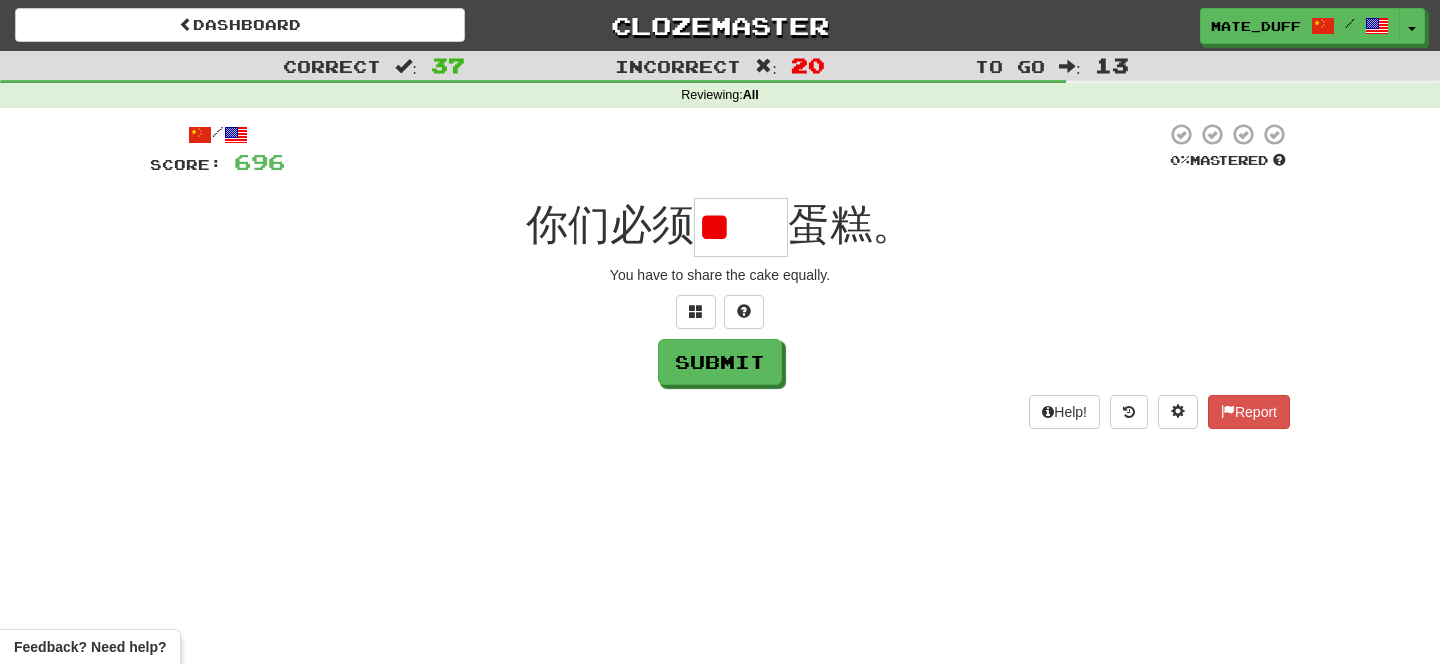 scroll, scrollTop: 0, scrollLeft: 0, axis: both 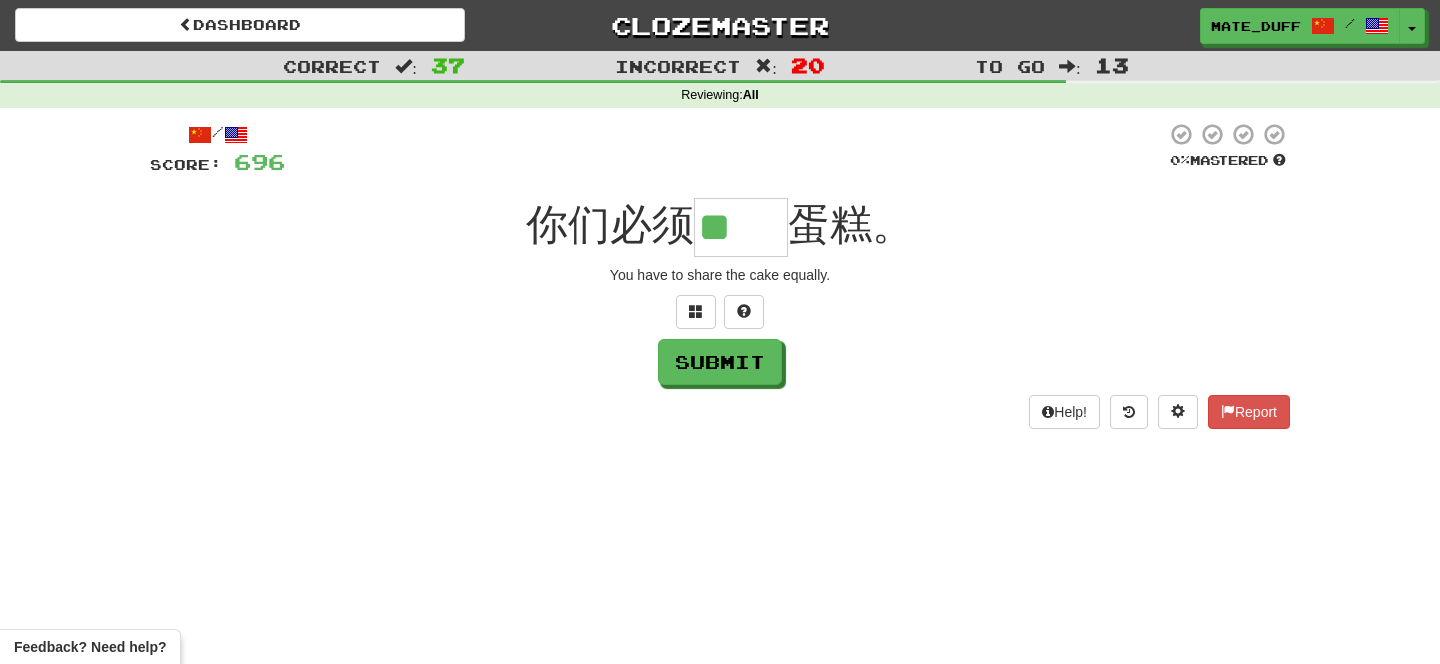 type on "**" 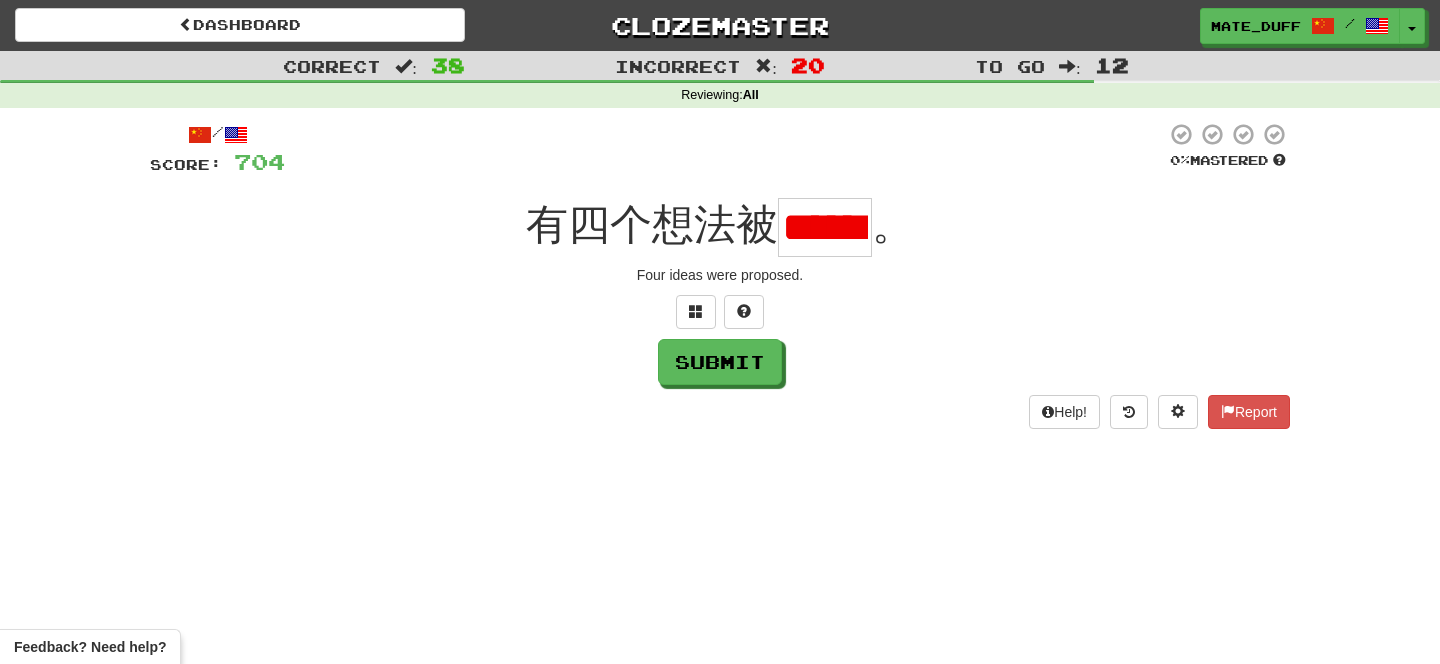 scroll, scrollTop: 0, scrollLeft: 17, axis: horizontal 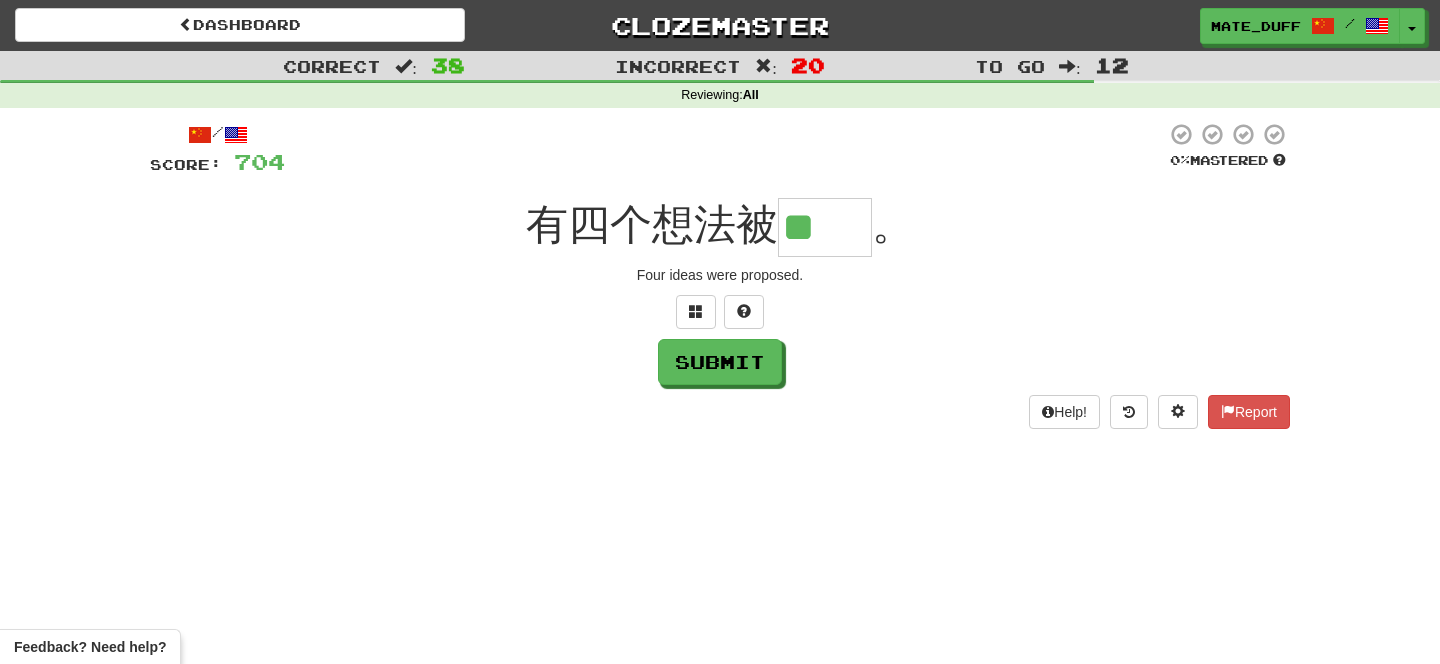 type on "**" 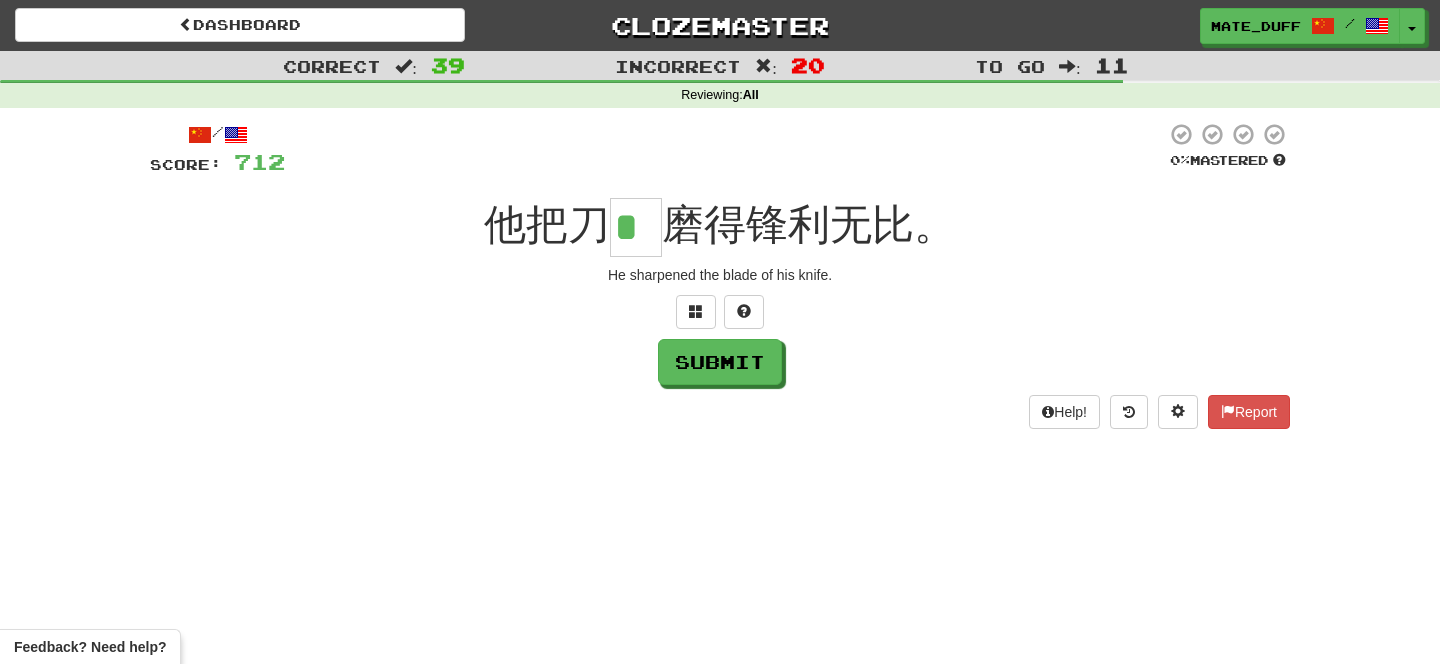 type on "*" 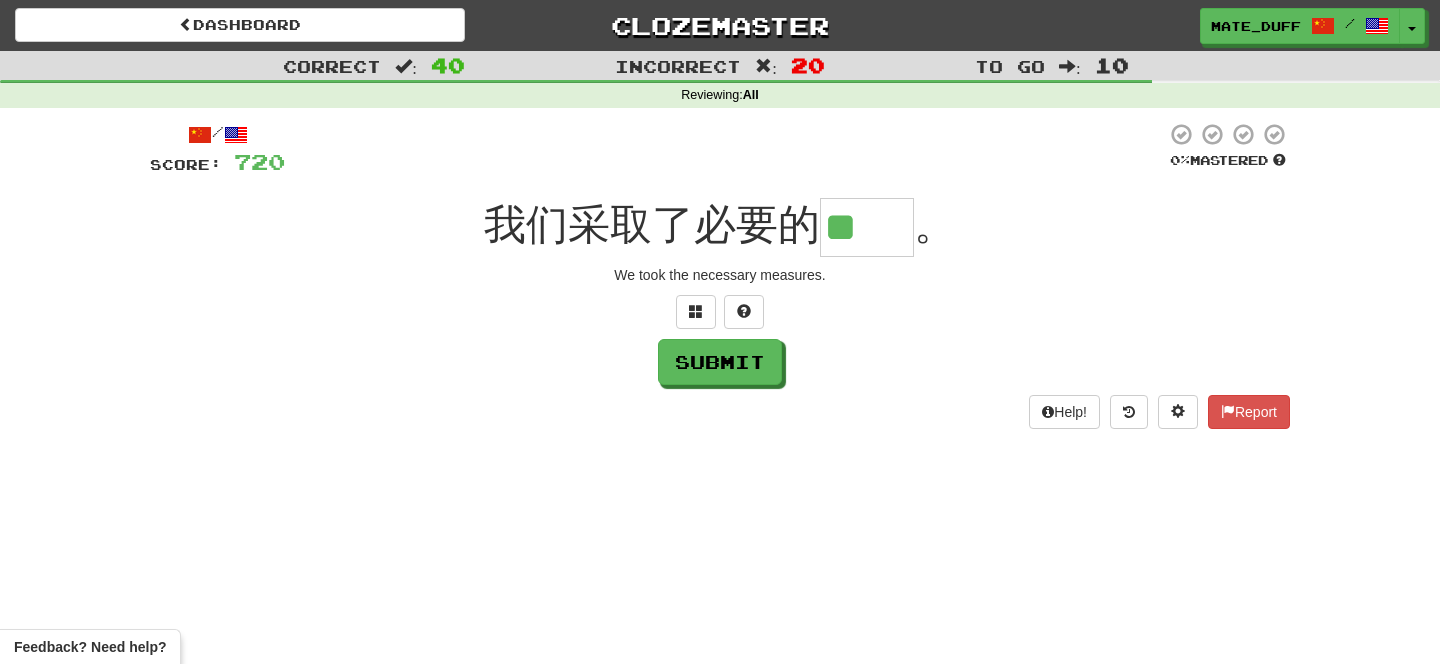 type on "**" 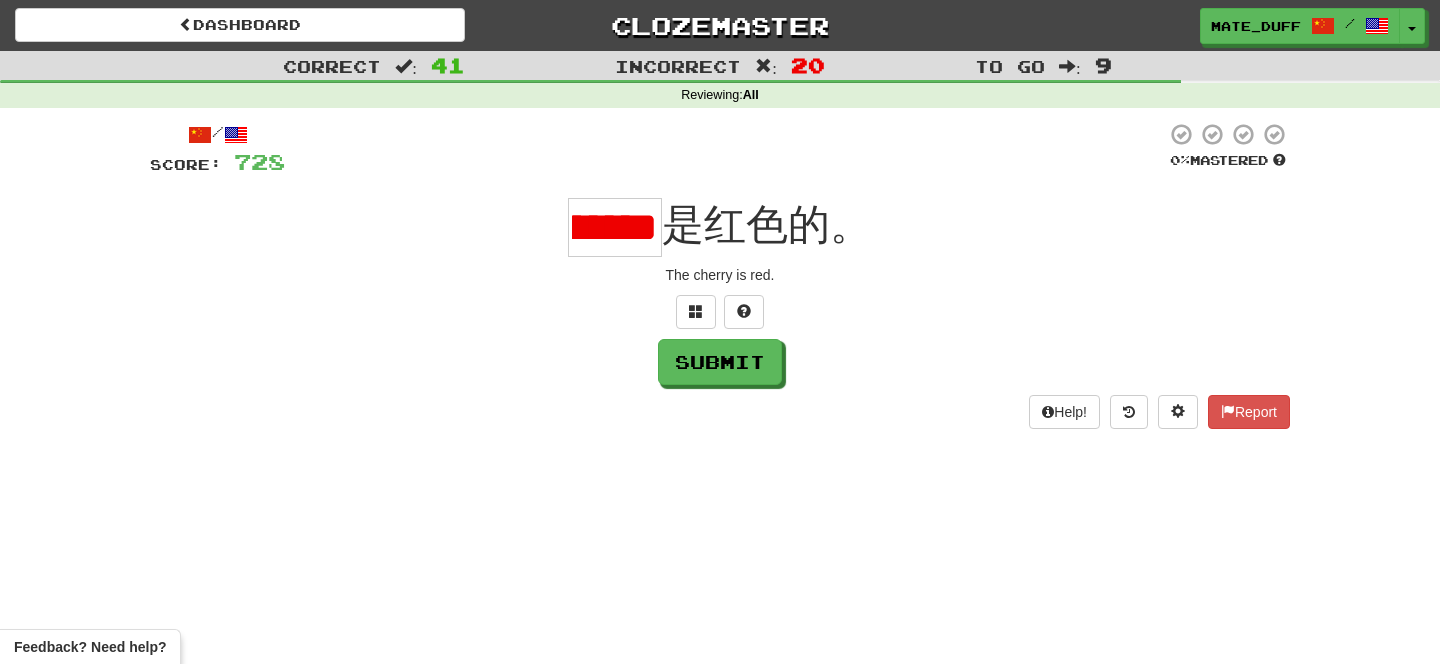 scroll, scrollTop: 0, scrollLeft: 39, axis: horizontal 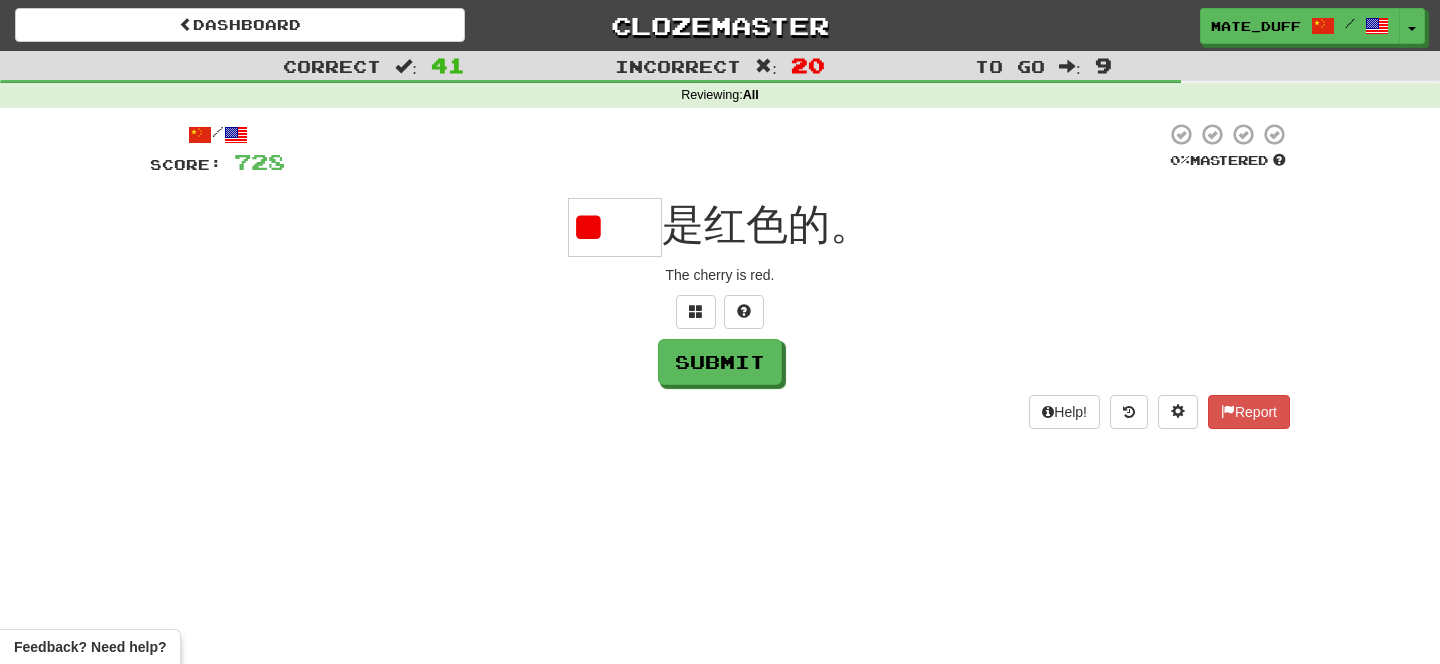 type on "**" 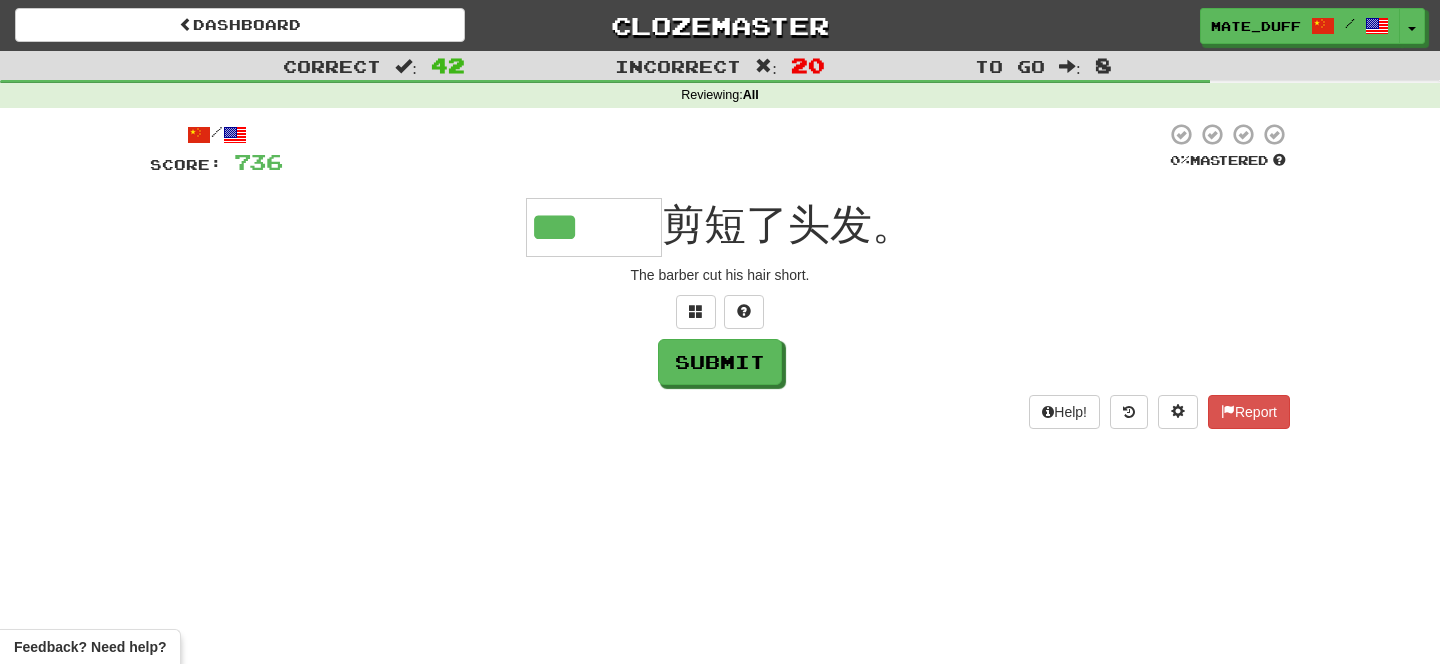 type on "***" 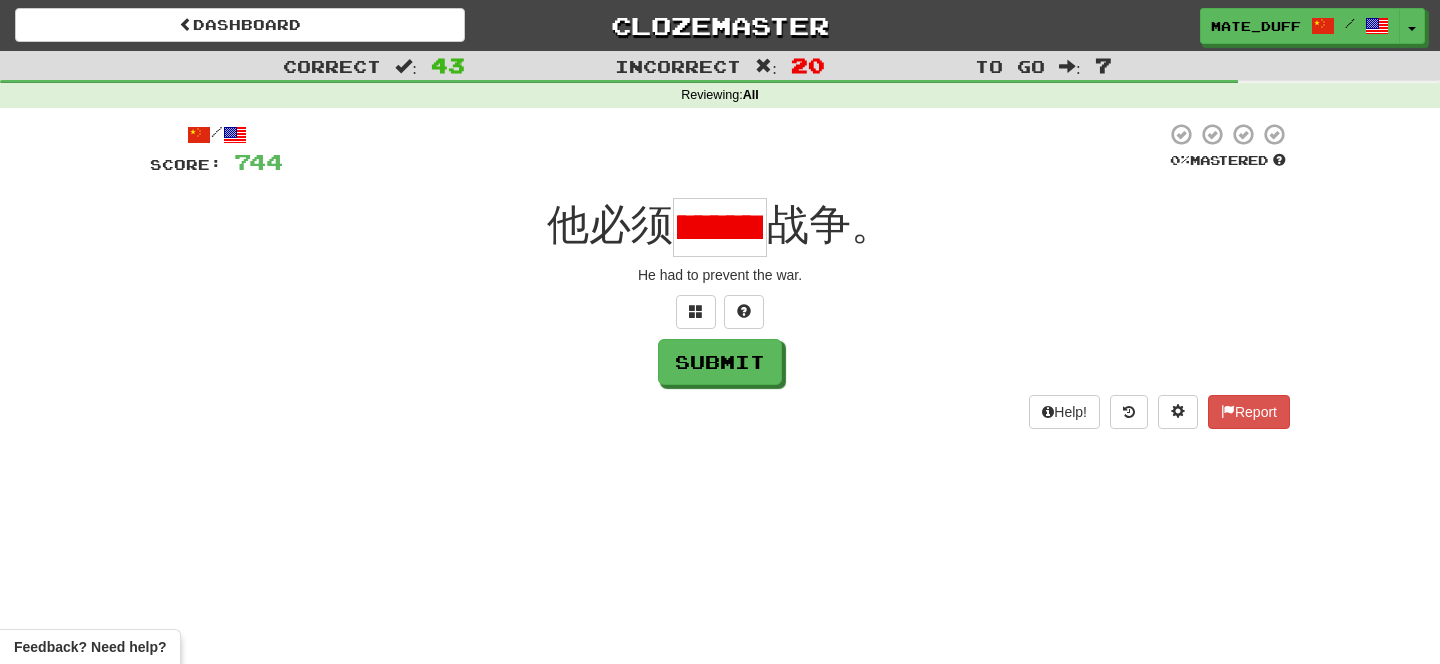 scroll, scrollTop: 0, scrollLeft: 60, axis: horizontal 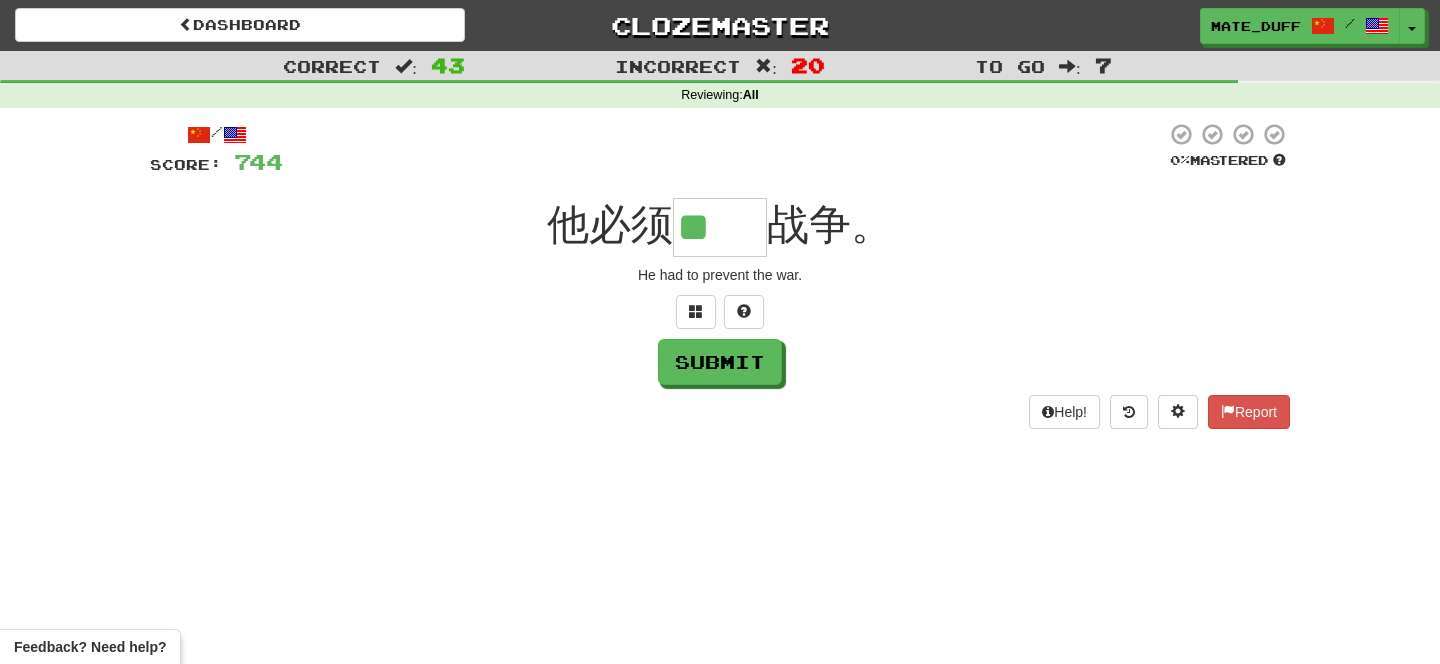 type on "**" 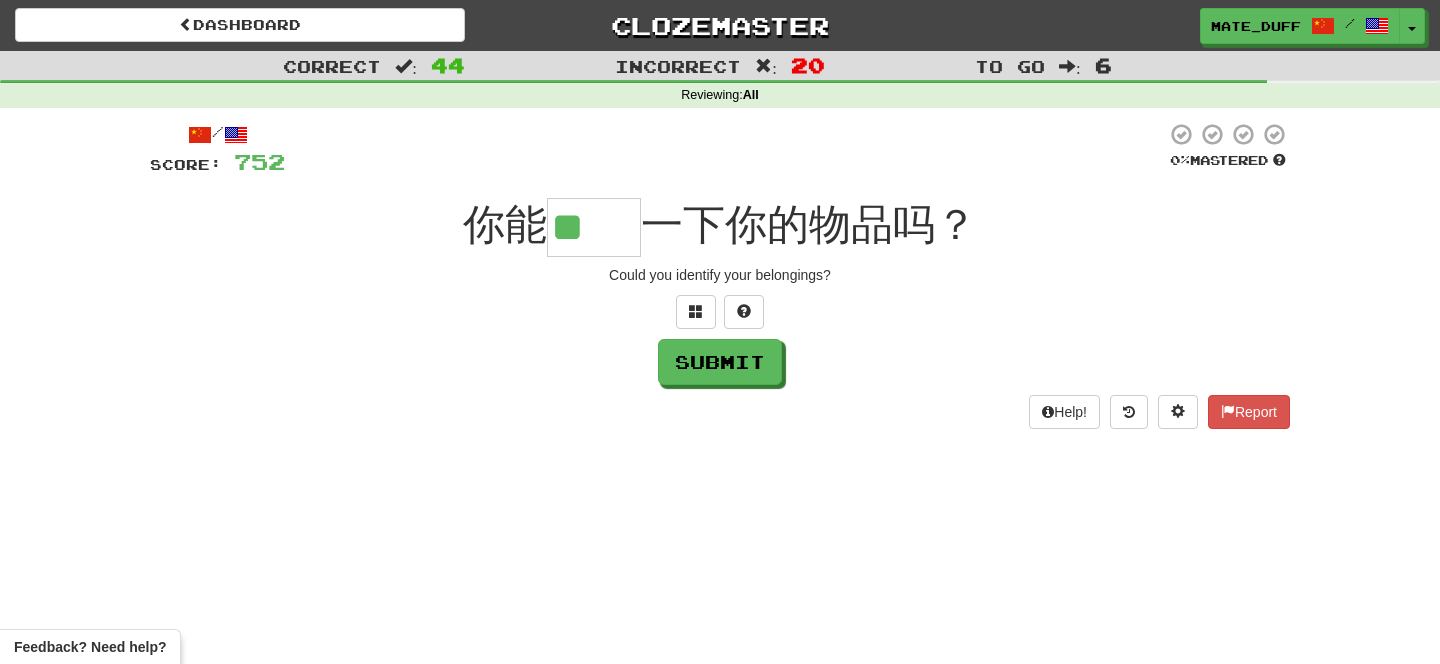 scroll, scrollTop: 0, scrollLeft: 0, axis: both 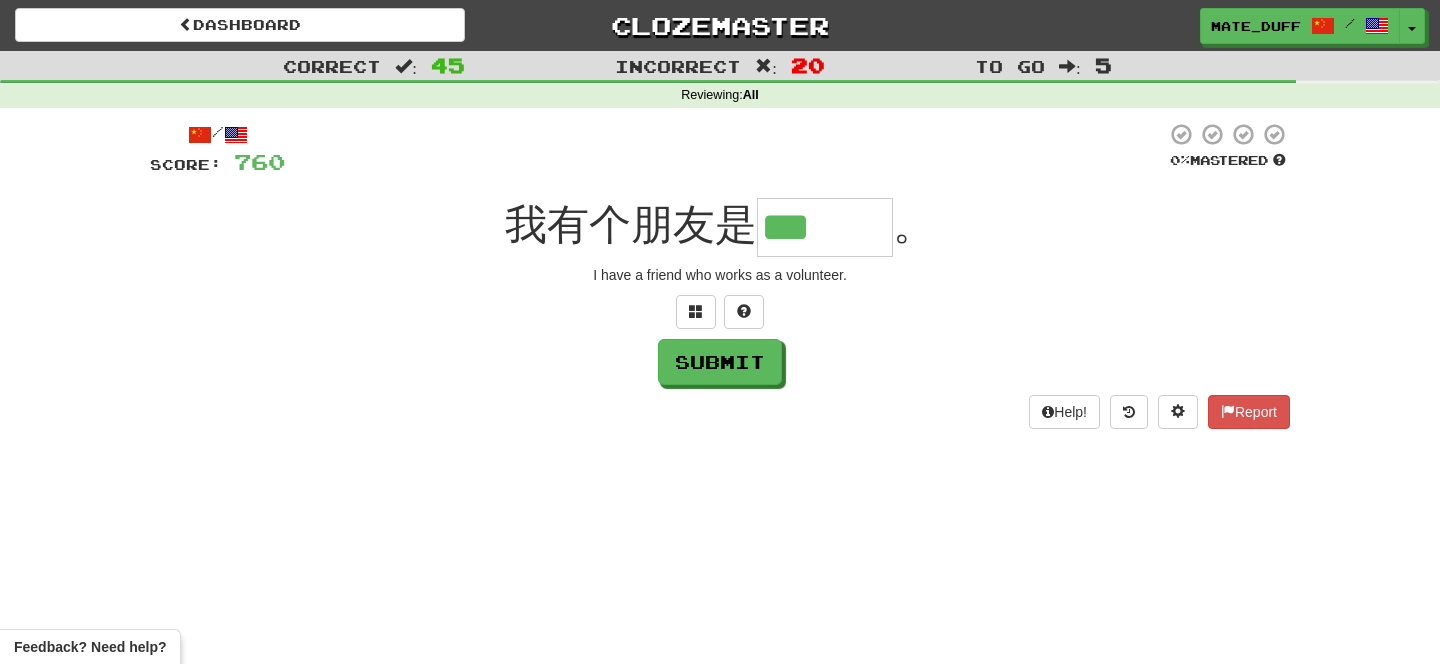 type on "***" 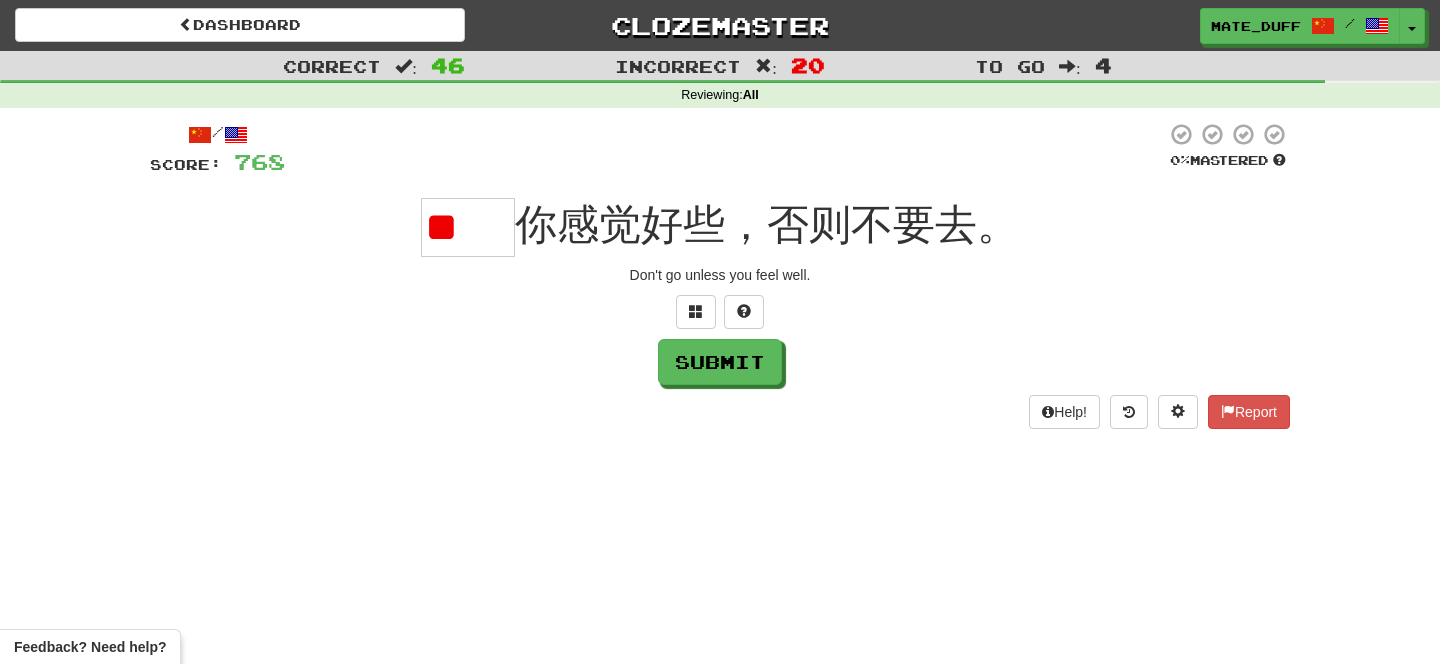 scroll, scrollTop: 0, scrollLeft: 0, axis: both 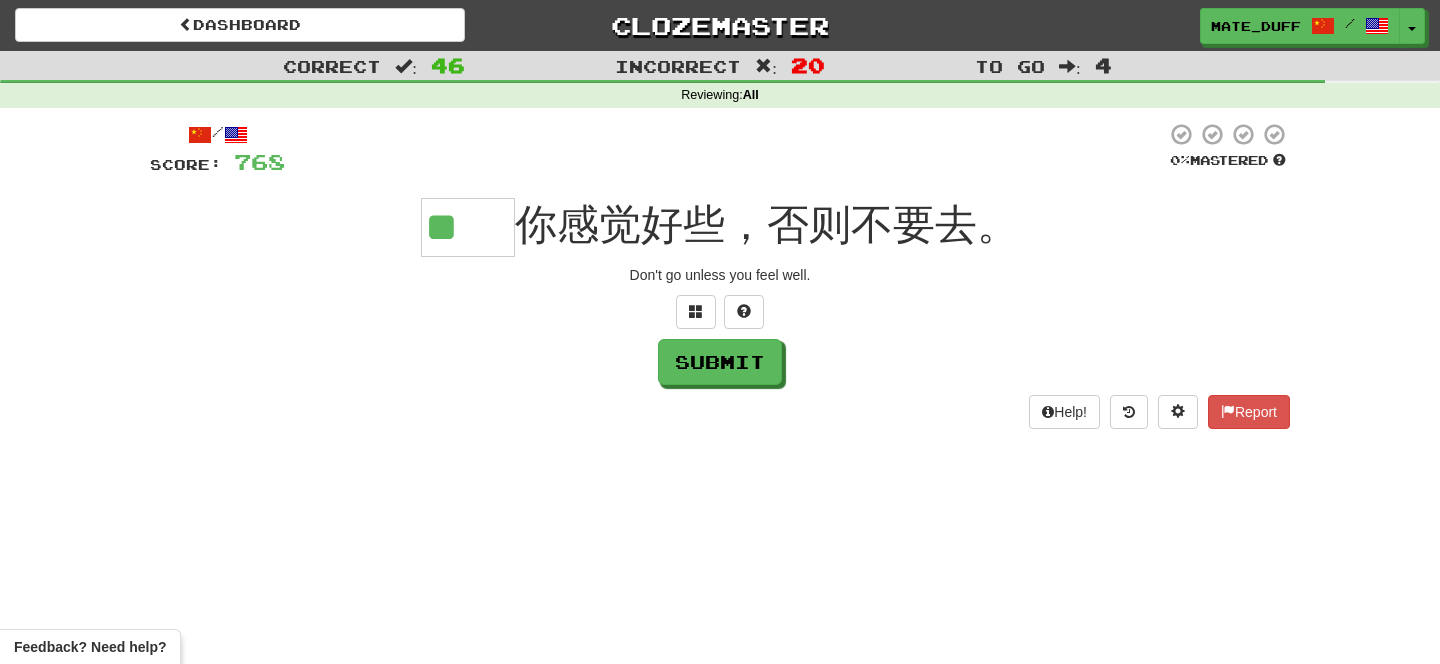 type on "**" 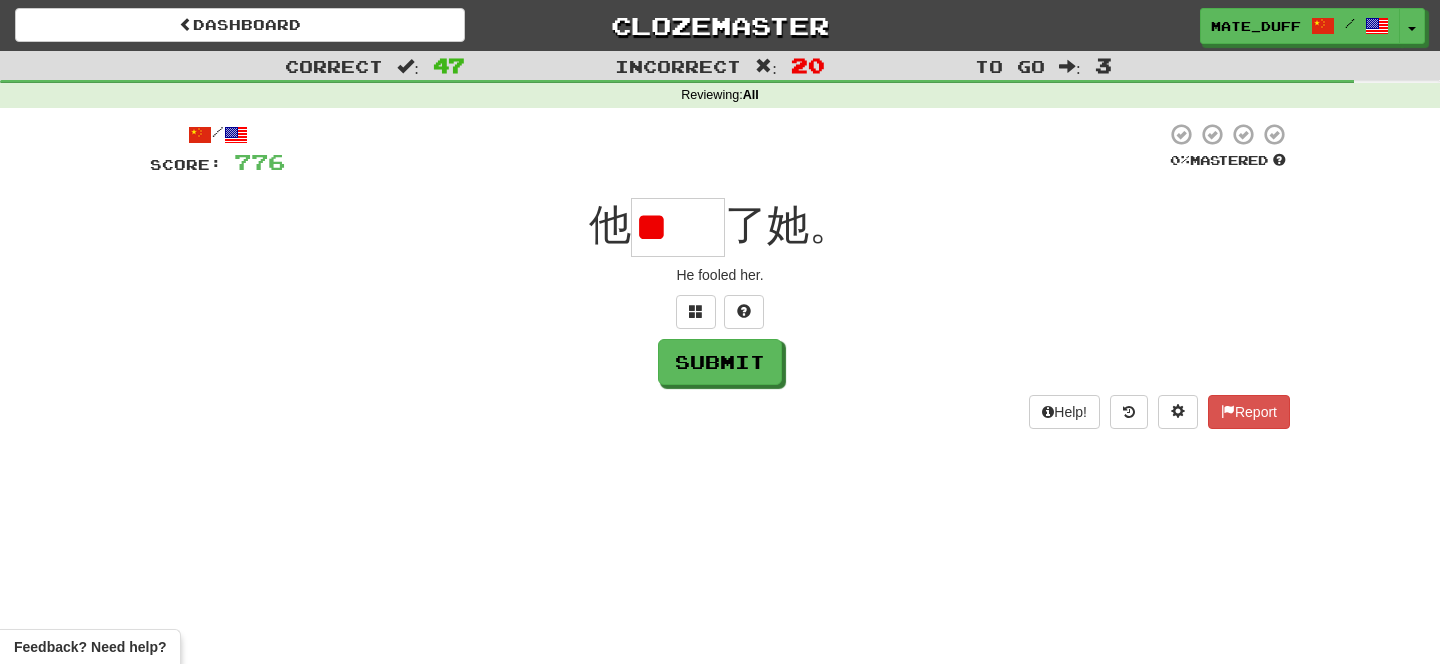 scroll, scrollTop: 0, scrollLeft: 0, axis: both 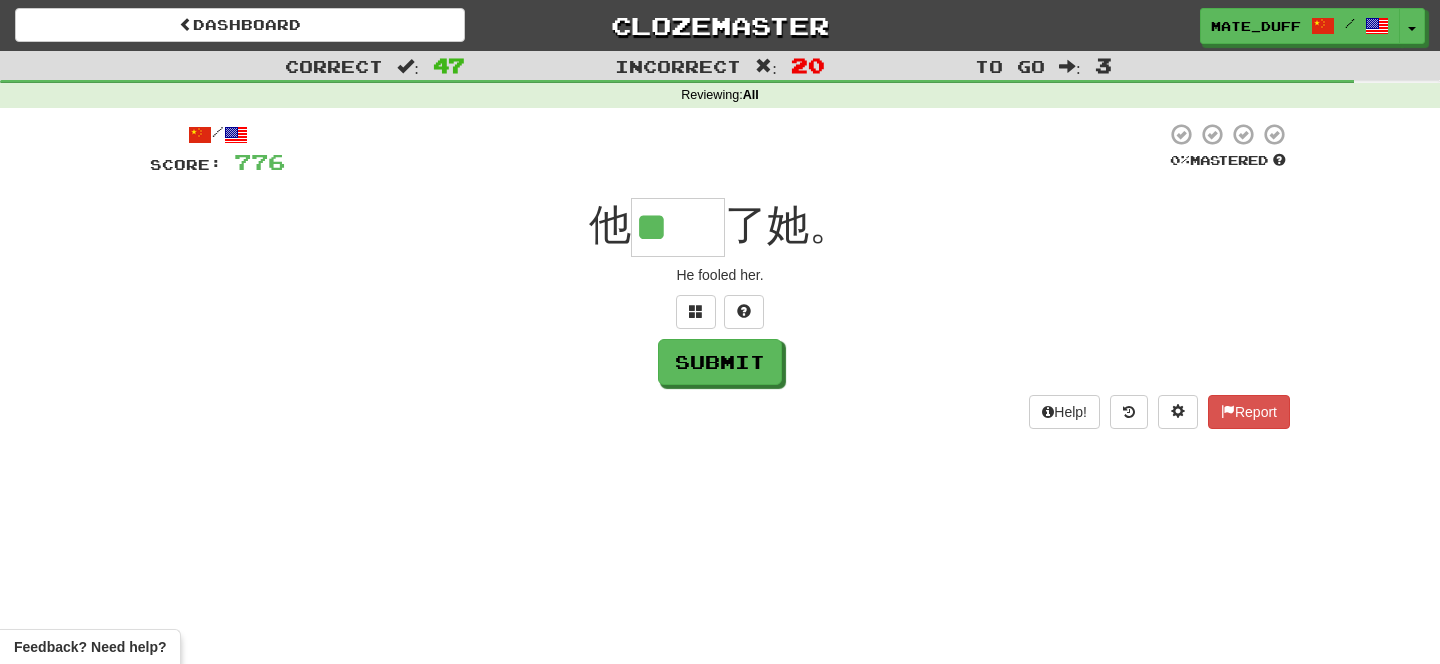type on "**" 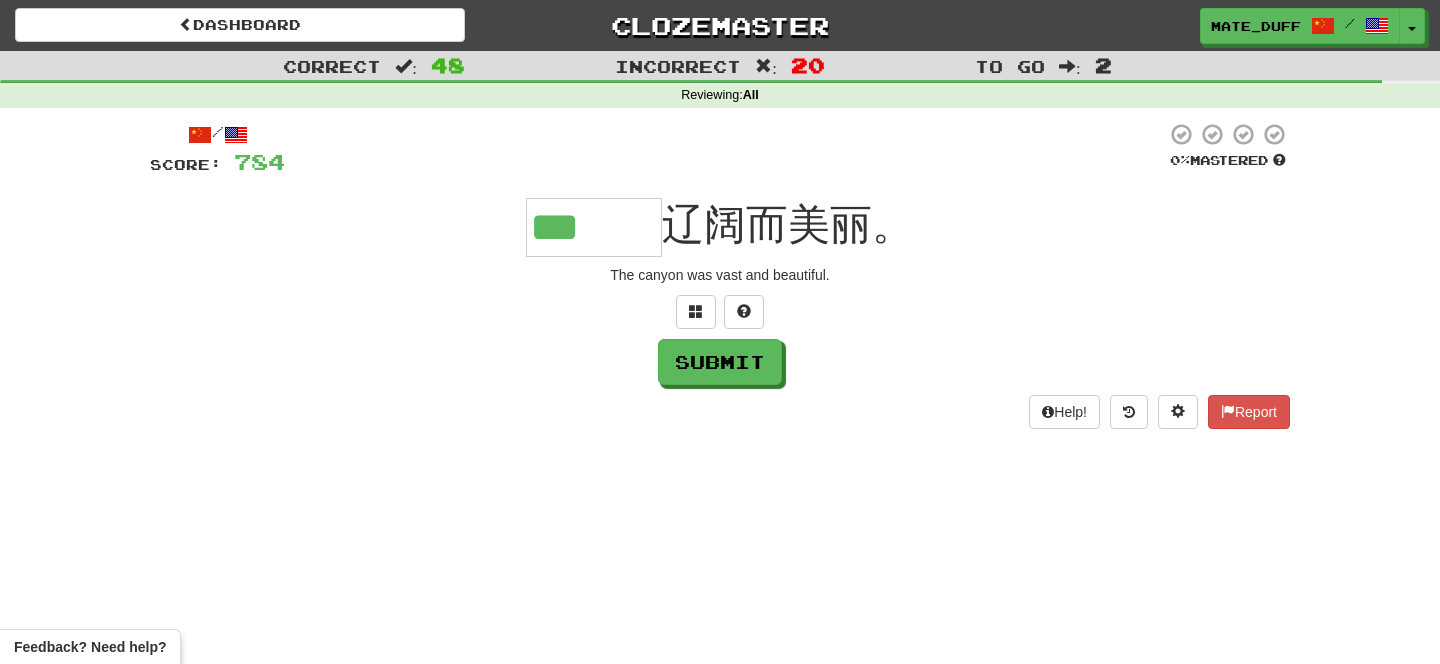 type on "***" 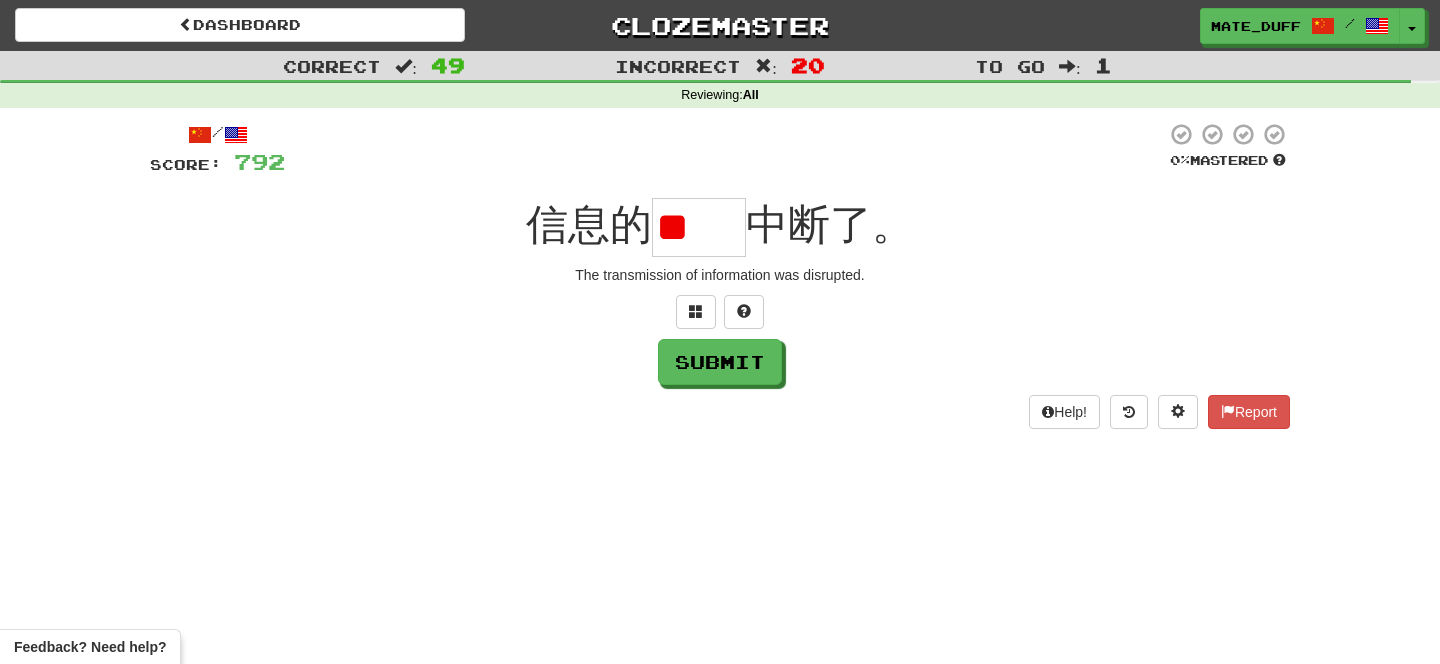 scroll, scrollTop: 0, scrollLeft: 0, axis: both 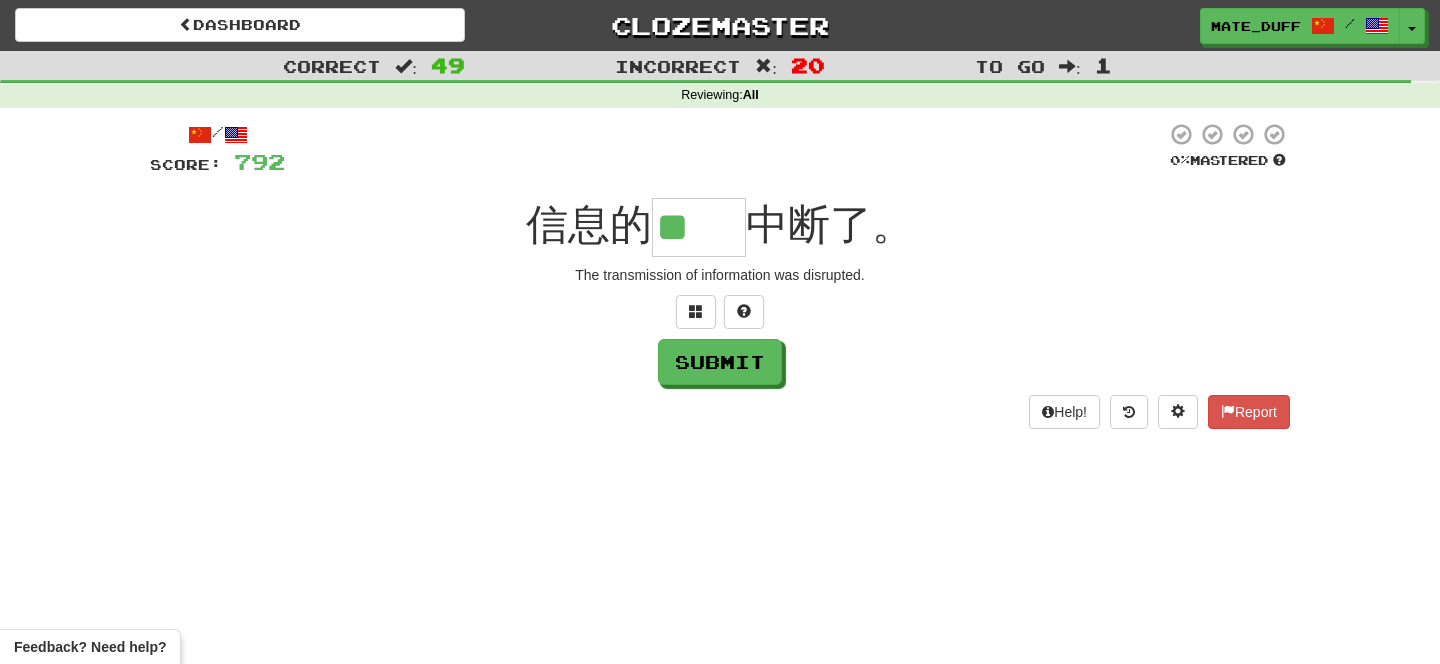 type on "**" 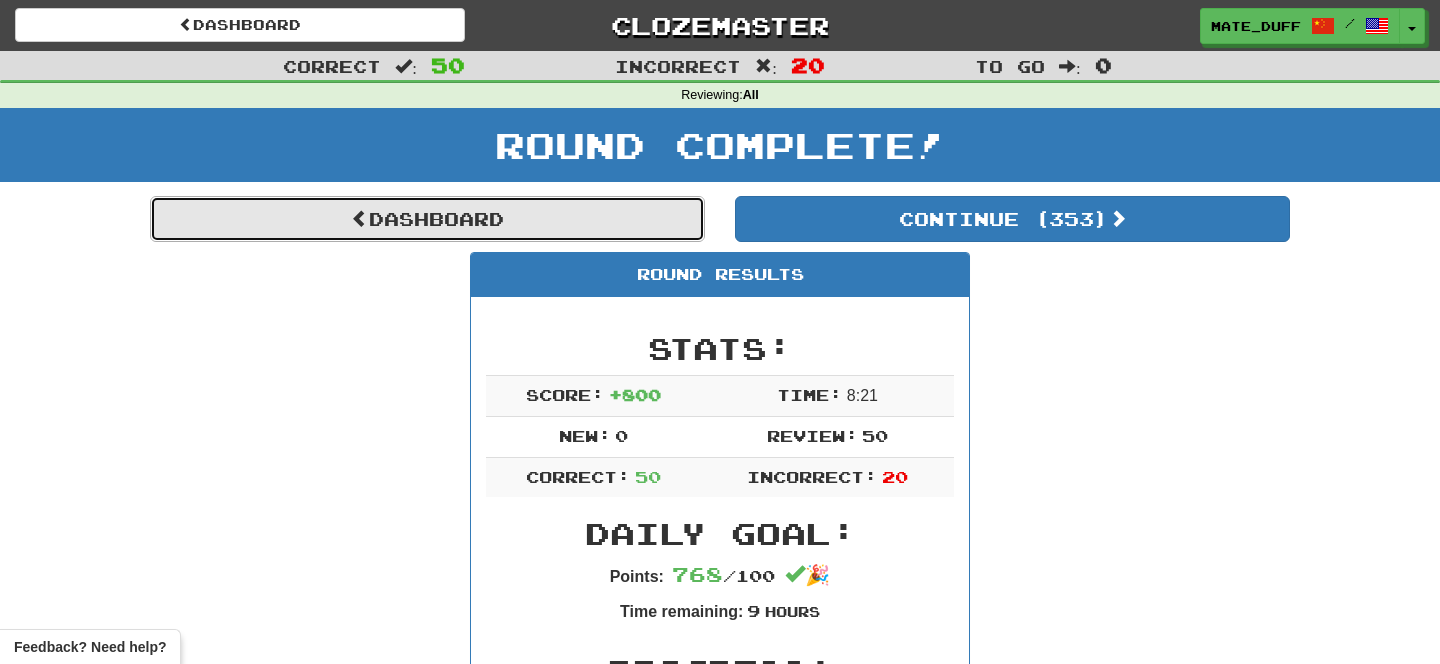 click on "Dashboard" at bounding box center [427, 219] 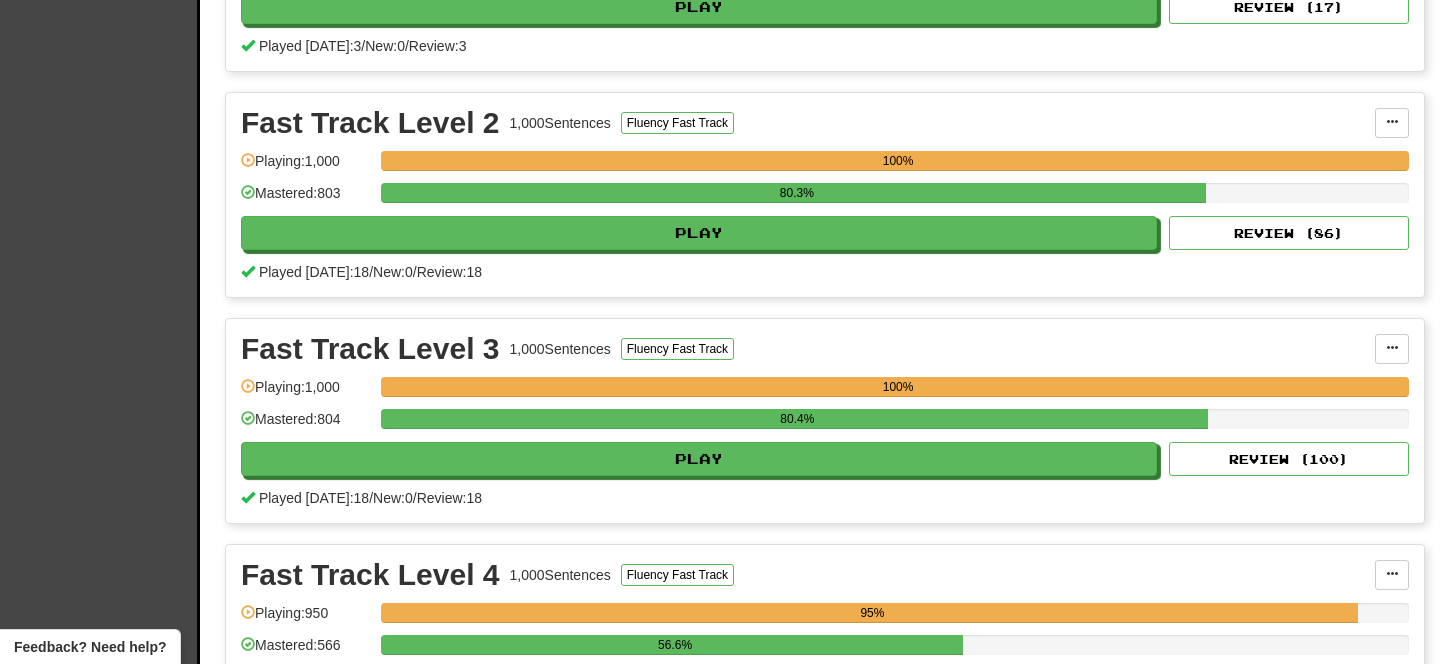 scroll, scrollTop: 0, scrollLeft: 0, axis: both 